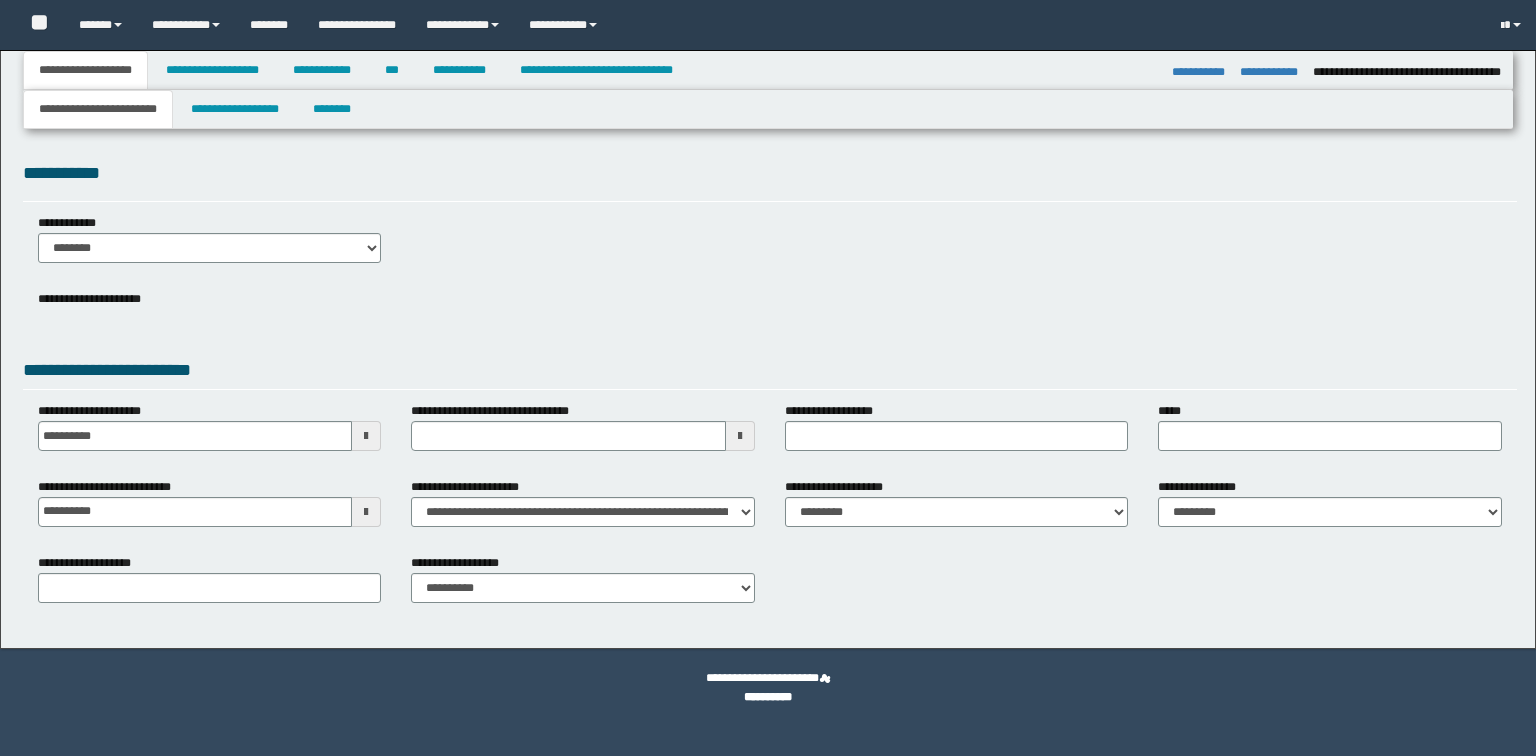 select on "*" 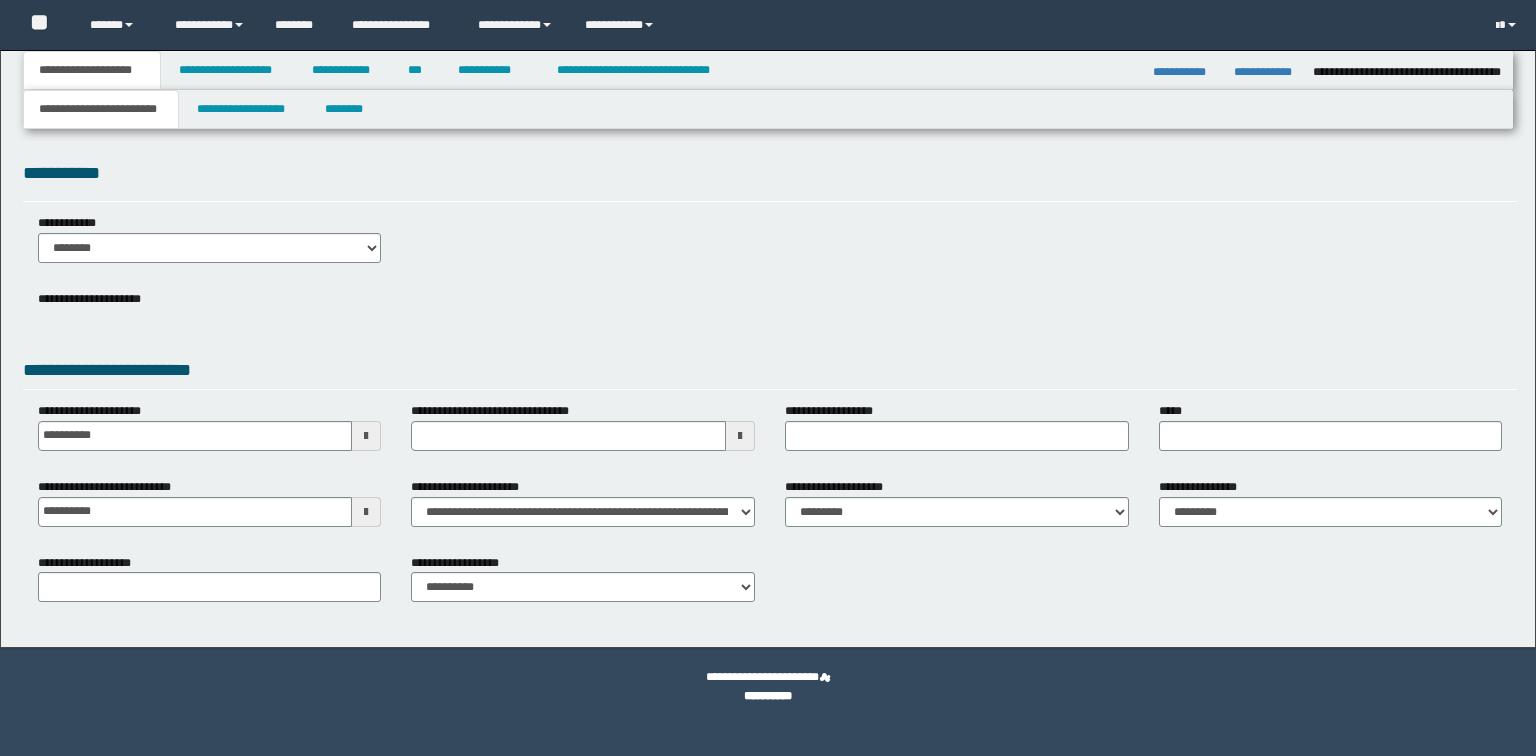 scroll, scrollTop: 0, scrollLeft: 0, axis: both 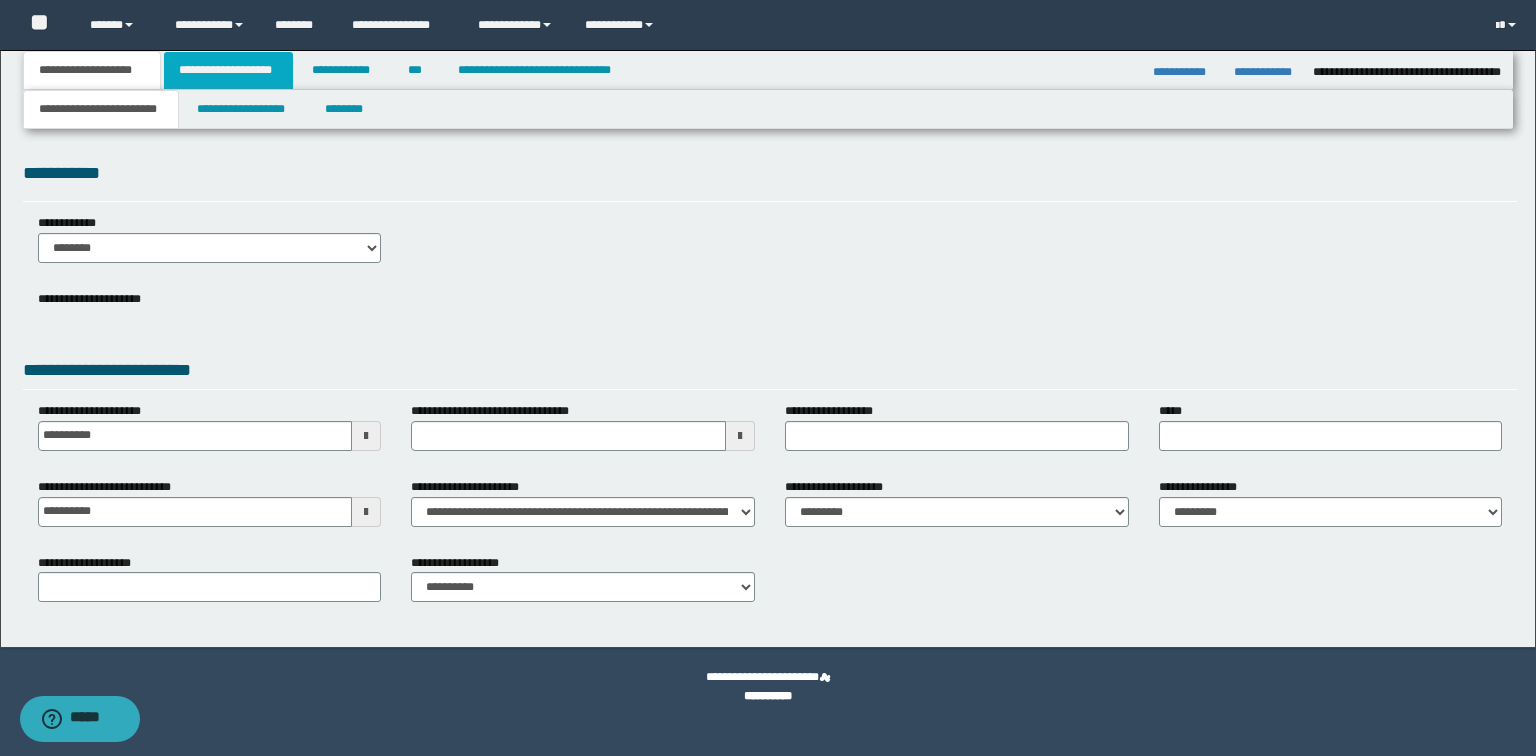 click on "**********" at bounding box center (228, 70) 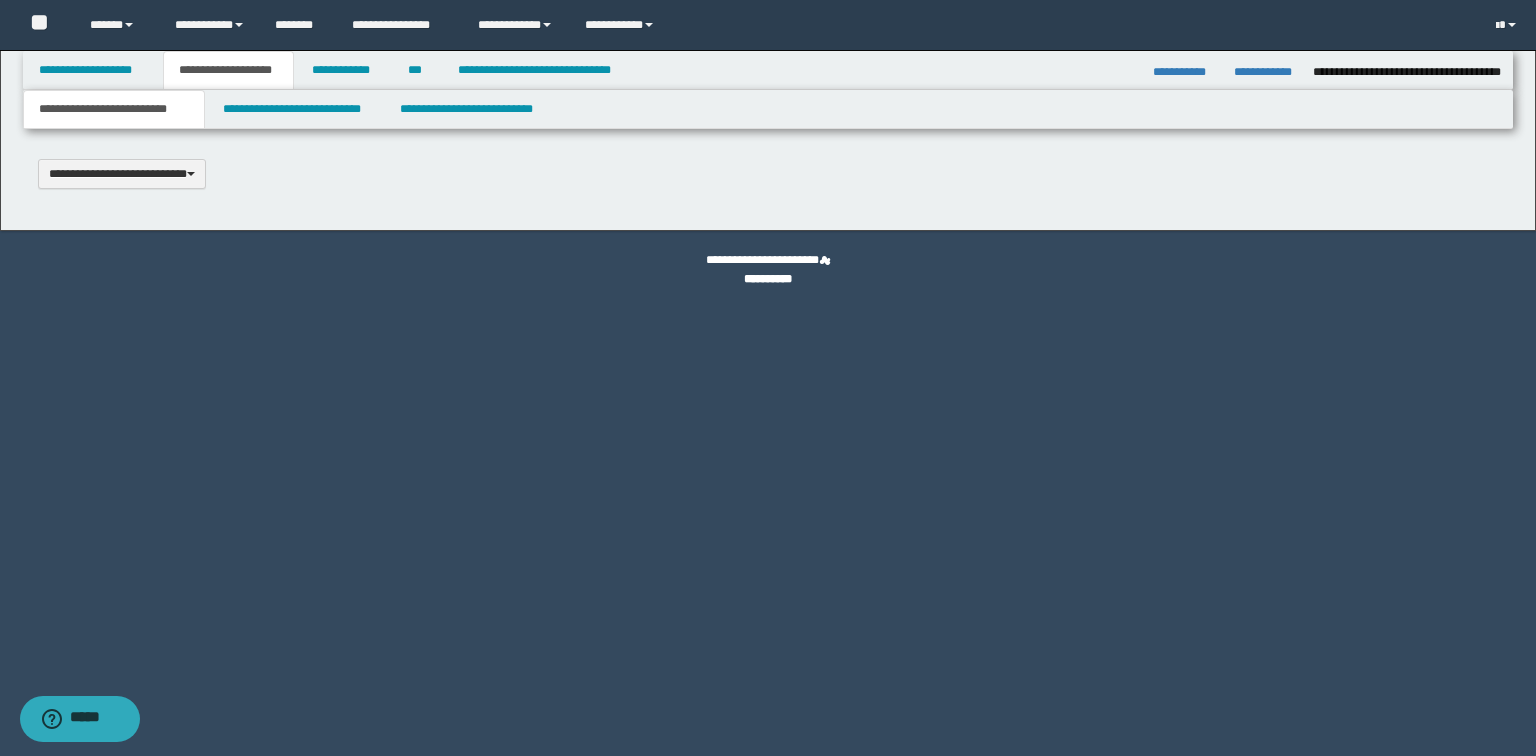 type 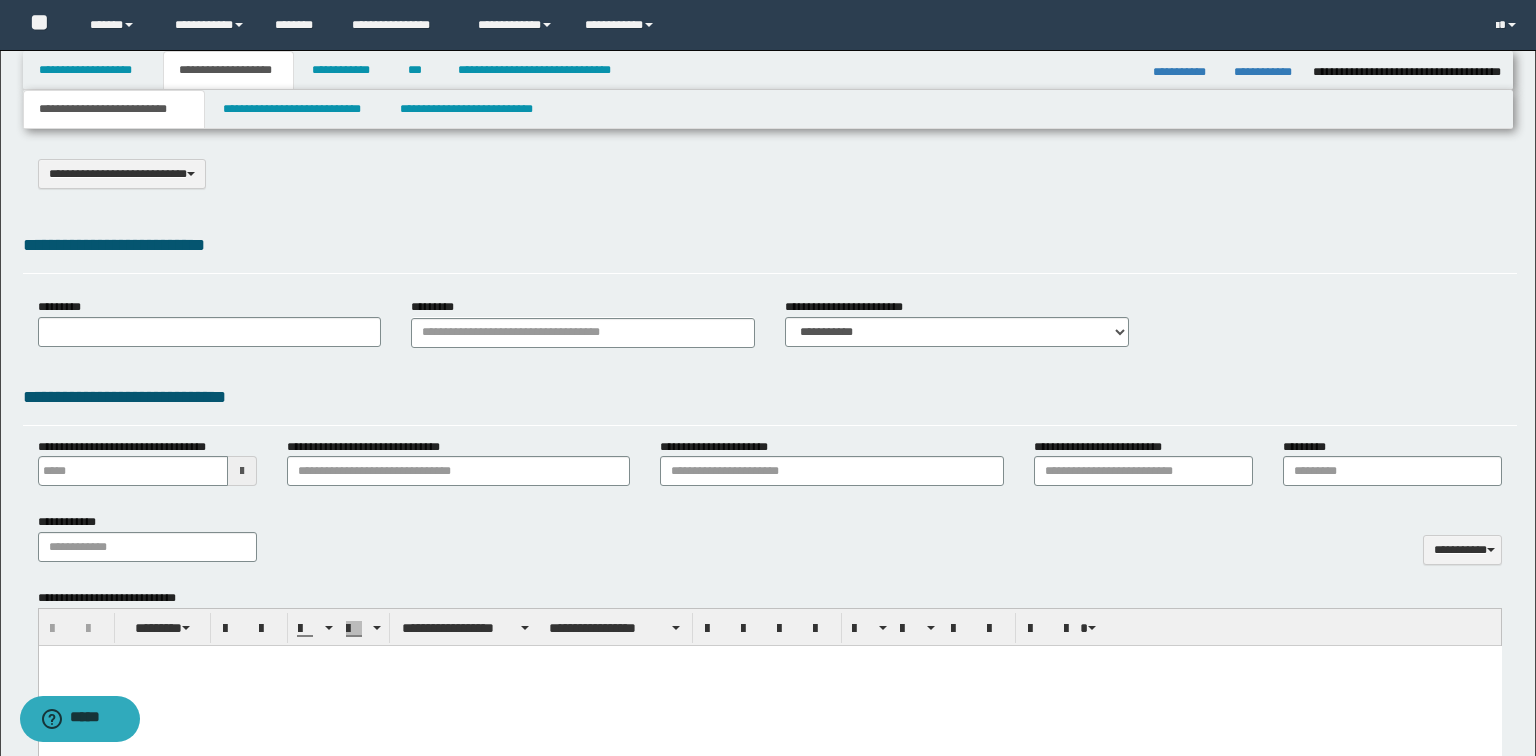 select on "*" 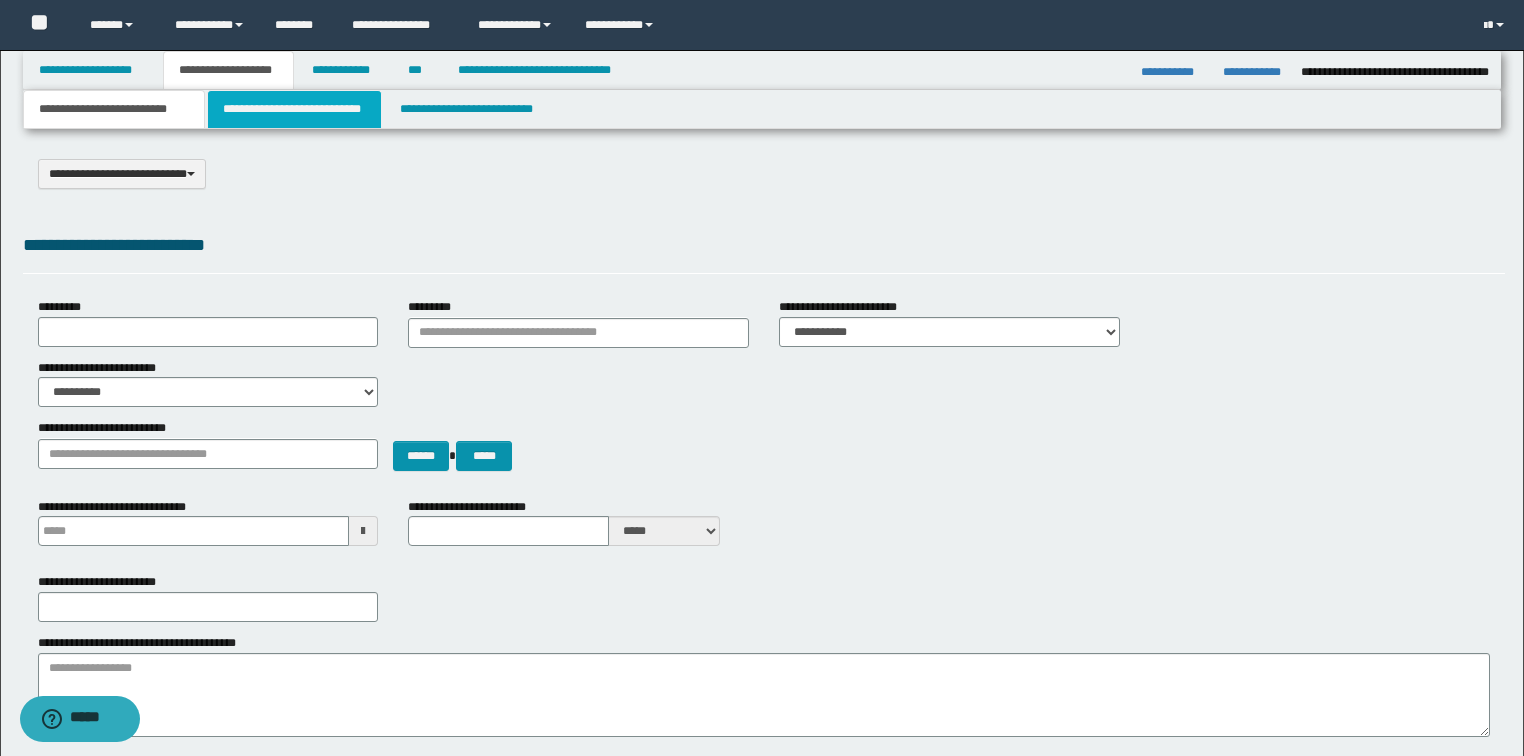 click on "**********" at bounding box center (294, 109) 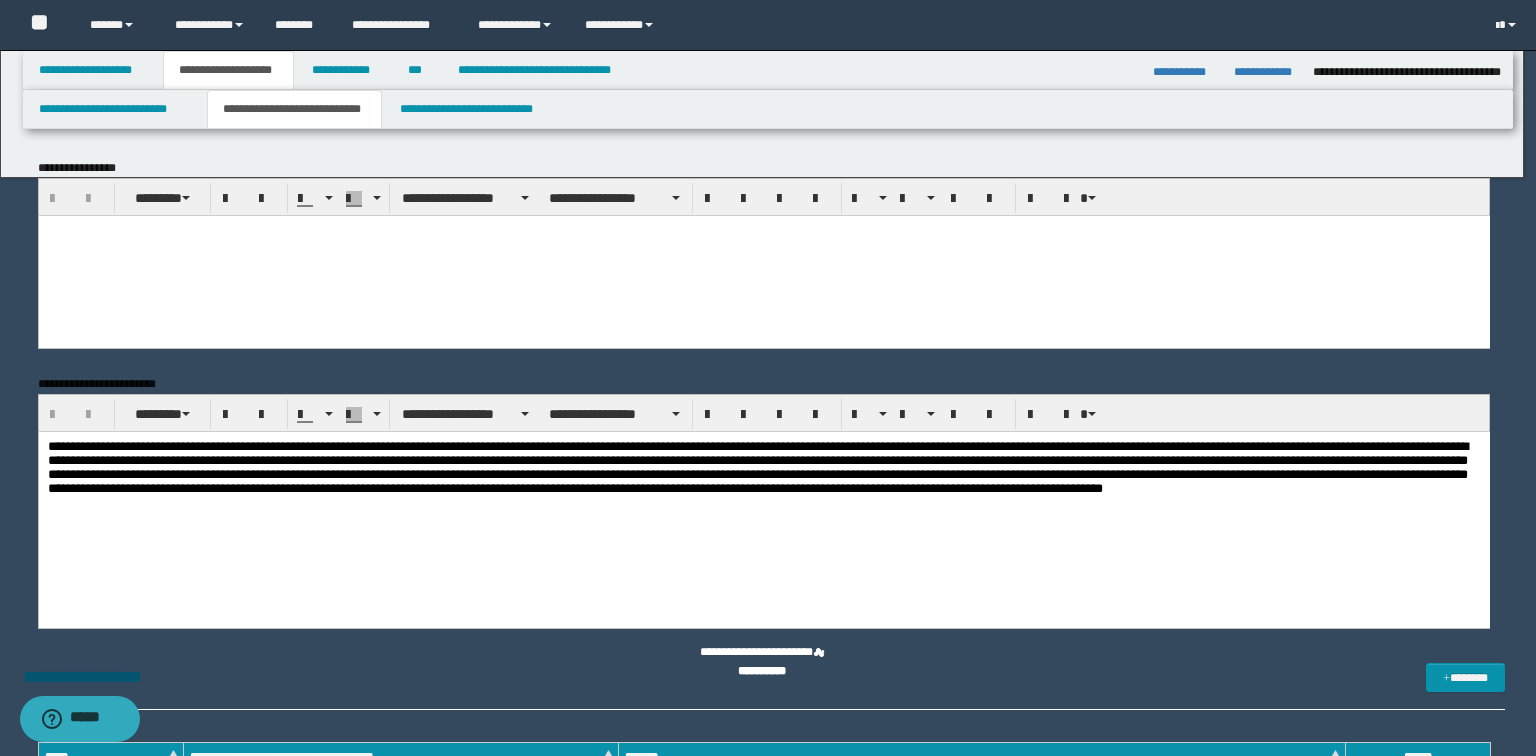 scroll, scrollTop: 0, scrollLeft: 0, axis: both 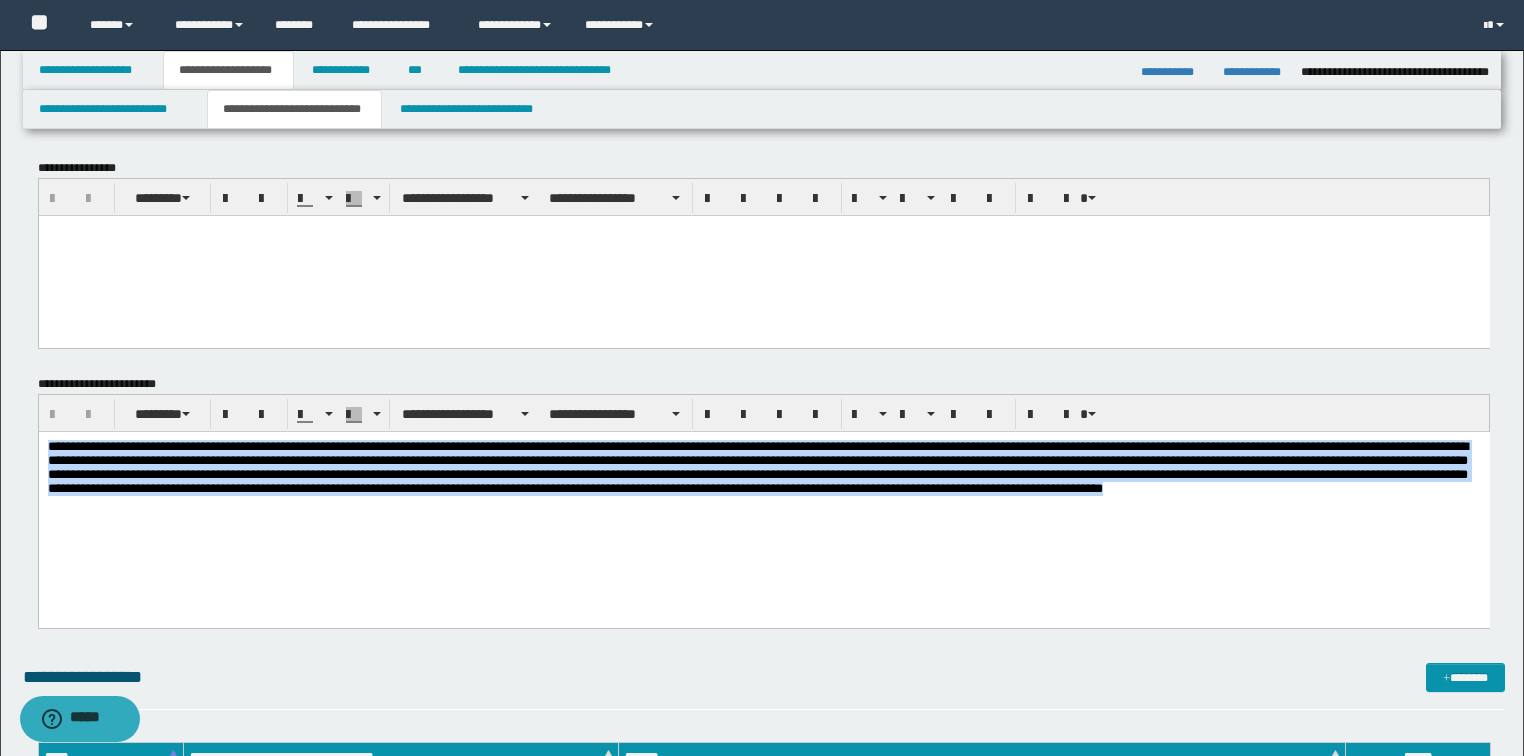 drag, startPoint x: 245, startPoint y: 509, endPoint x: 38, endPoint y: 845, distance: 394.64542 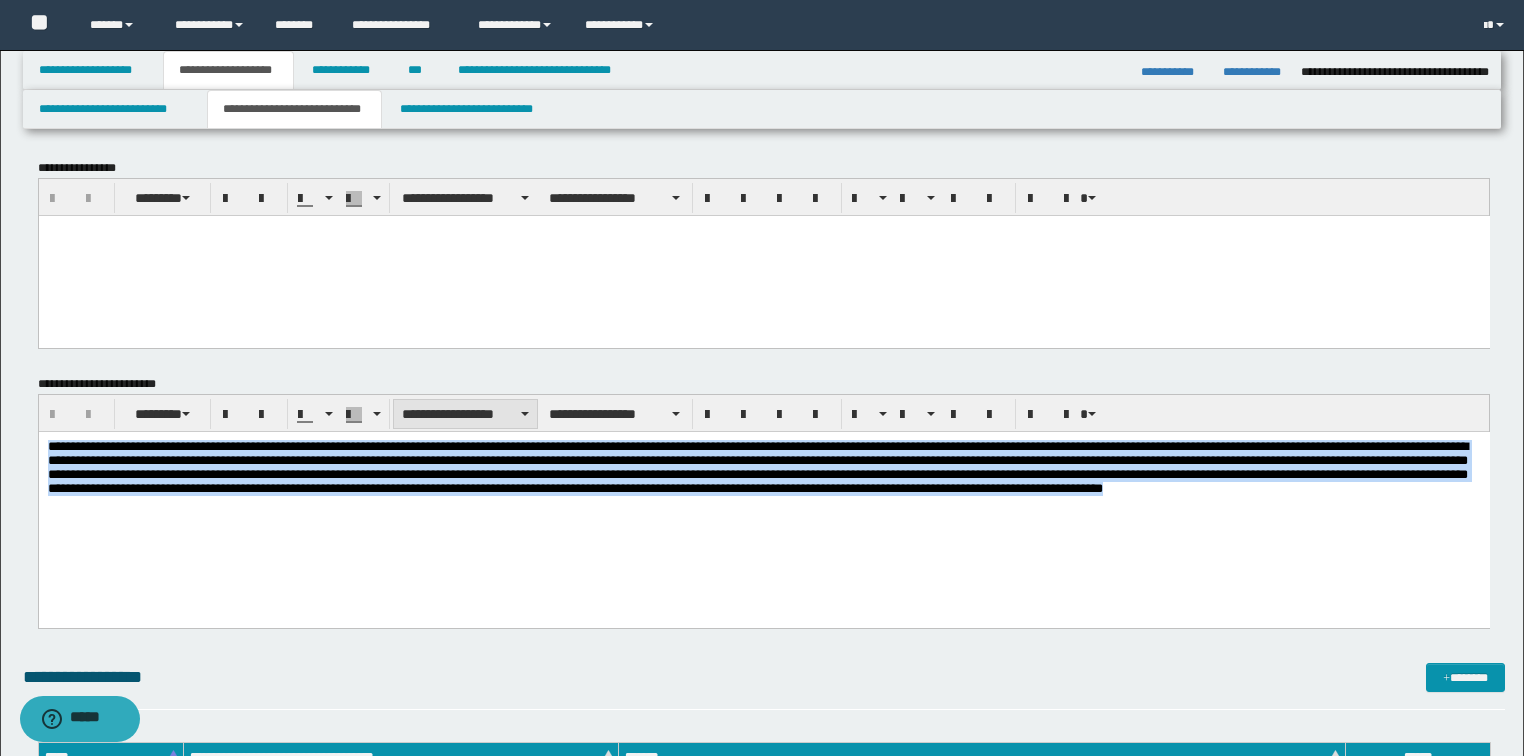 click on "**********" at bounding box center [465, 414] 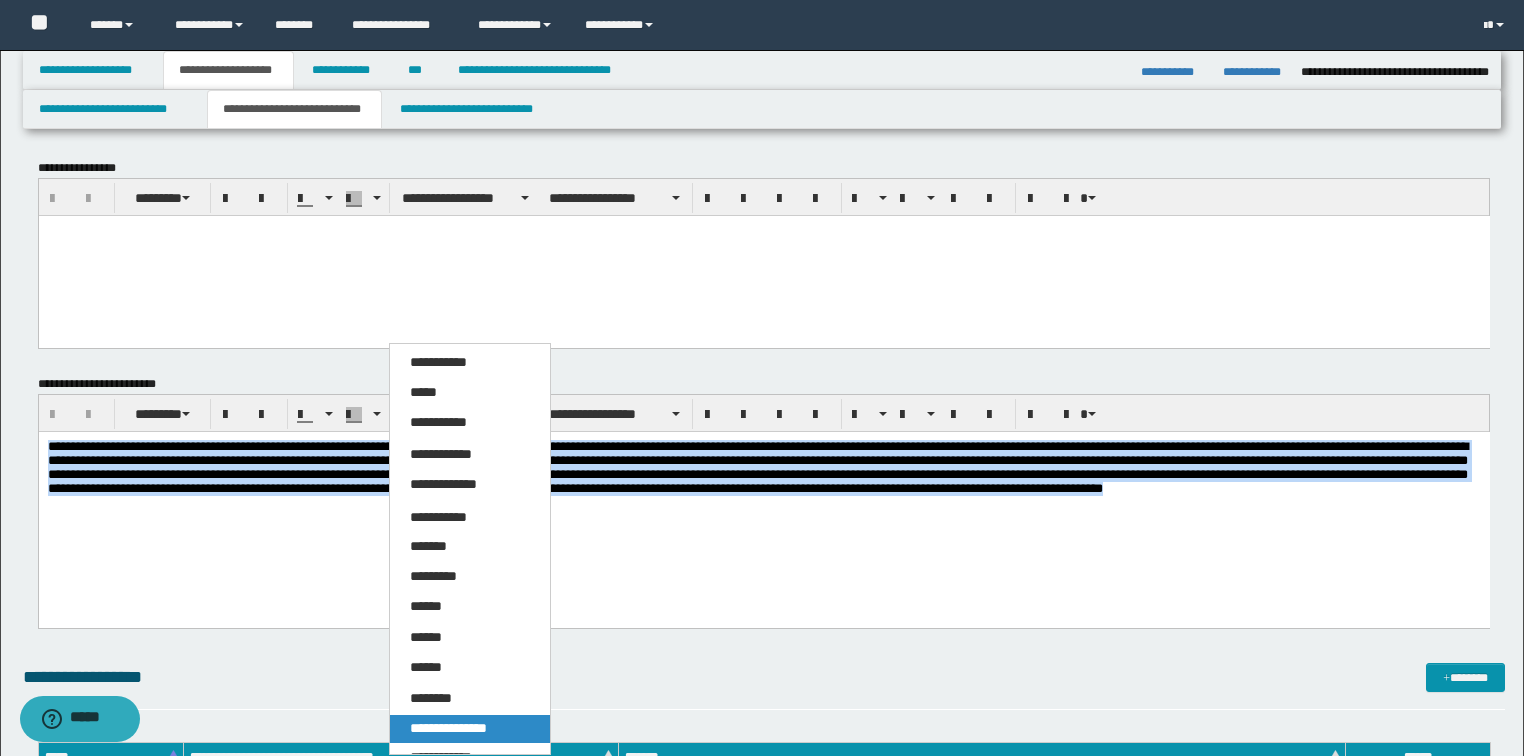 click on "**********" at bounding box center (448, 728) 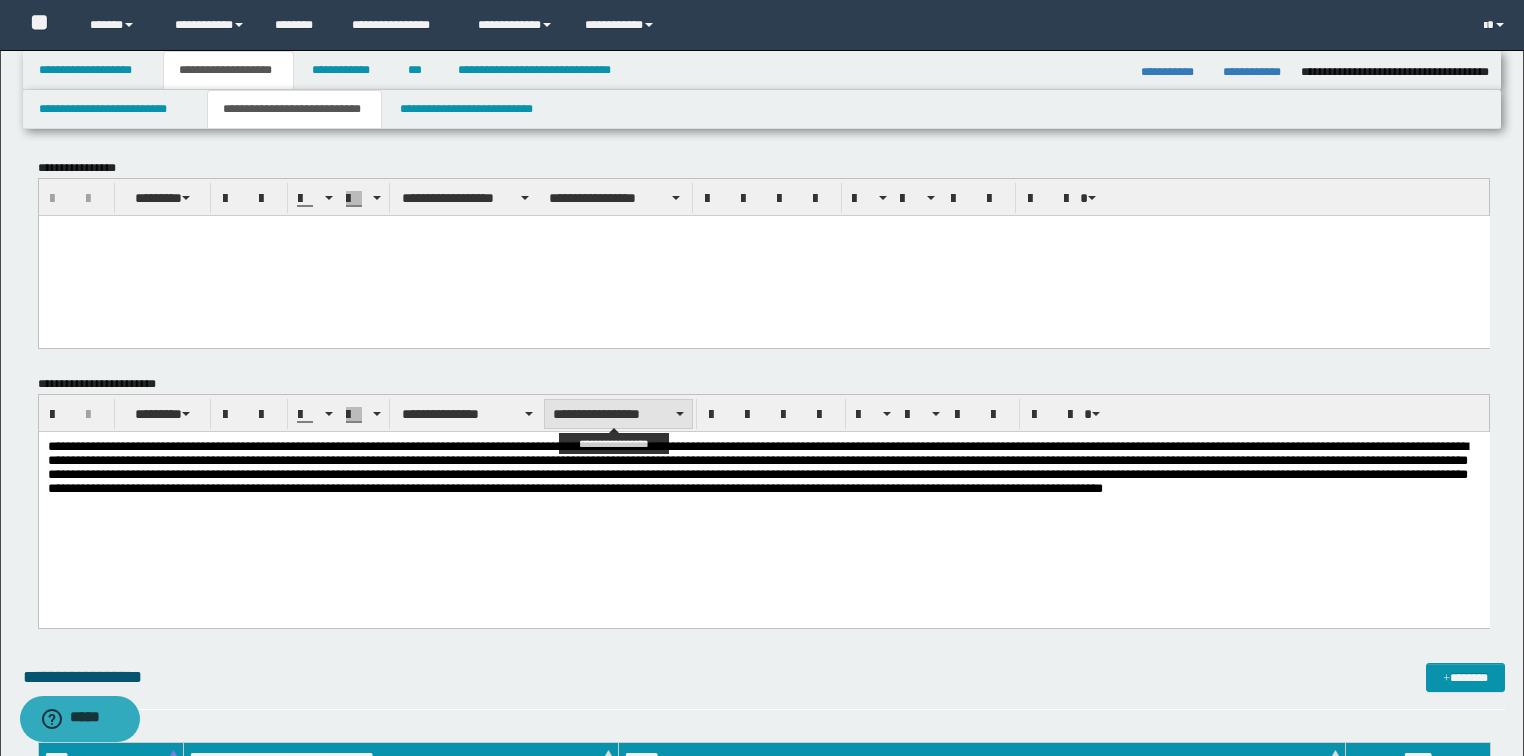 click on "**********" at bounding box center [618, 414] 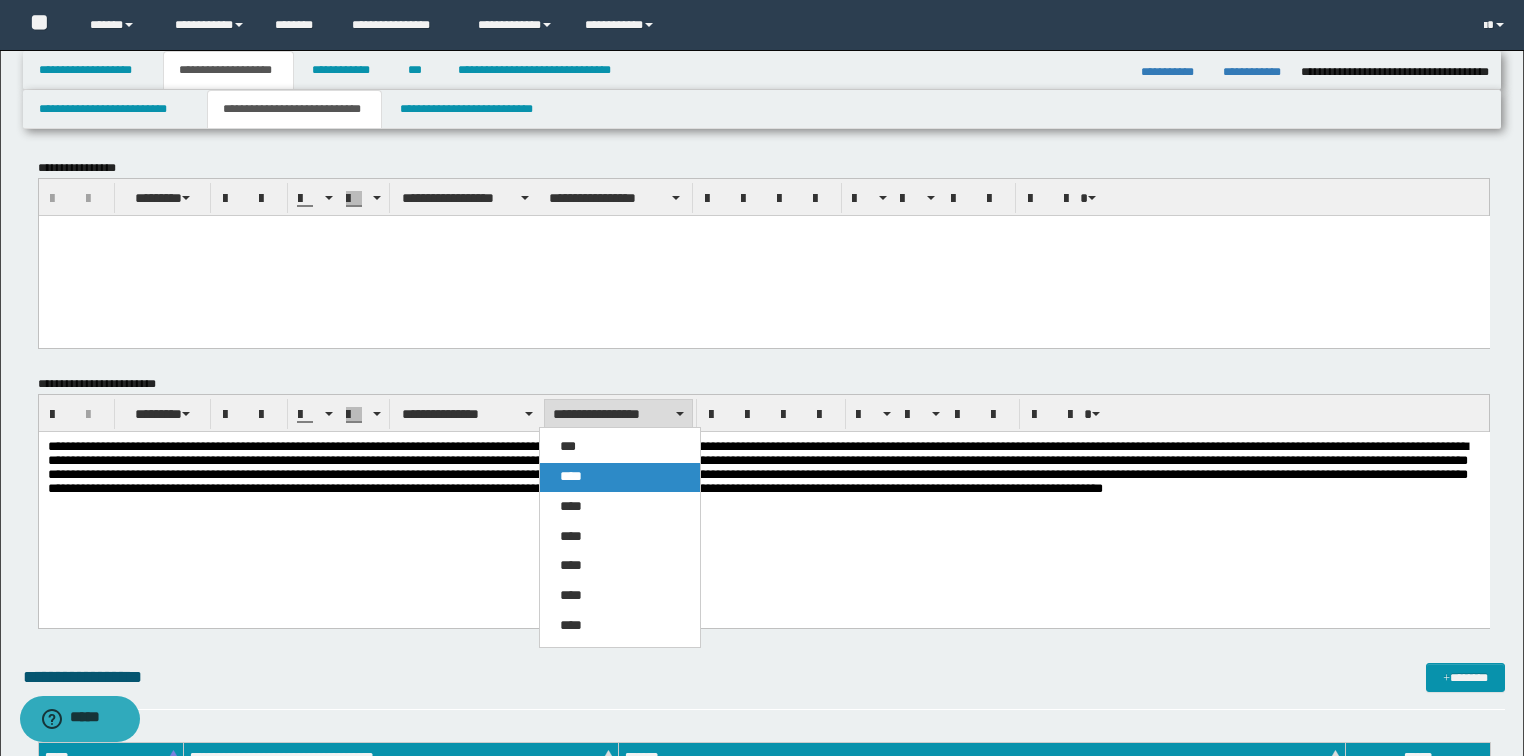 click on "****" at bounding box center [571, 476] 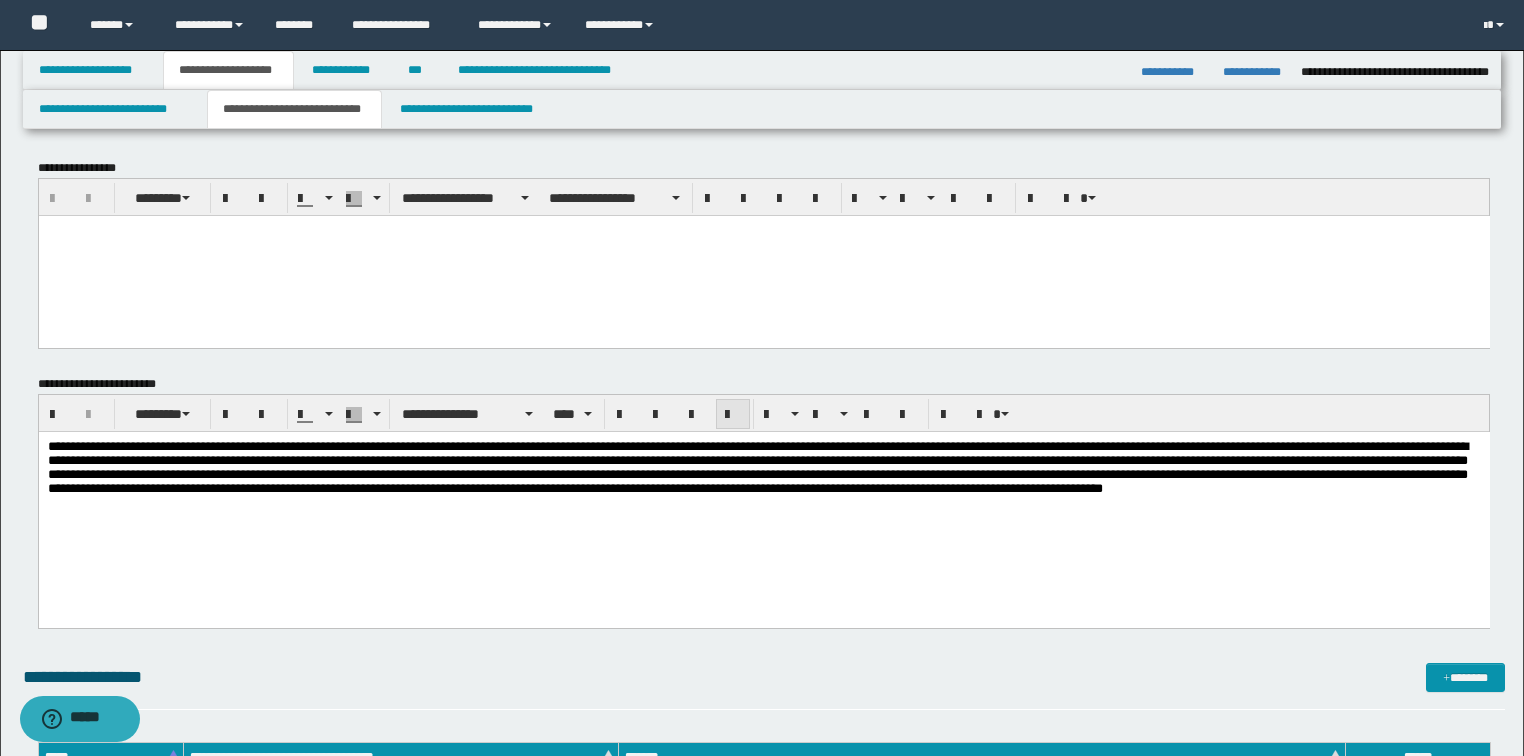 click at bounding box center (733, 415) 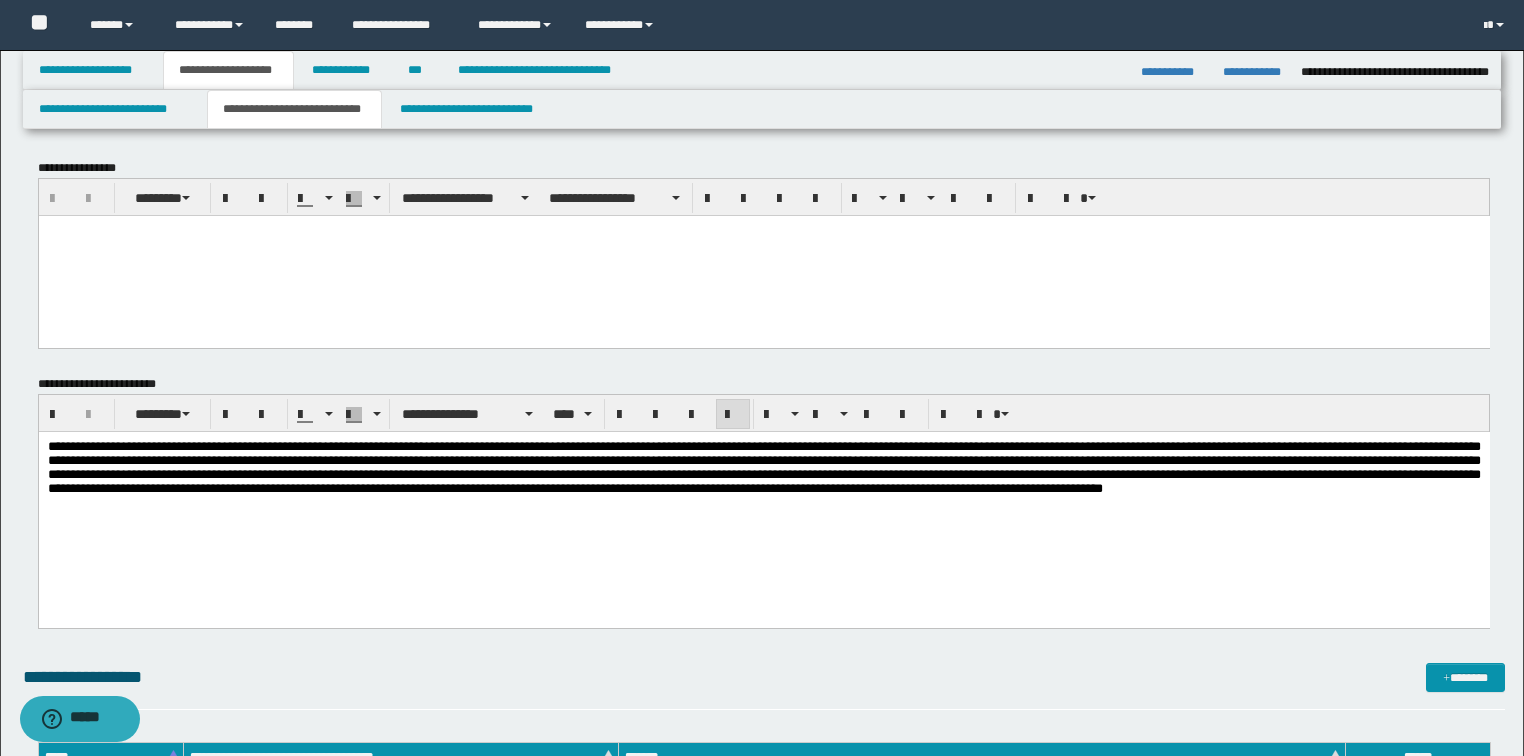 click at bounding box center [763, 504] 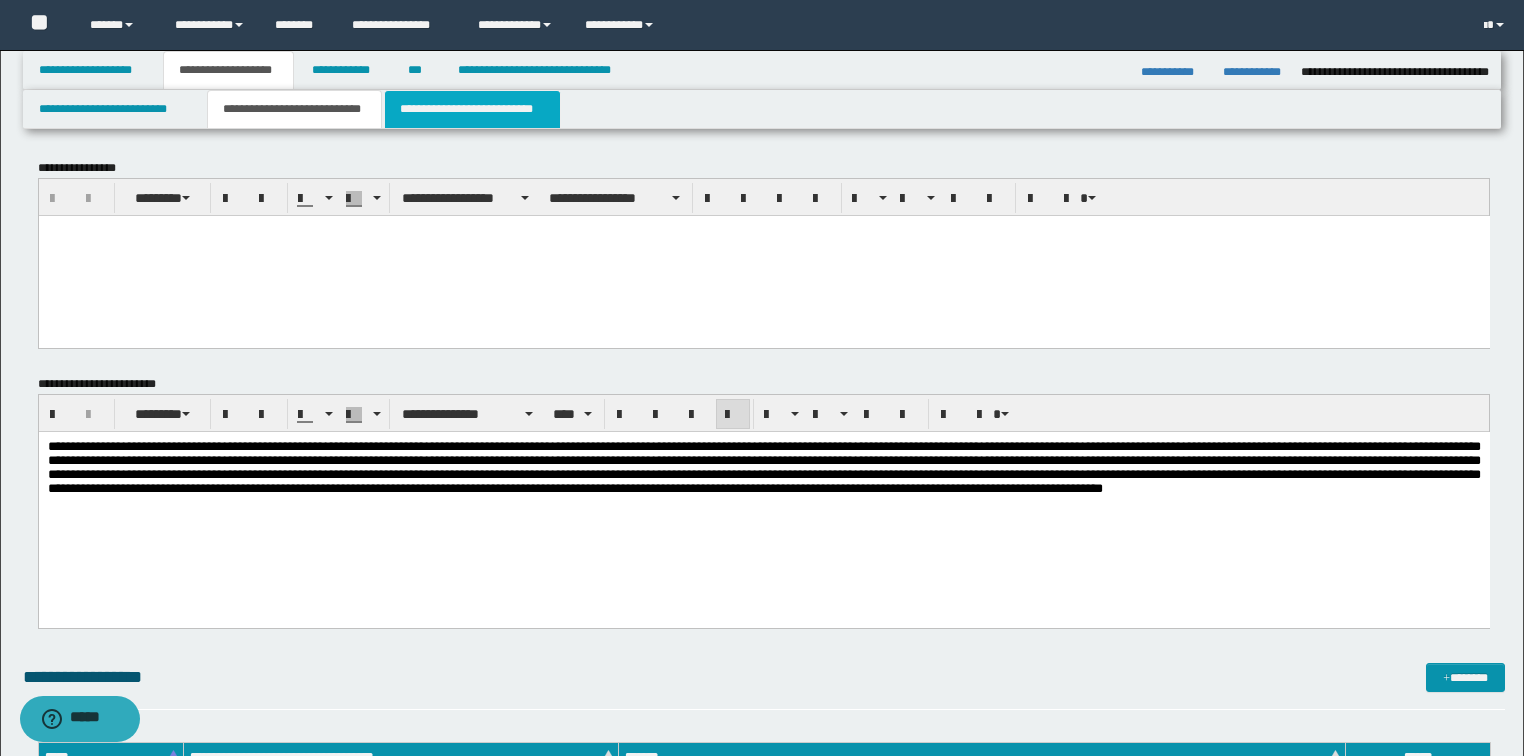 click on "**********" at bounding box center (472, 109) 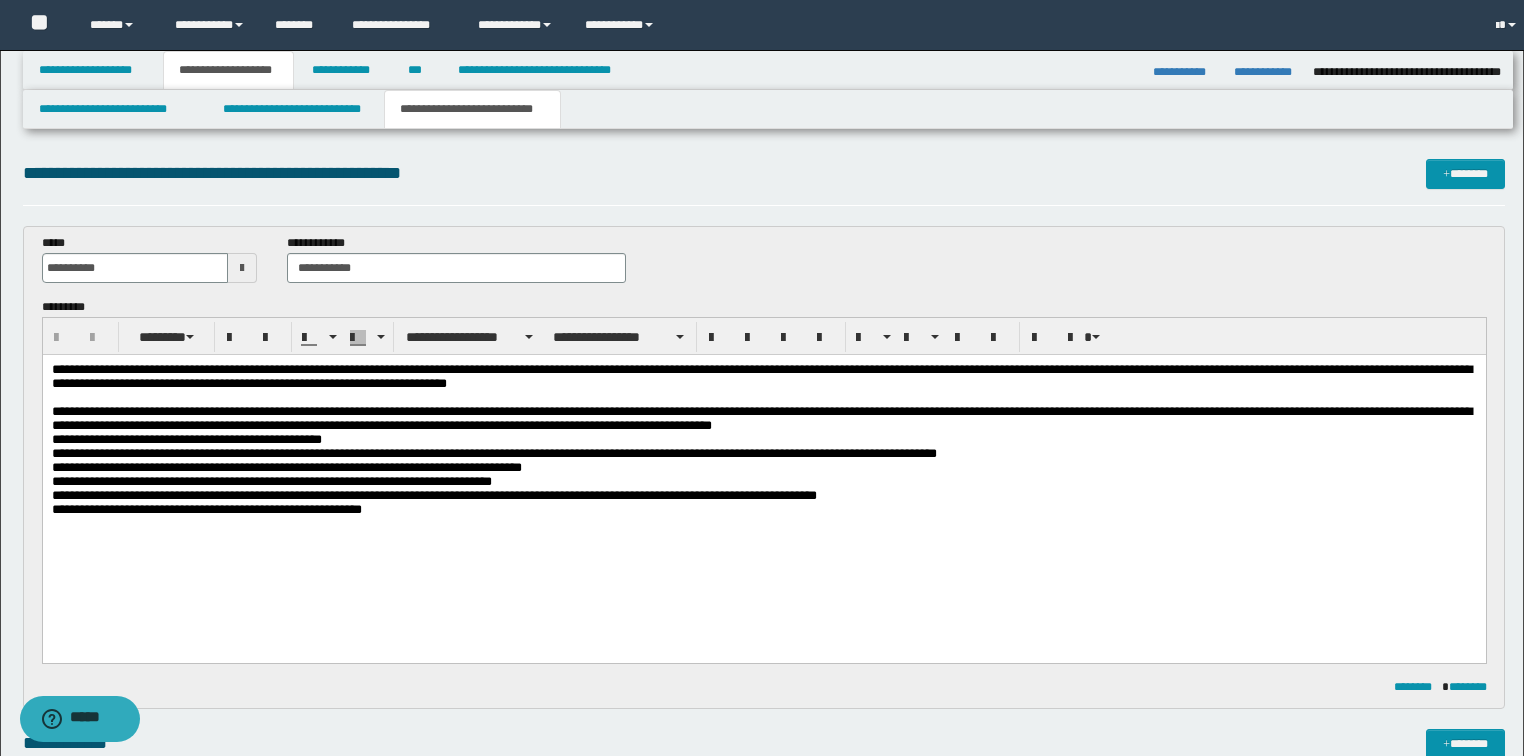 scroll, scrollTop: 0, scrollLeft: 0, axis: both 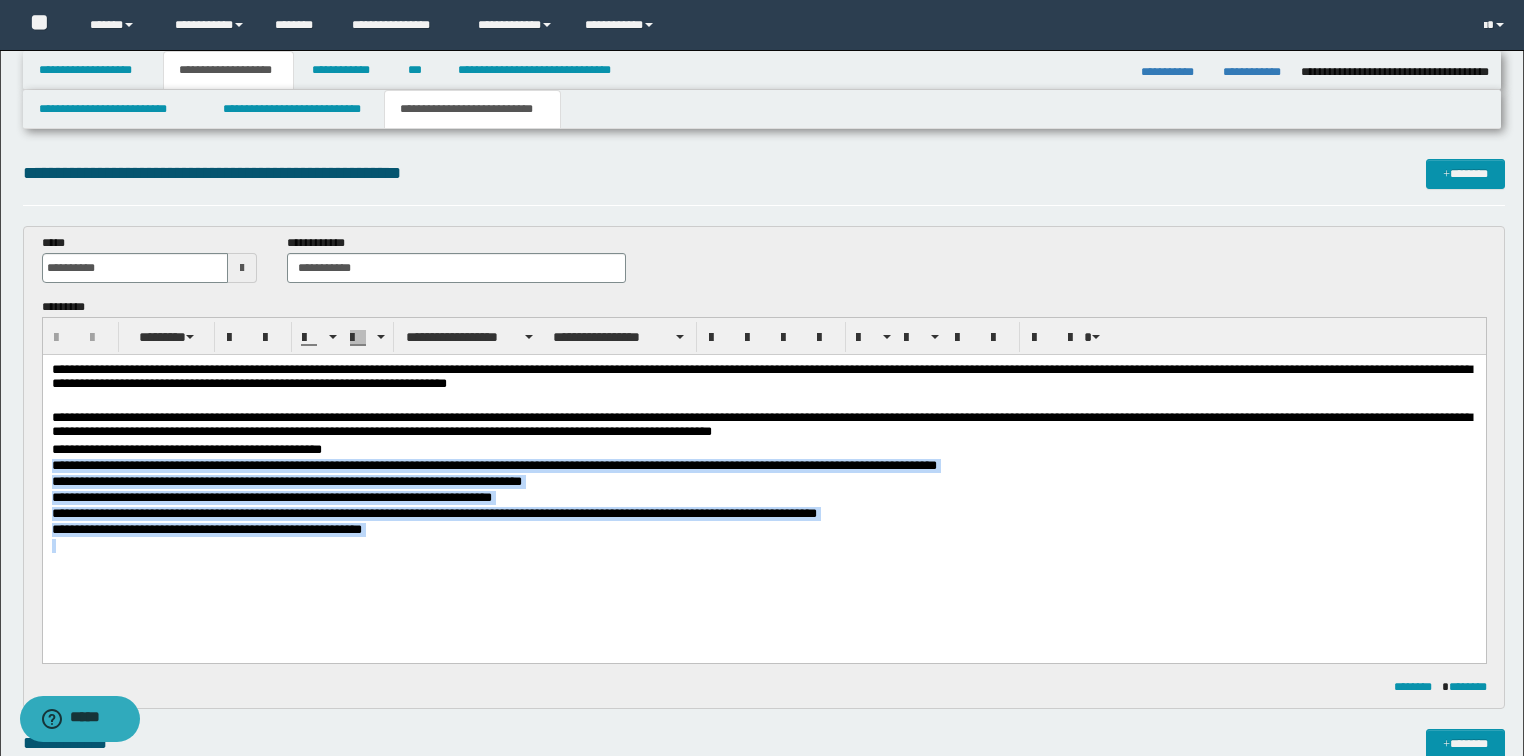 drag, startPoint x: 403, startPoint y: 546, endPoint x: 42, endPoint y: 816, distance: 450.80038 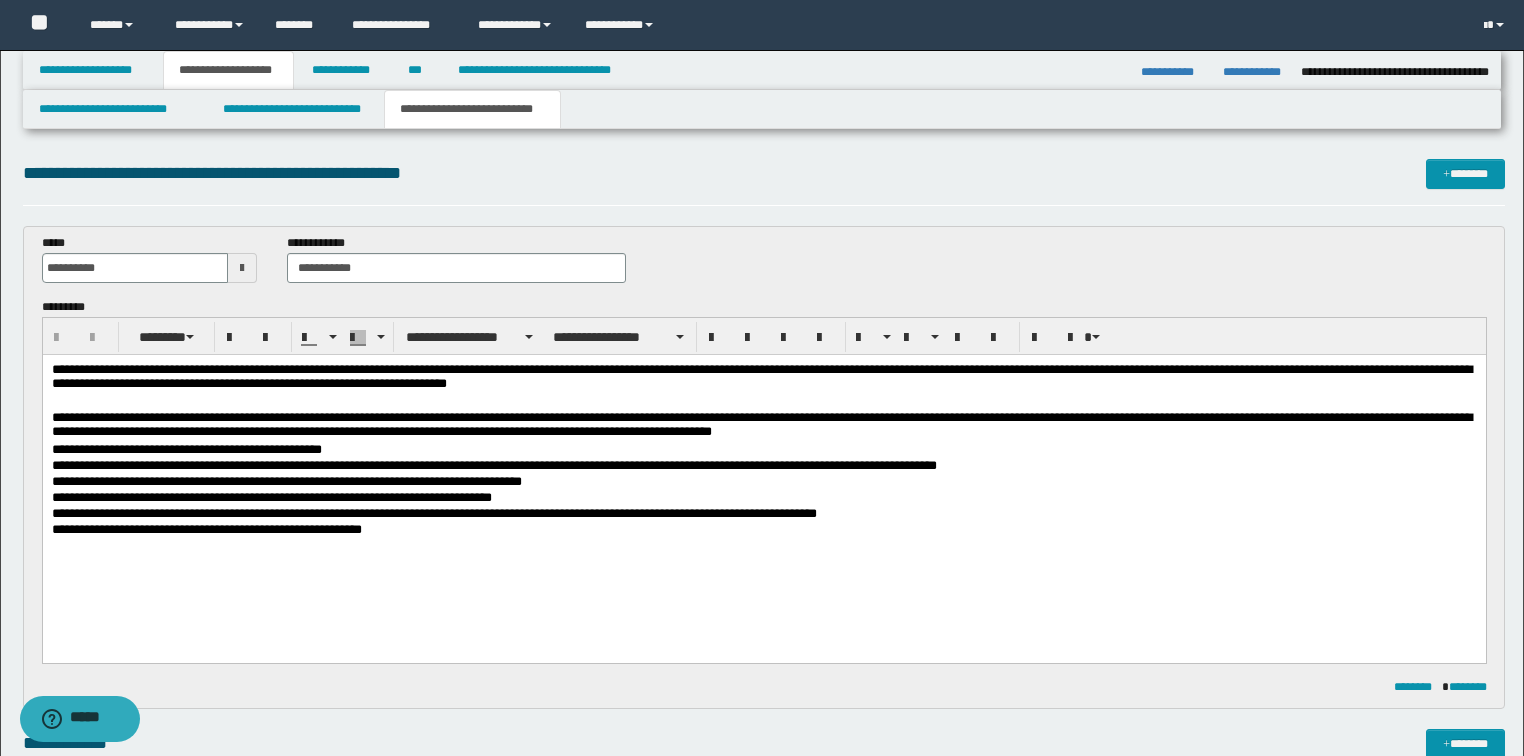 click at bounding box center (764, 546) 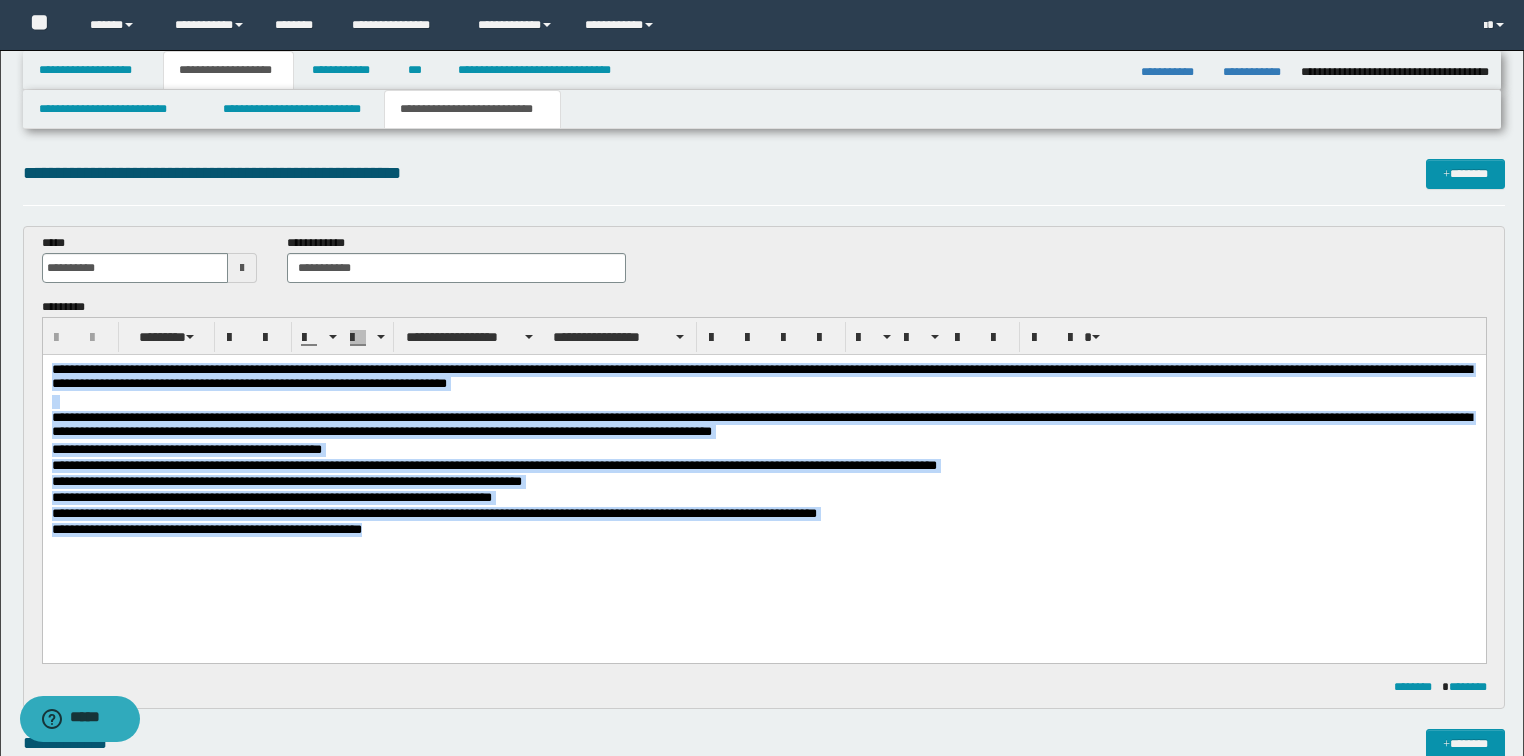 drag, startPoint x: 377, startPoint y: 529, endPoint x: 362, endPoint y: 686, distance: 157.71494 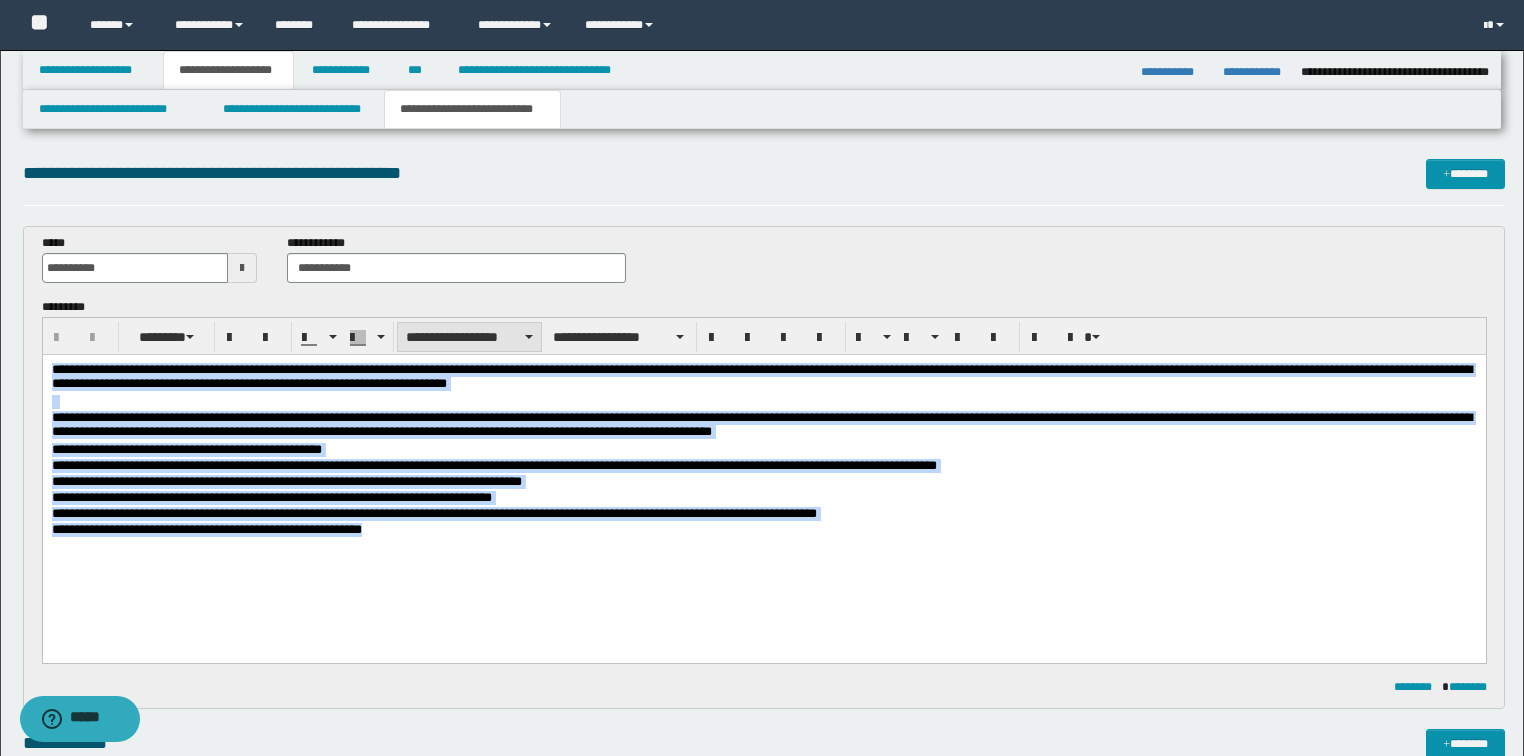 click on "**********" at bounding box center (469, 337) 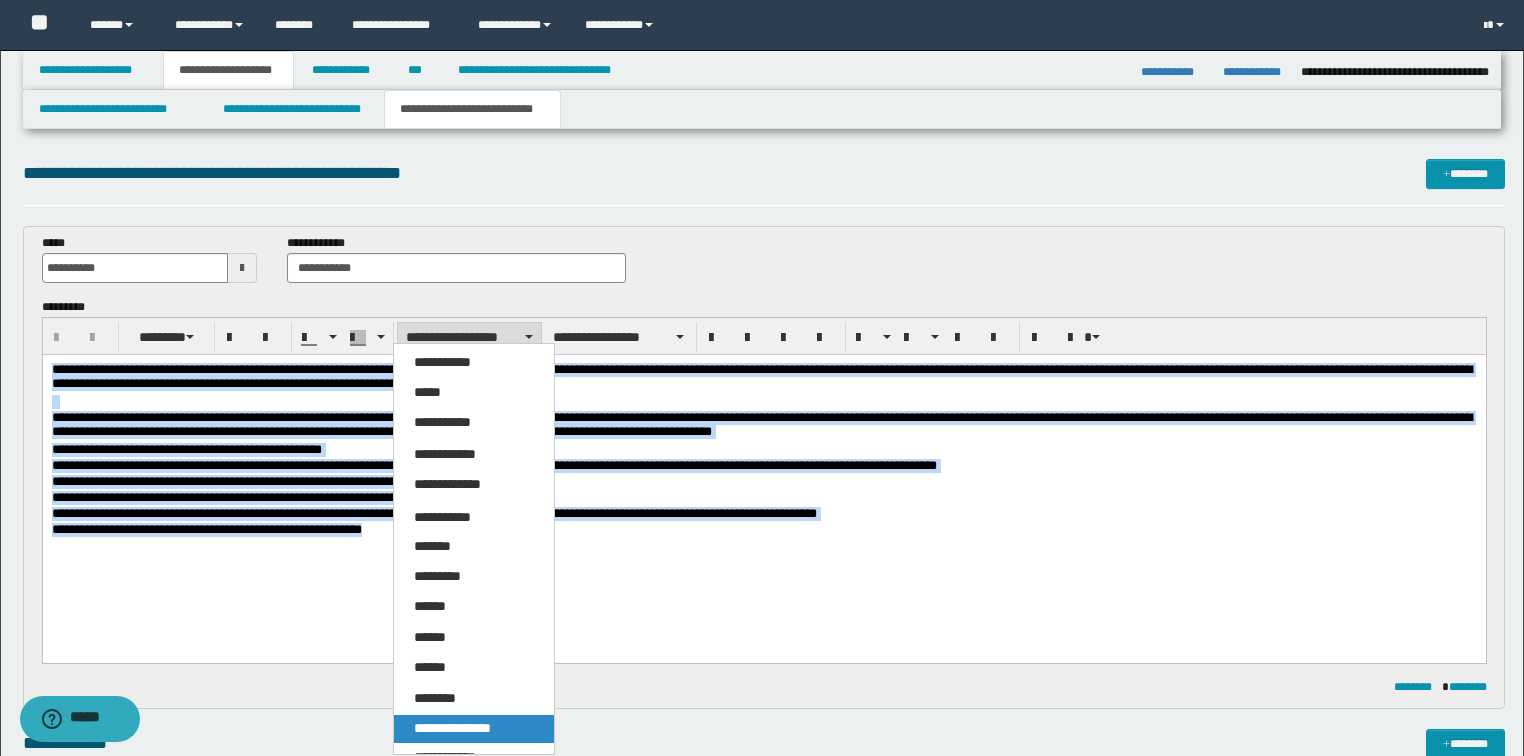click on "**********" at bounding box center [452, 728] 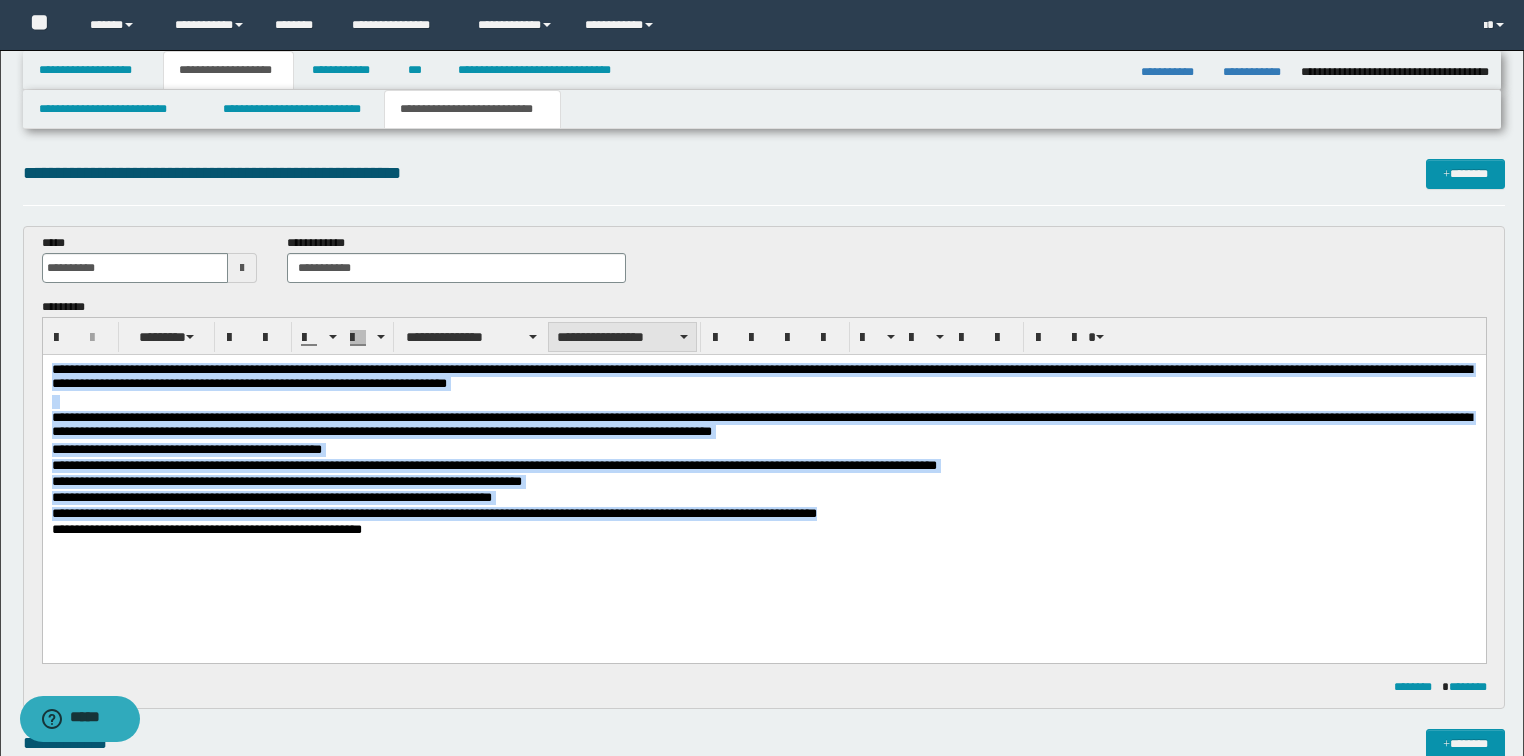 click on "**********" at bounding box center [622, 337] 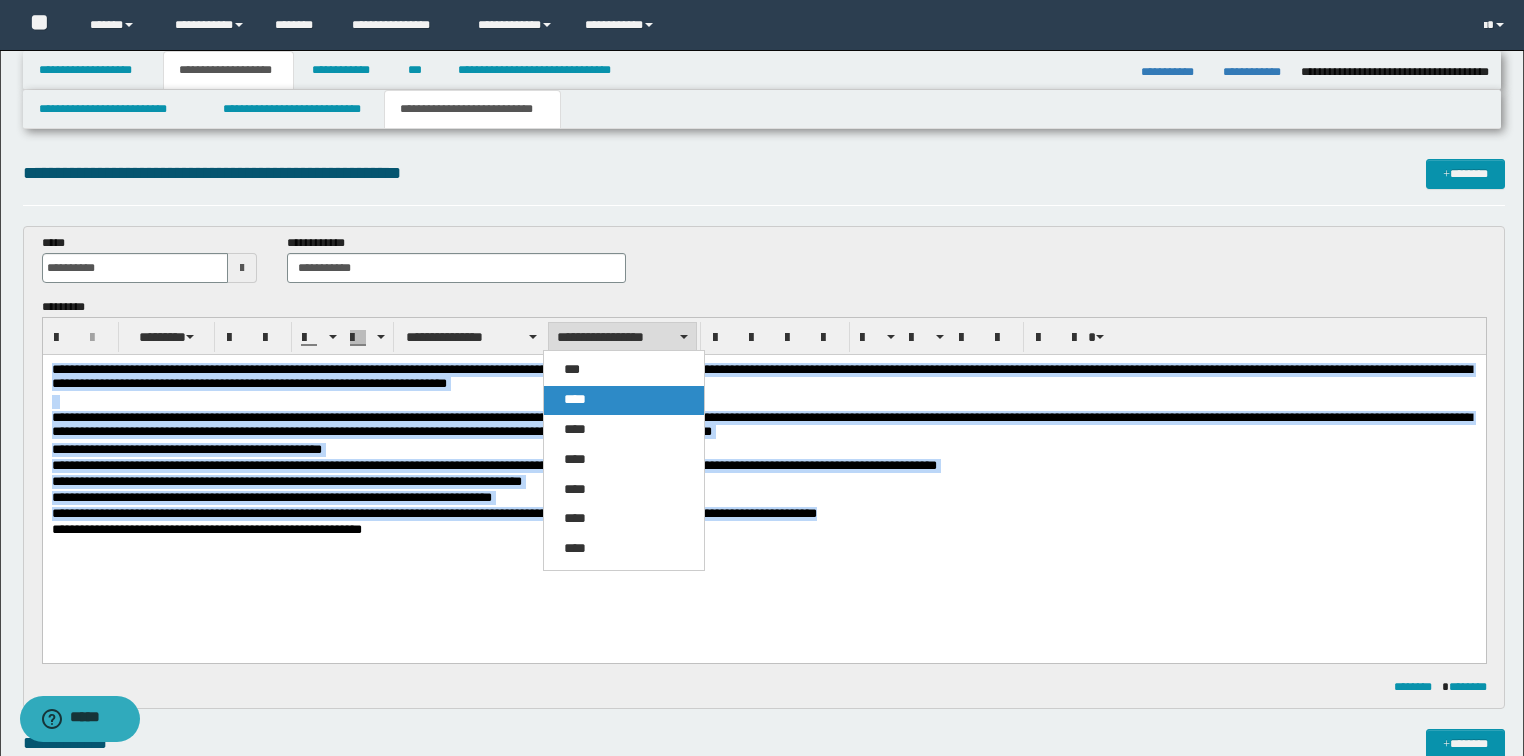 drag, startPoint x: 589, startPoint y: 401, endPoint x: 644, endPoint y: 2, distance: 402.7729 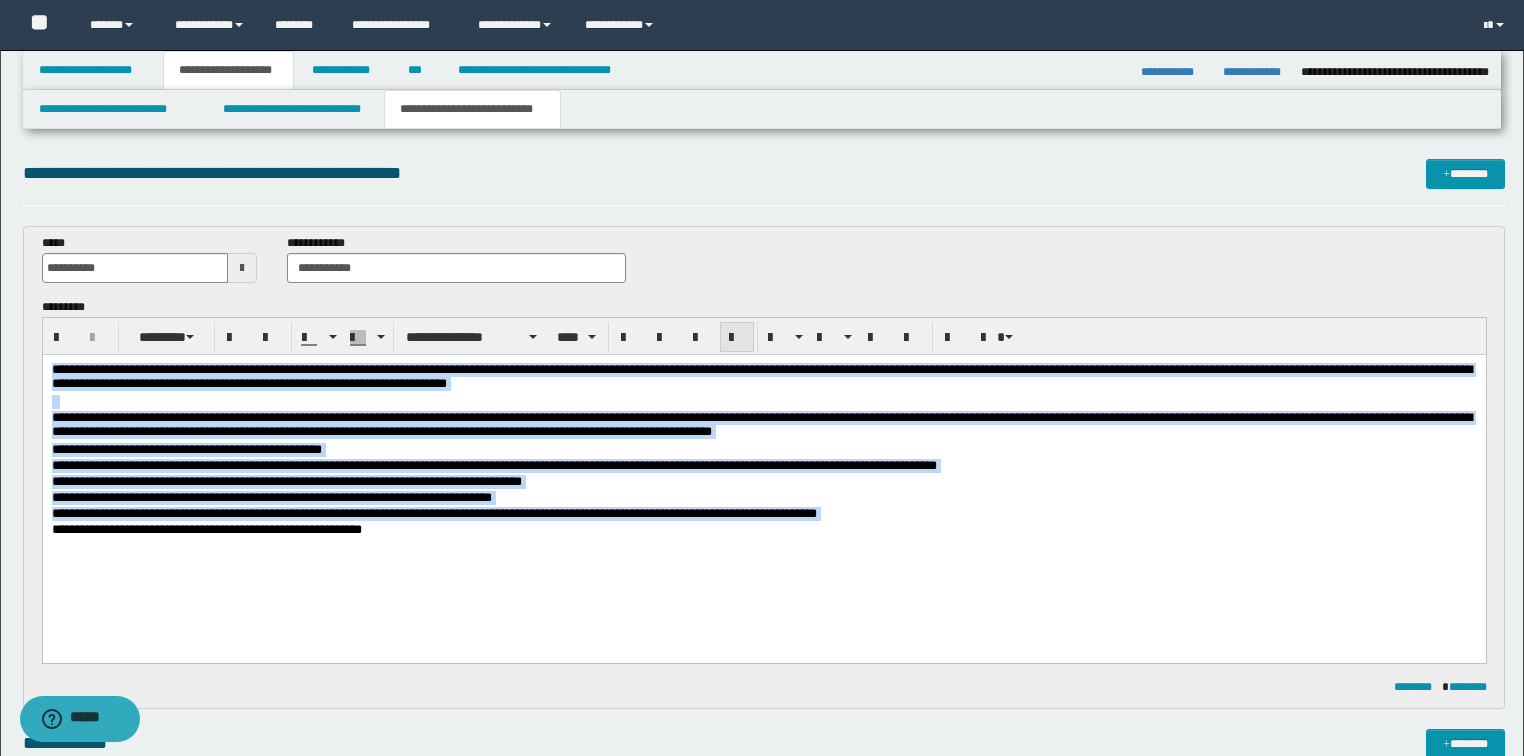 click at bounding box center (737, 338) 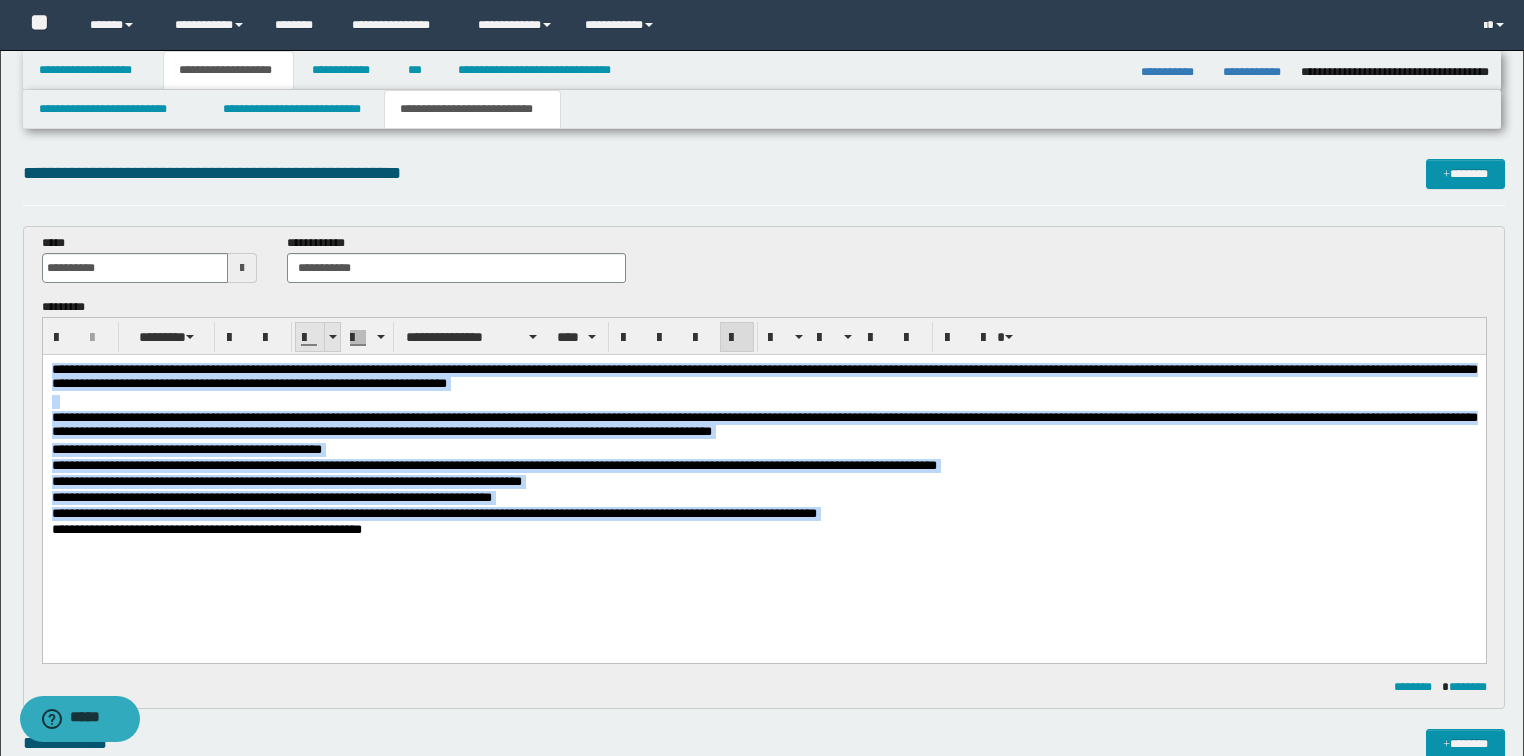 click at bounding box center (332, 337) 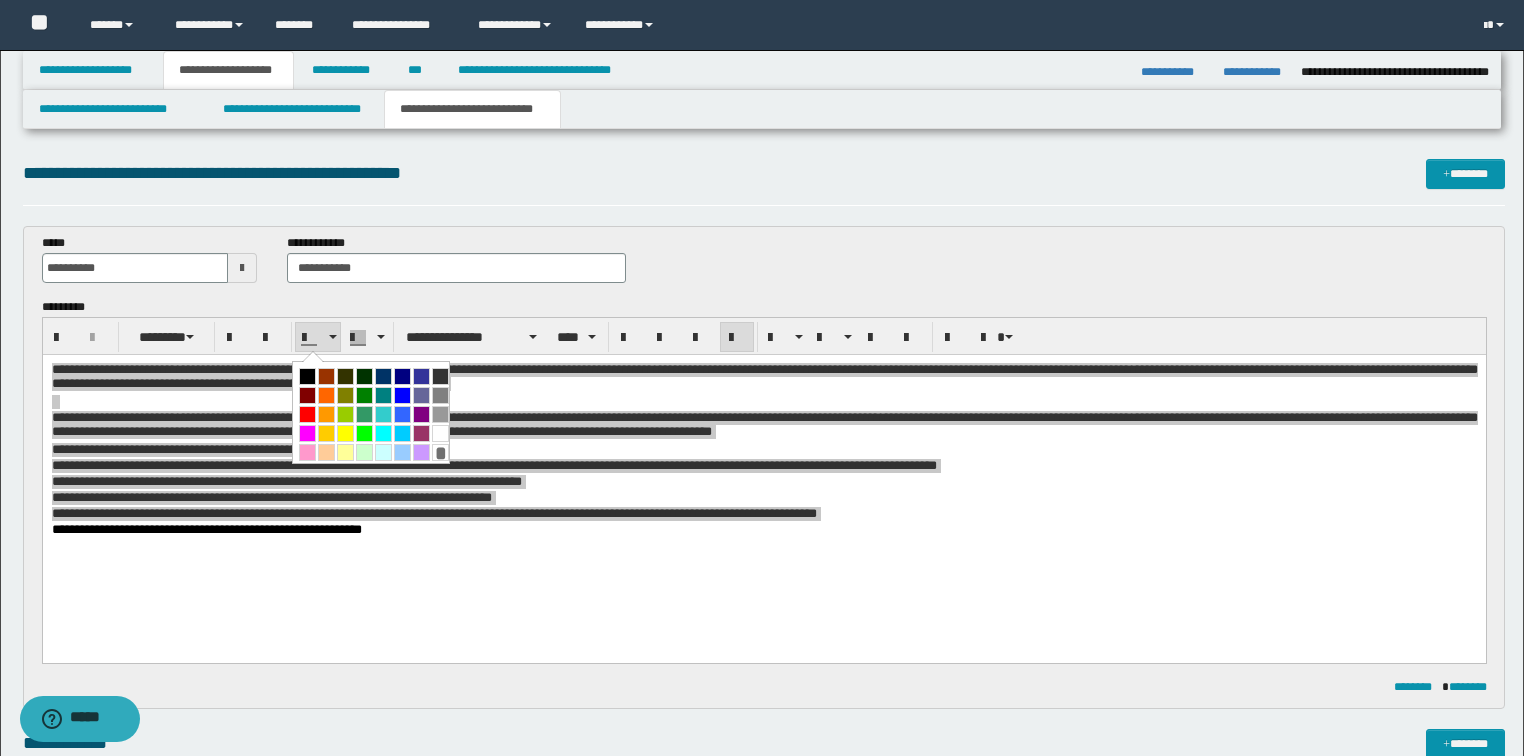 click at bounding box center [307, 376] 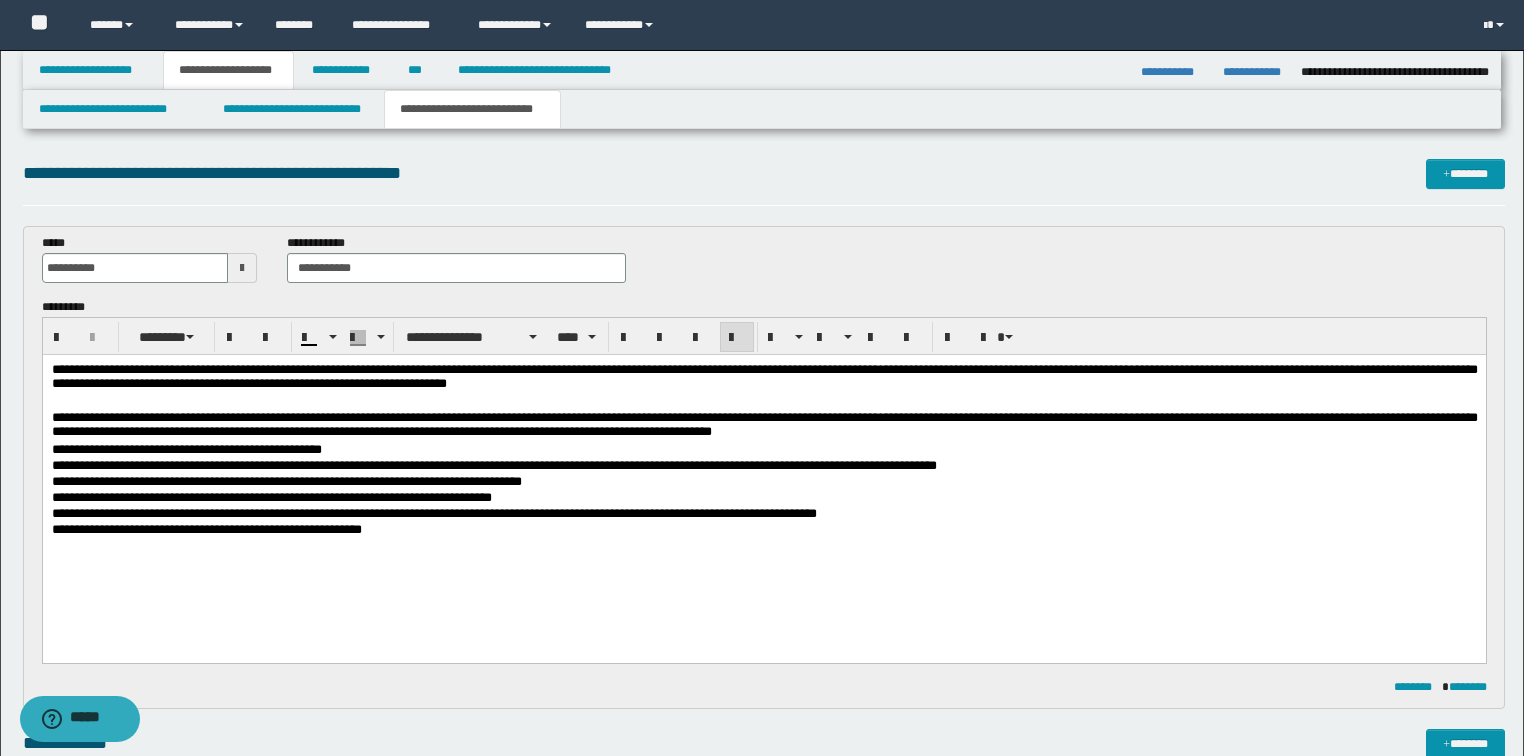 click at bounding box center [764, 546] 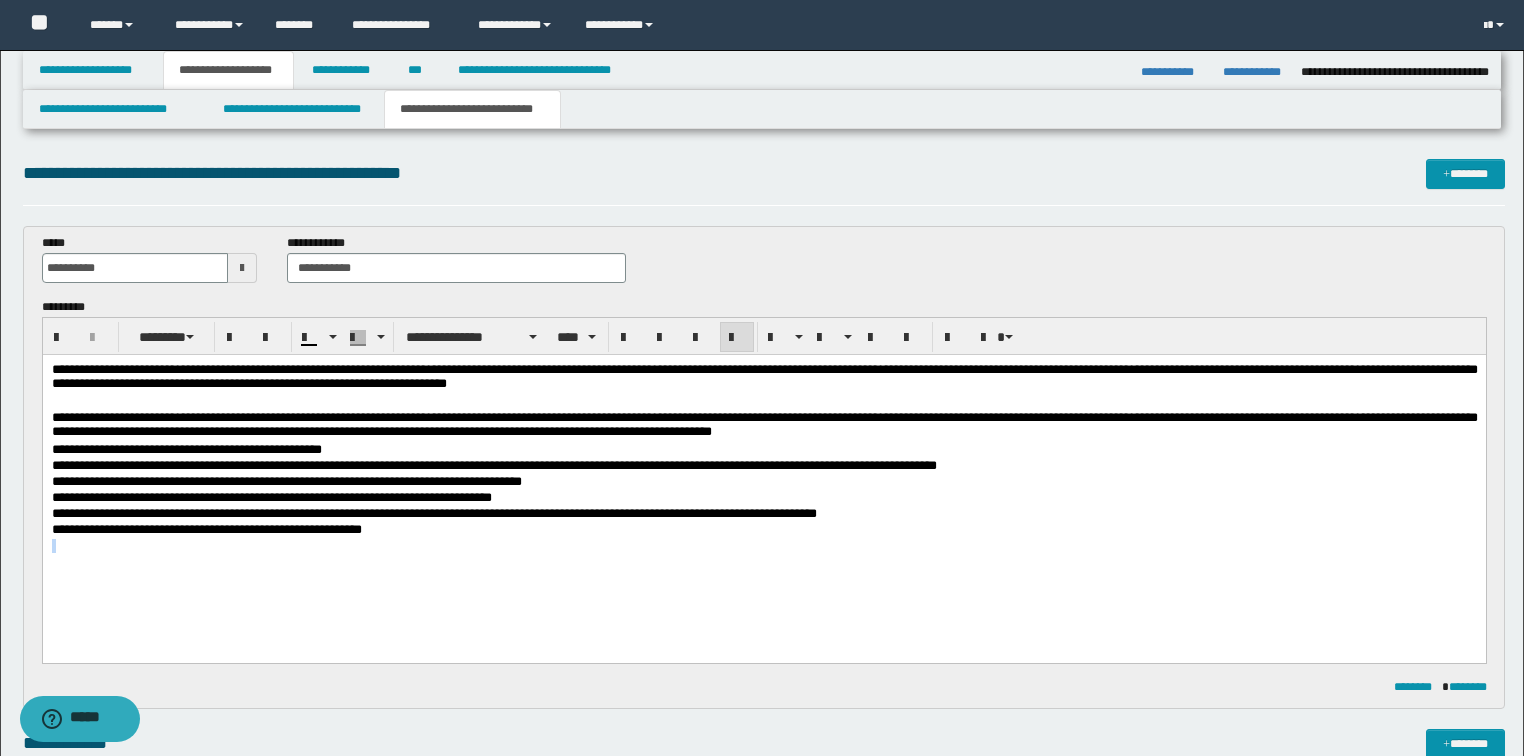 drag, startPoint x: 376, startPoint y: 531, endPoint x: 440, endPoint y: 612, distance: 103.23275 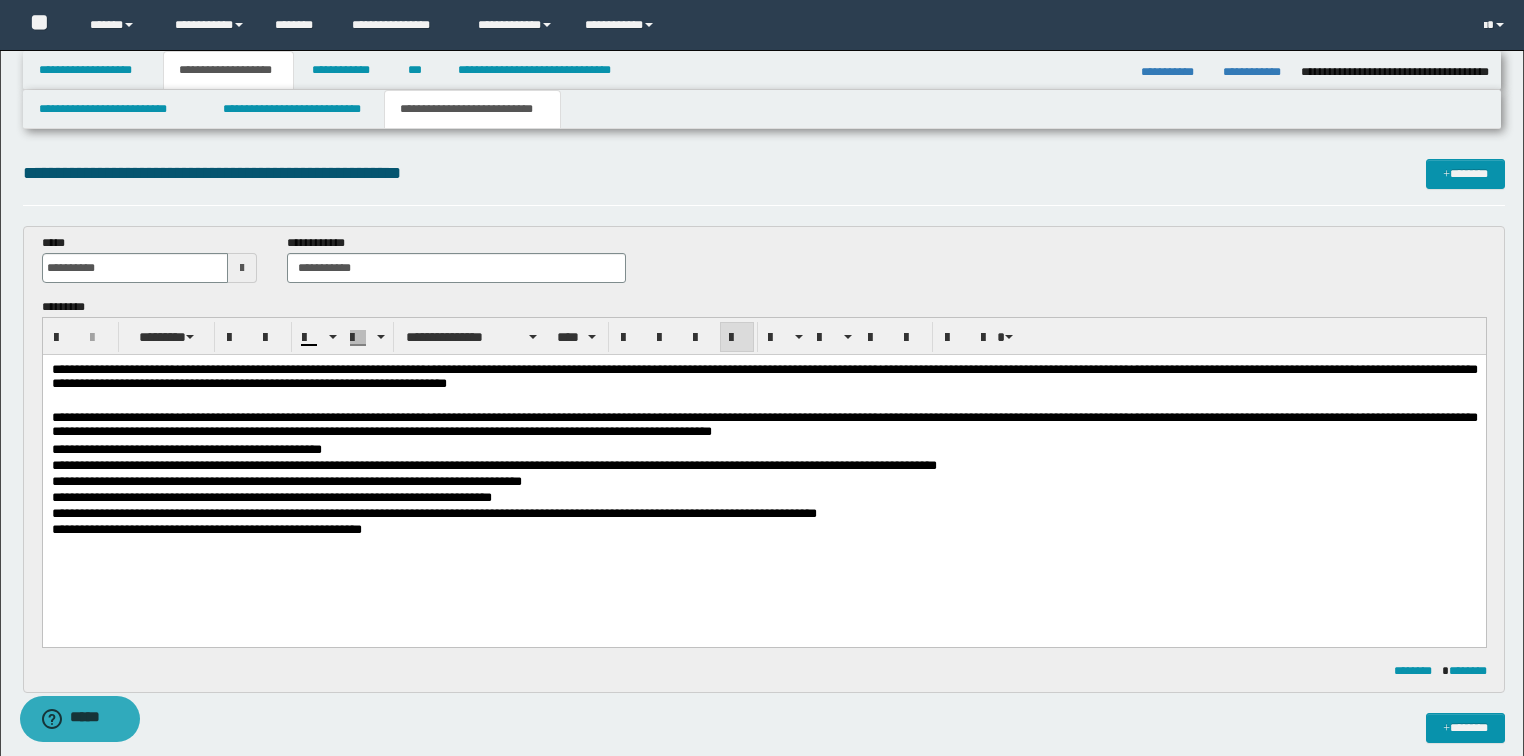 click on "**********" at bounding box center (433, 512) 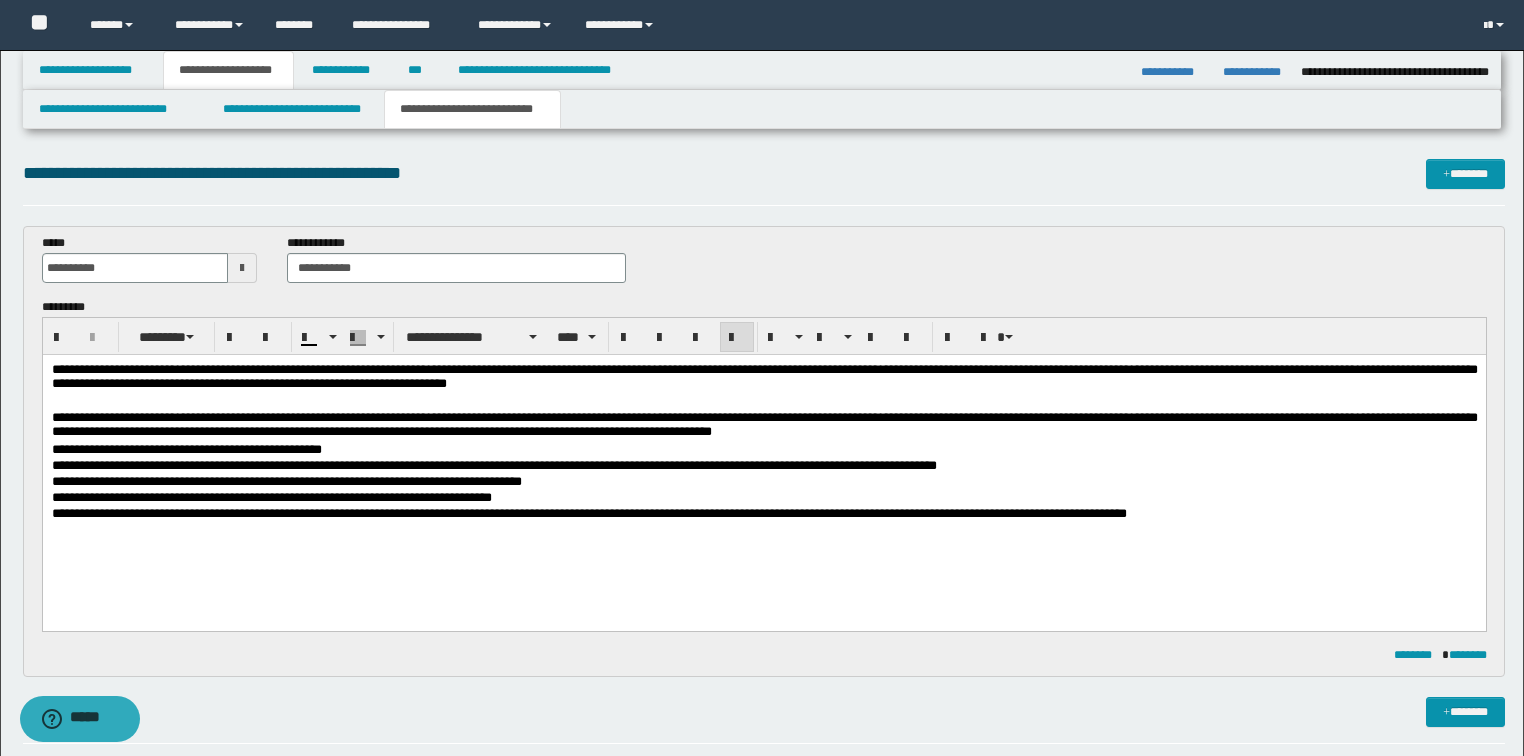 click on "**********" at bounding box center (764, 423) 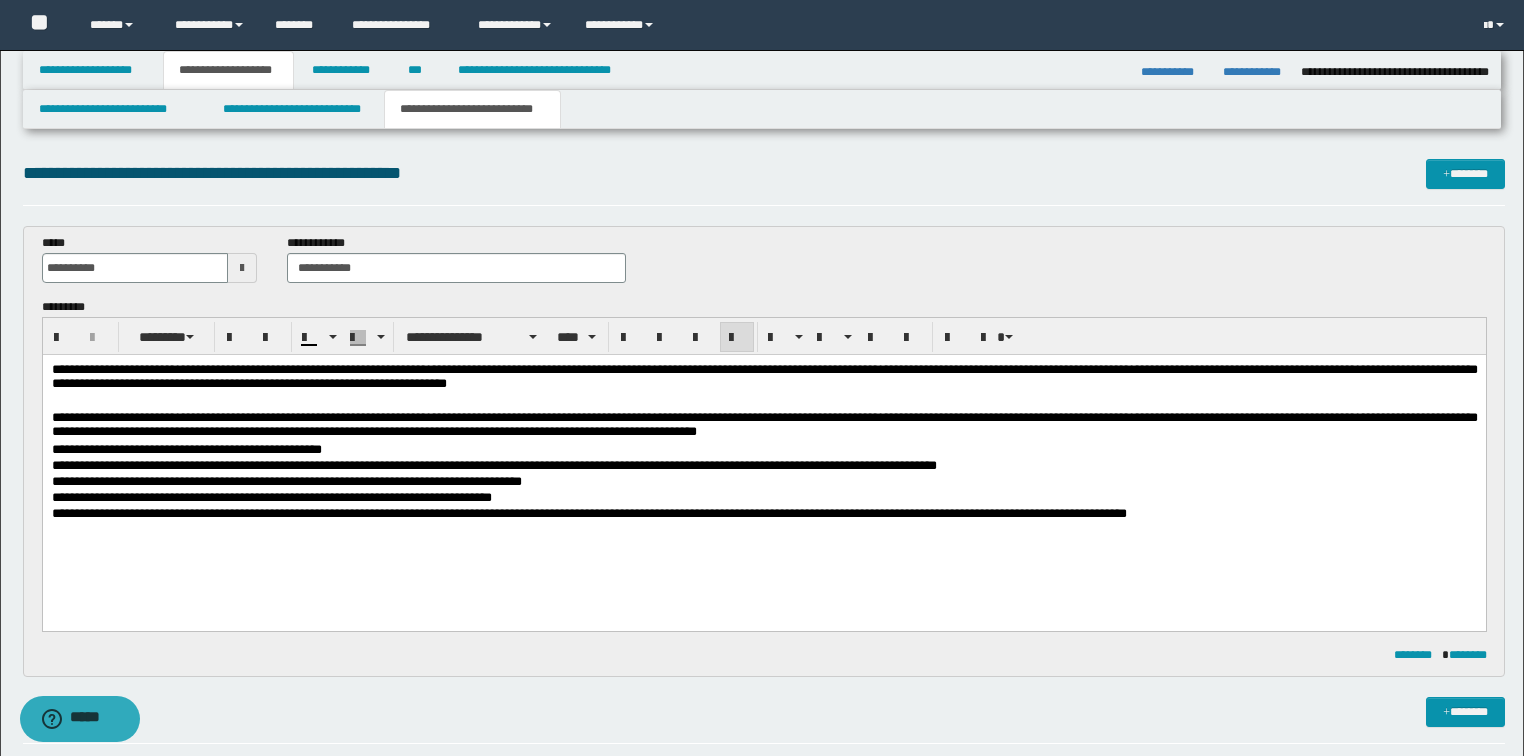 click at bounding box center [764, 402] 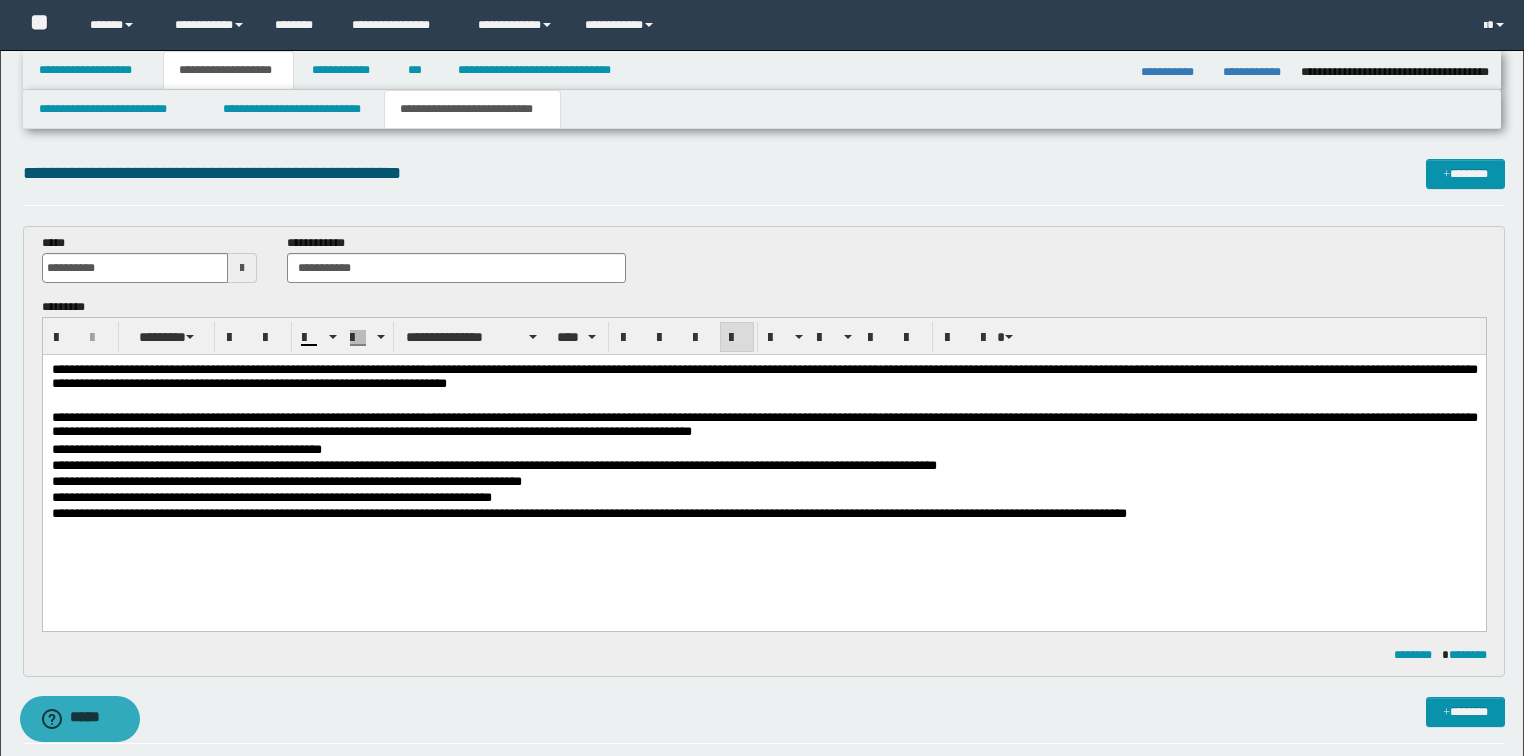 click on "**********" at bounding box center (764, 466) 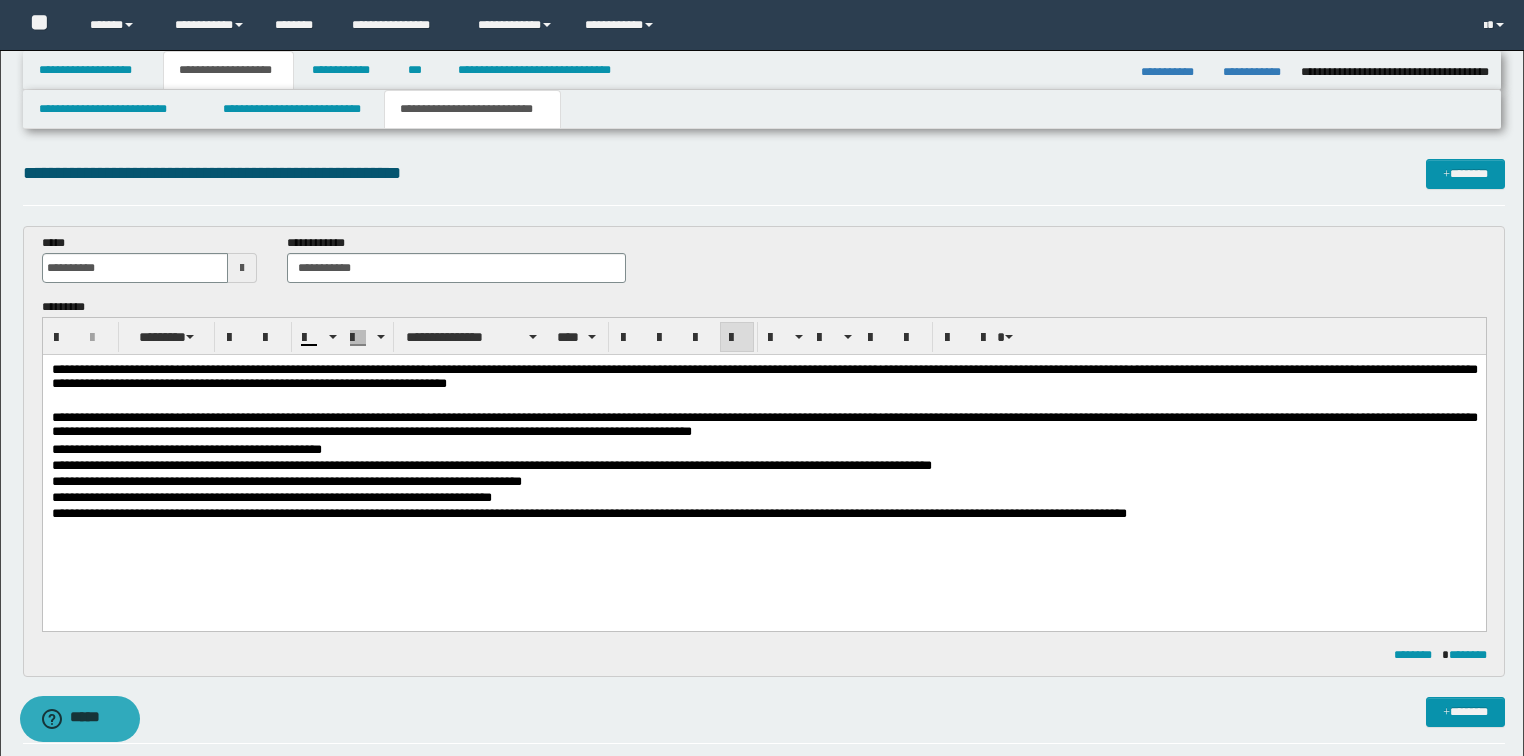 click on "**********" at bounding box center (764, 375) 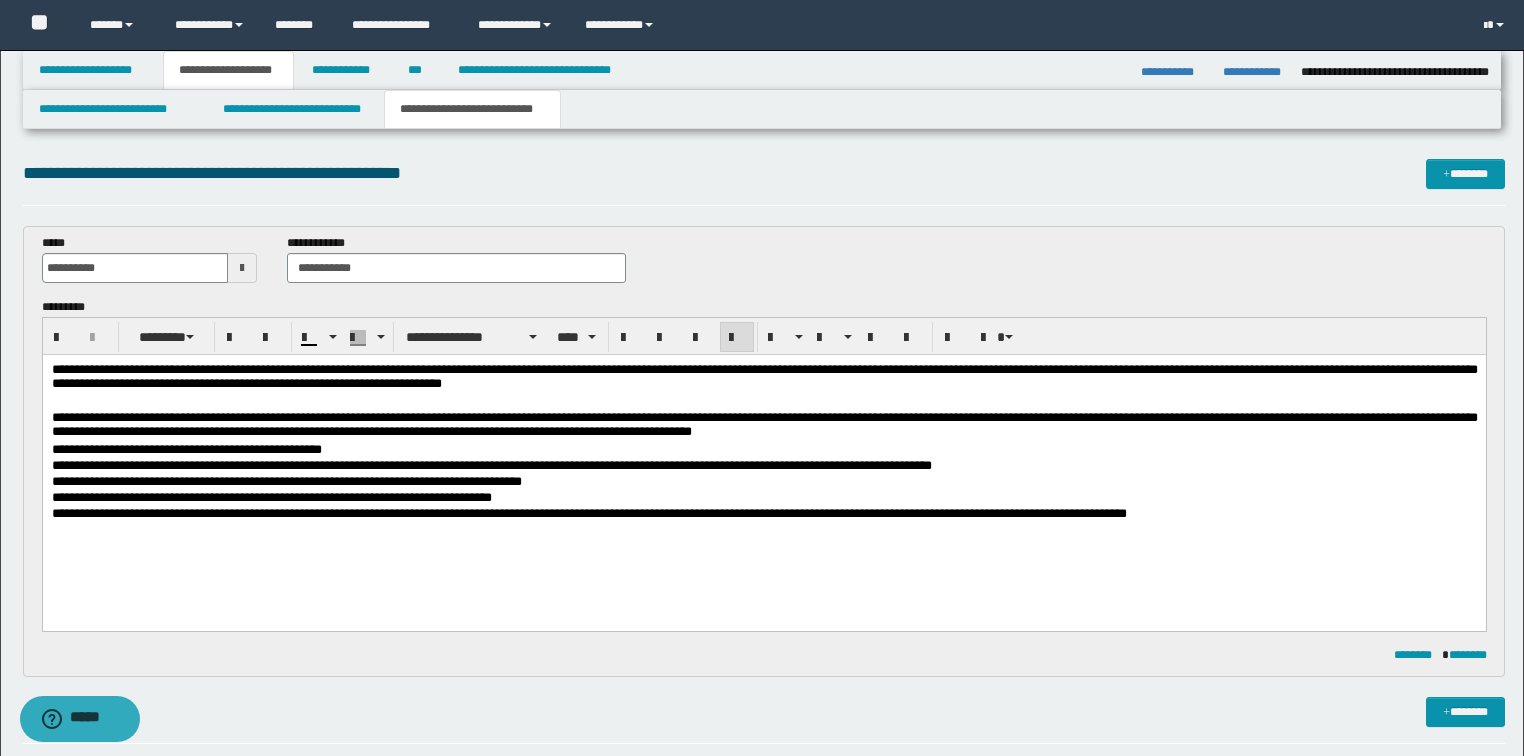 click on "**********" at bounding box center (764, 375) 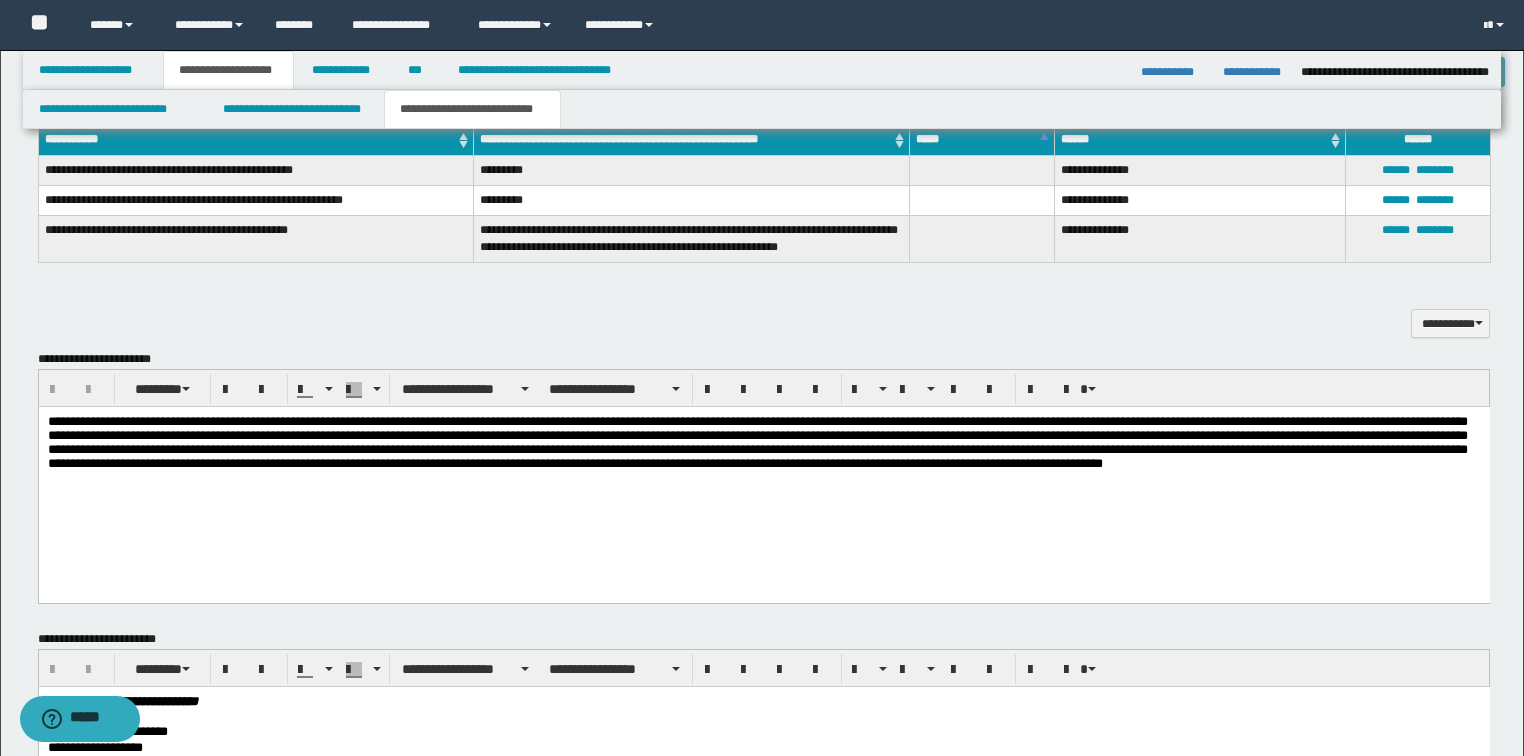 scroll, scrollTop: 1040, scrollLeft: 0, axis: vertical 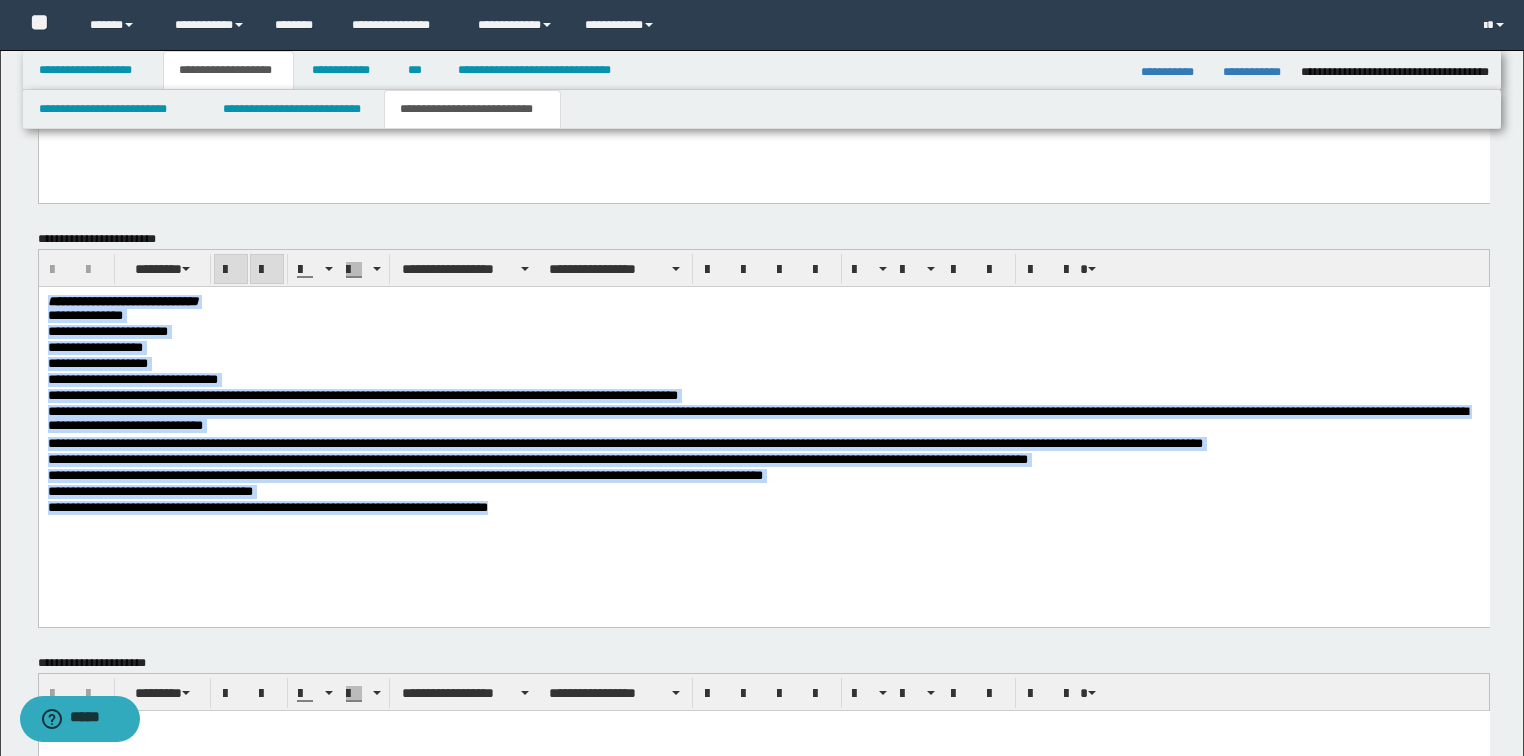 drag, startPoint x: 503, startPoint y: 509, endPoint x: -1, endPoint y: 297, distance: 546.77234 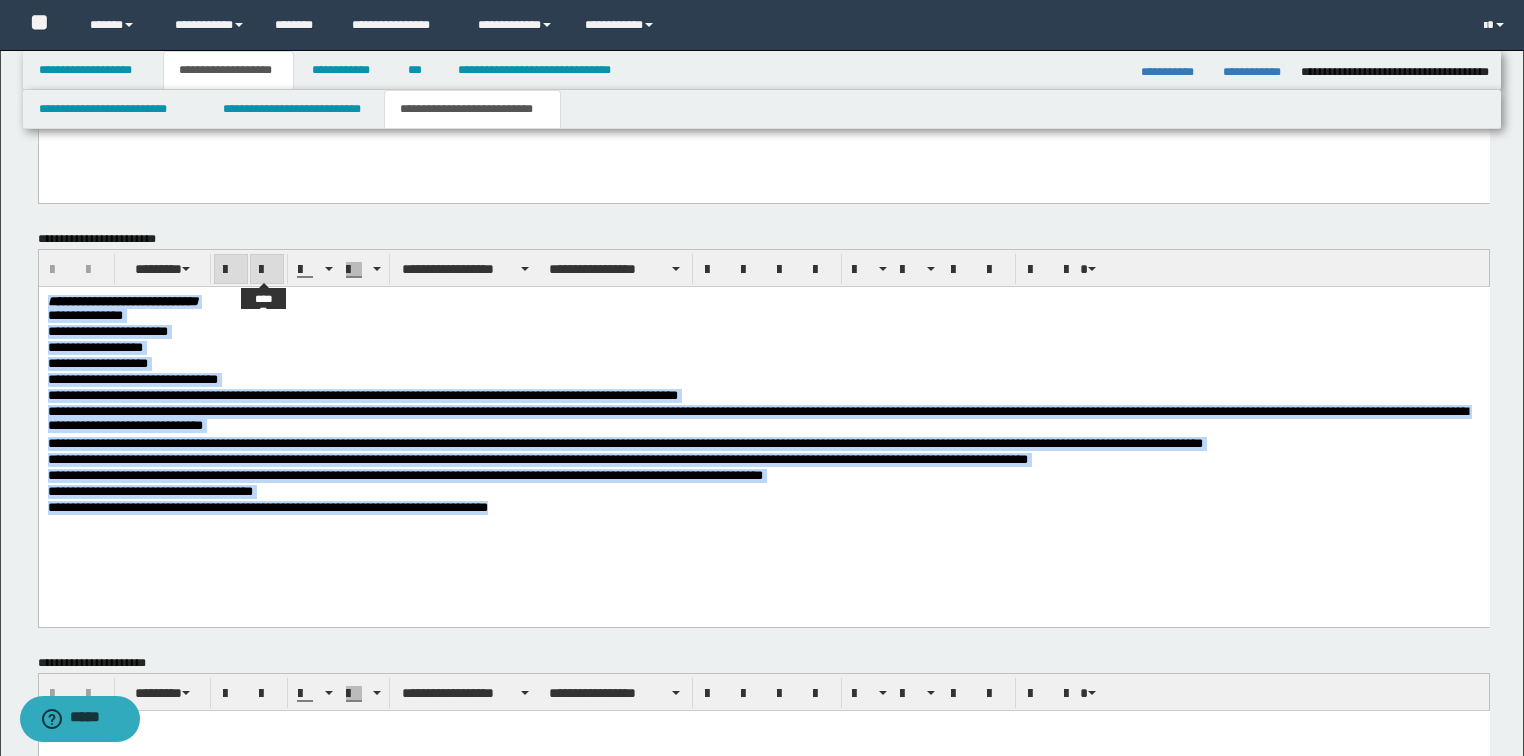 click at bounding box center (267, 270) 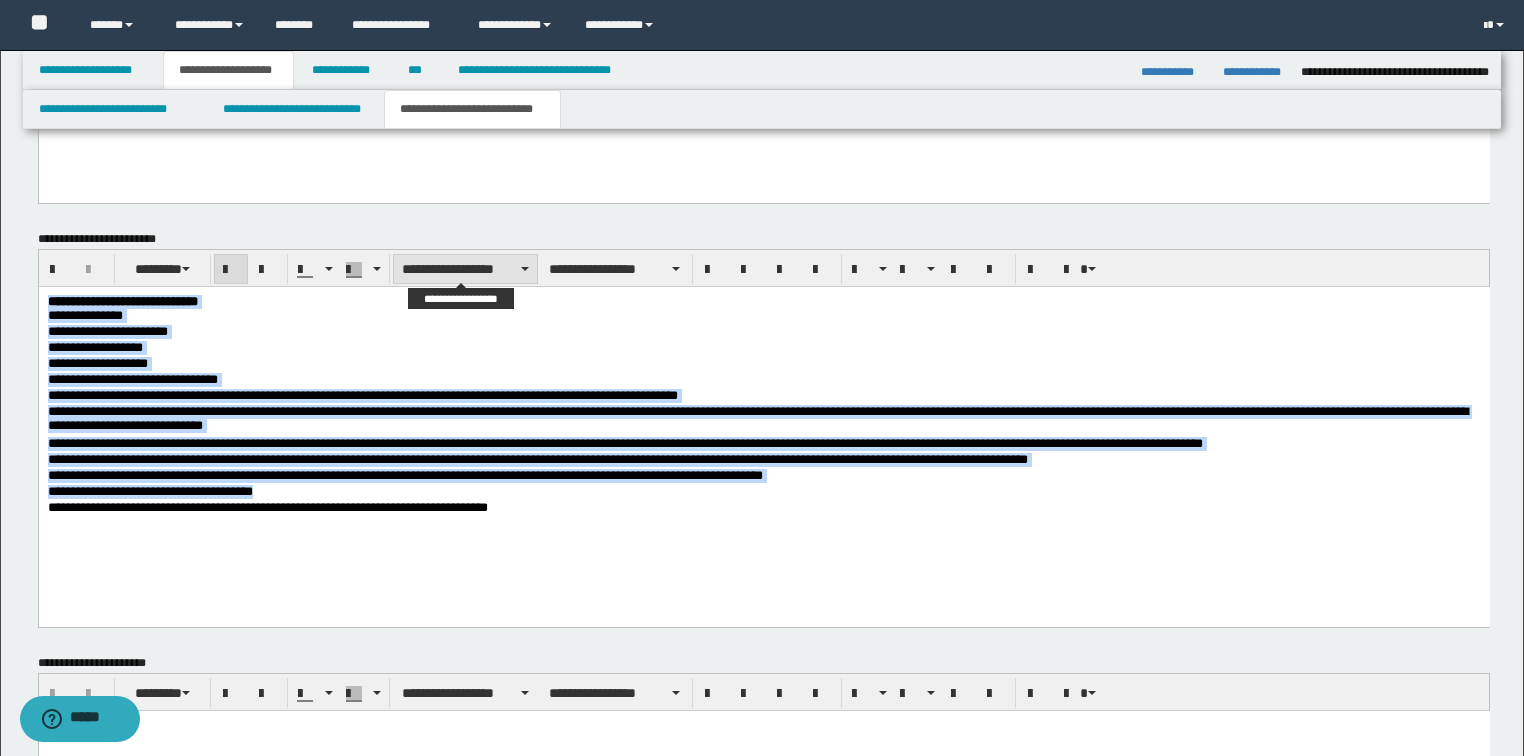click on "**********" at bounding box center (465, 269) 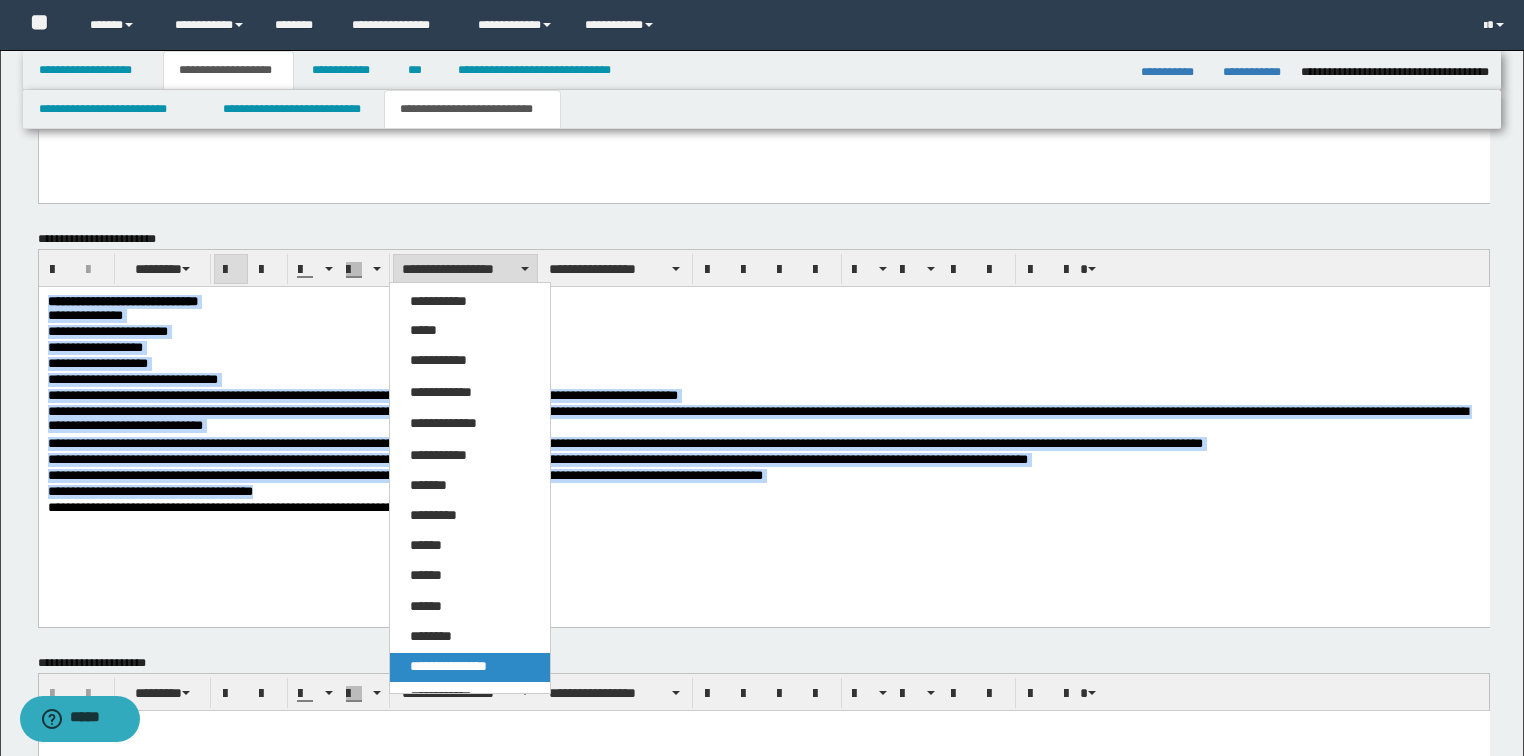 click on "**********" at bounding box center (448, 666) 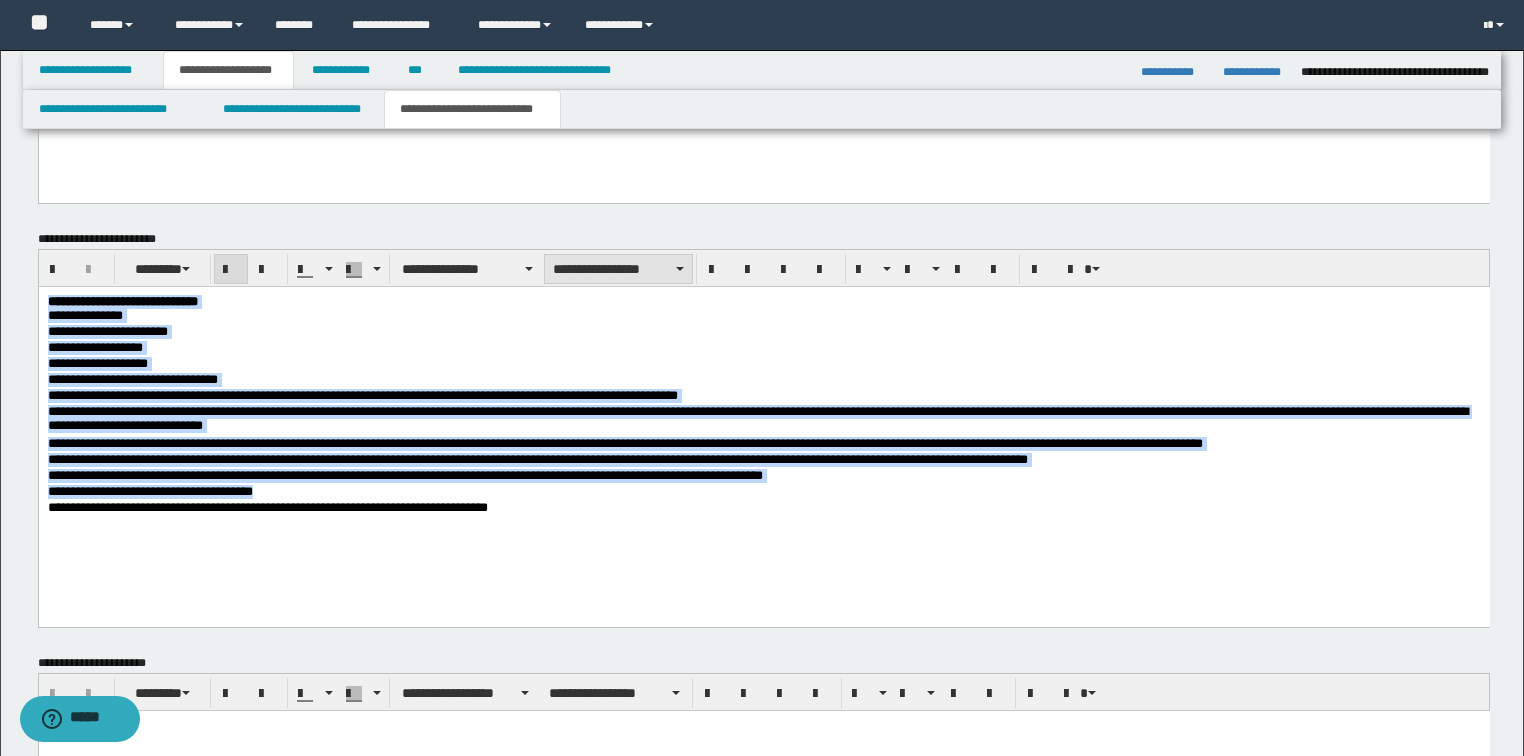 click on "**********" at bounding box center [618, 269] 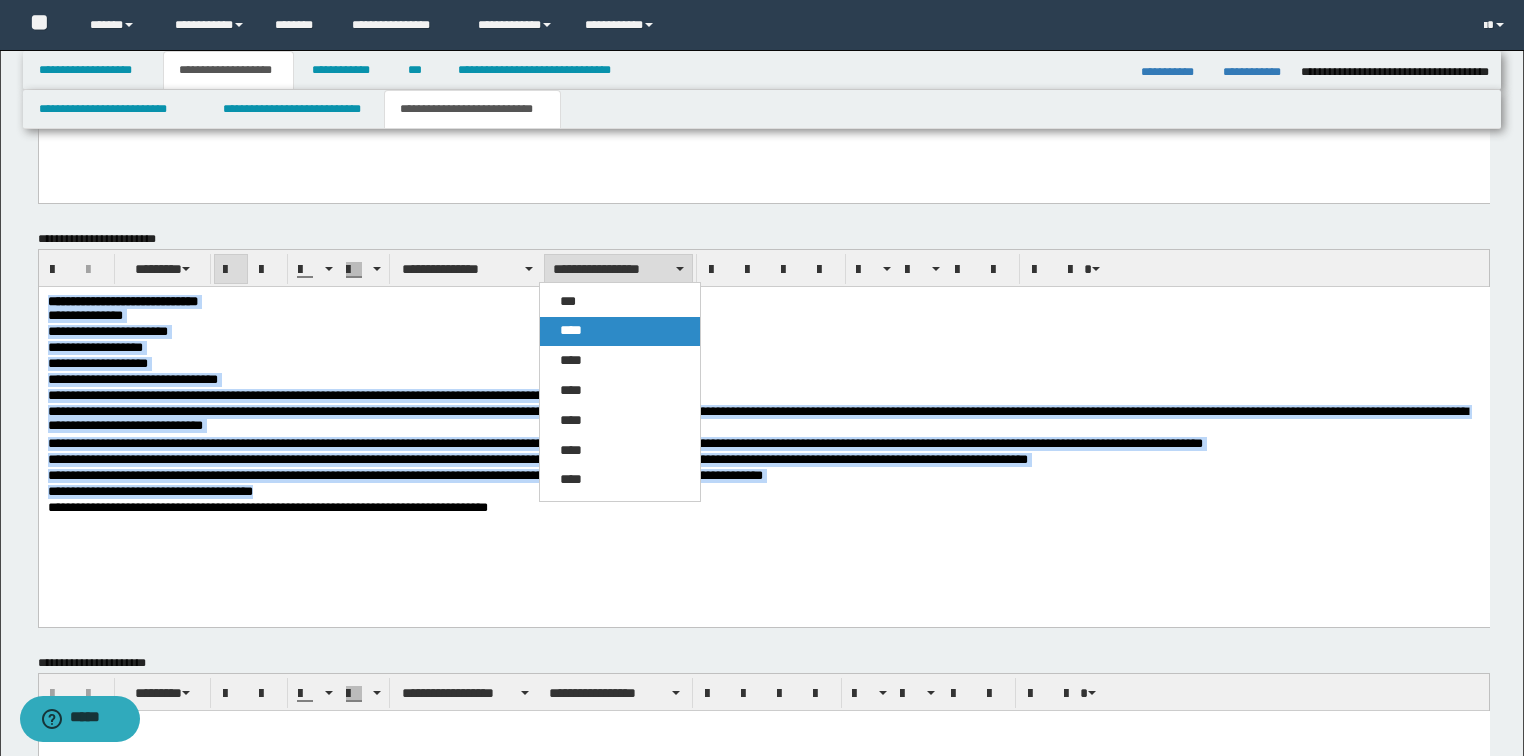 click on "****" at bounding box center [571, 330] 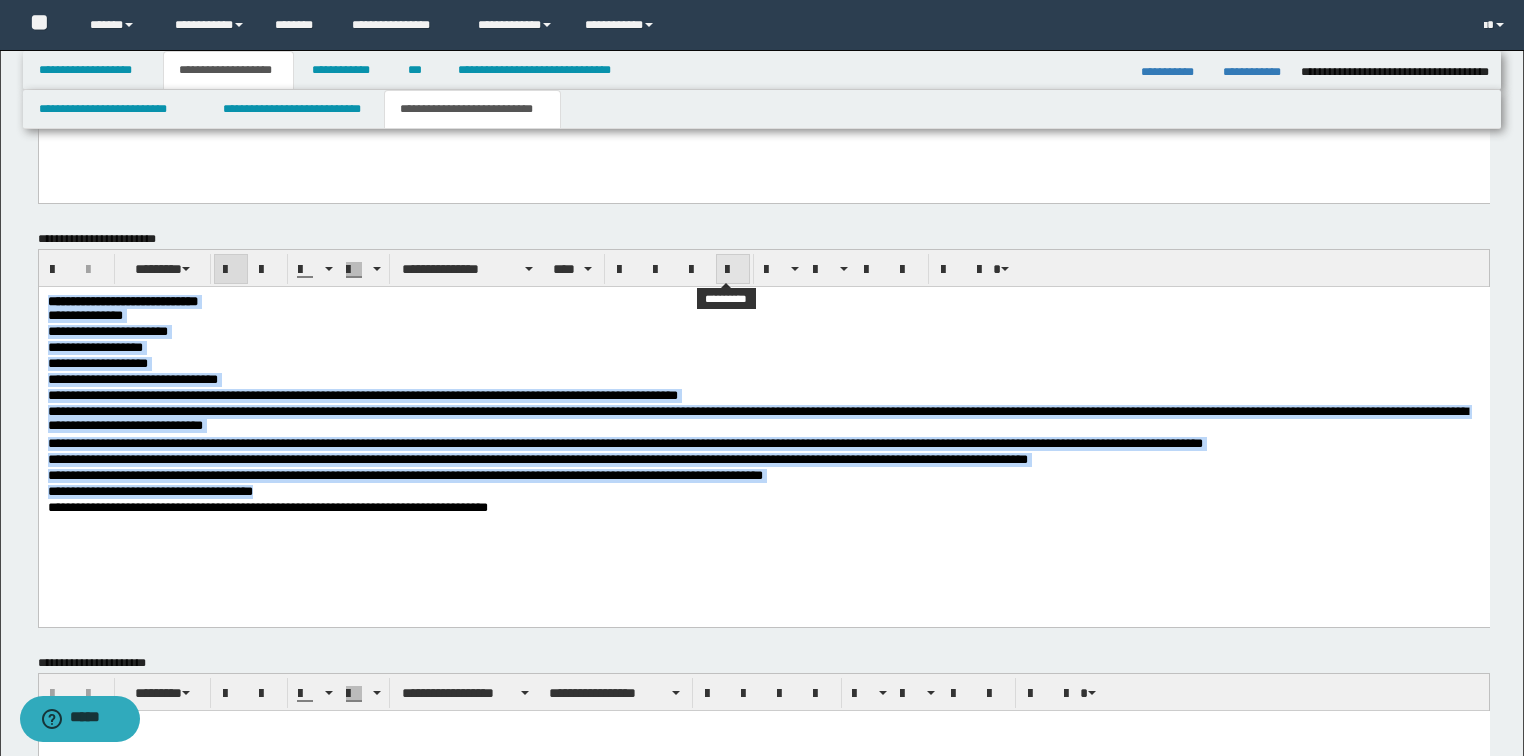 click at bounding box center (733, 269) 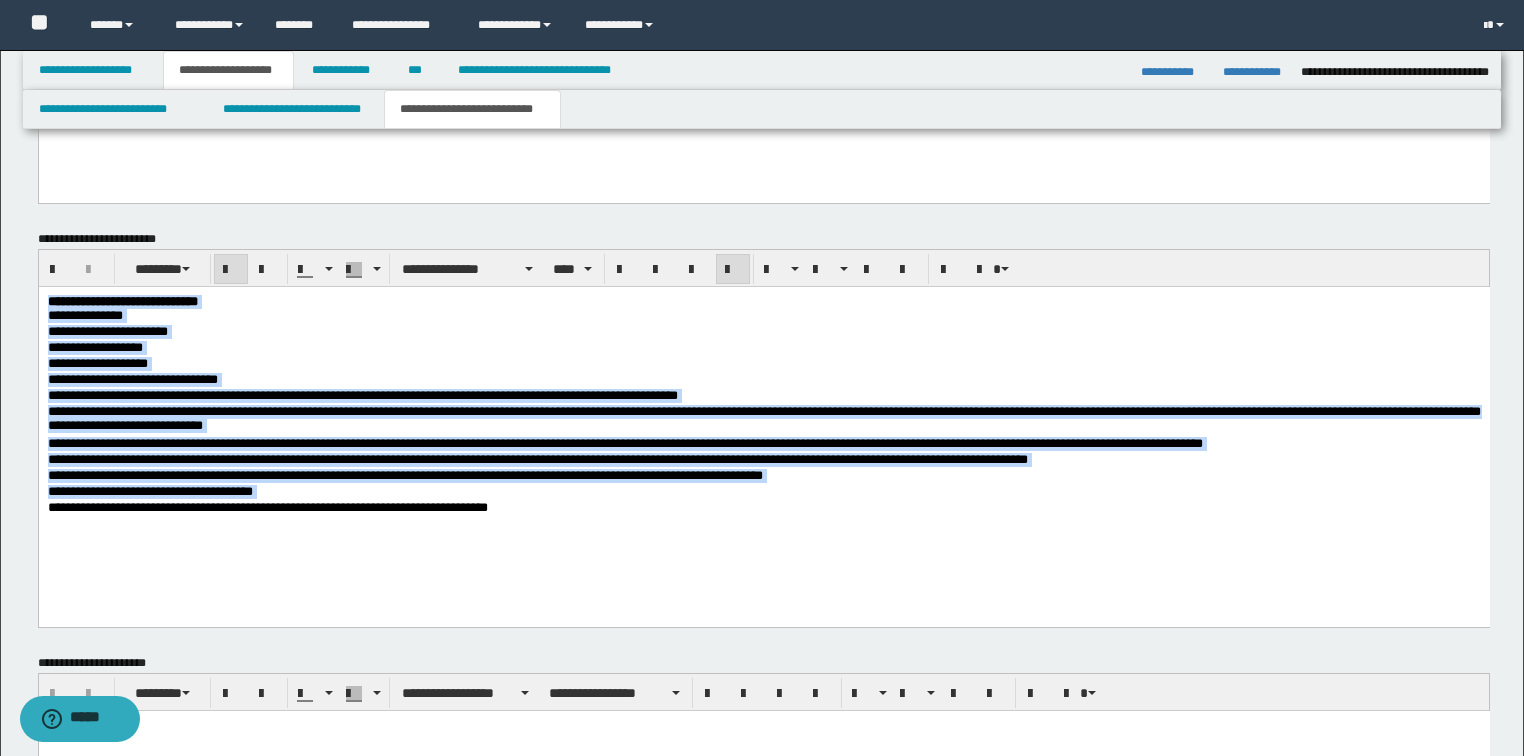 click on "**********" at bounding box center [624, 443] 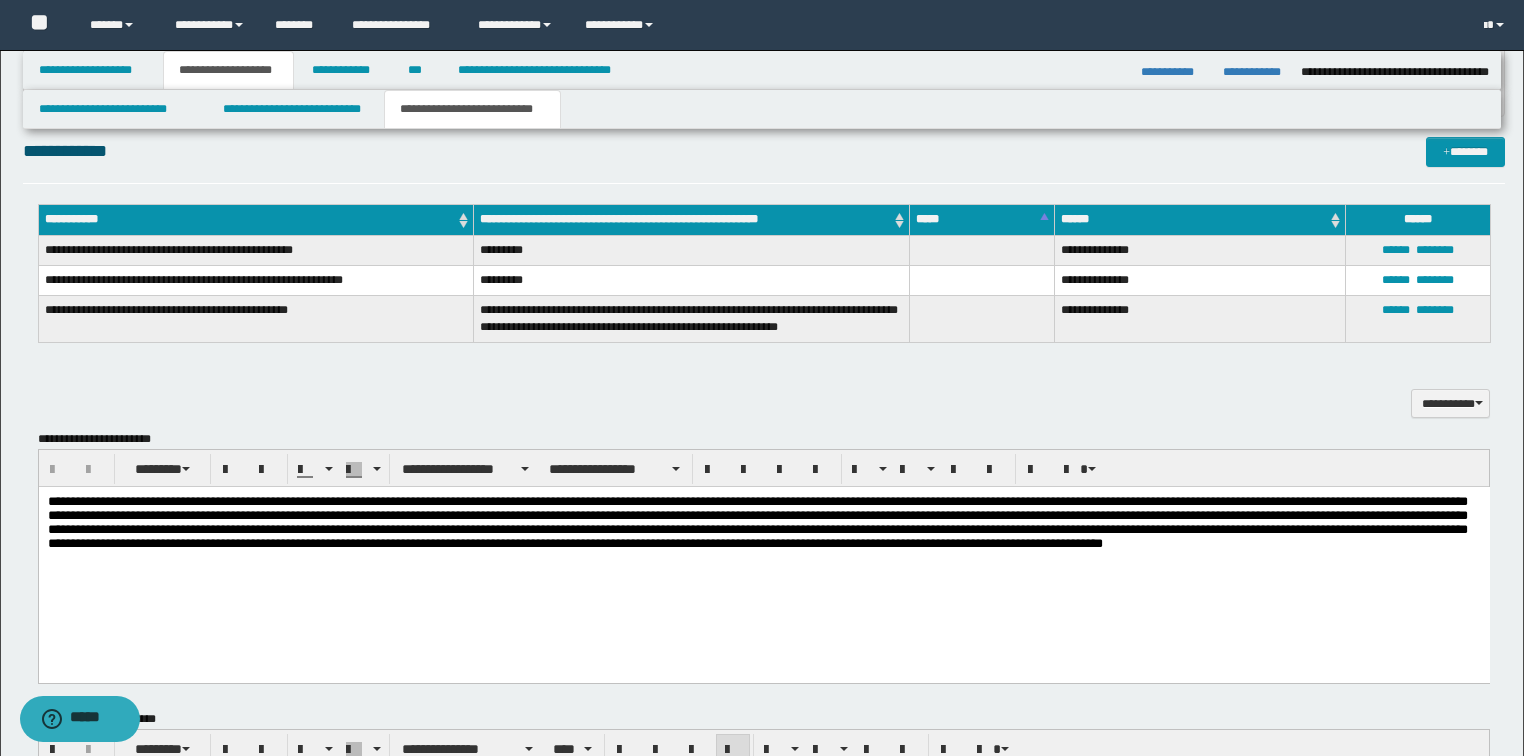 scroll, scrollTop: 80, scrollLeft: 0, axis: vertical 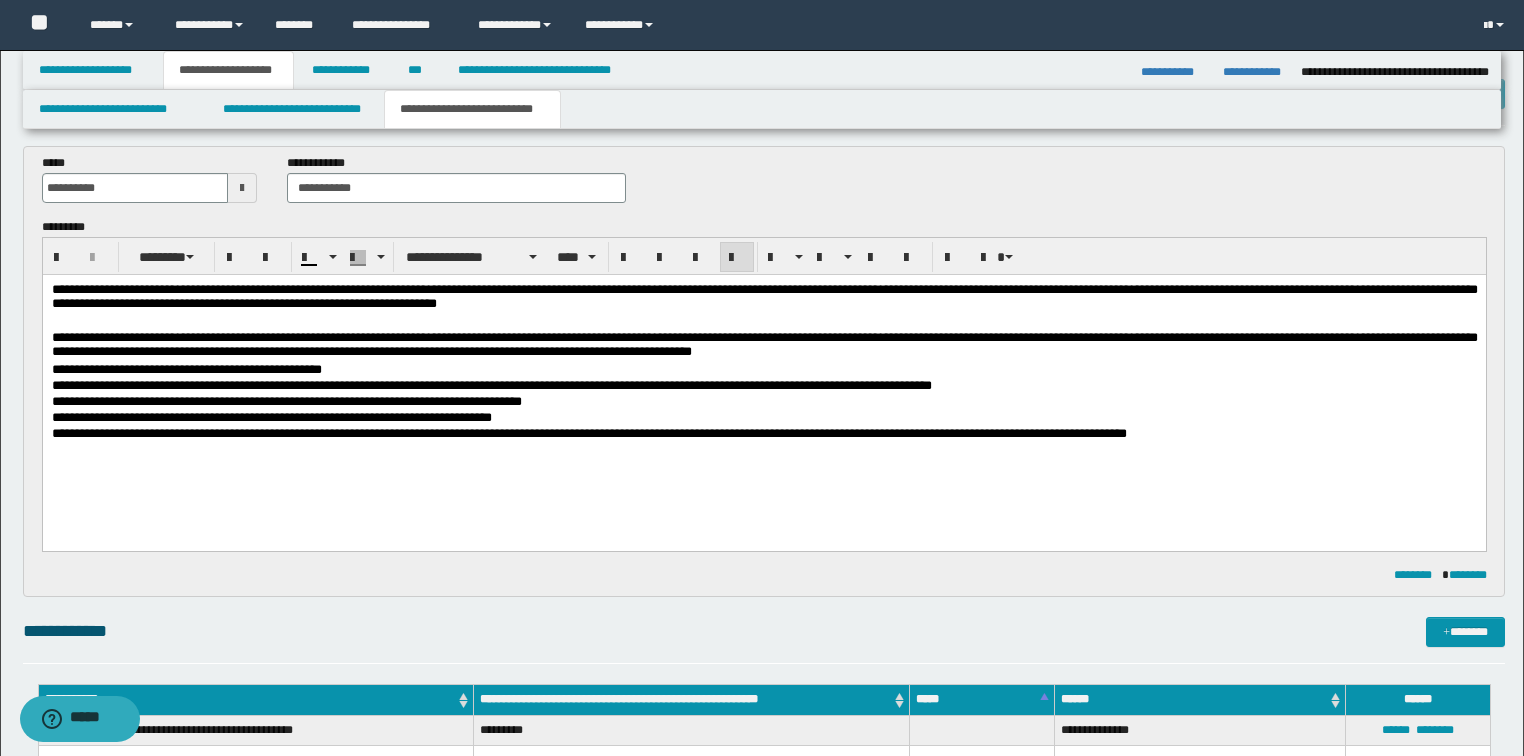 click on "**********" at bounding box center [764, 343] 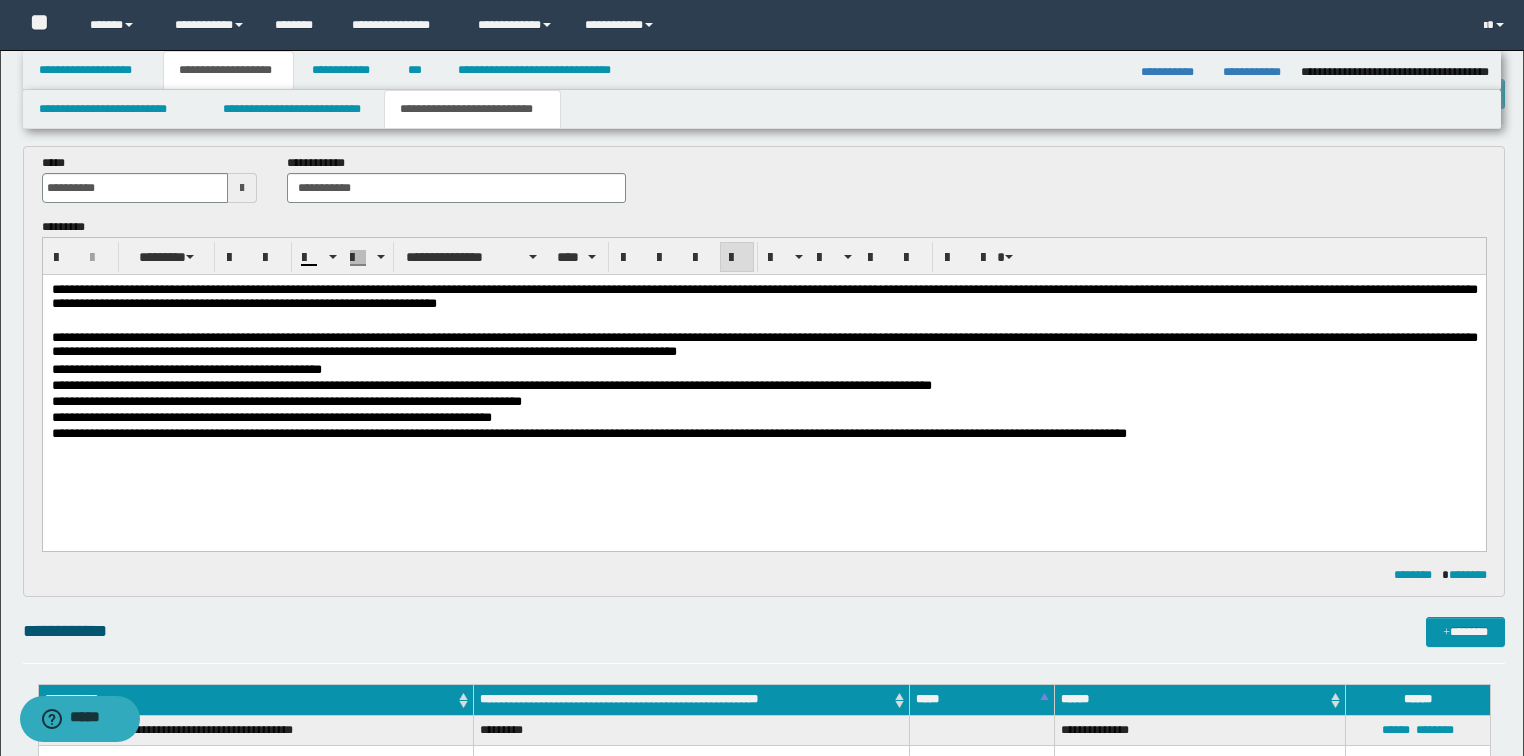click on "**********" at bounding box center [764, 343] 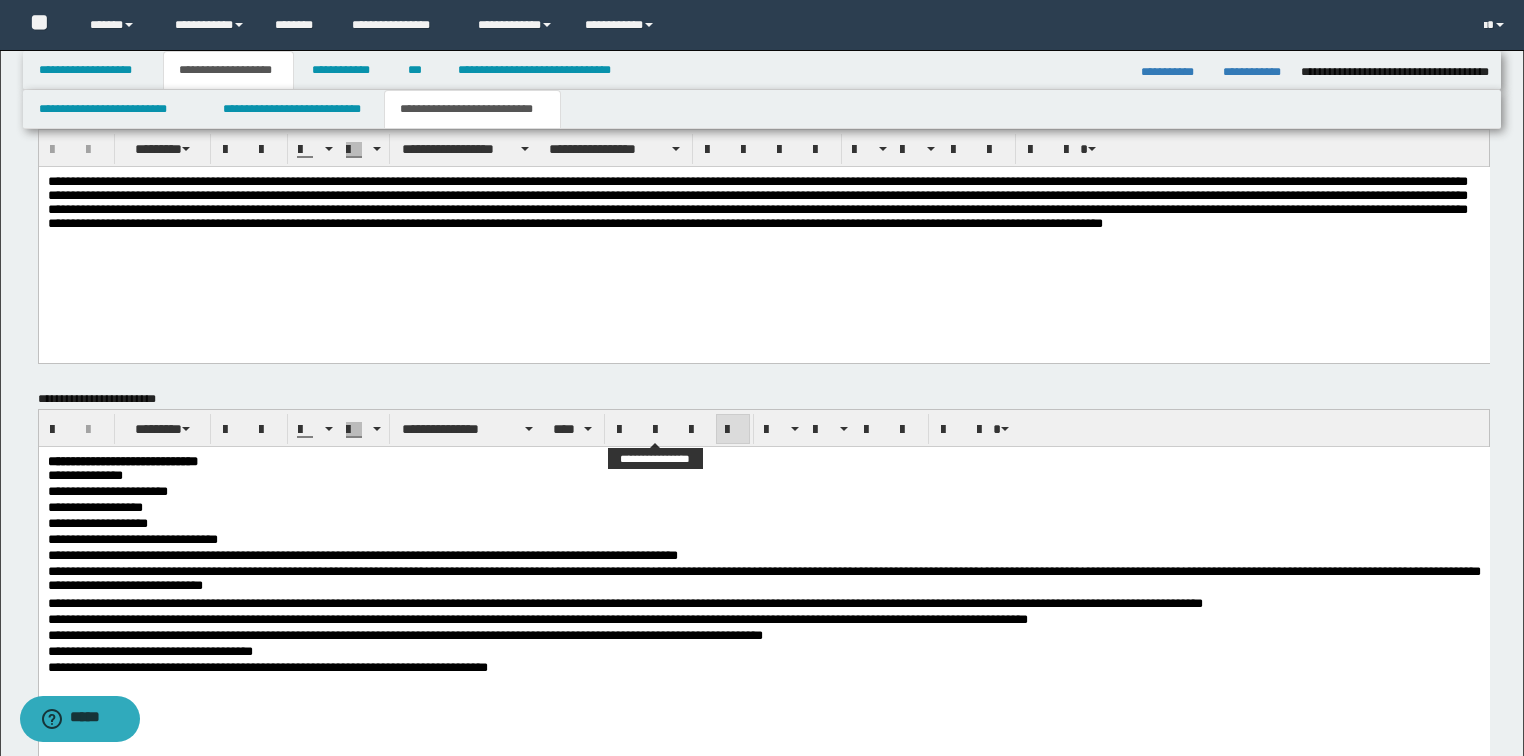 scroll, scrollTop: 1249, scrollLeft: 0, axis: vertical 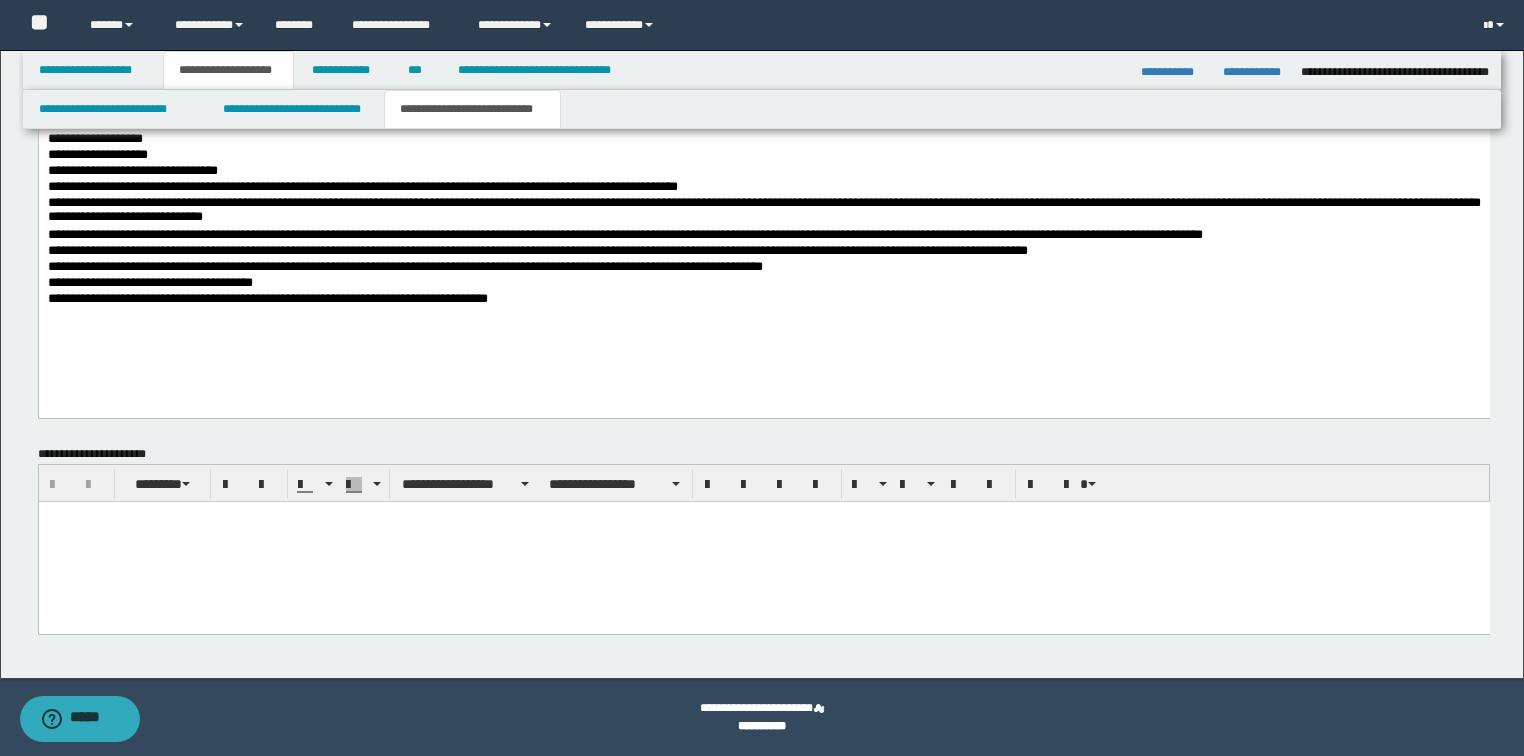 click at bounding box center (763, 541) 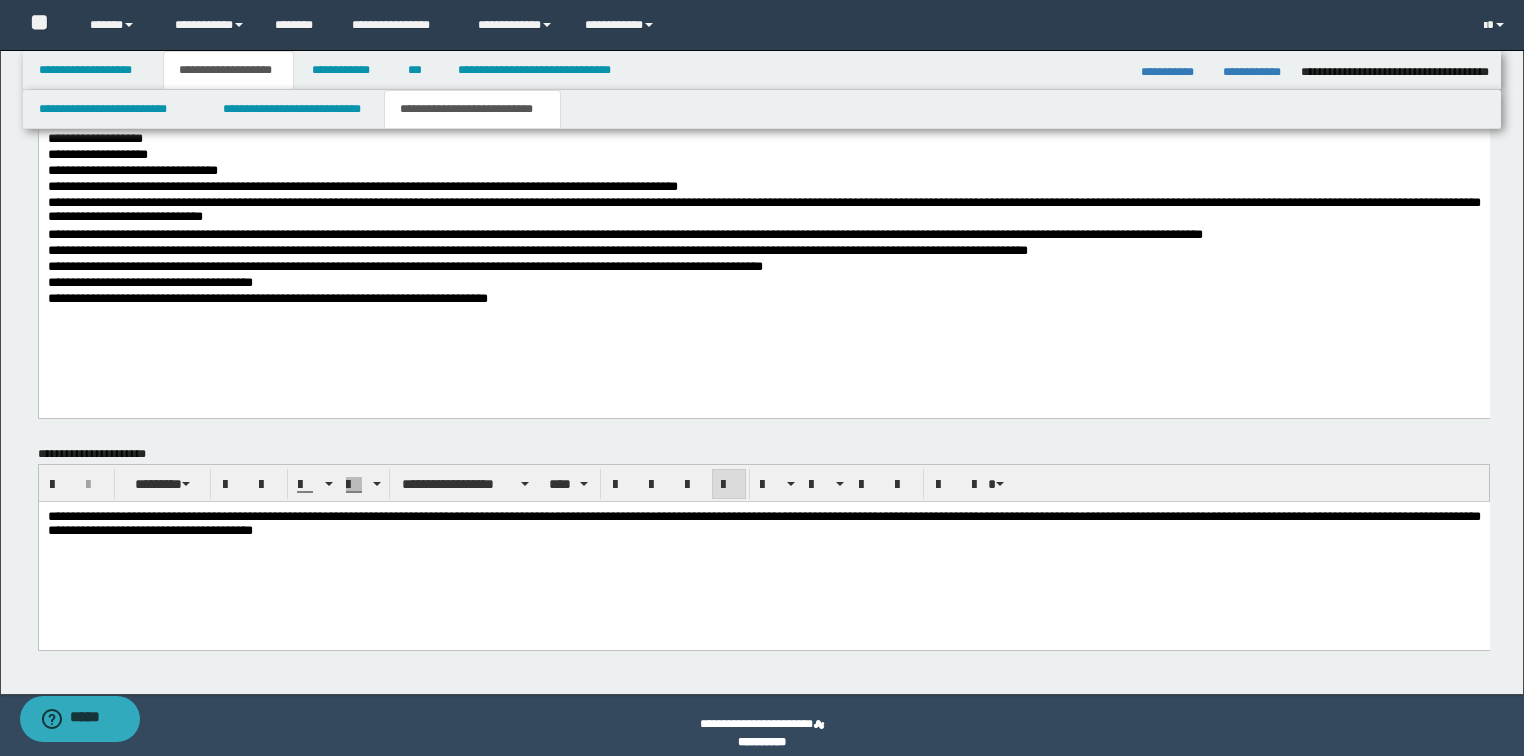 scroll, scrollTop: 1265, scrollLeft: 0, axis: vertical 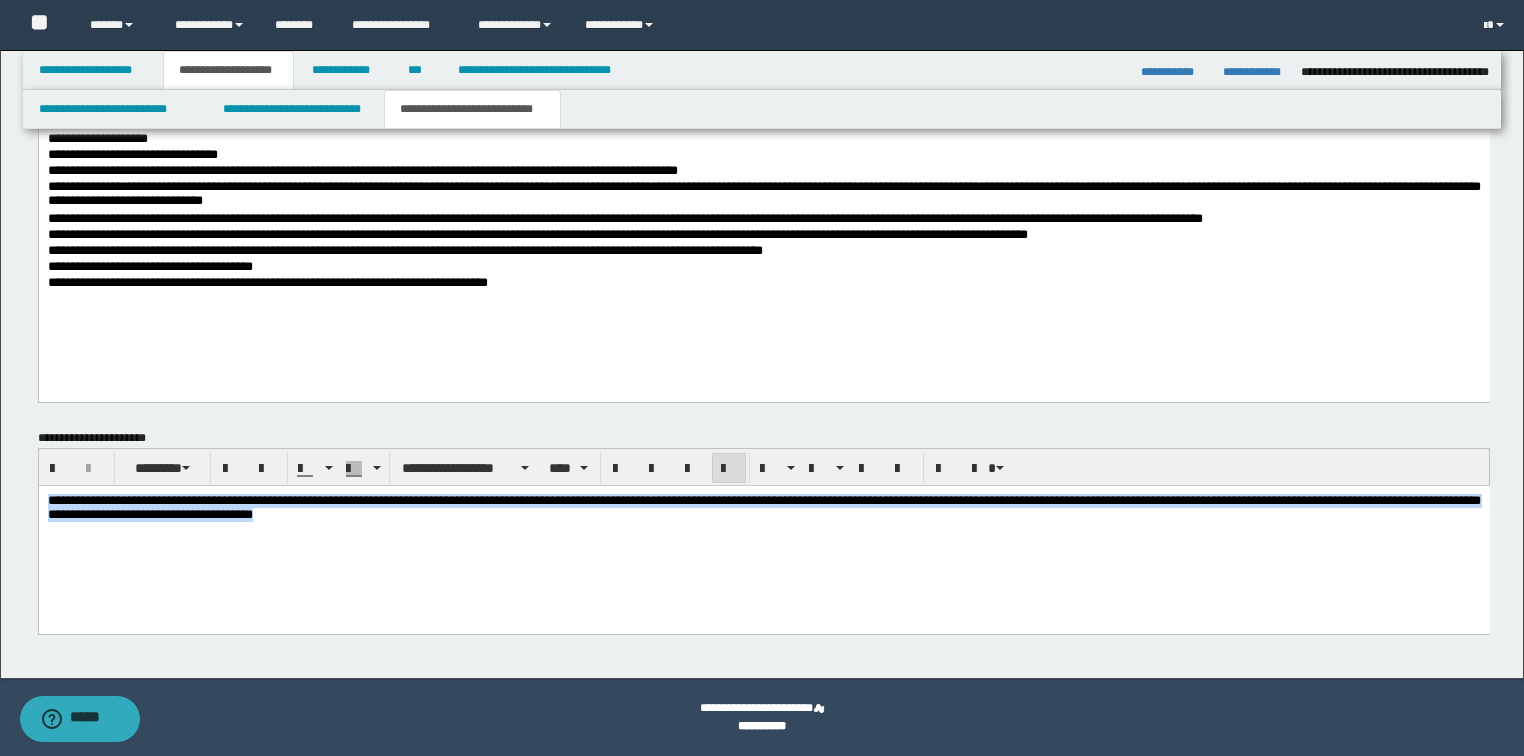 drag, startPoint x: 614, startPoint y: 535, endPoint x: 300, endPoint y: 943, distance: 514.8398 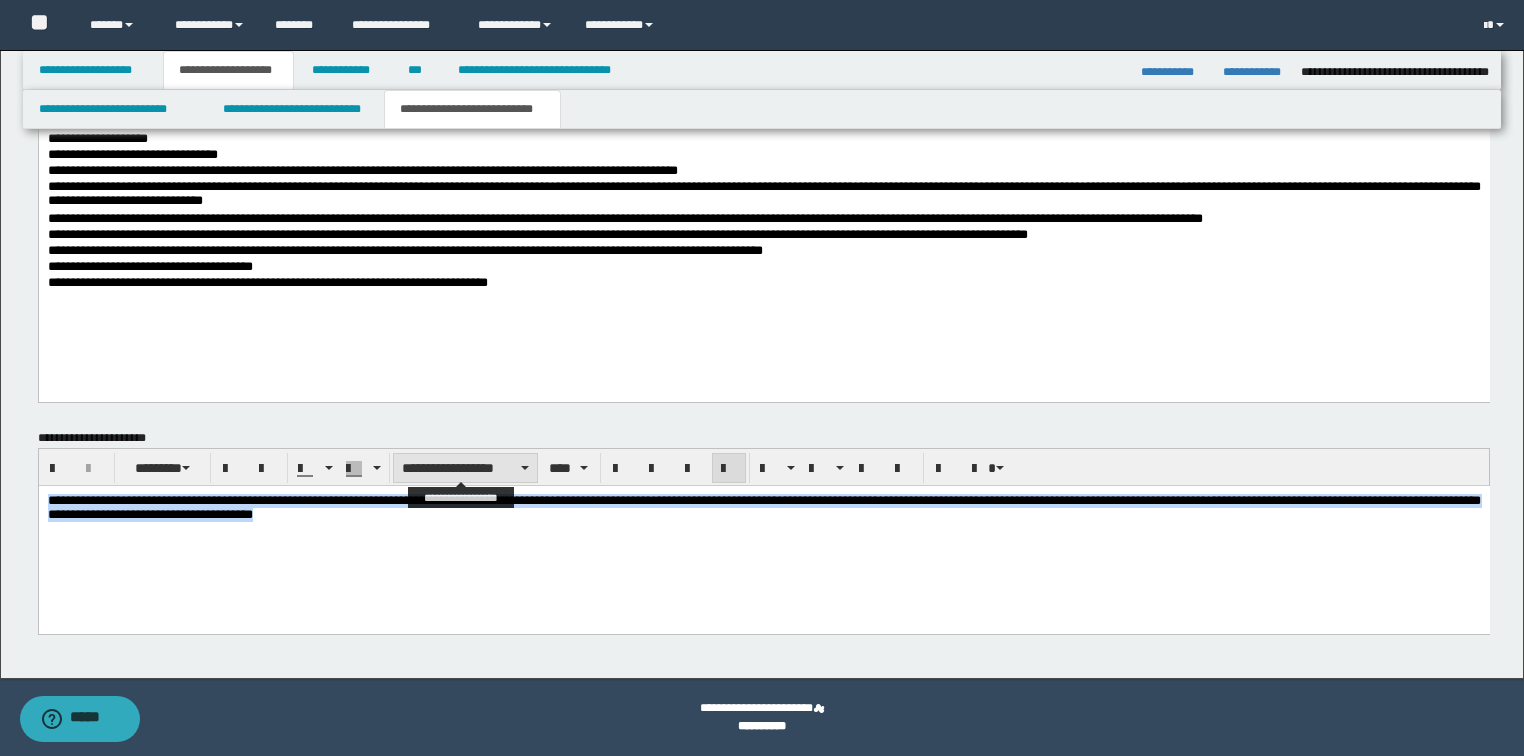 click on "**********" at bounding box center (465, 468) 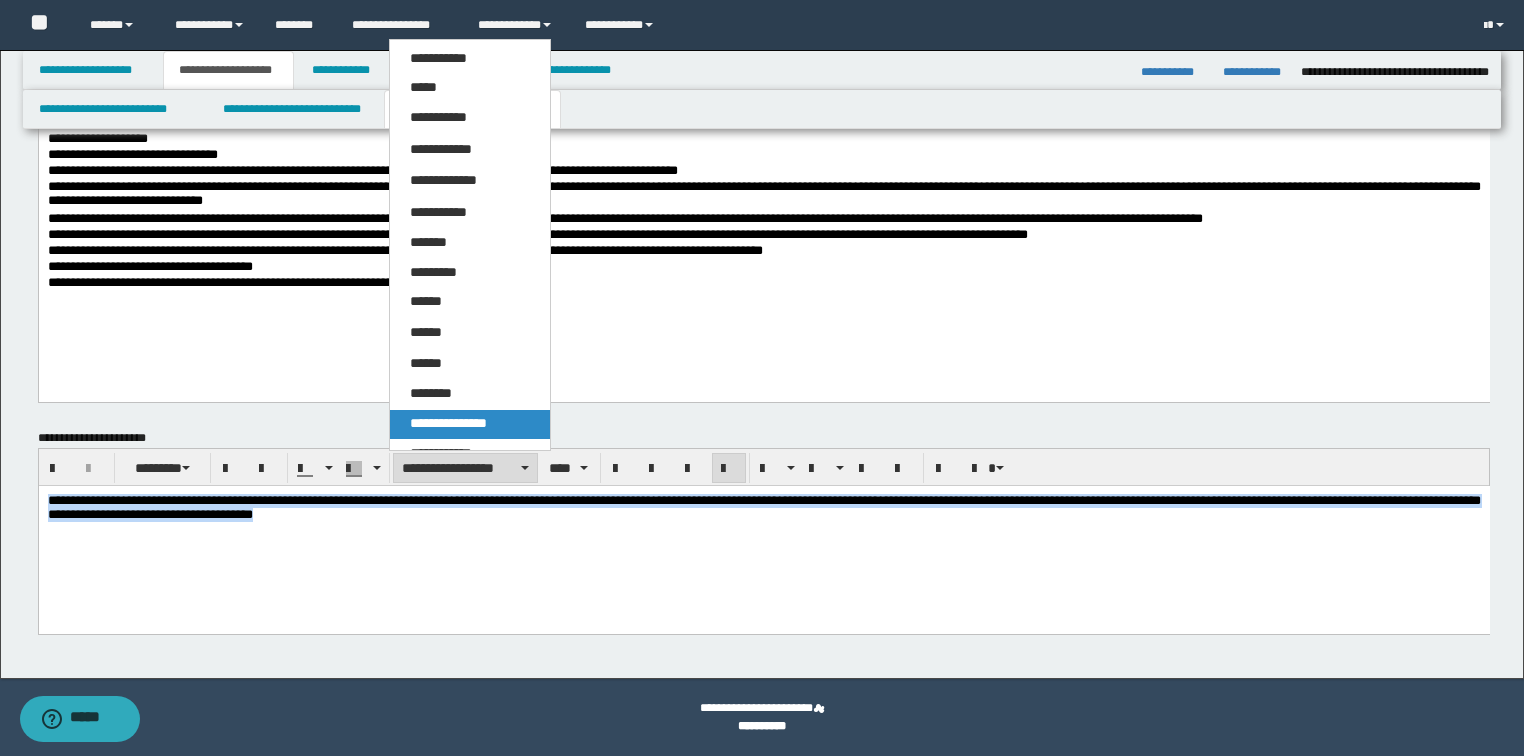 click on "**********" at bounding box center (448, 423) 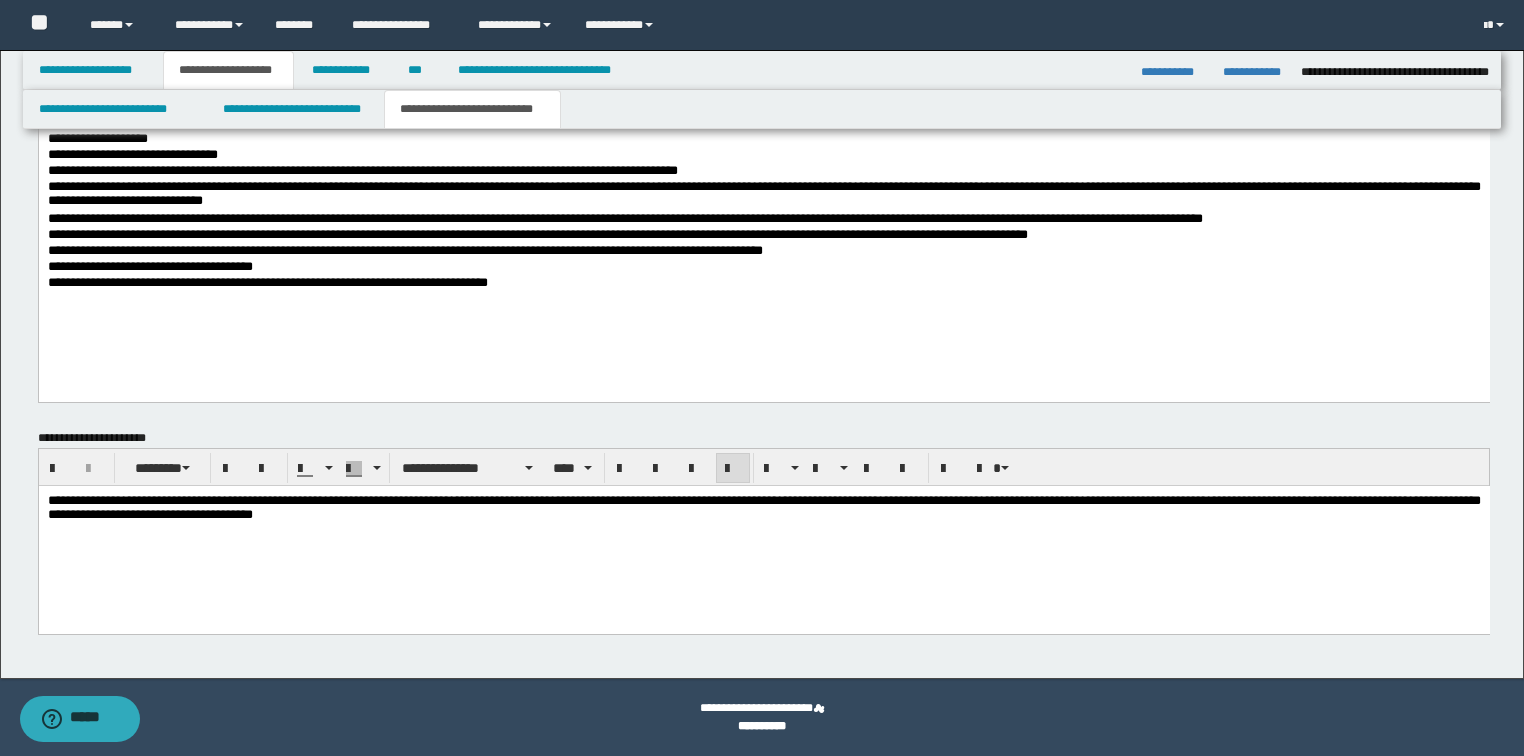 click on "**********" at bounding box center (763, 532) 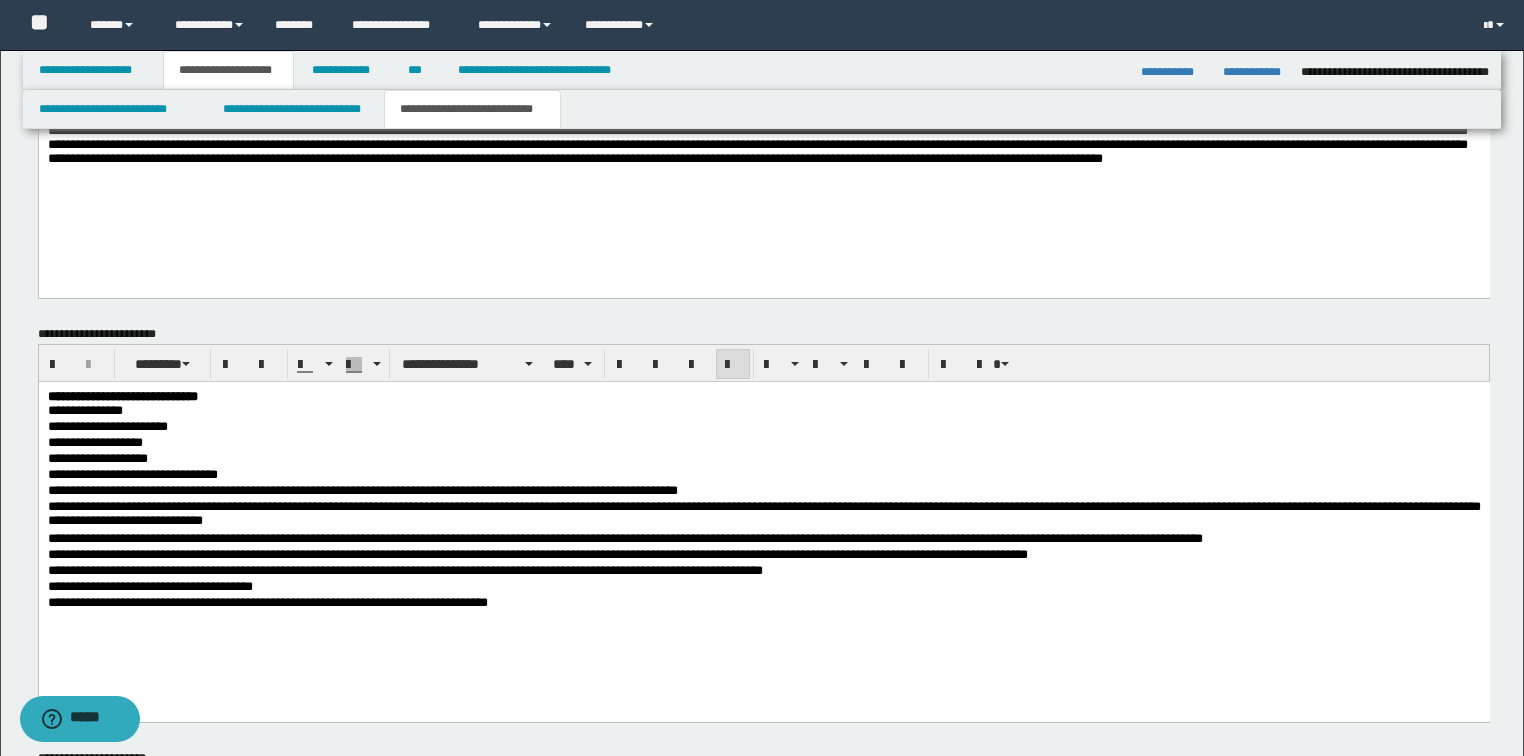 click on "**********" at bounding box center (763, 526) 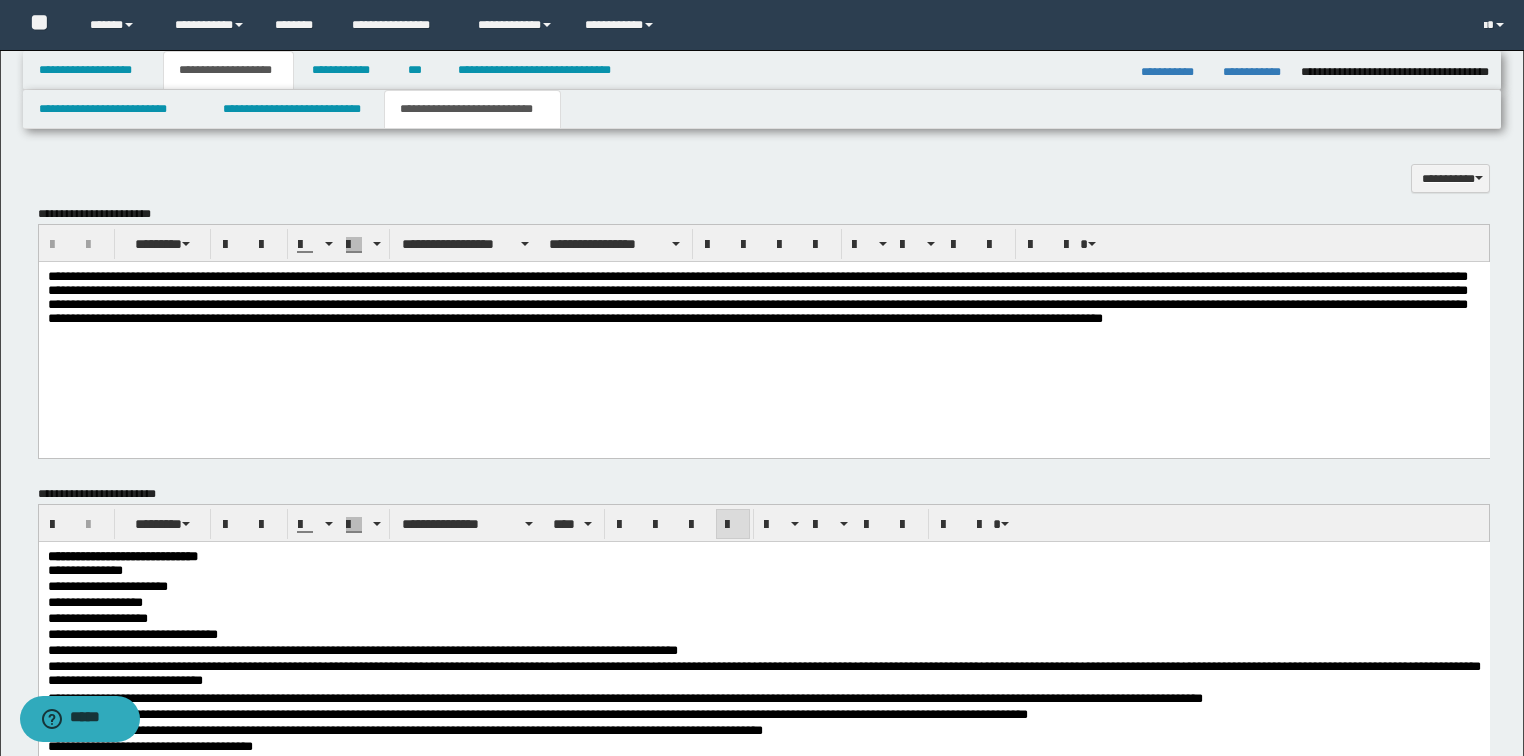 scroll, scrollTop: 545, scrollLeft: 0, axis: vertical 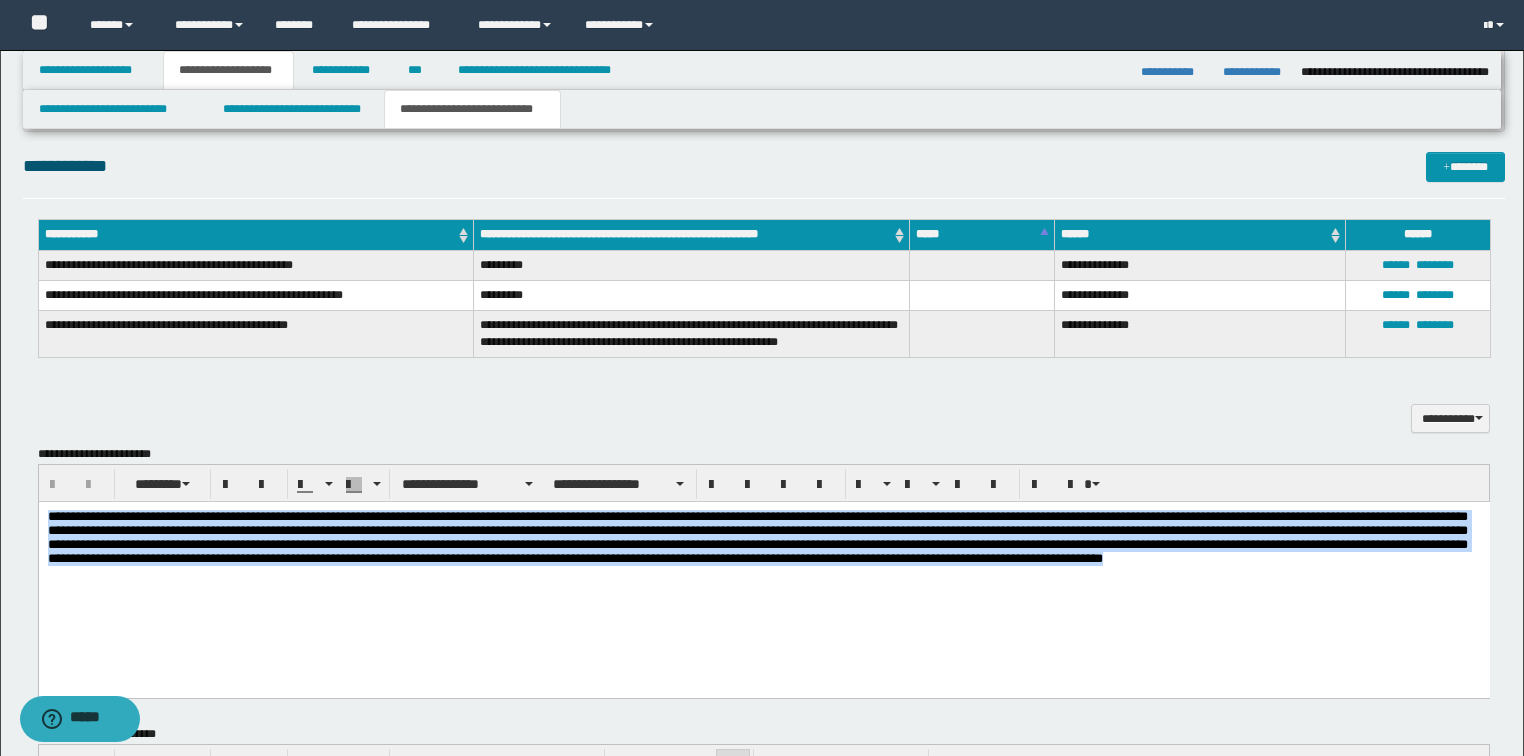drag, startPoint x: 300, startPoint y: 587, endPoint x: 48, endPoint y: 1003, distance: 486.37433 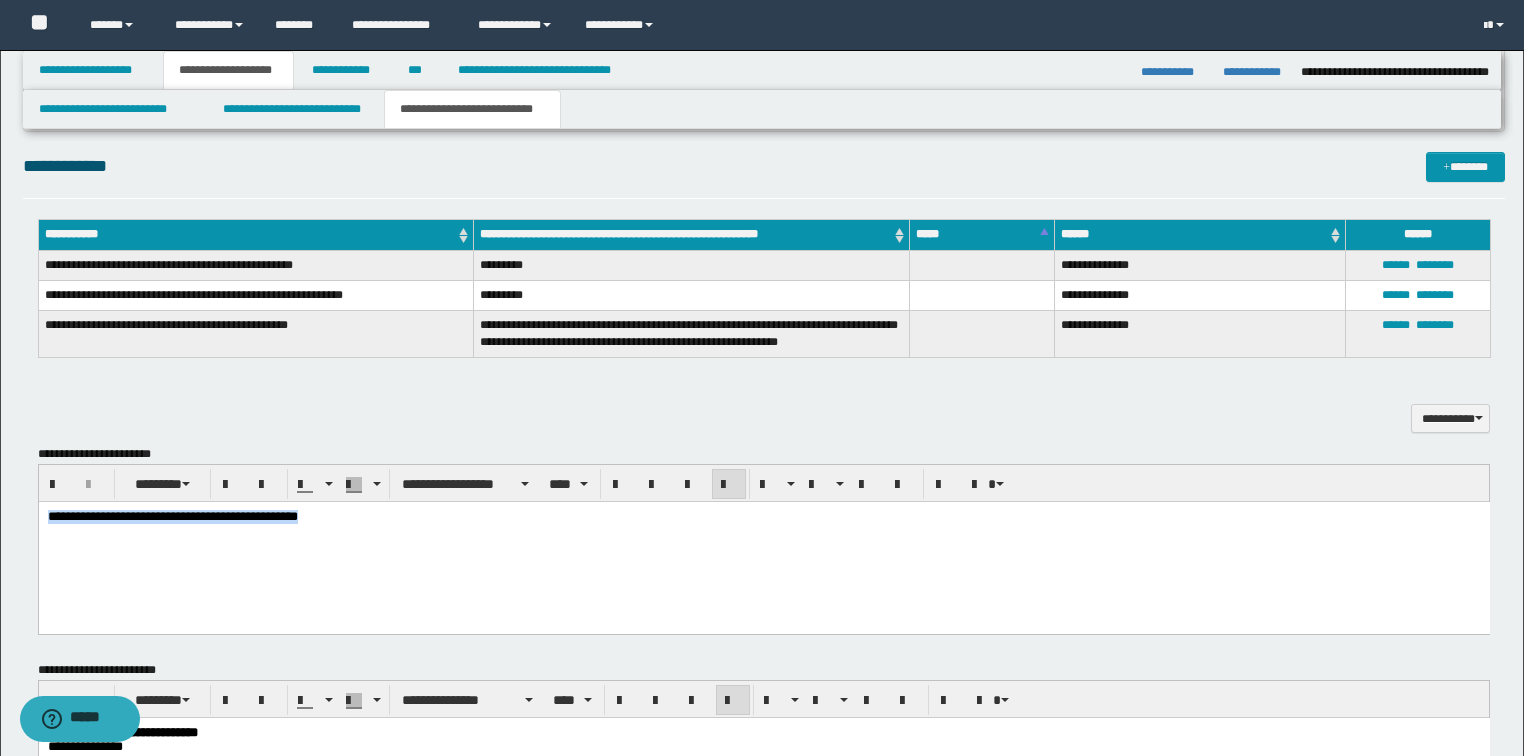 drag, startPoint x: 391, startPoint y: 521, endPoint x: 65, endPoint y: 1018, distance: 594.3778 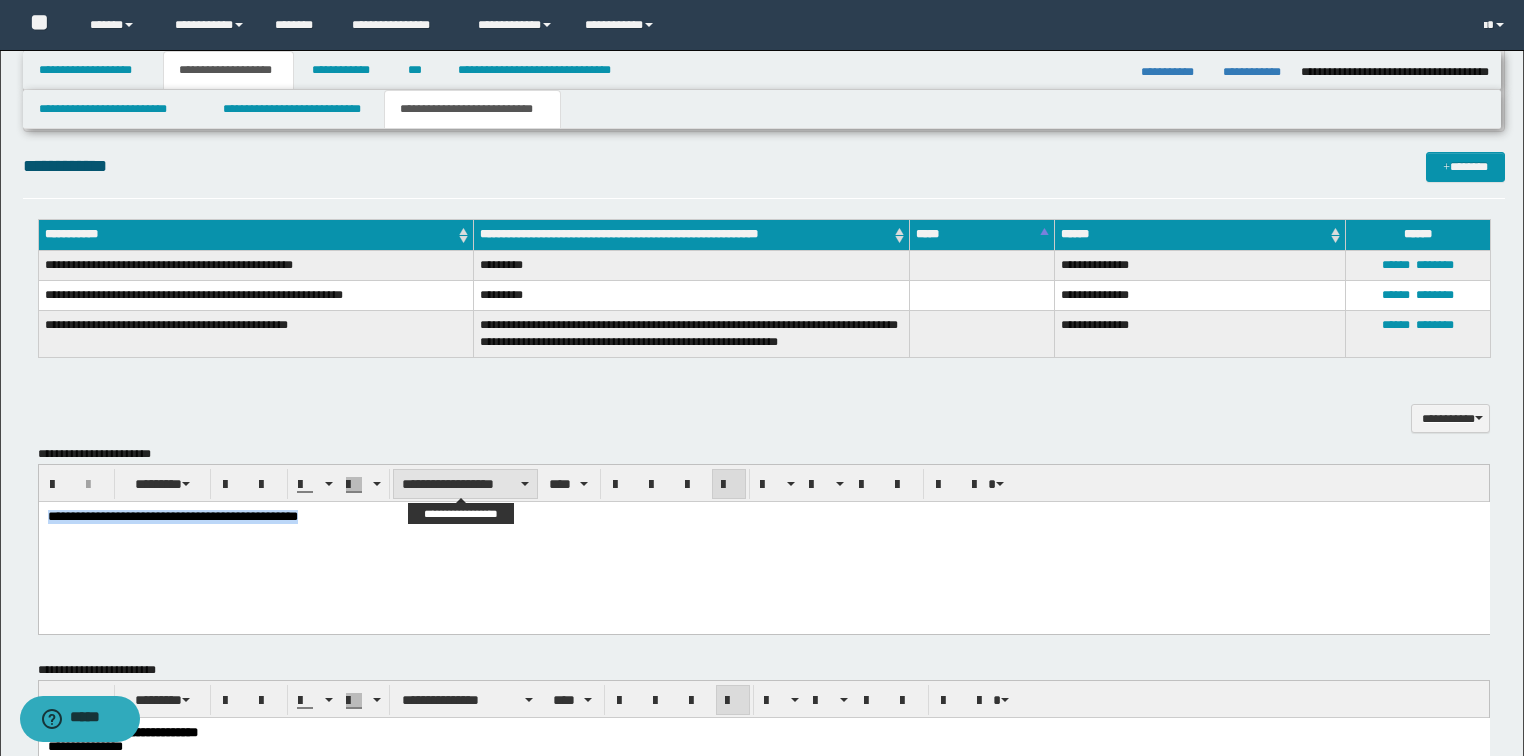 click on "**********" at bounding box center (465, 484) 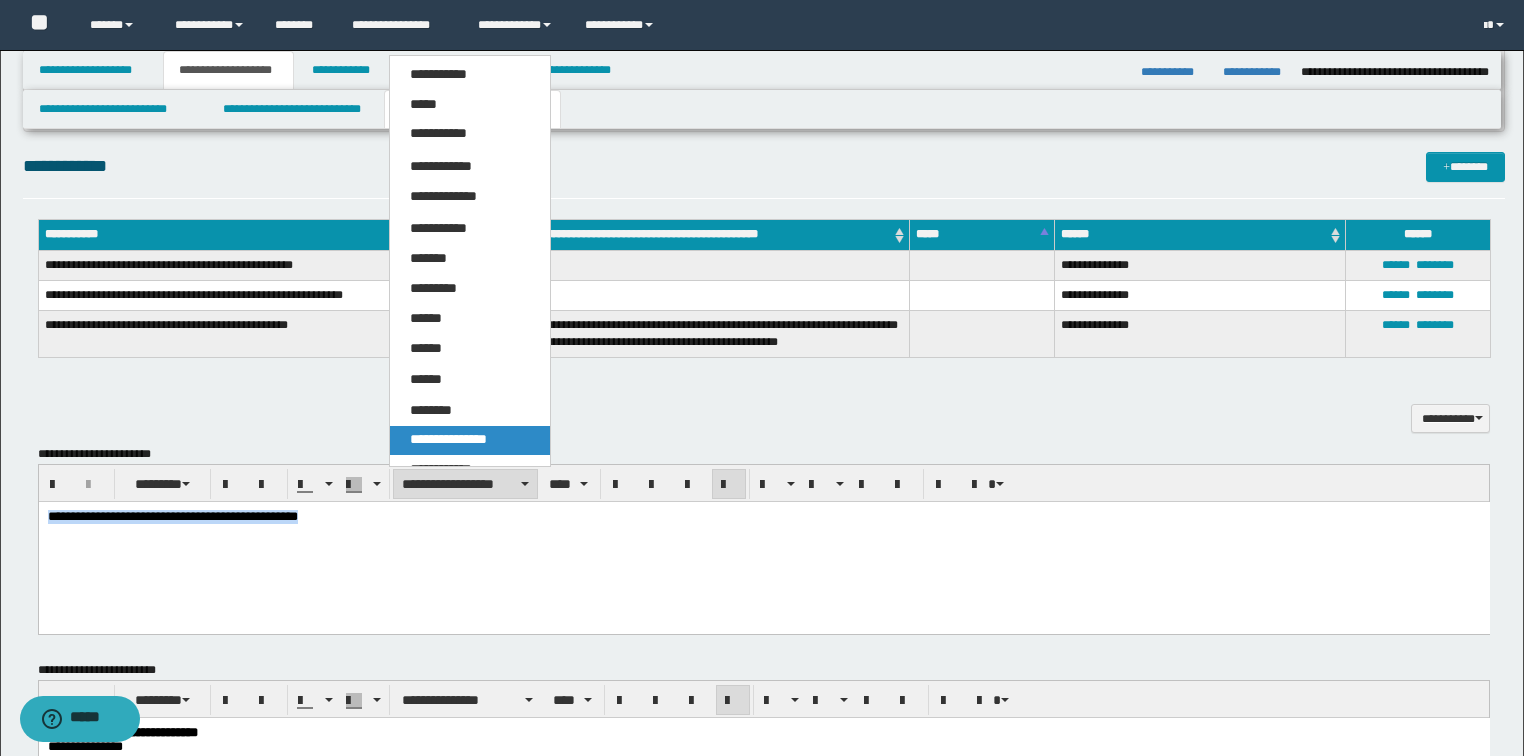 click on "**********" at bounding box center [448, 439] 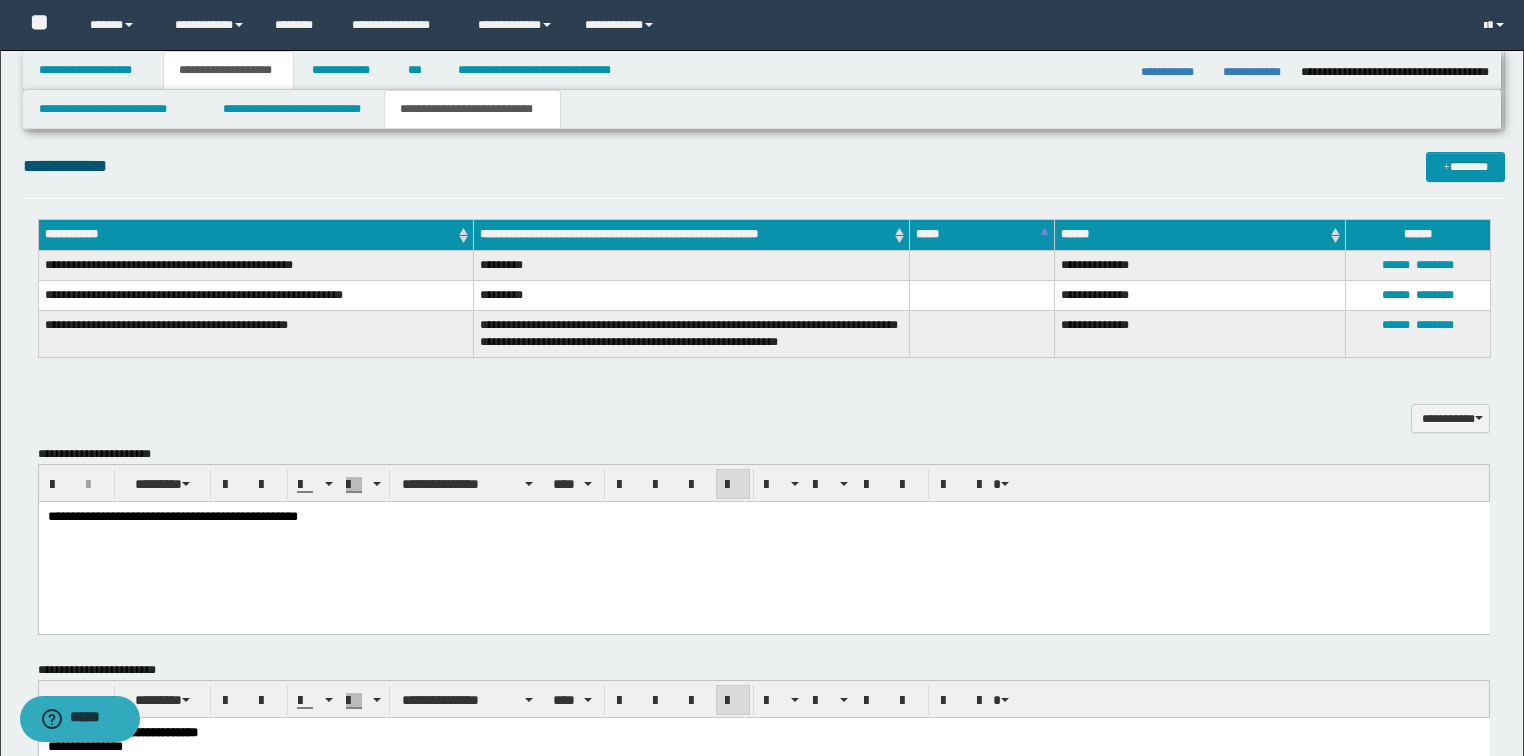 click on "**********" at bounding box center (763, 542) 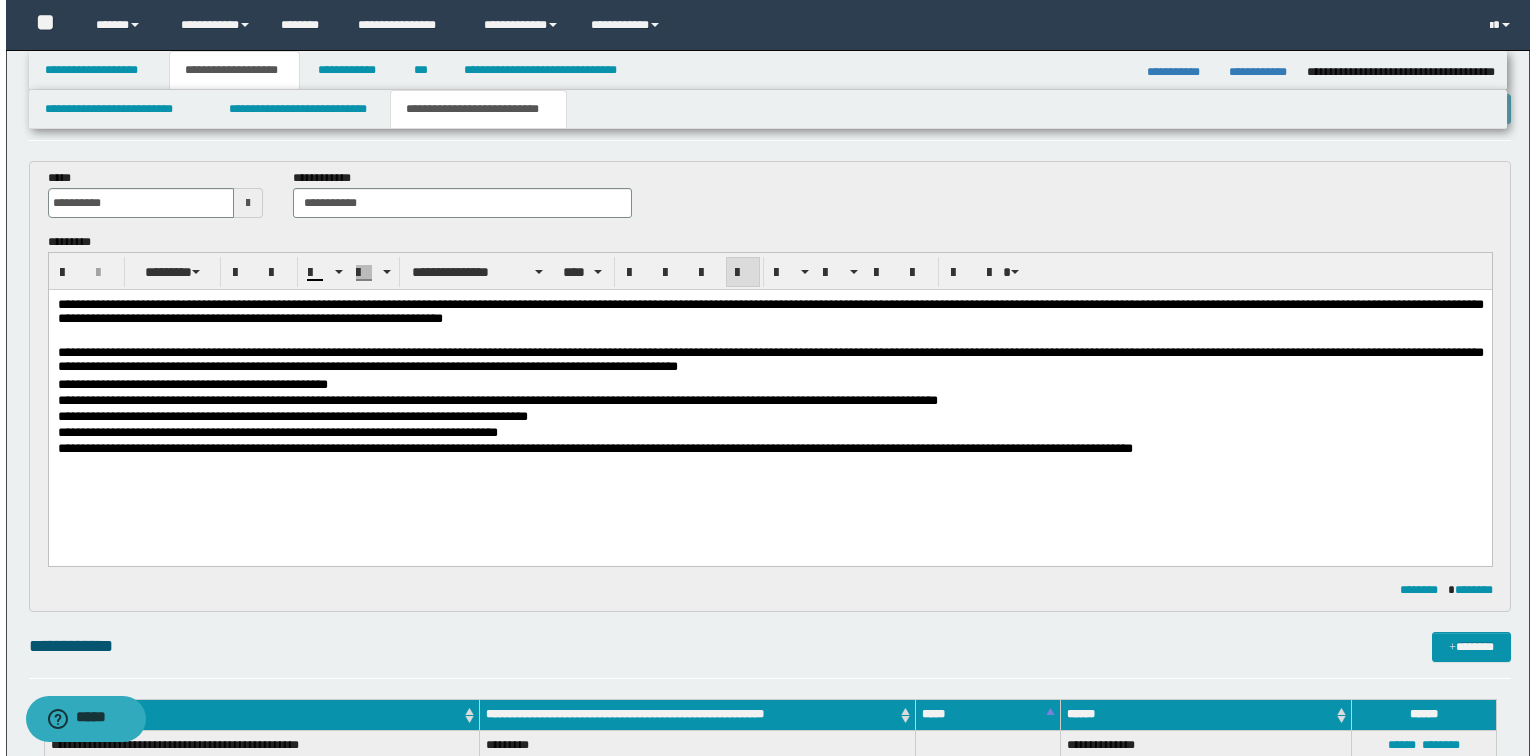 scroll, scrollTop: 0, scrollLeft: 0, axis: both 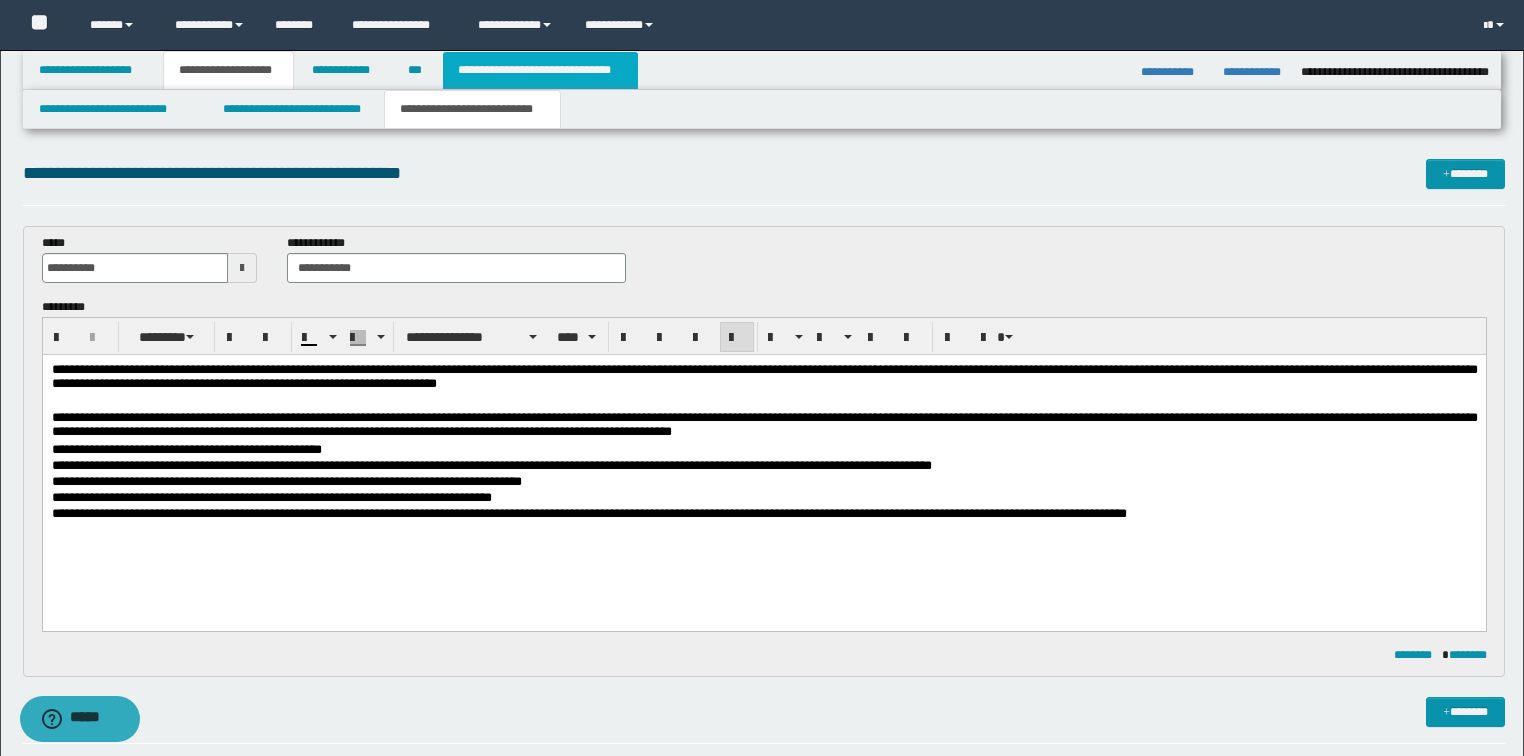 click on "**********" at bounding box center (540, 70) 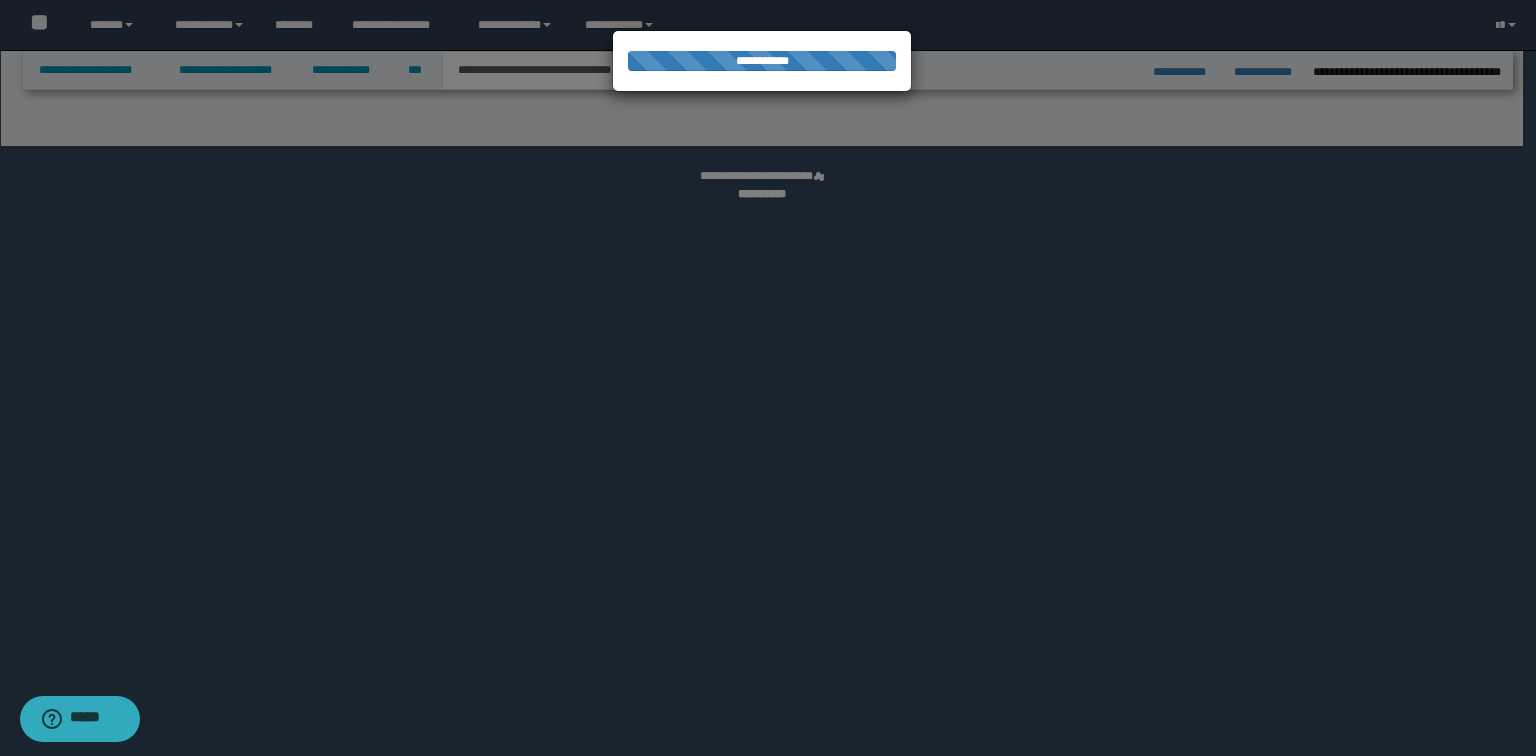 select on "*" 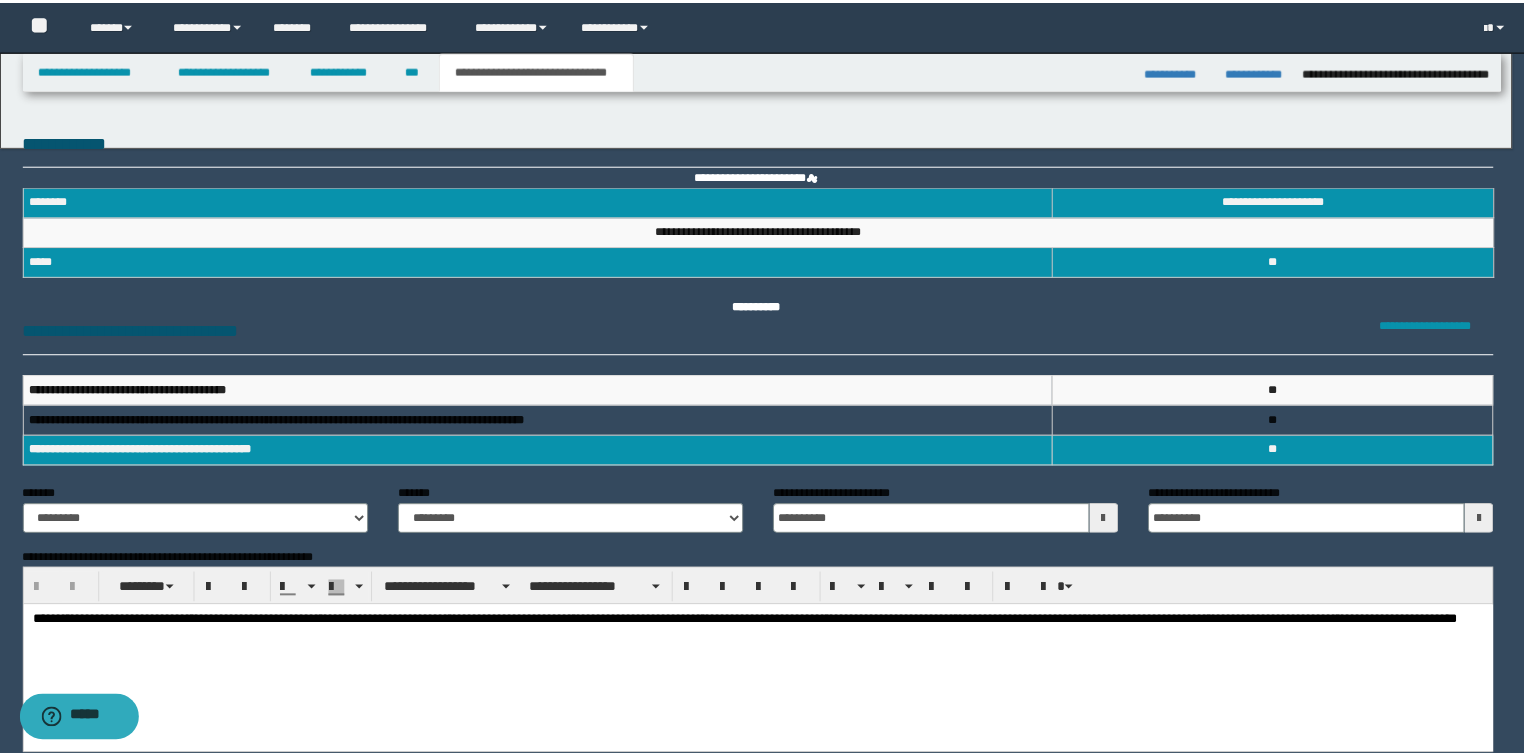 scroll, scrollTop: 0, scrollLeft: 0, axis: both 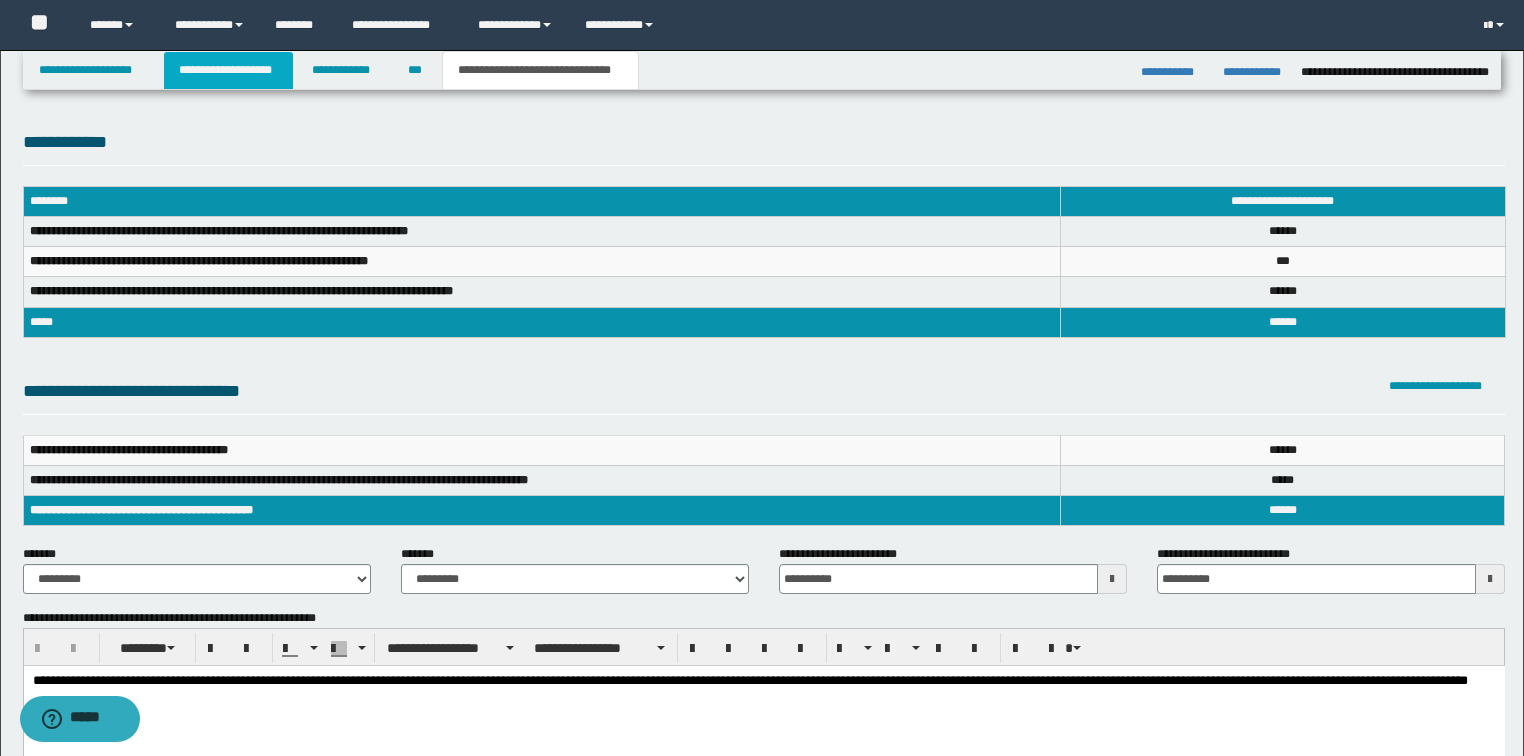 click on "**********" at bounding box center (228, 70) 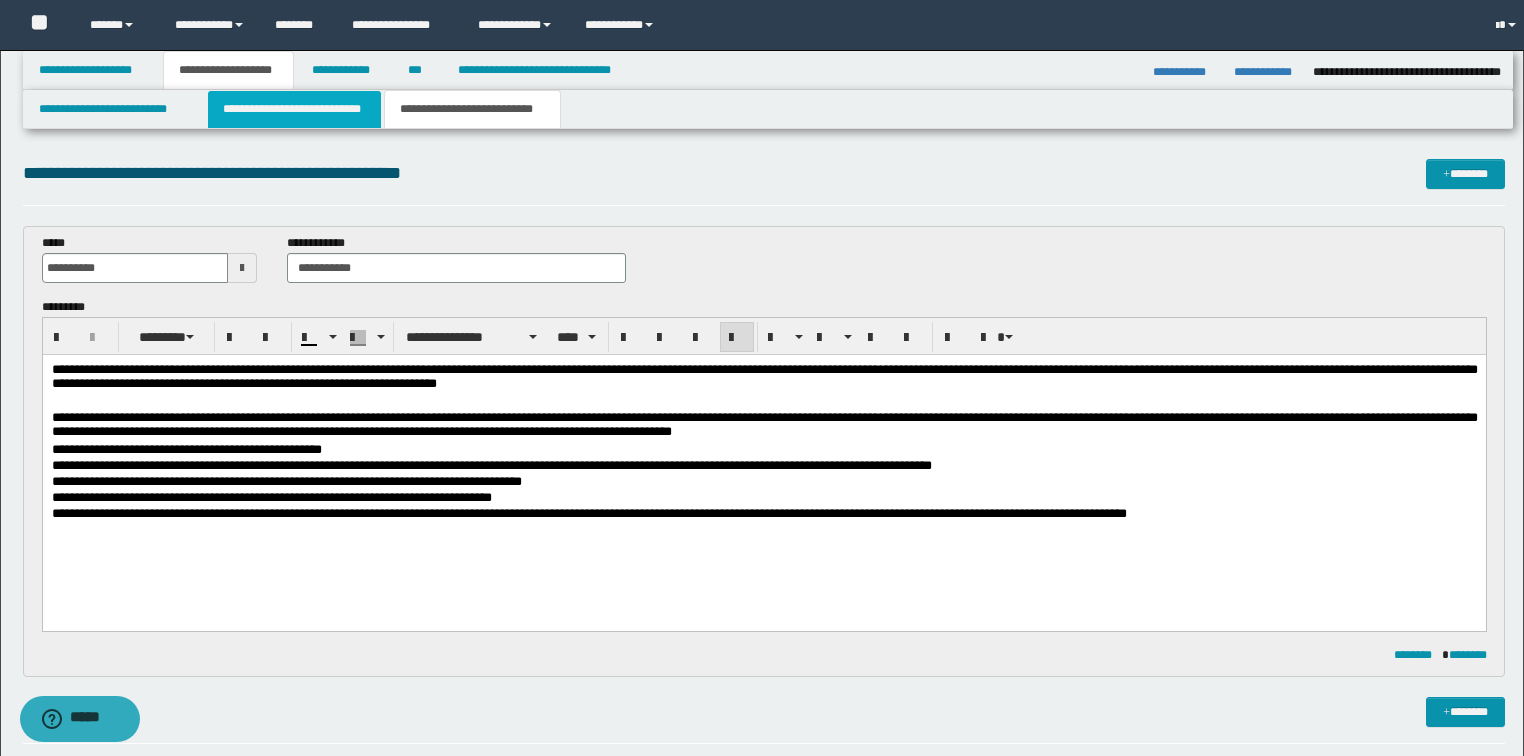 click on "**********" at bounding box center [294, 109] 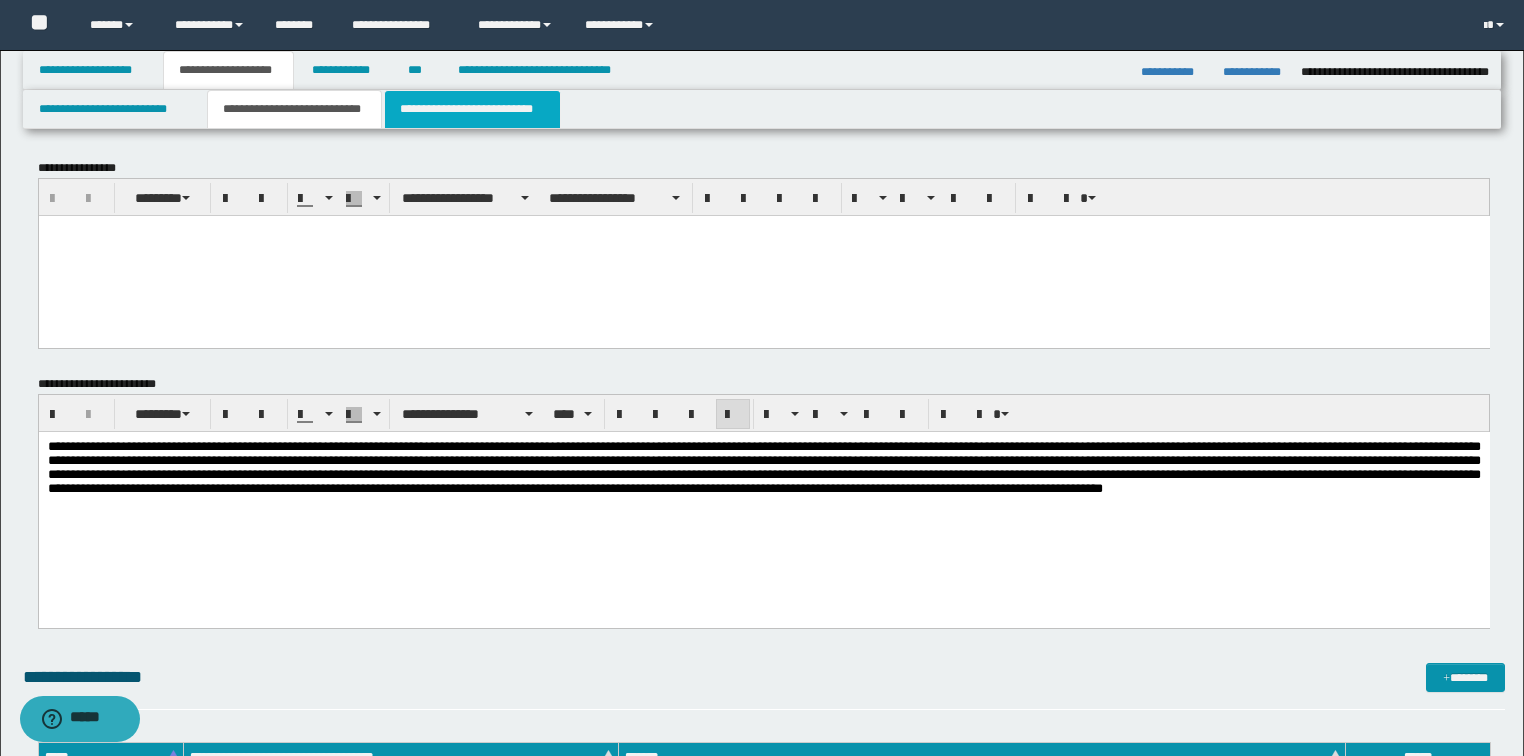 click on "**********" at bounding box center (472, 109) 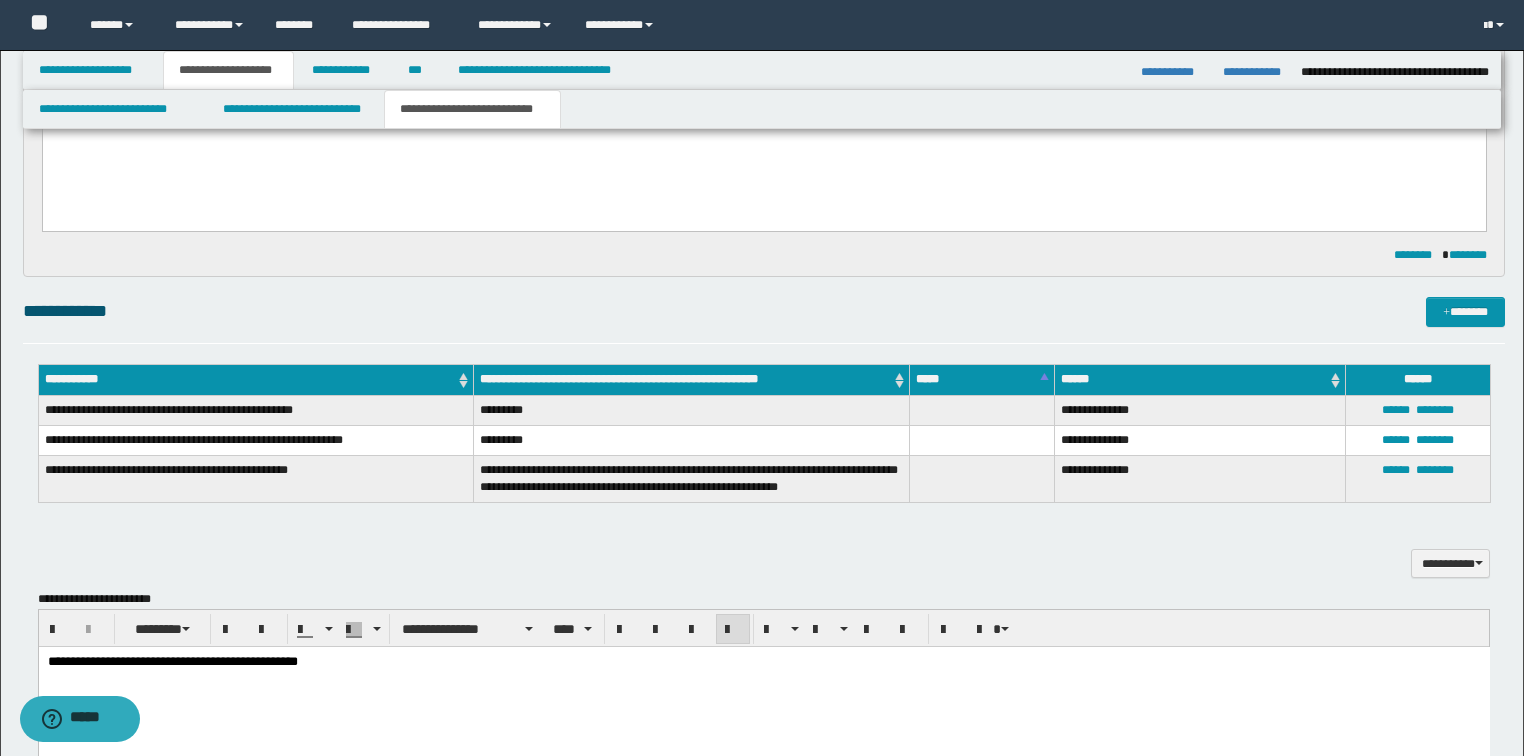 scroll, scrollTop: 0, scrollLeft: 0, axis: both 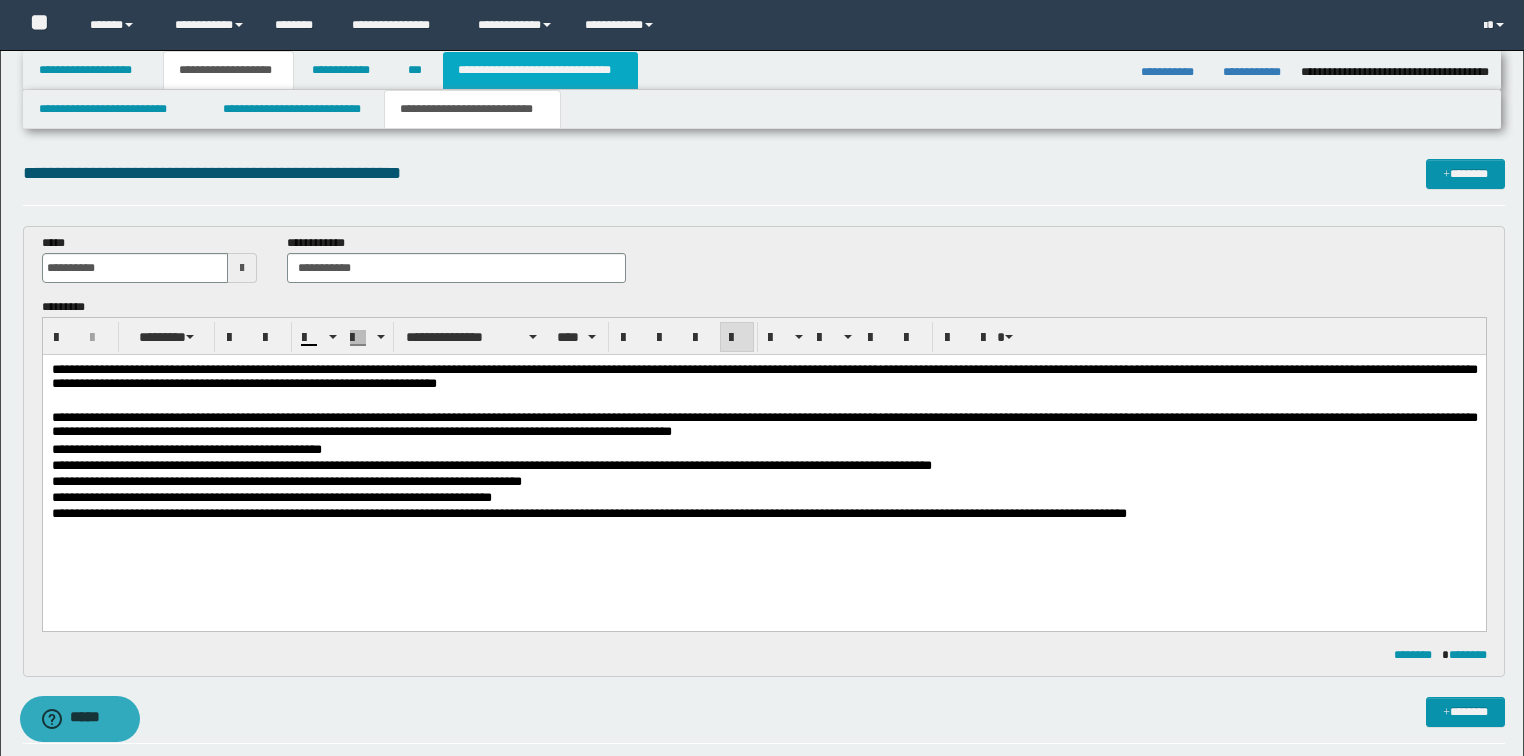 click on "**********" at bounding box center [540, 70] 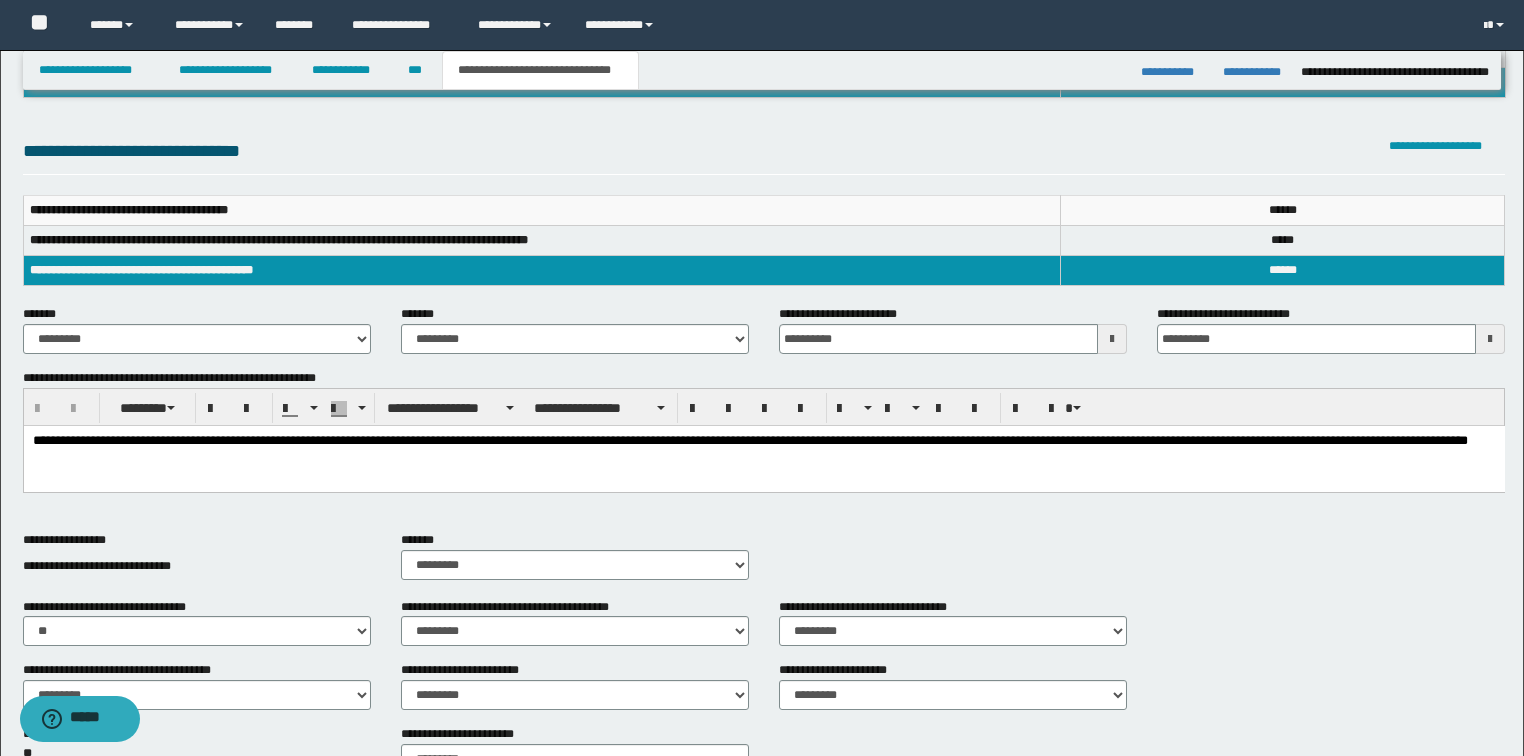 scroll, scrollTop: 320, scrollLeft: 0, axis: vertical 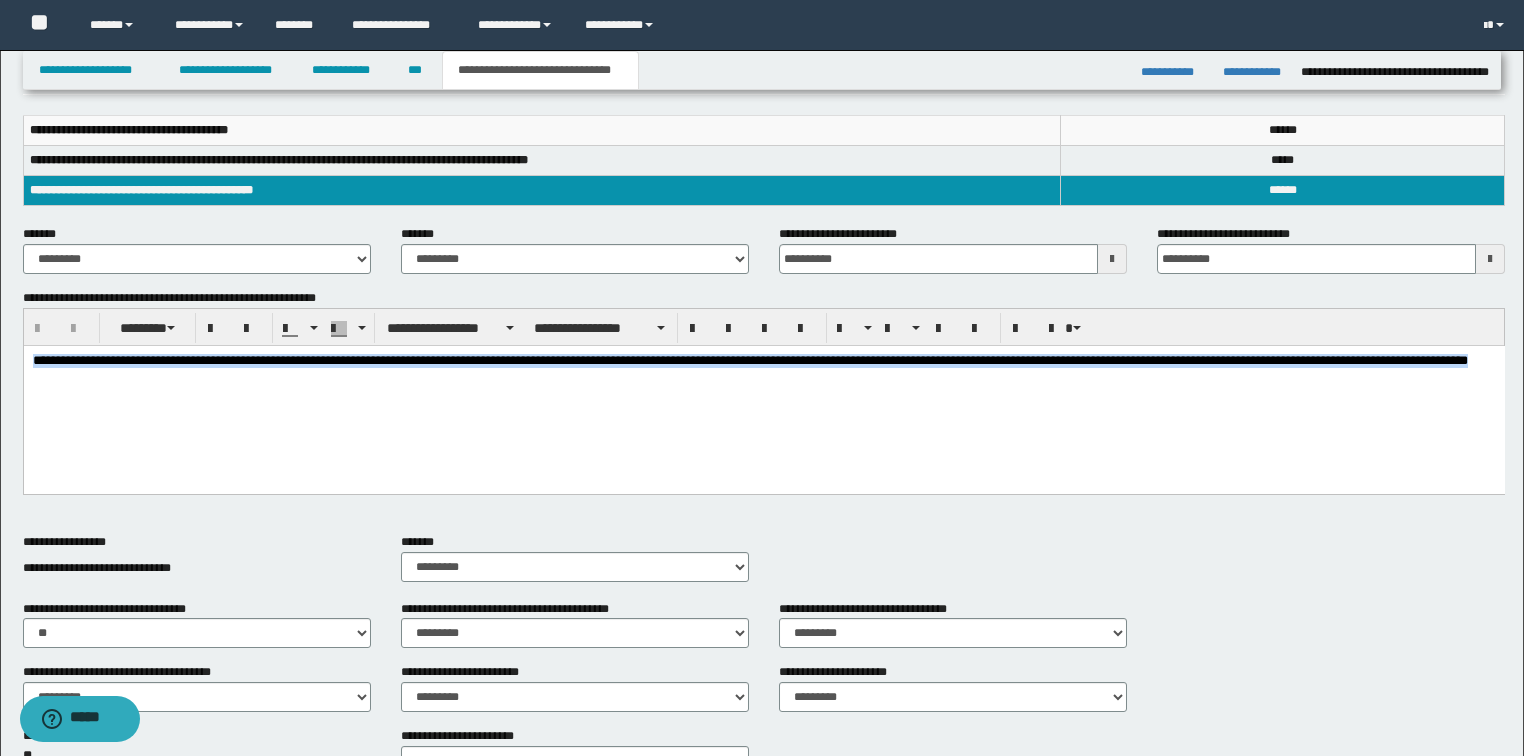 drag, startPoint x: 179, startPoint y: 378, endPoint x: -1, endPoint y: 346, distance: 182.82231 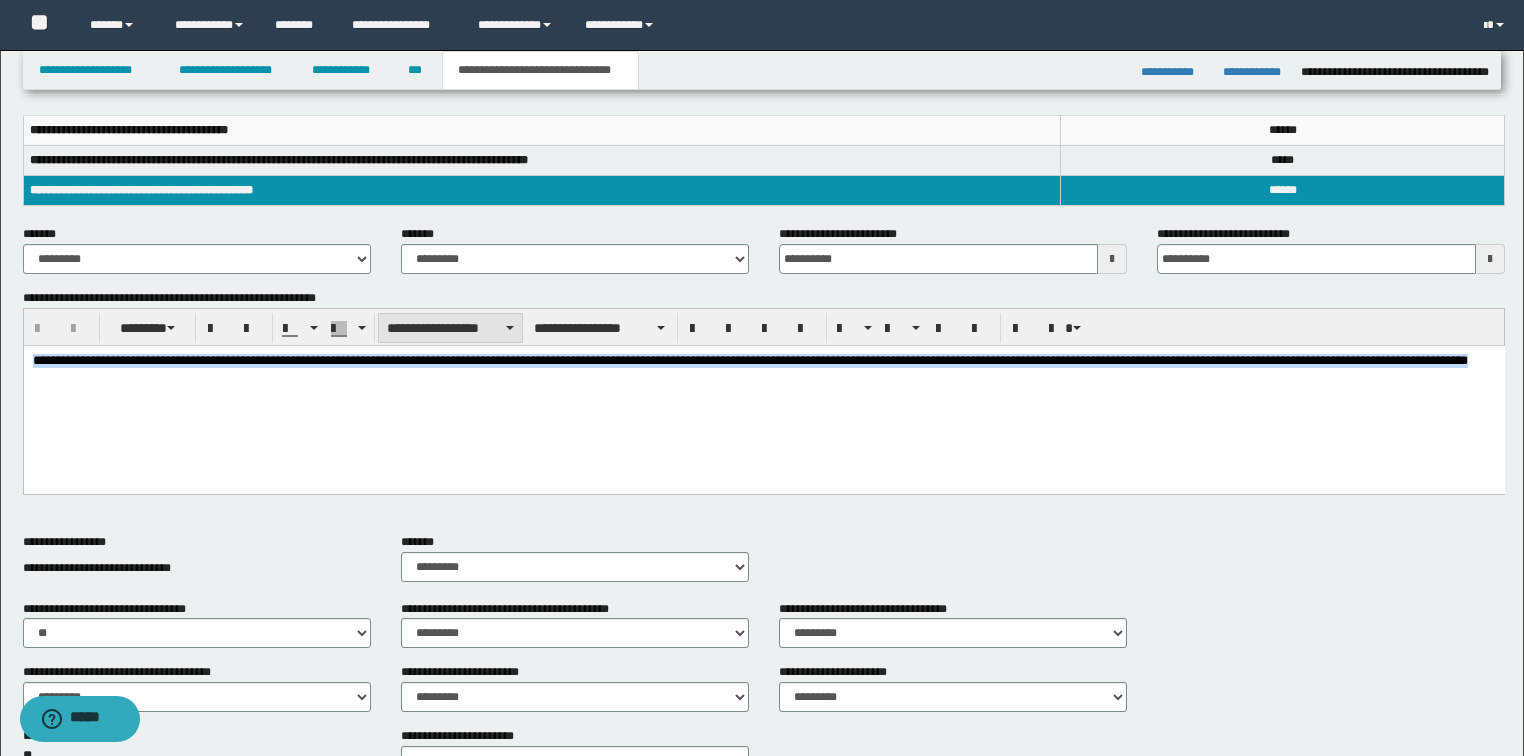 click at bounding box center (510, 328) 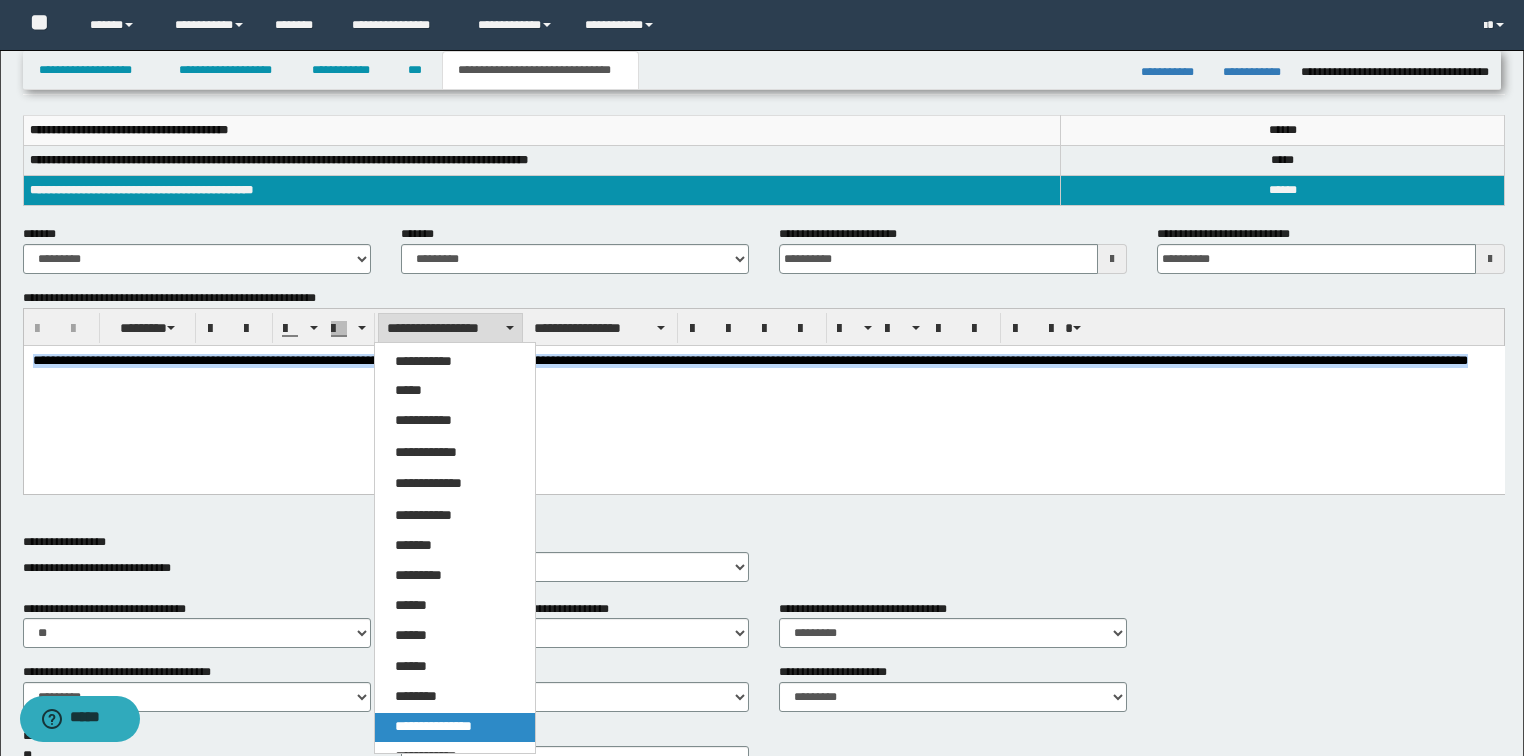click on "**********" at bounding box center (433, 726) 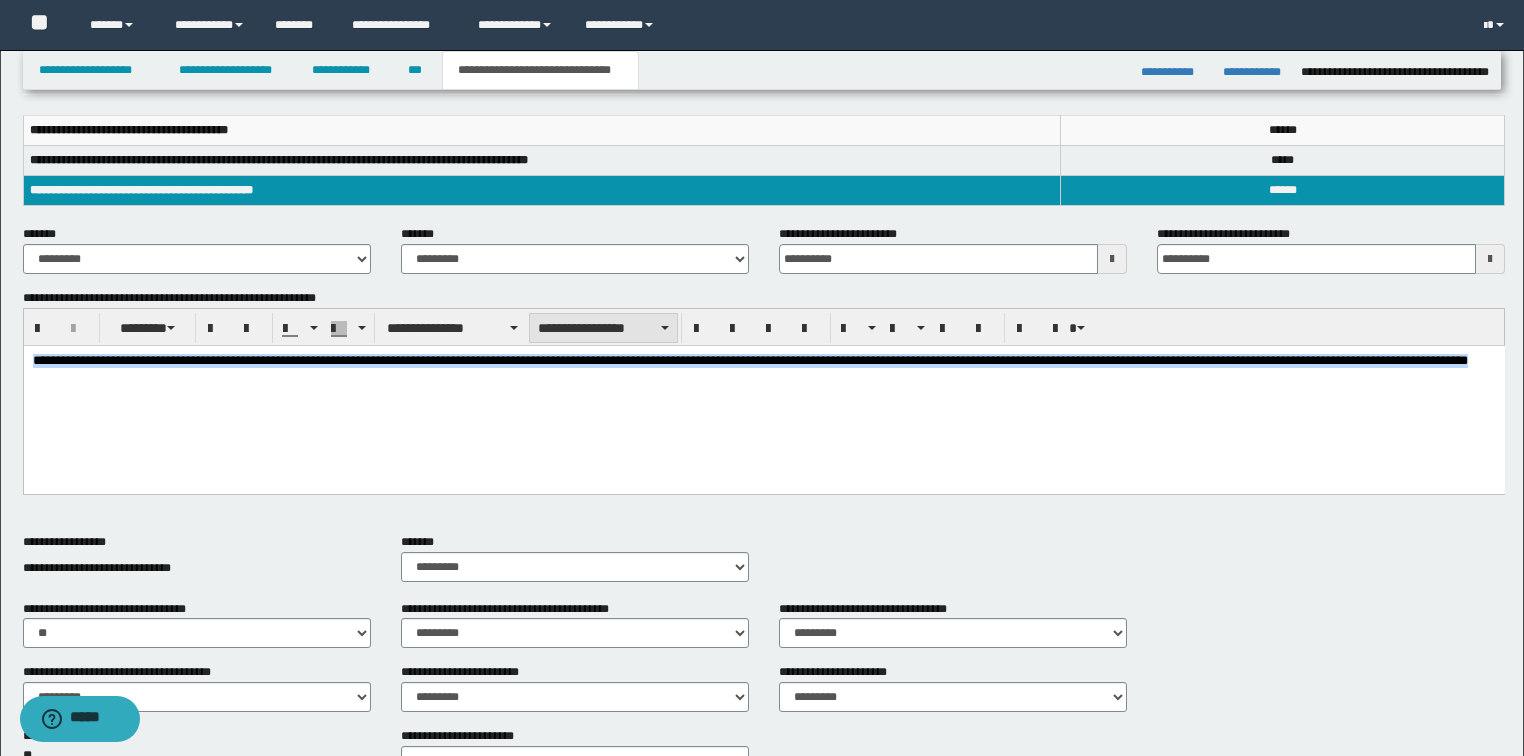 drag, startPoint x: 587, startPoint y: 324, endPoint x: 586, endPoint y: 339, distance: 15.033297 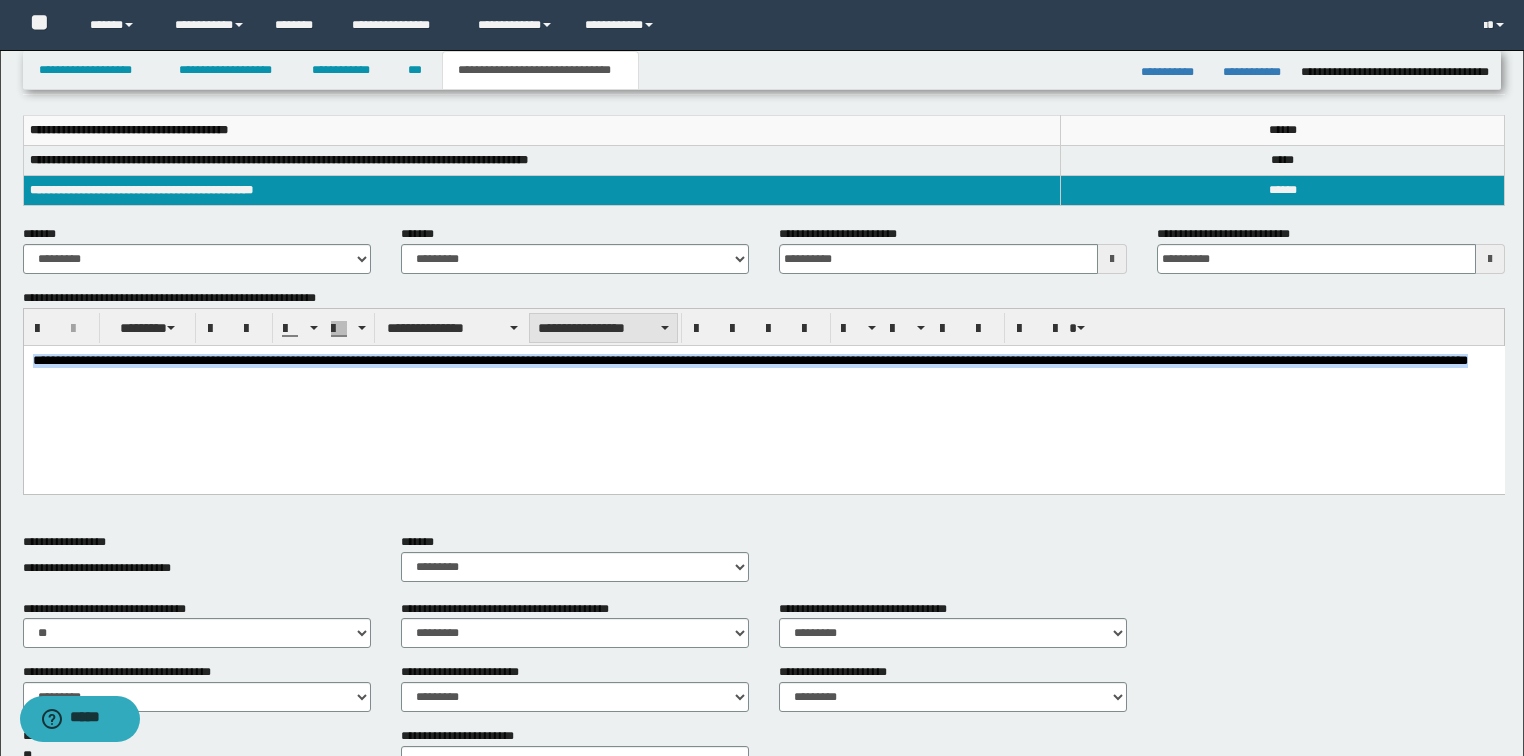 click on "**********" at bounding box center [603, 328] 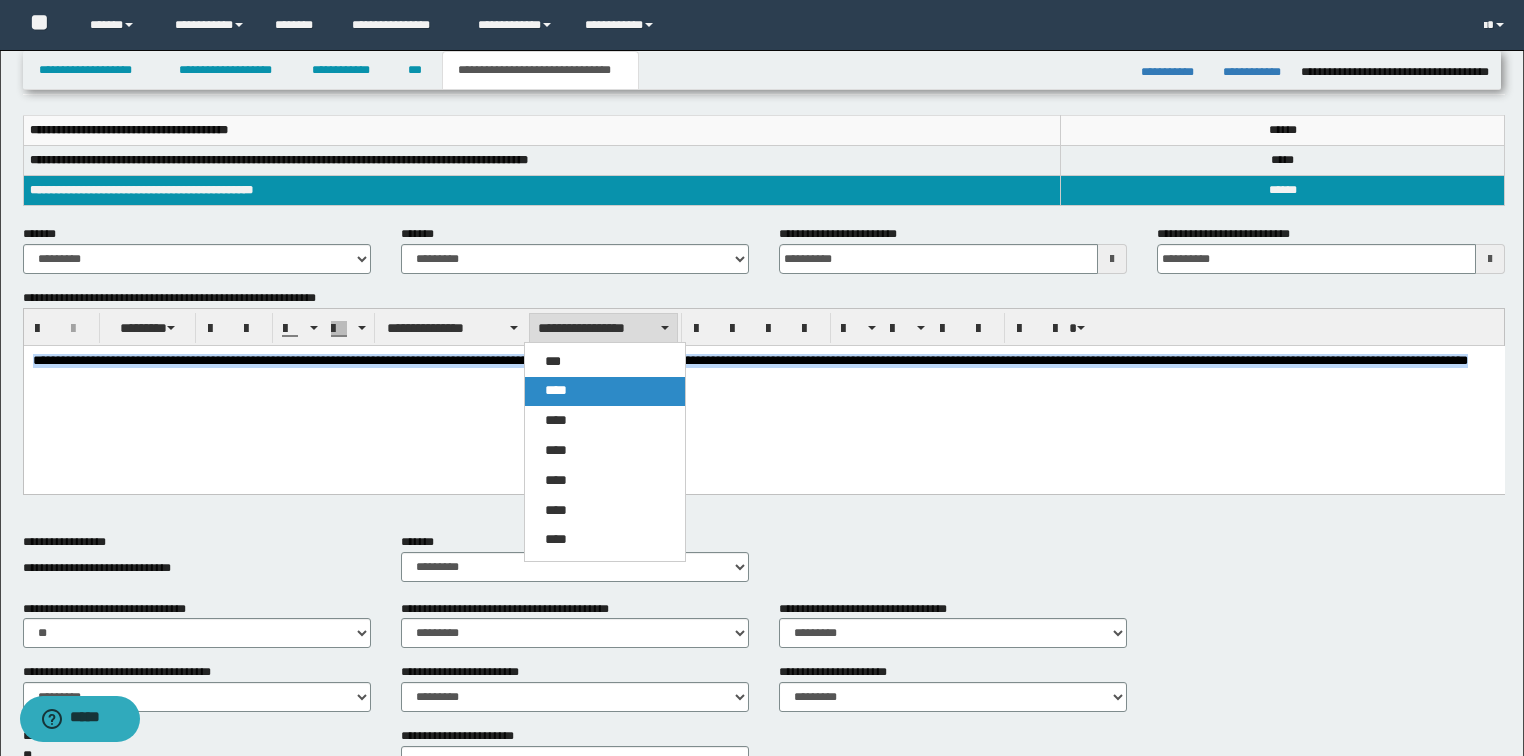 click on "****" at bounding box center (556, 390) 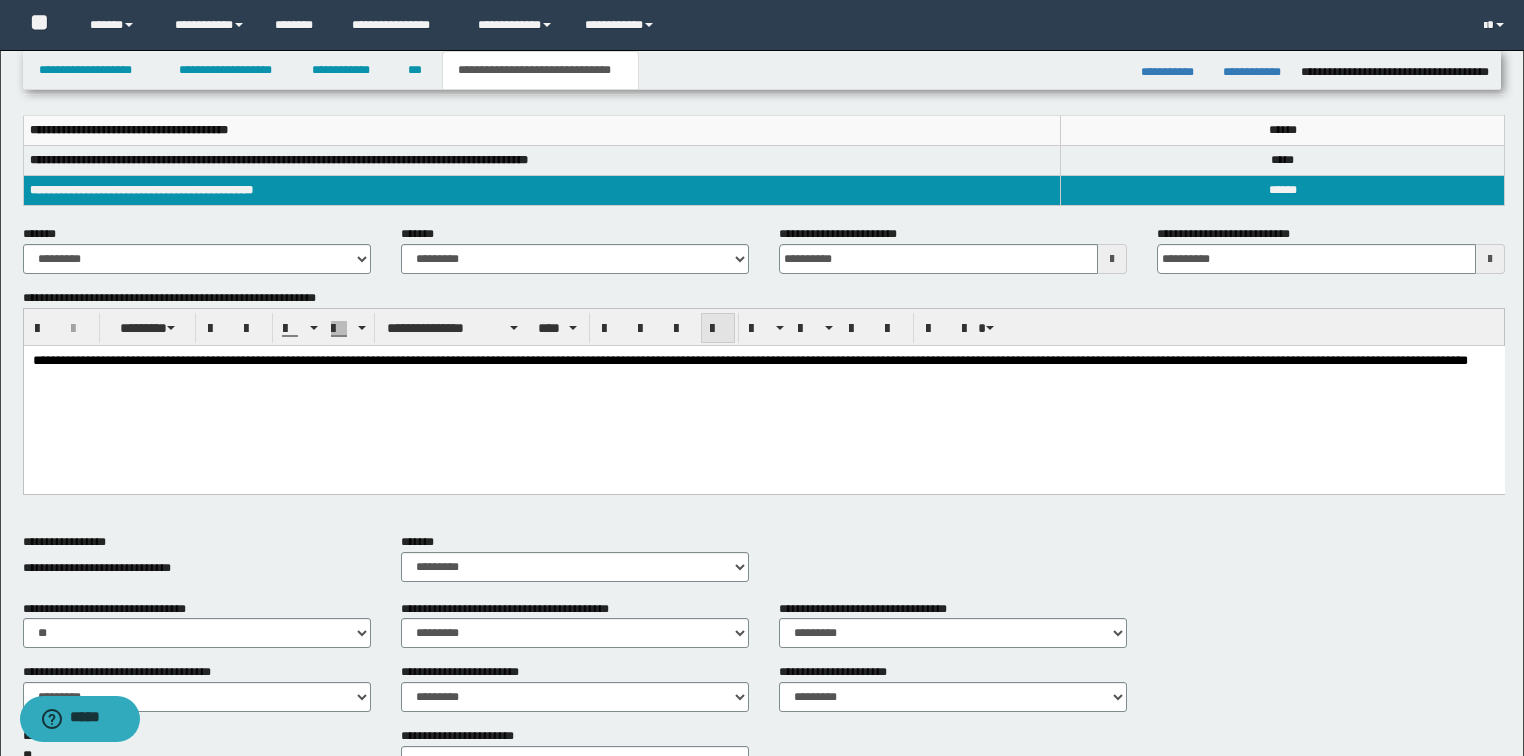 click at bounding box center (718, 329) 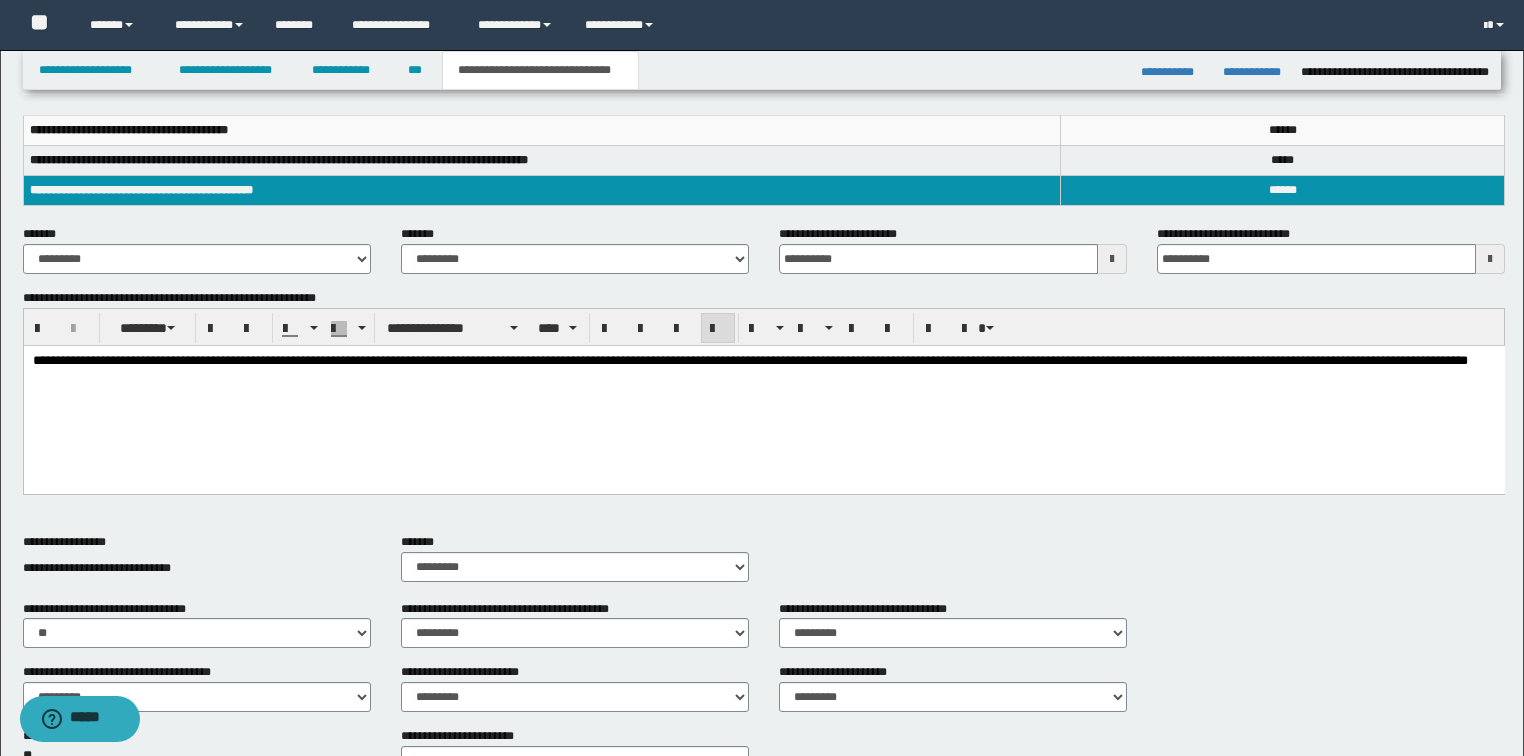 click on "**********" at bounding box center (763, 394) 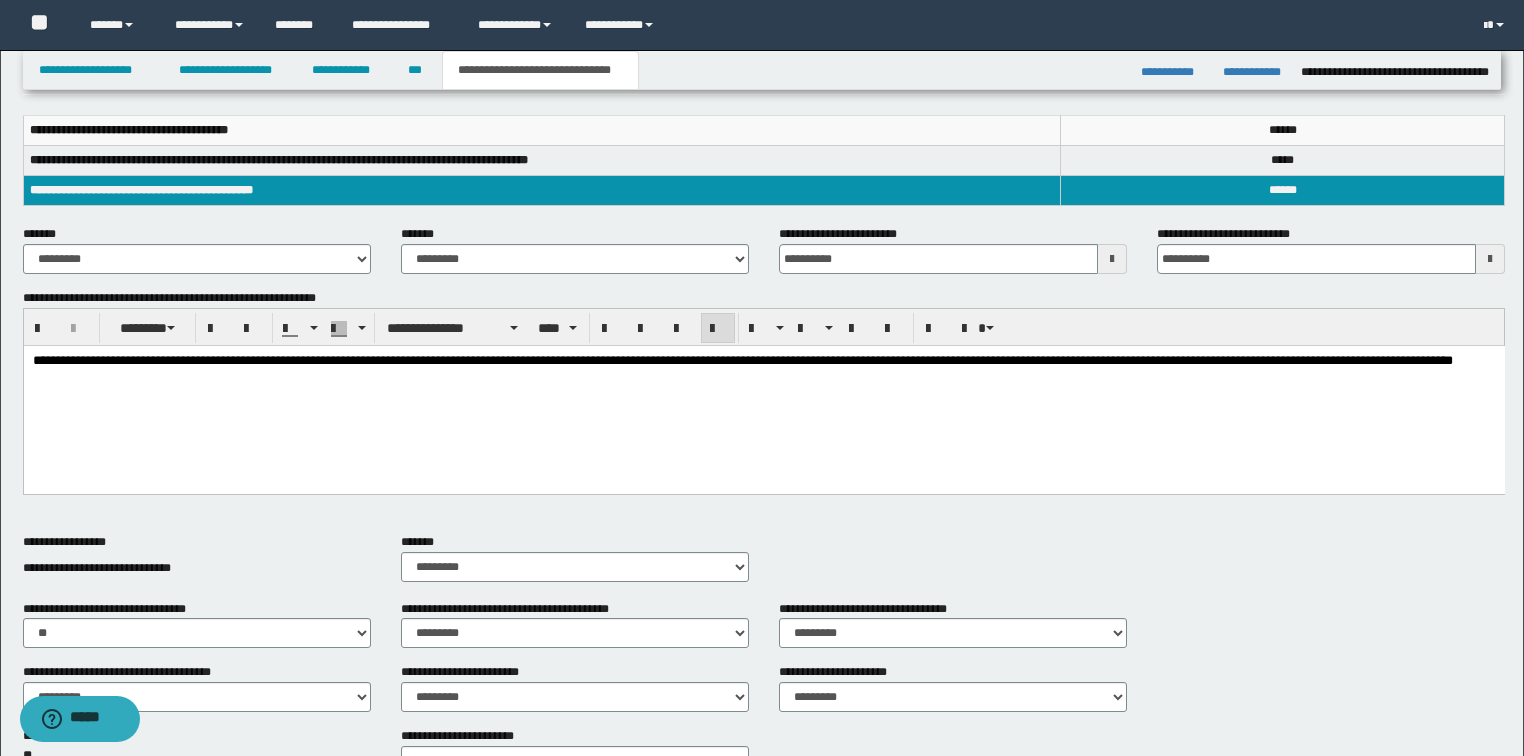click on "**********" at bounding box center (742, 359) 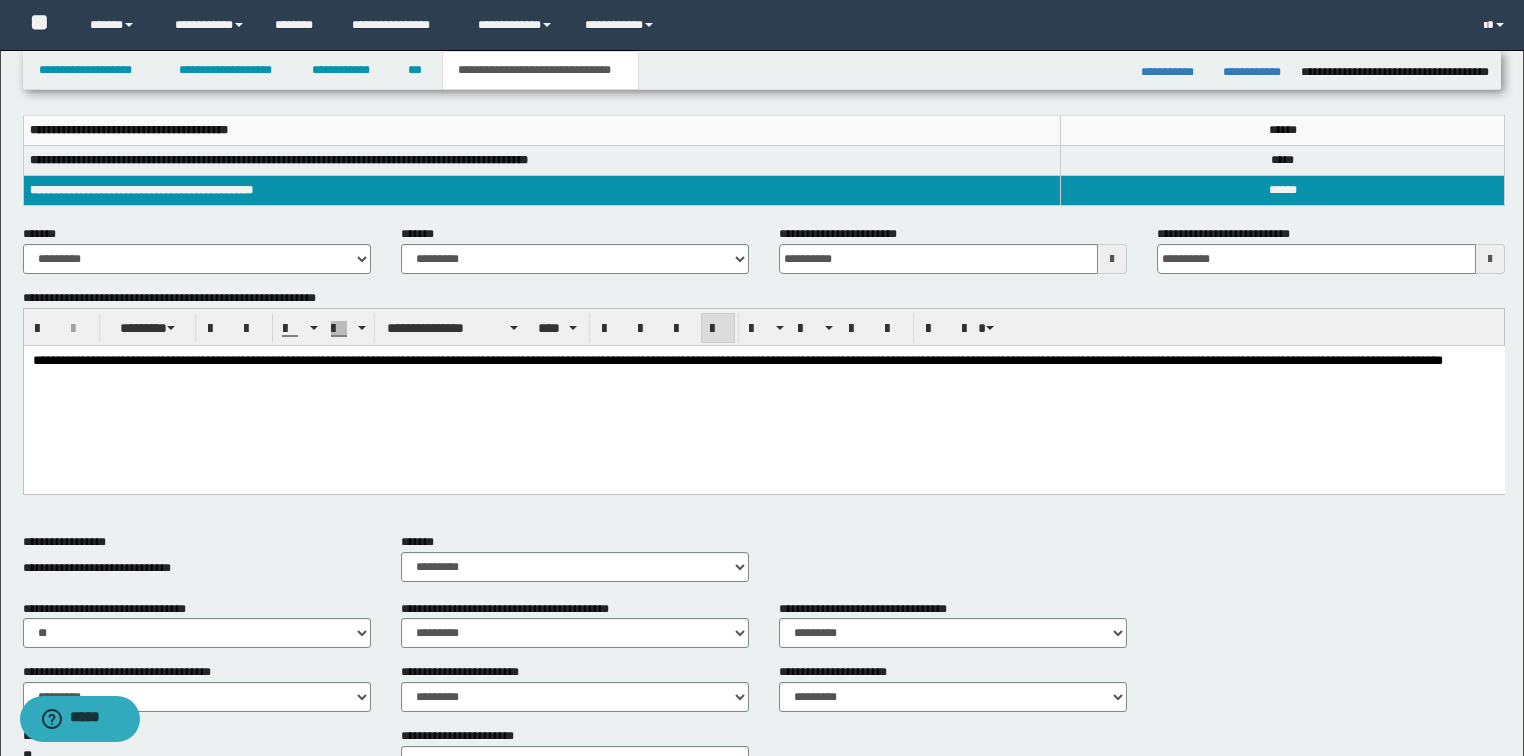 click on "**********" at bounding box center [737, 359] 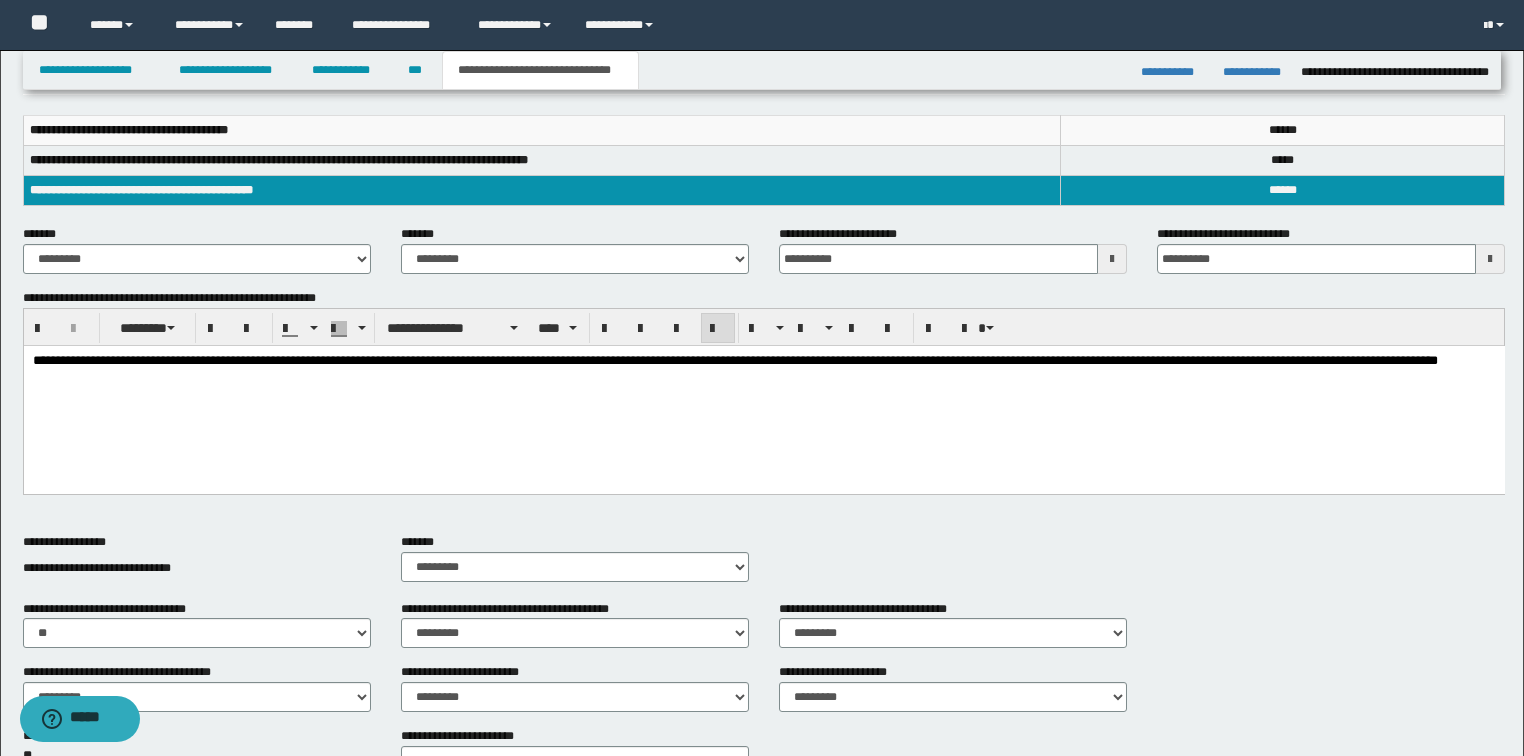 click on "**********" at bounding box center (734, 359) 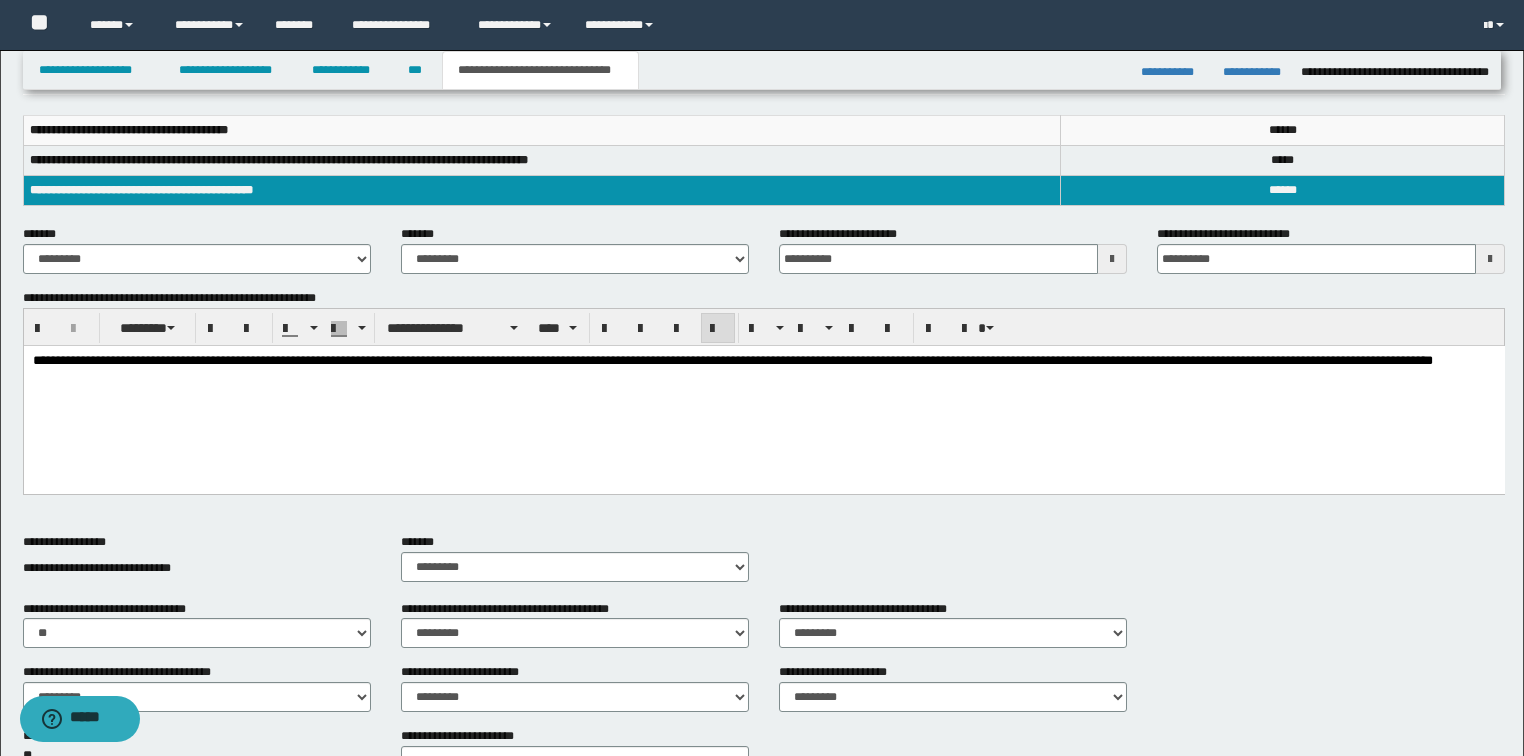 click on "**********" at bounding box center [732, 359] 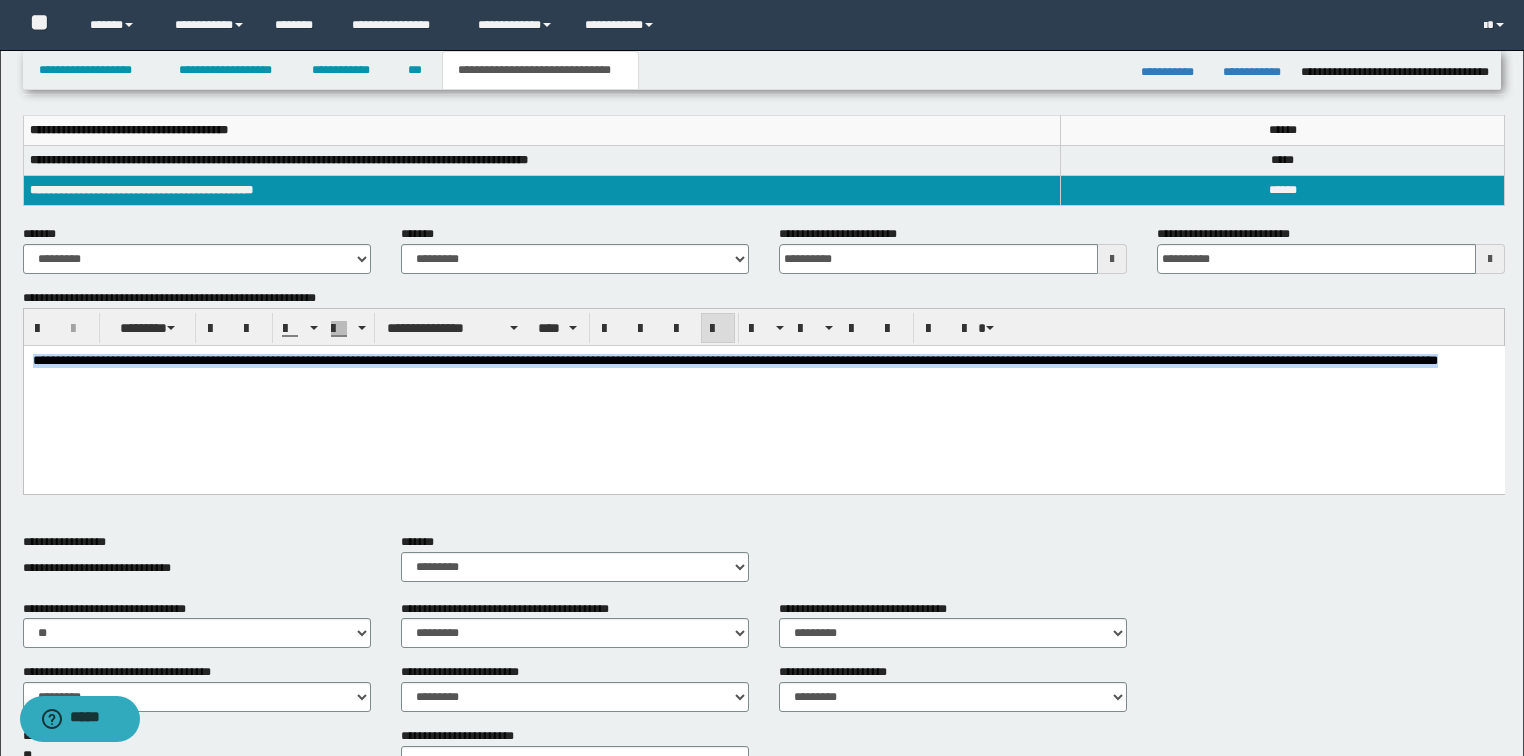drag, startPoint x: 158, startPoint y: 384, endPoint x: -1, endPoint y: 348, distance: 163.02454 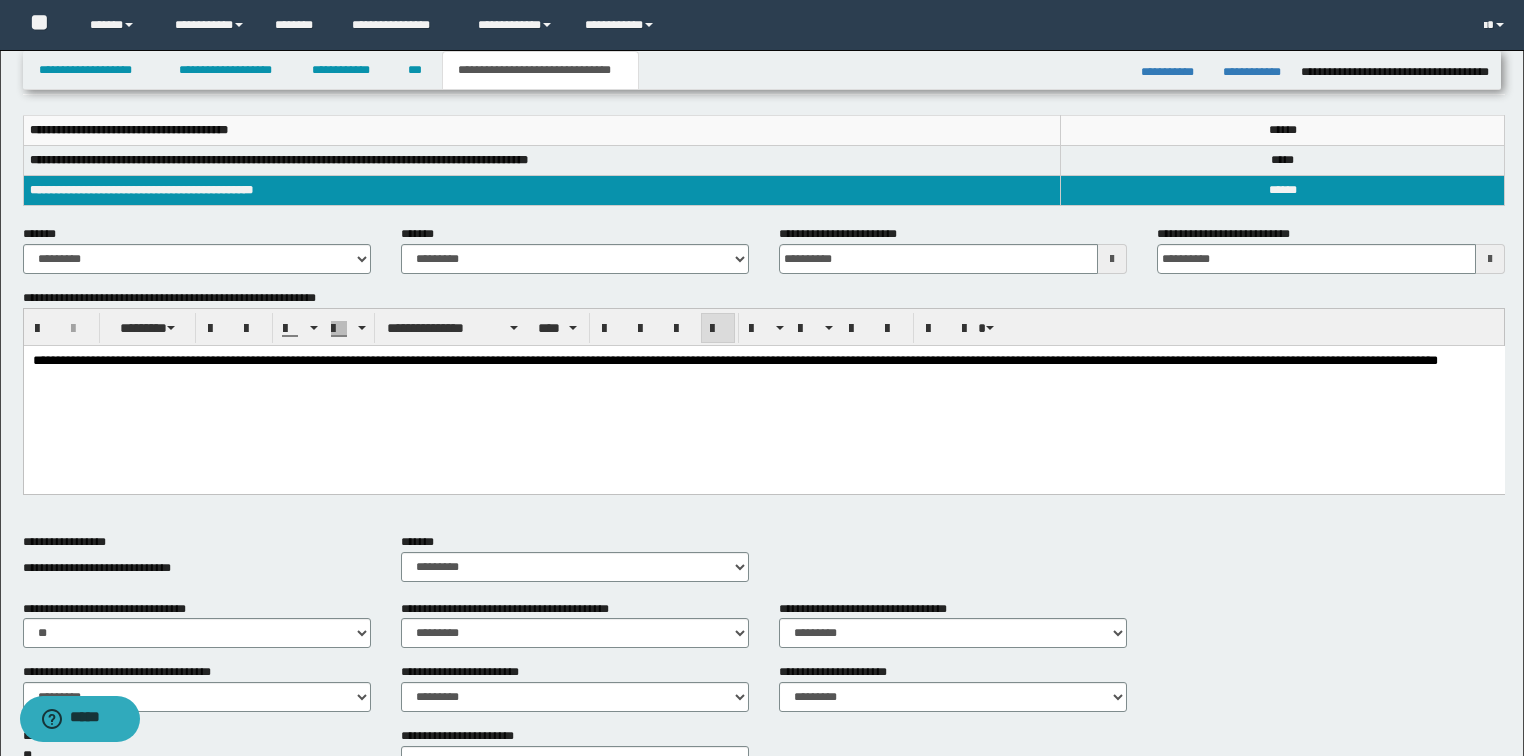 click on "**********" at bounding box center [734, 359] 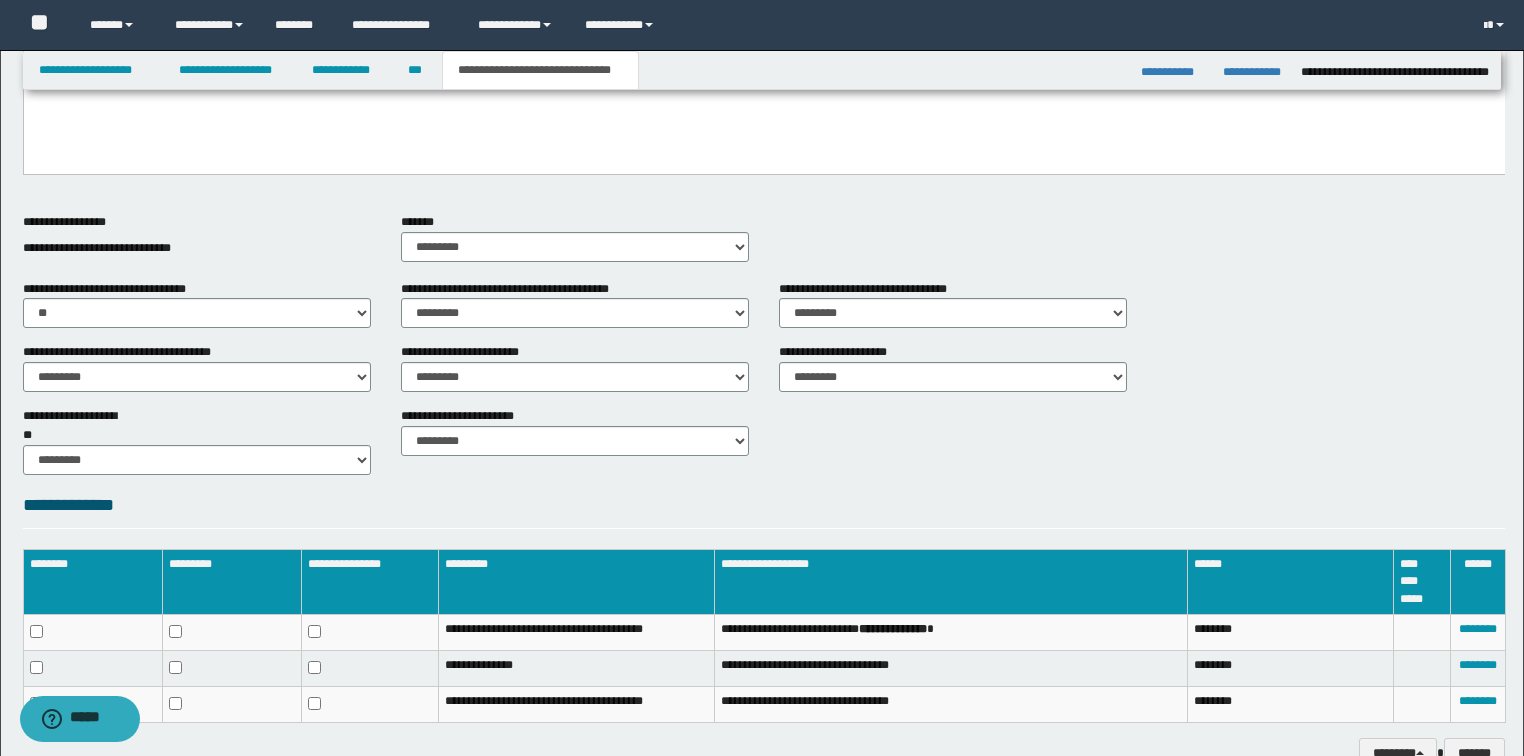 scroll, scrollTop: 748, scrollLeft: 0, axis: vertical 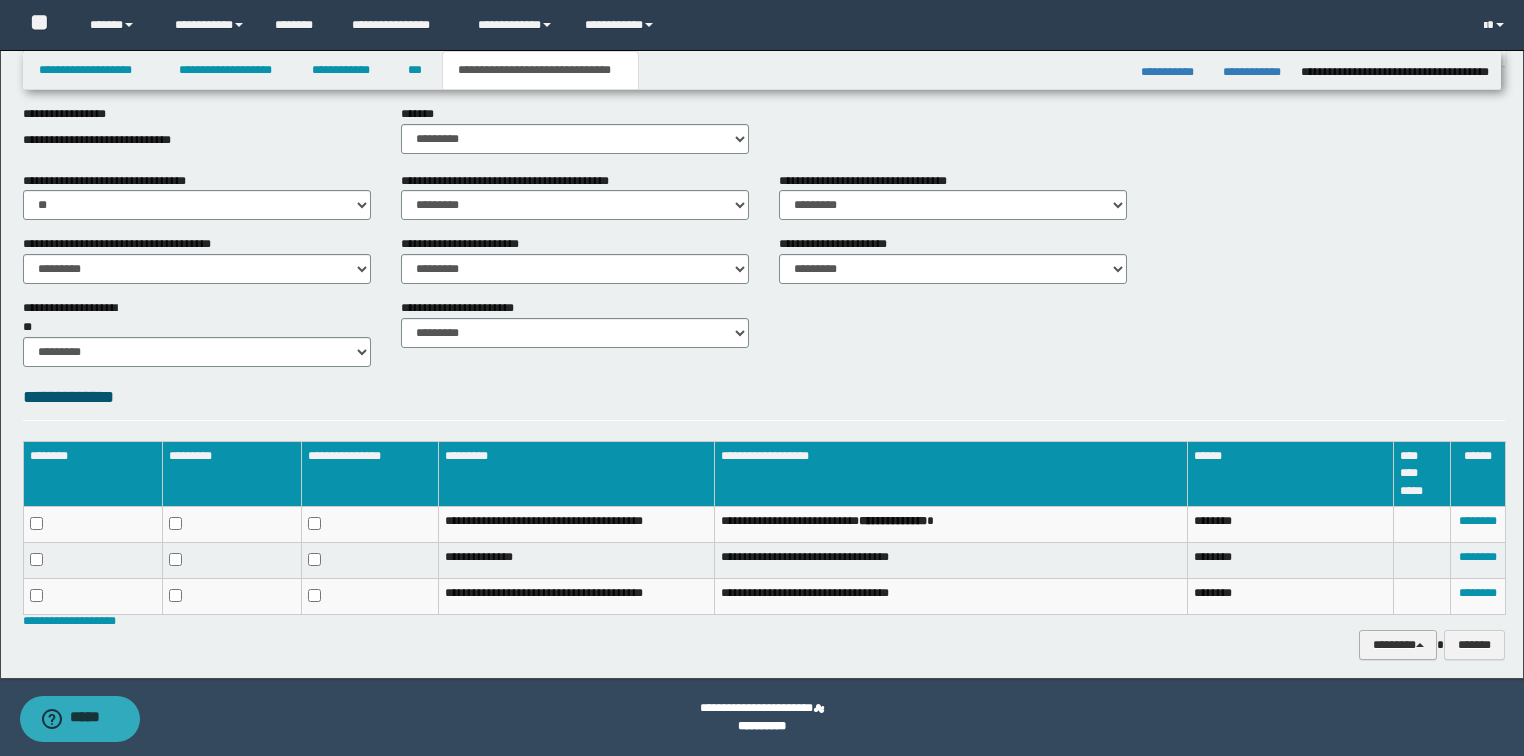 click on "********" at bounding box center (1398, 645) 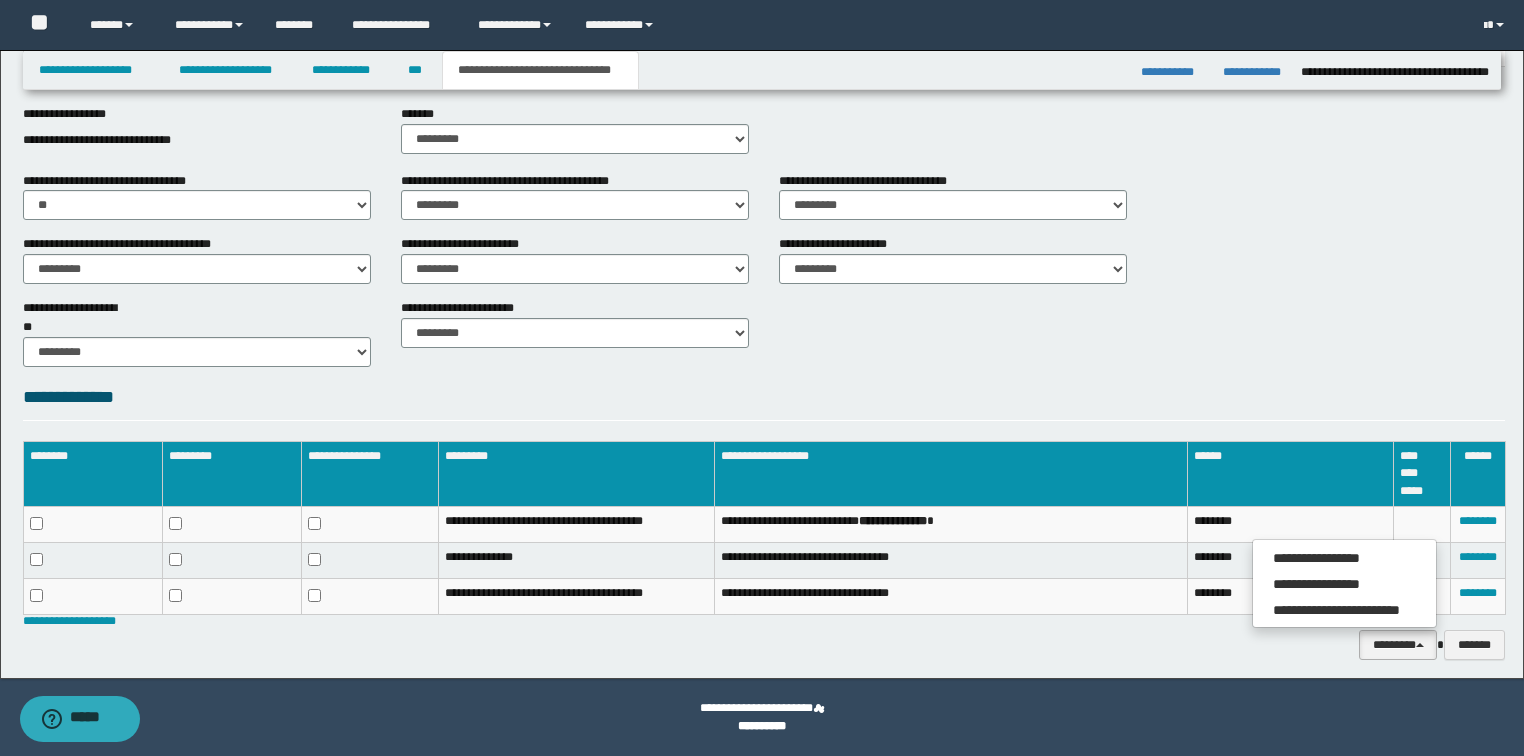 click on "**********" at bounding box center (764, 331) 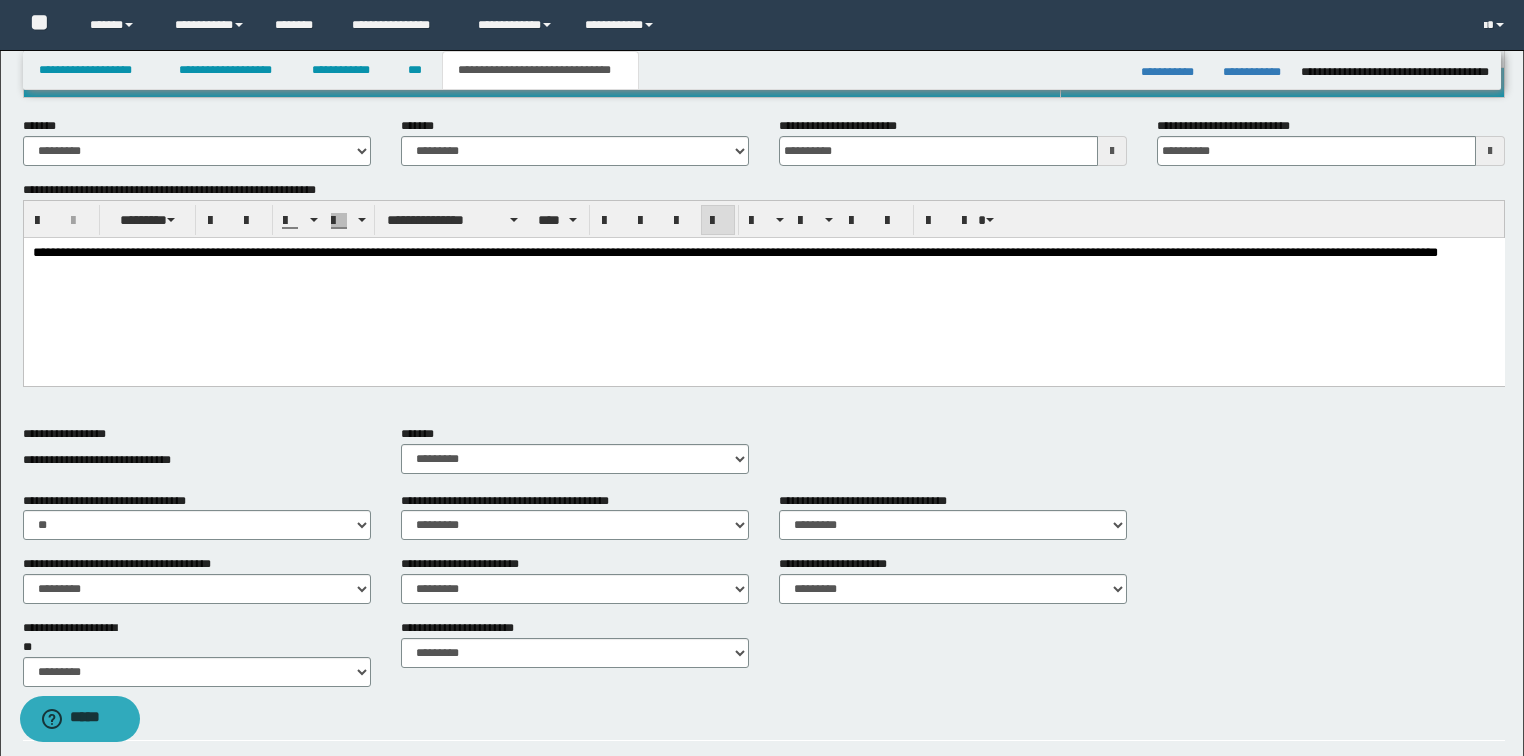 scroll, scrollTop: 28, scrollLeft: 0, axis: vertical 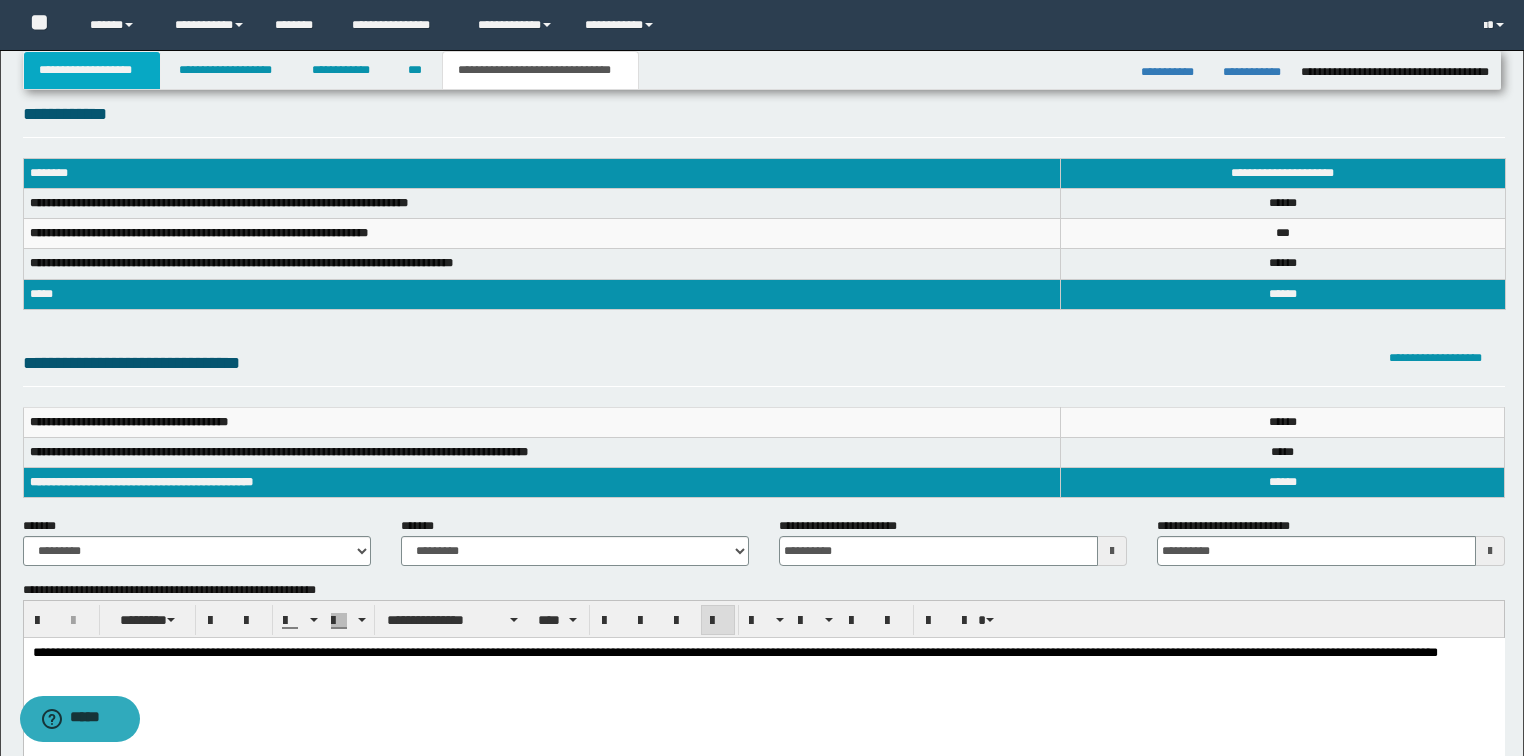 click on "**********" at bounding box center [92, 70] 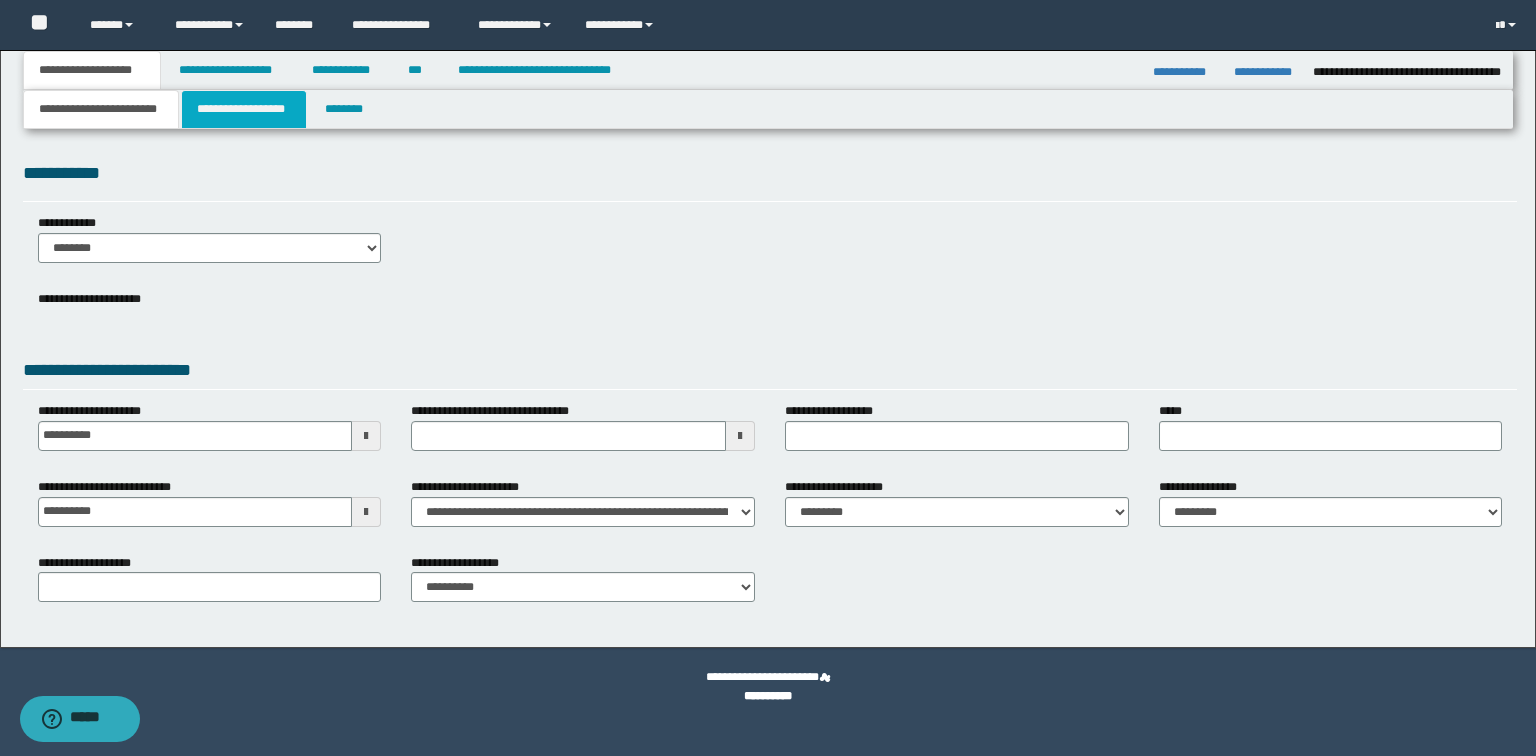 click on "**********" at bounding box center [244, 109] 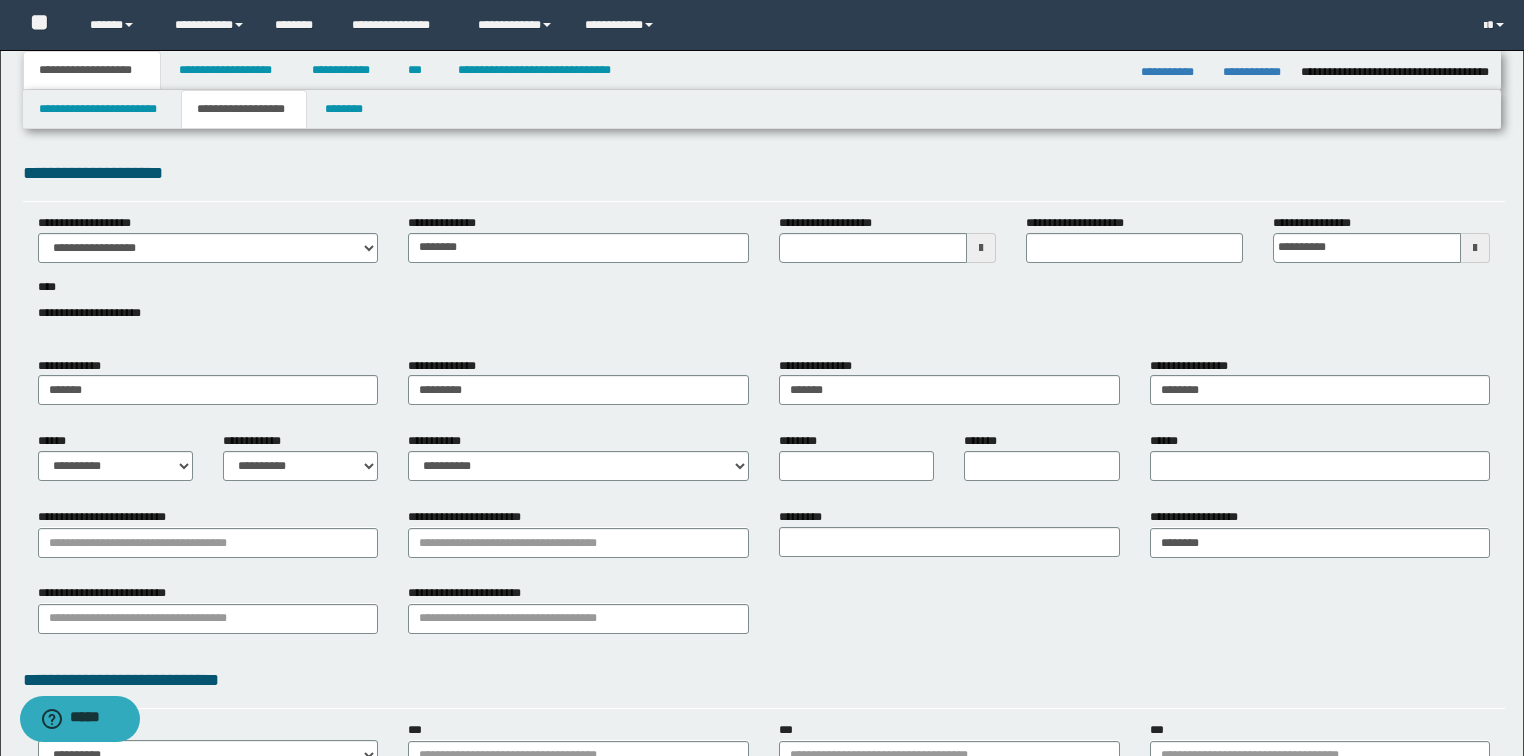 click on "**********" at bounding box center [764, 279] 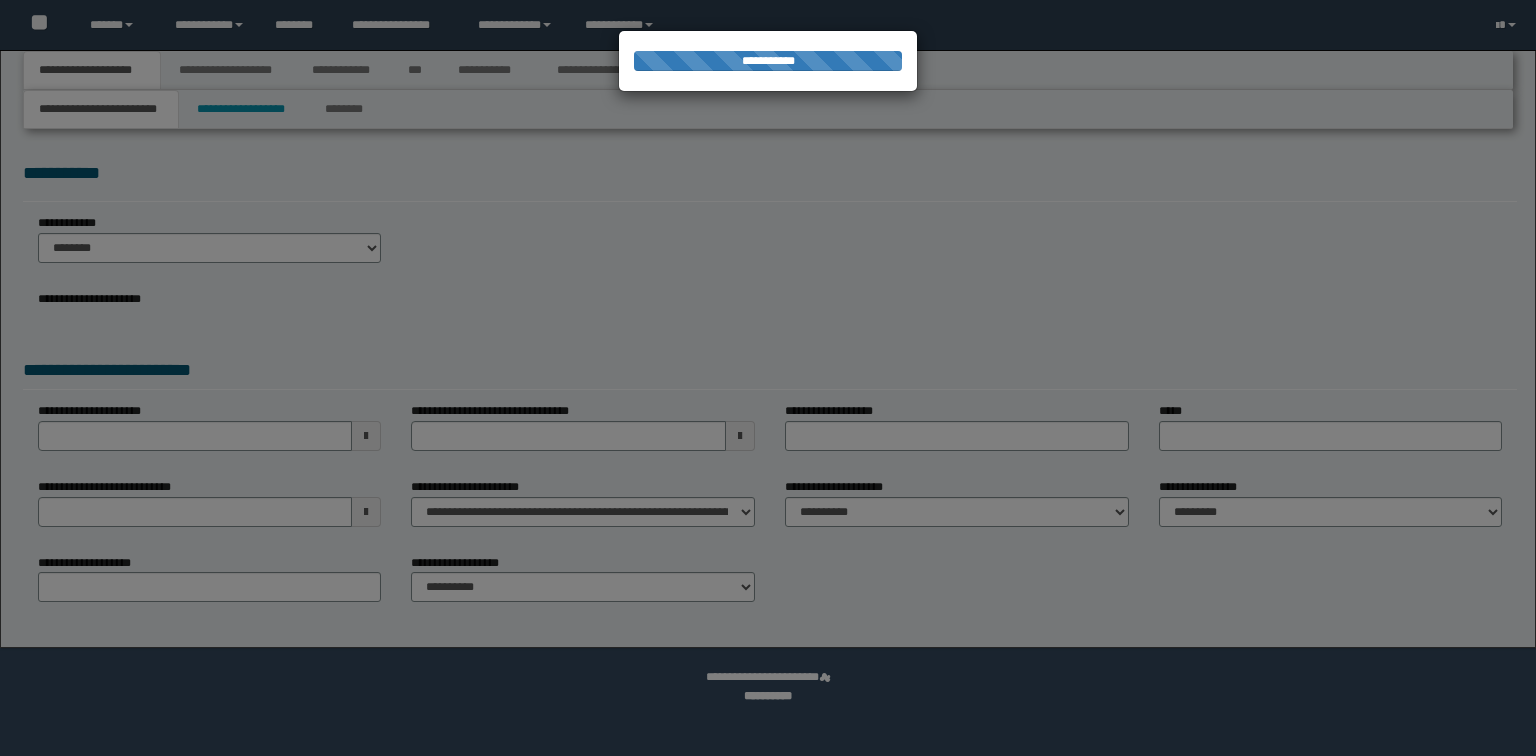 scroll, scrollTop: 0, scrollLeft: 0, axis: both 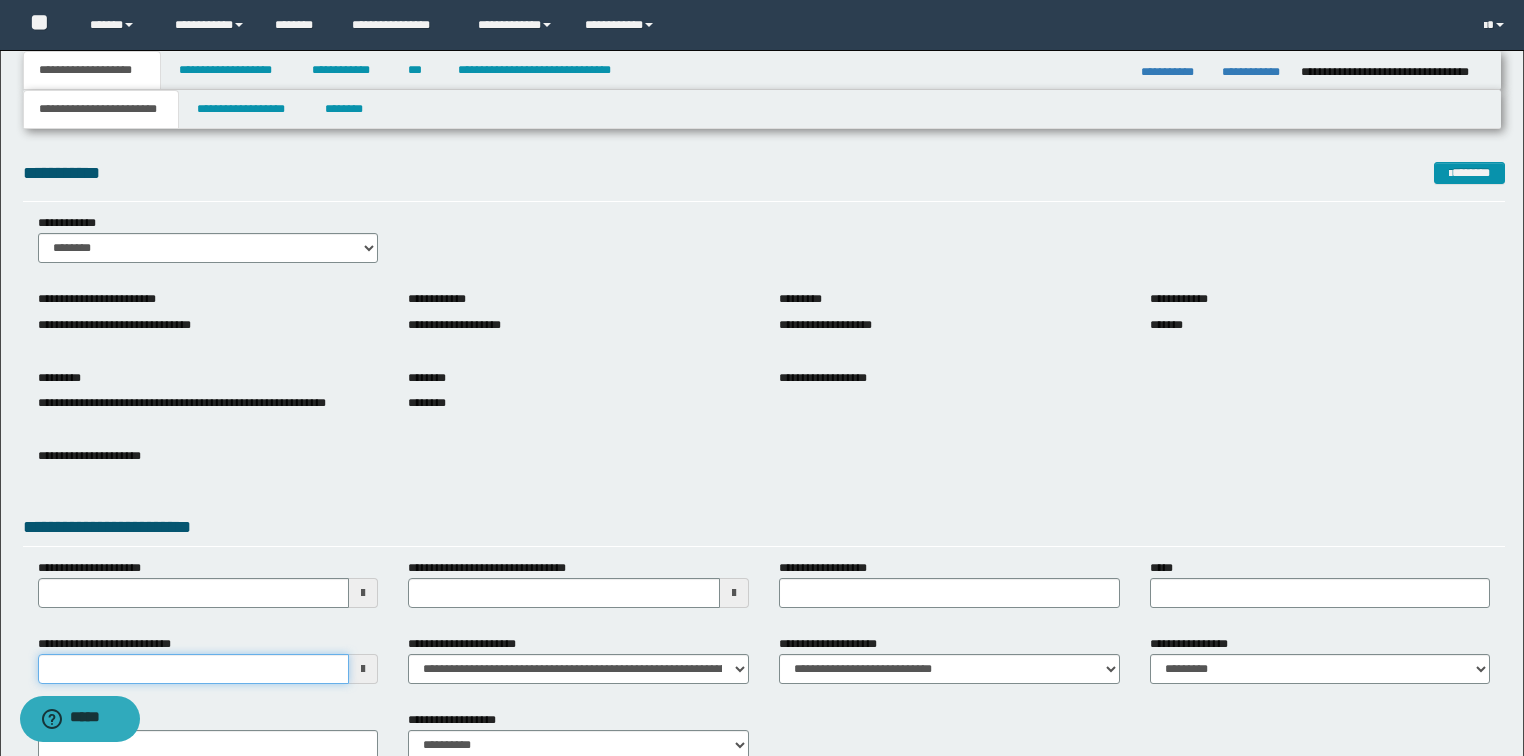 click on "**********" at bounding box center (194, 669) 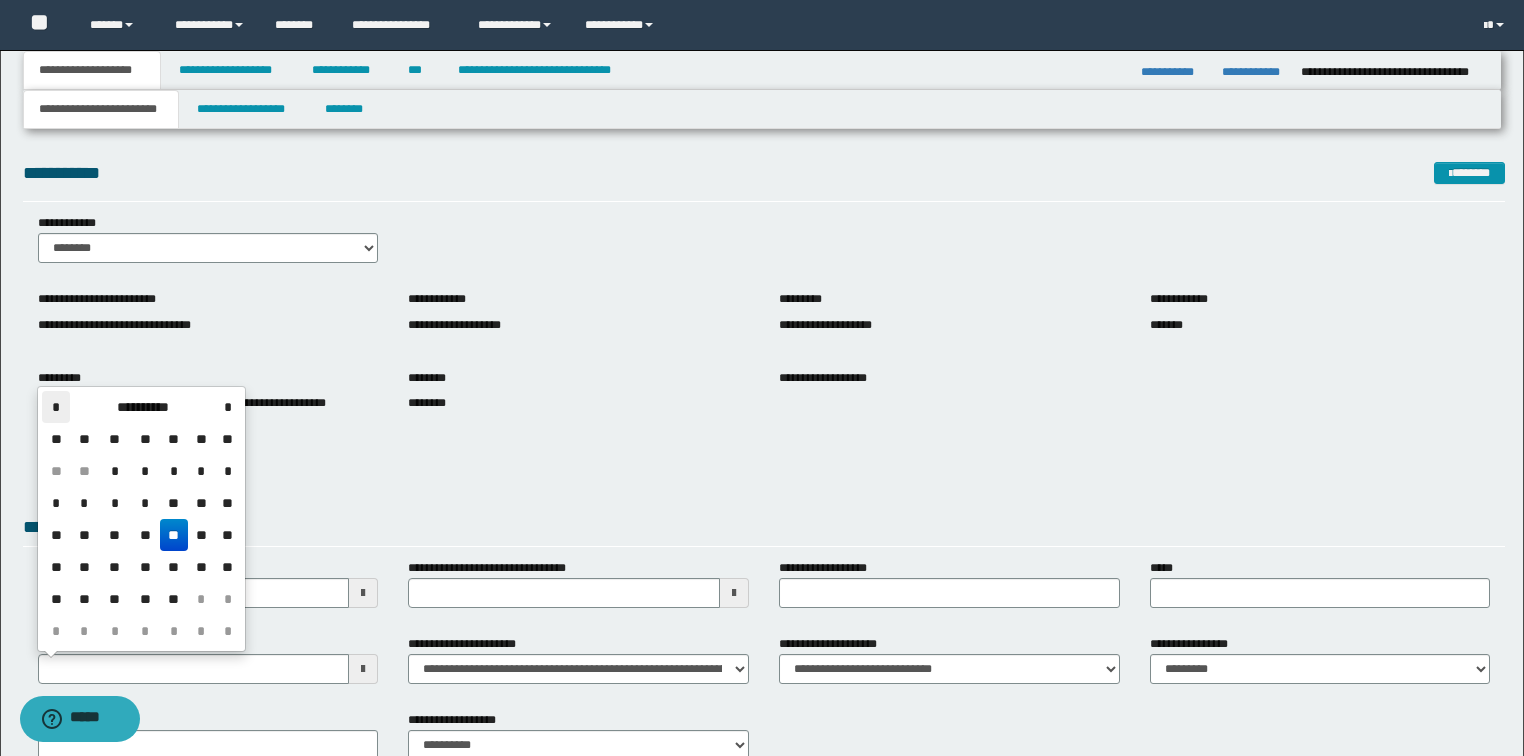 click on "*" at bounding box center (56, 407) 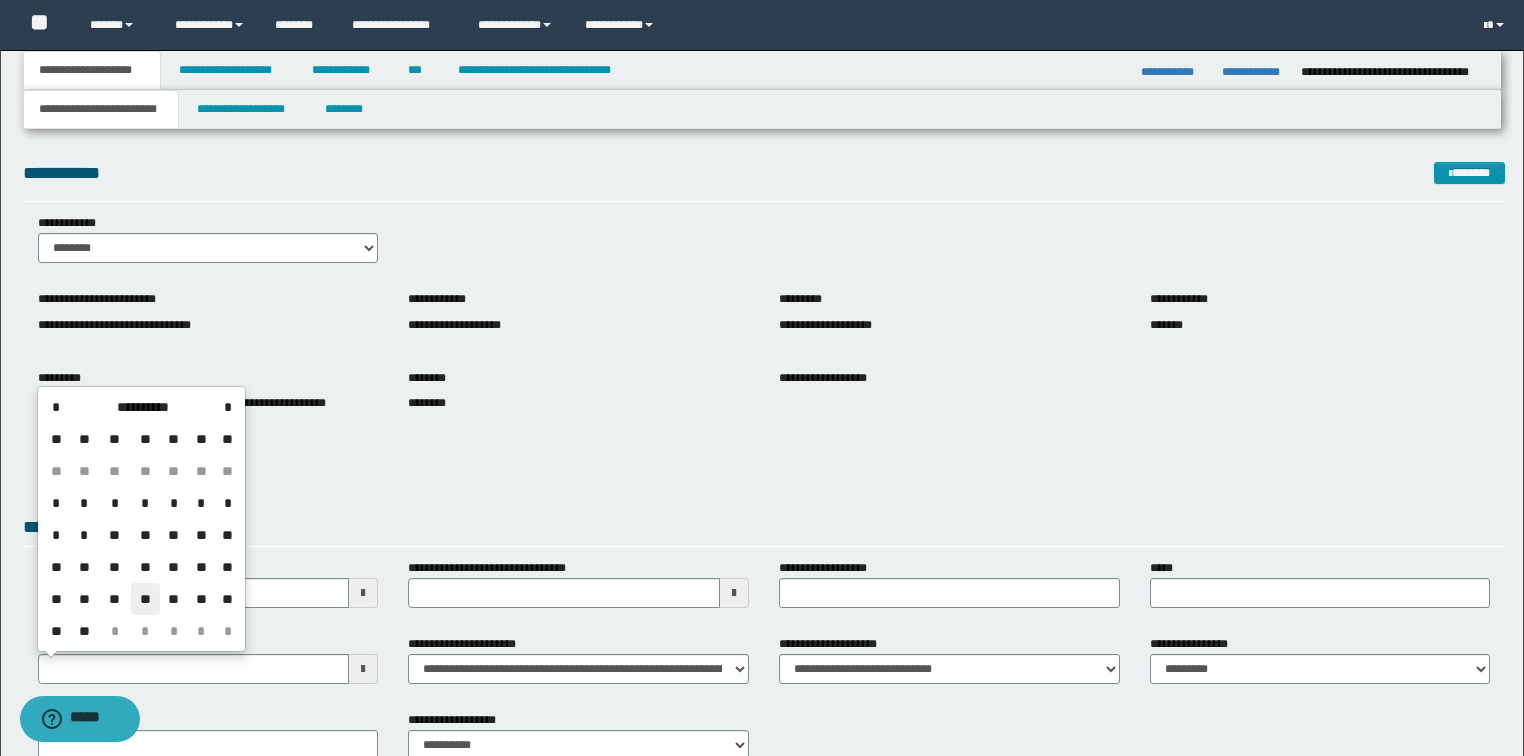click on "**" at bounding box center [145, 599] 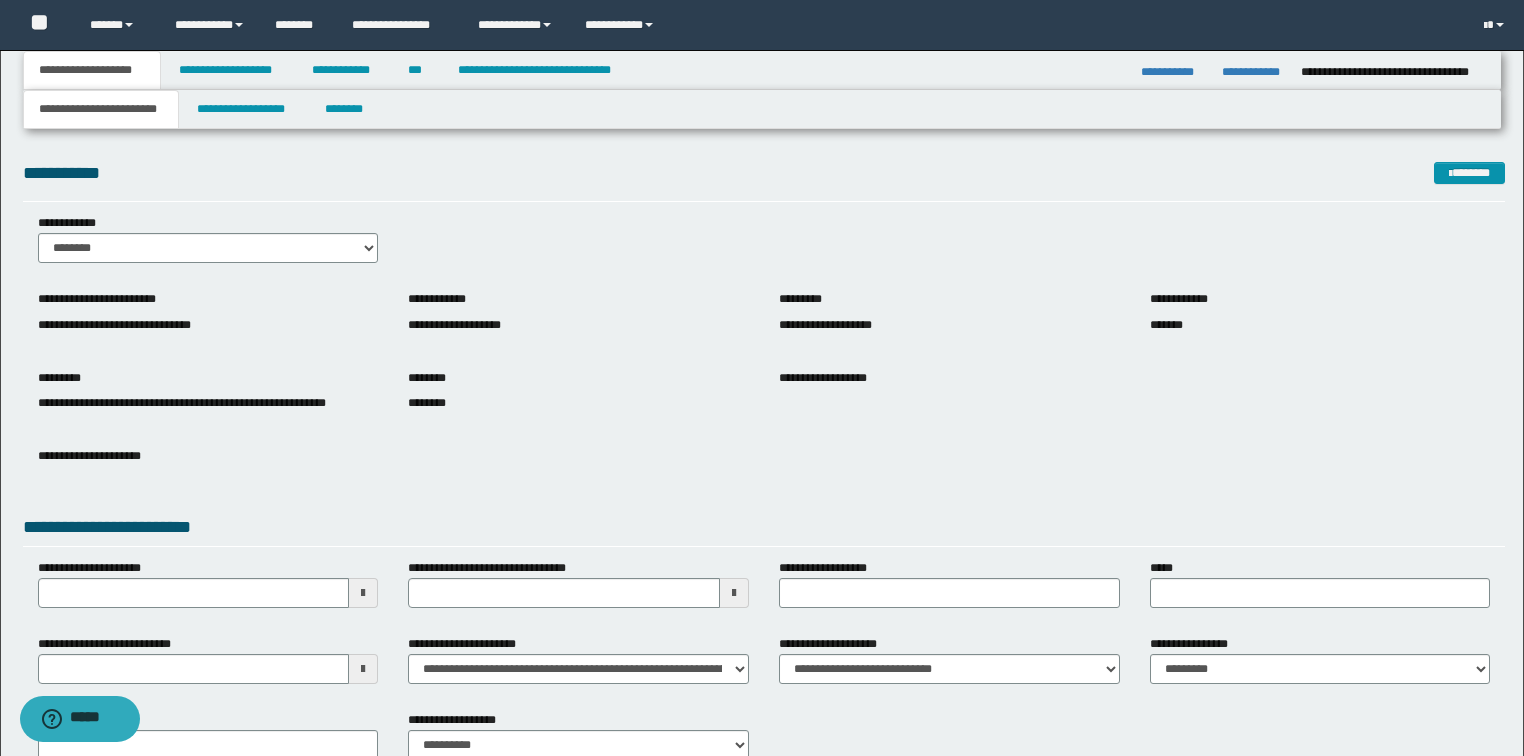 drag, startPoint x: 327, startPoint y: 504, endPoint x: 368, endPoint y: 400, distance: 111.78998 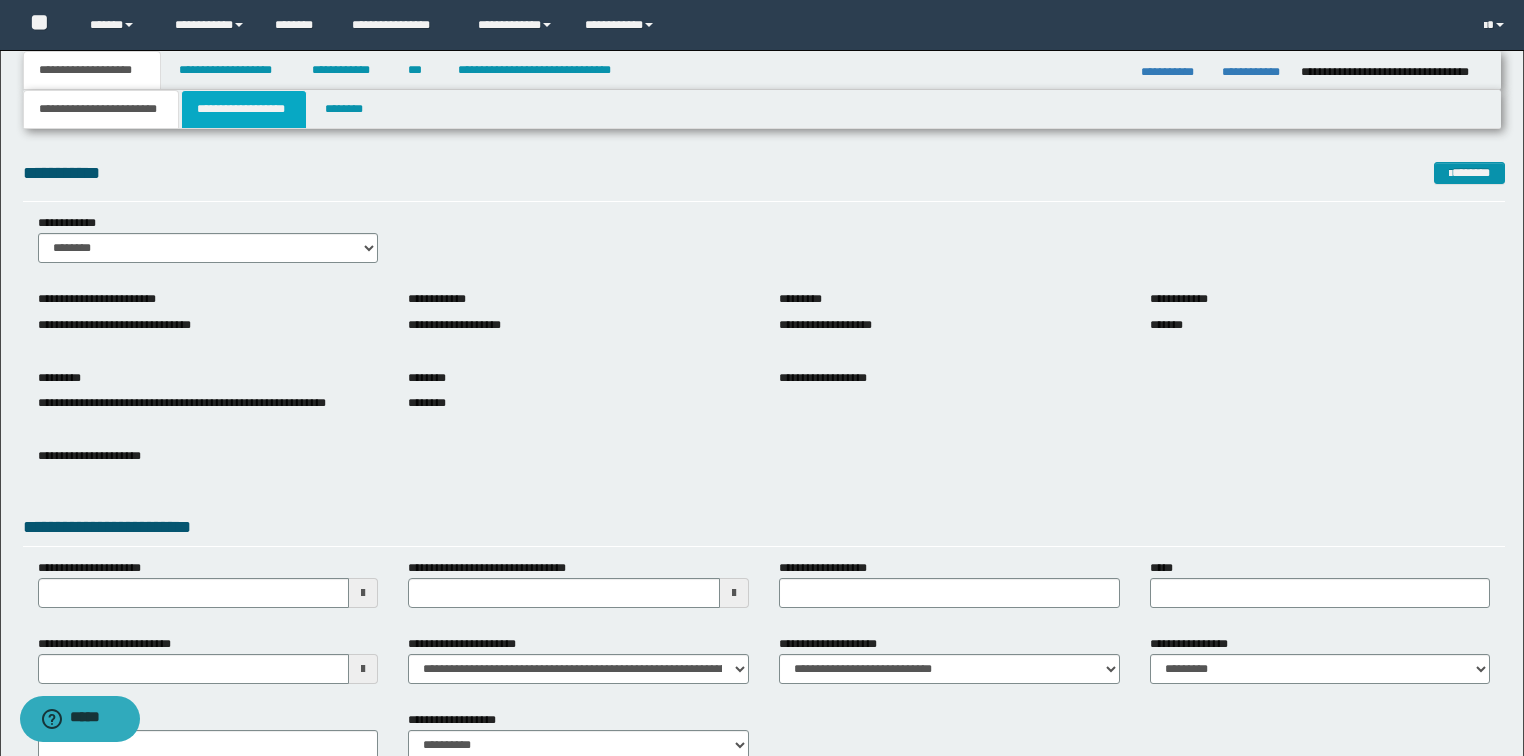 click on "**********" at bounding box center [244, 109] 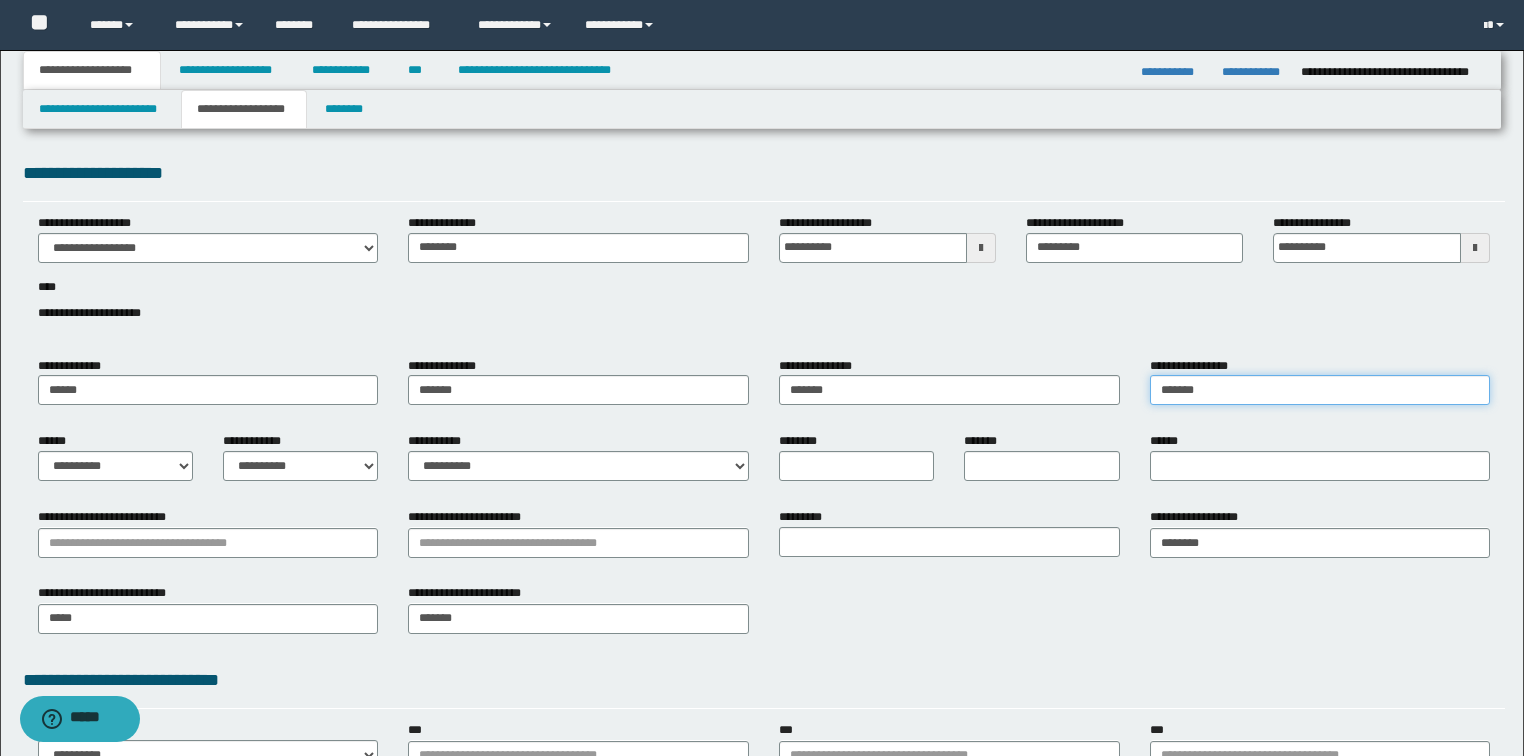 click on "*******" at bounding box center [1320, 390] 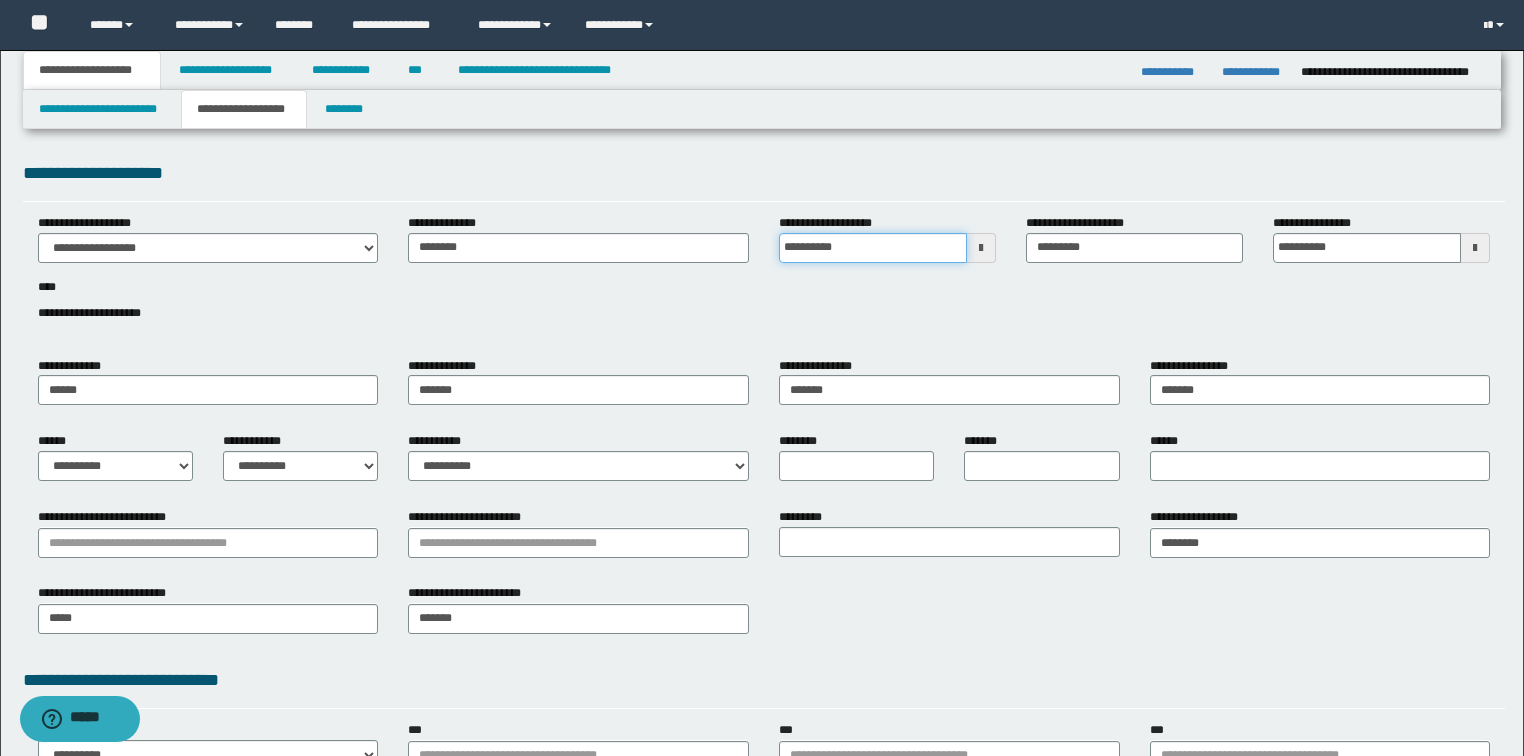 click on "**********" at bounding box center [873, 248] 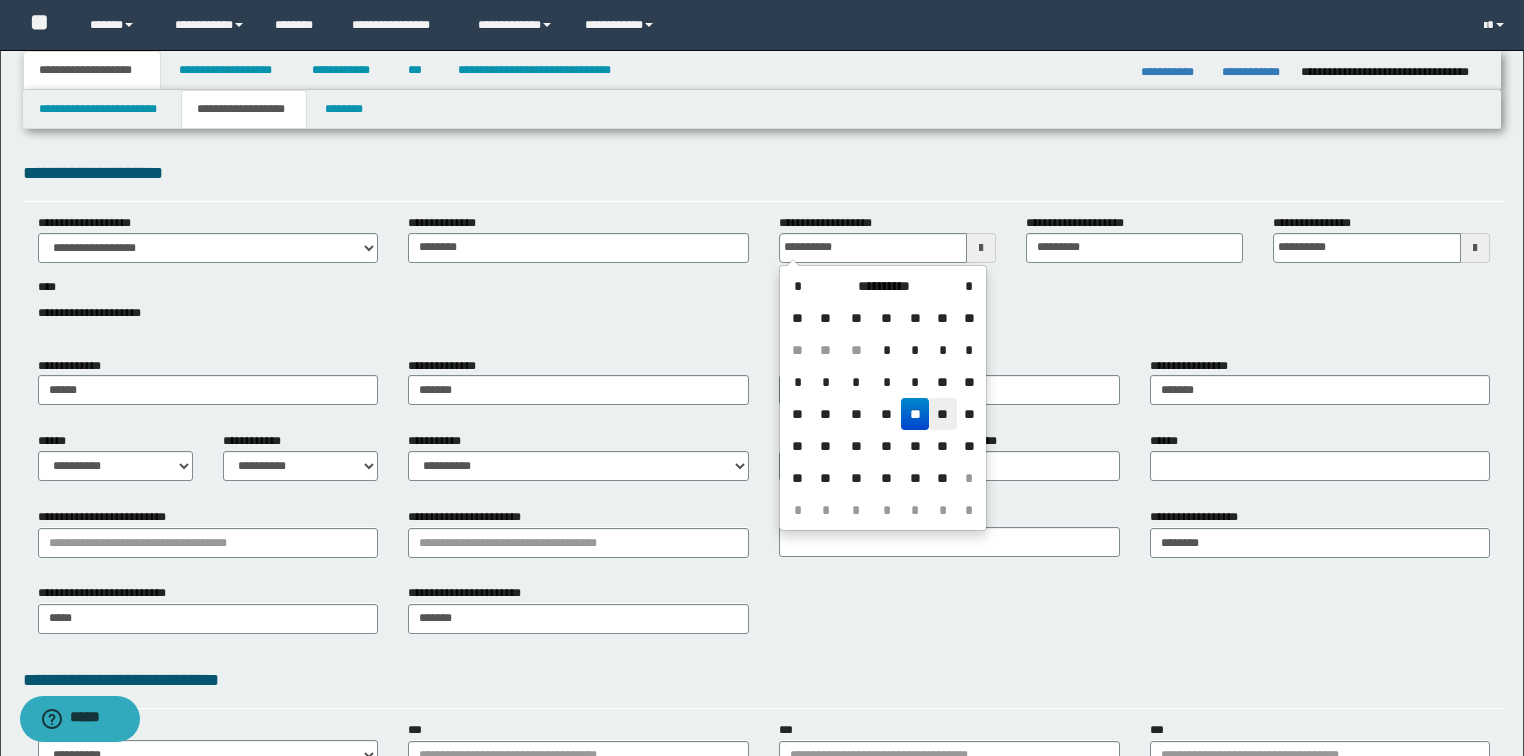 click on "**" at bounding box center [943, 414] 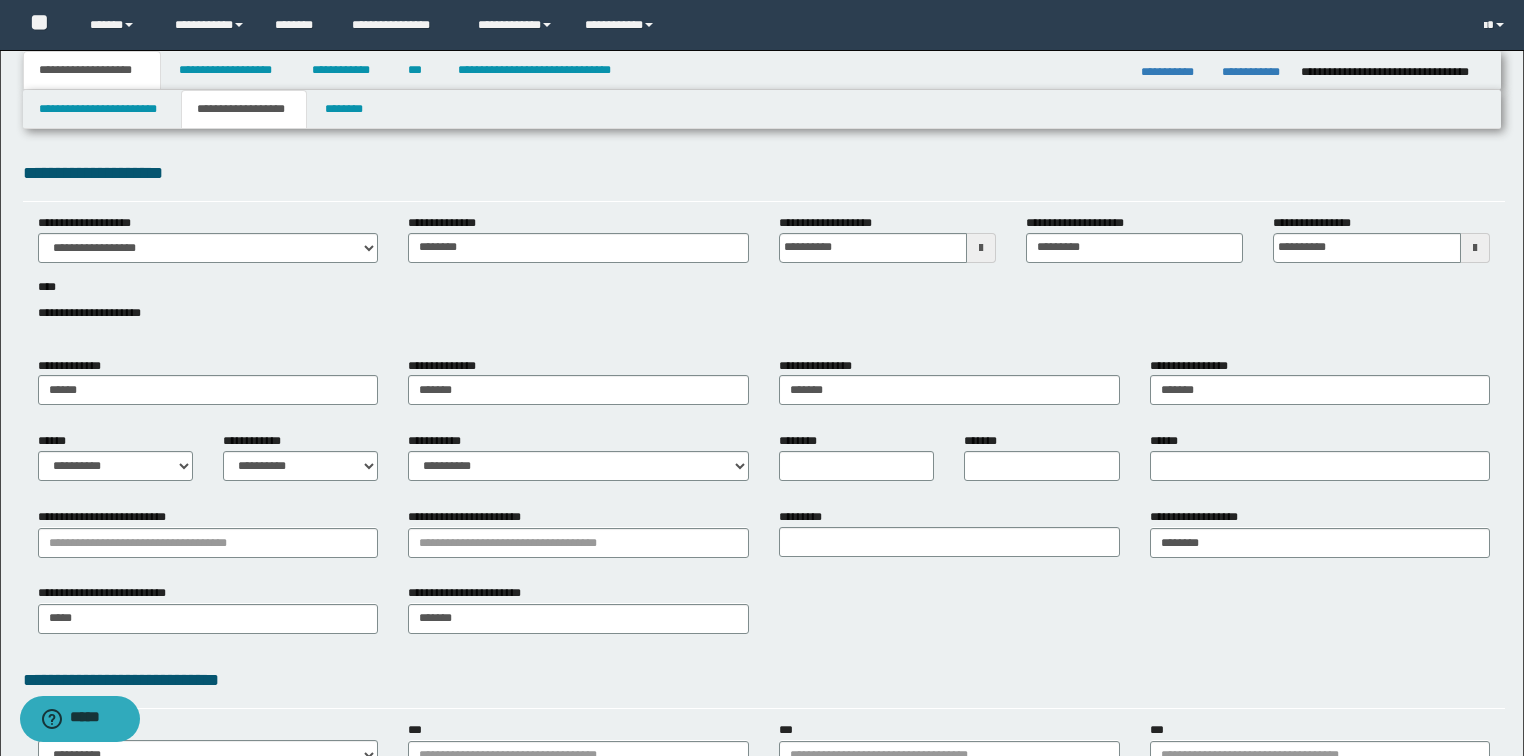 click on "**********" at bounding box center [764, 279] 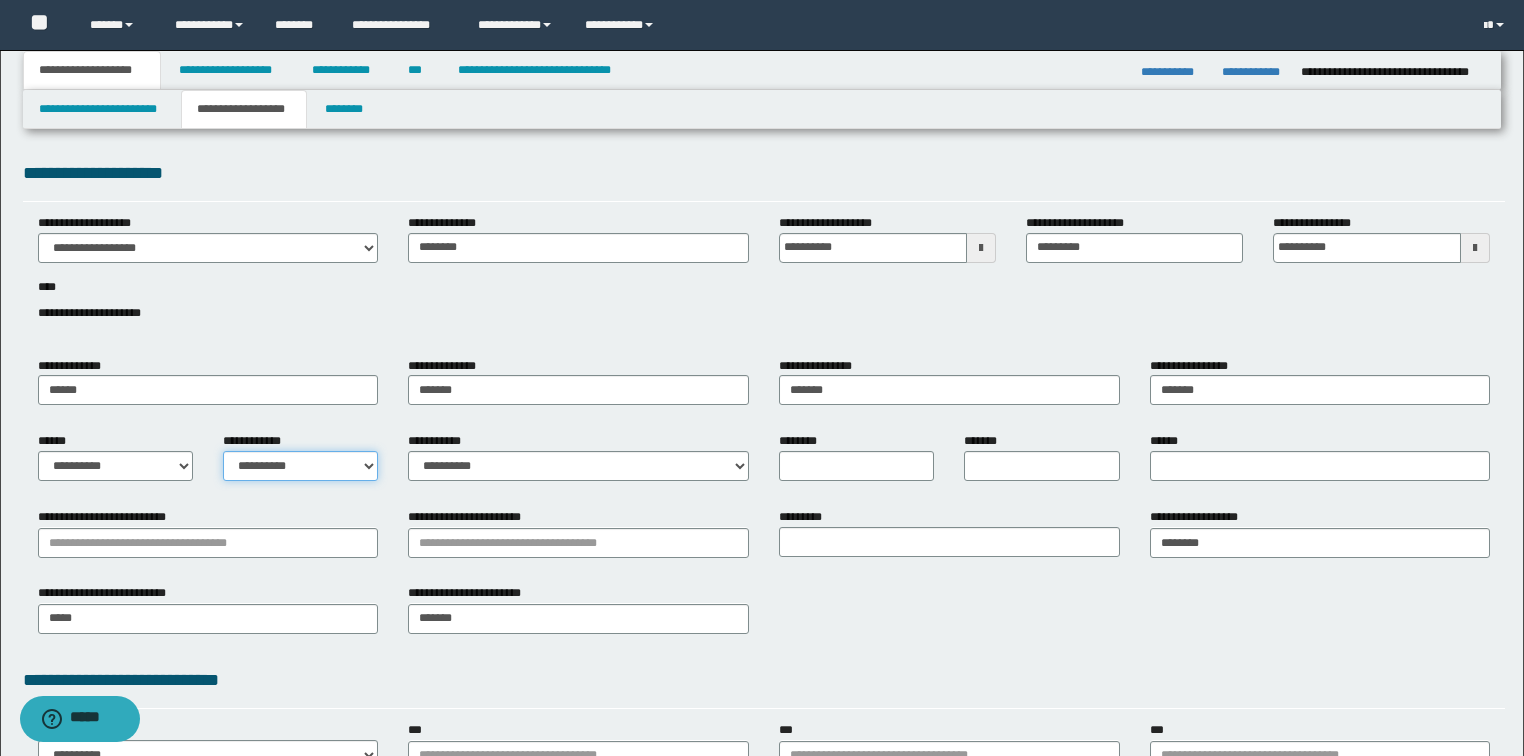 click on "**********" at bounding box center [300, 466] 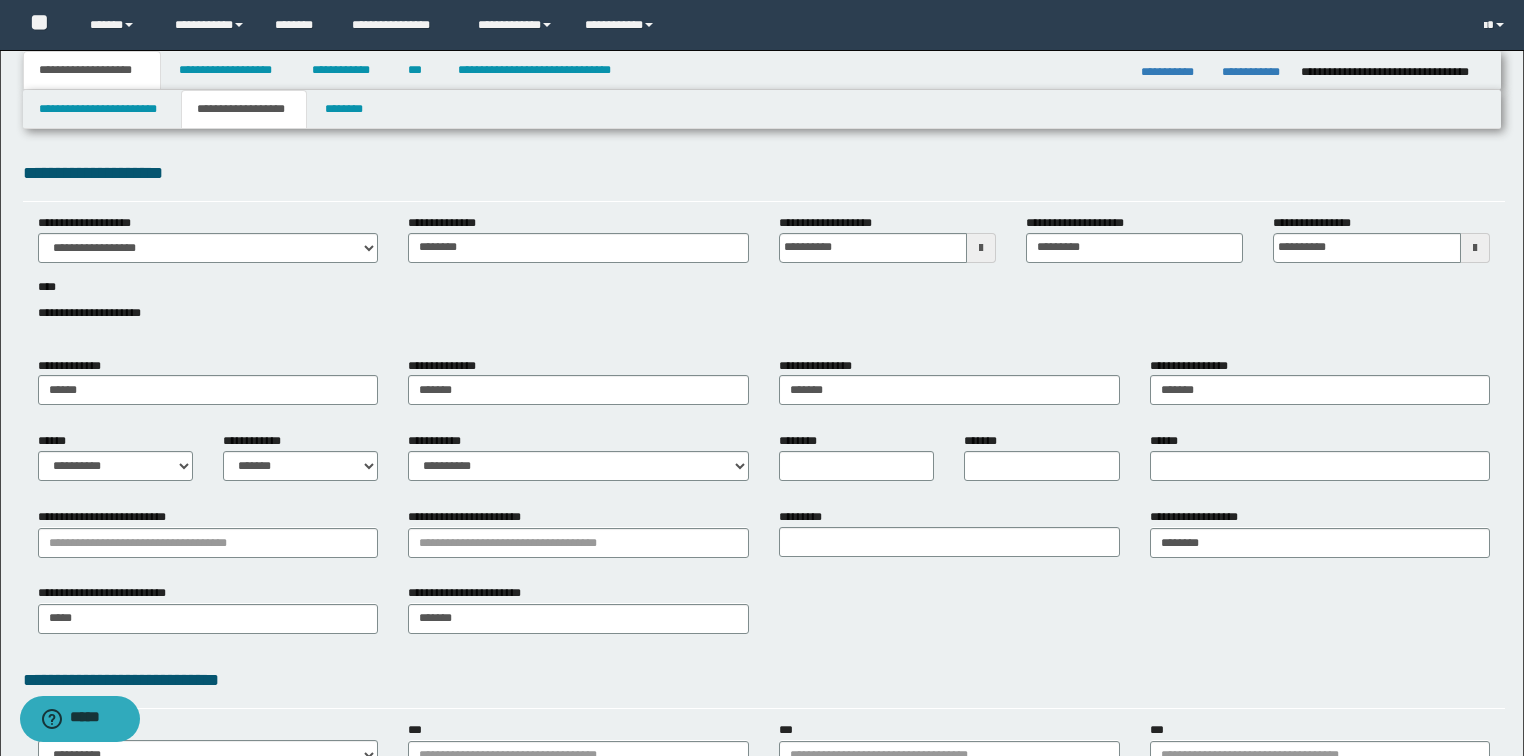 click on "**********" at bounding box center [578, 456] 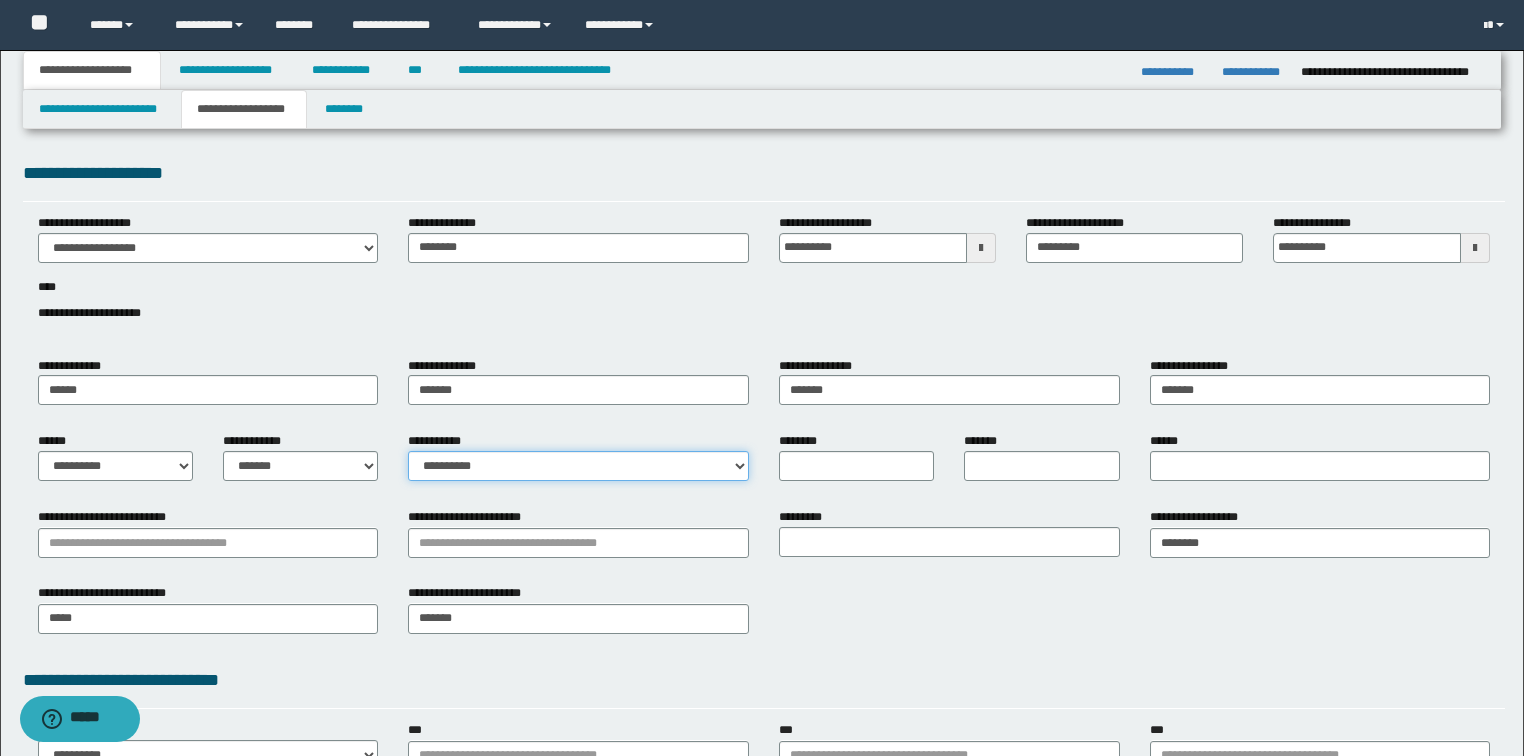 click on "**********" at bounding box center [578, 466] 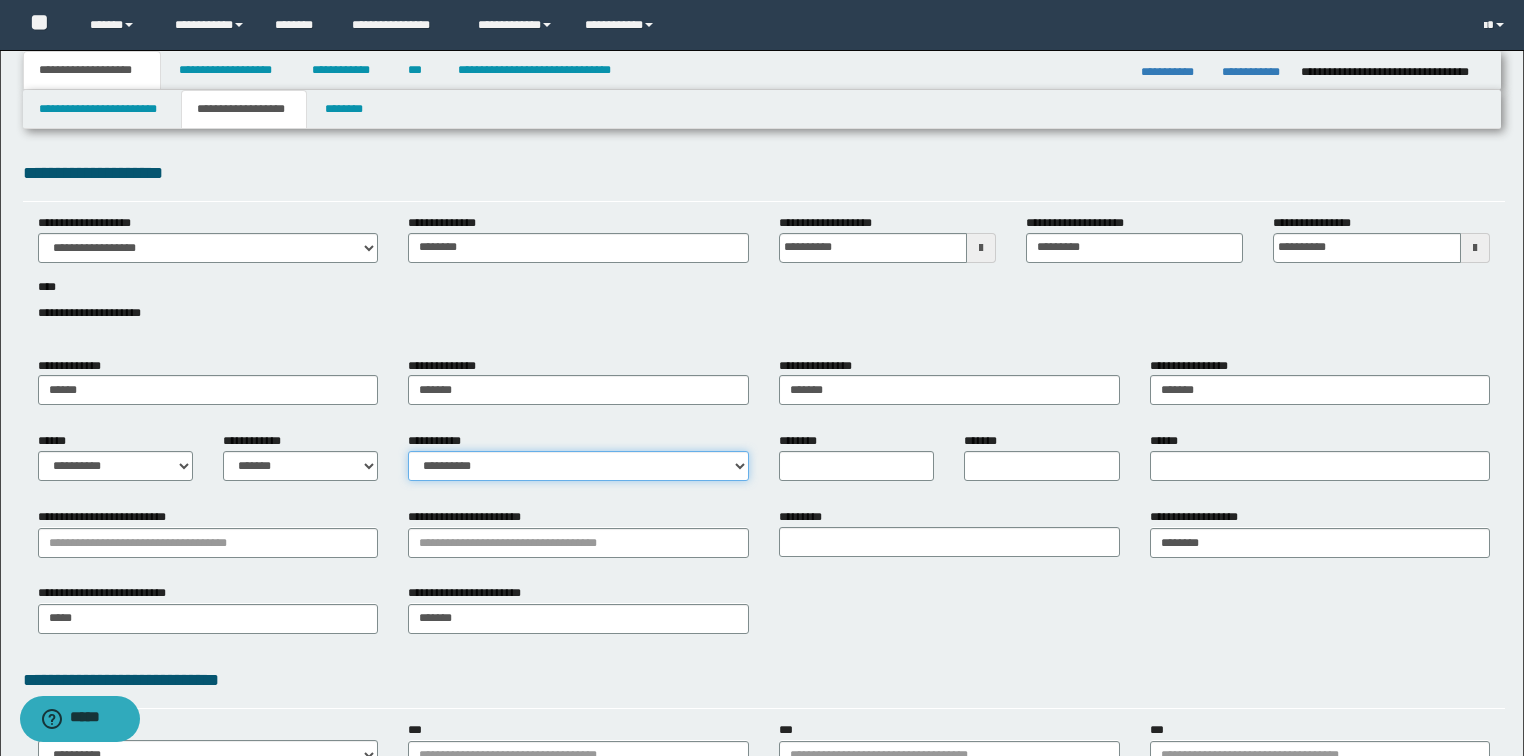select on "*" 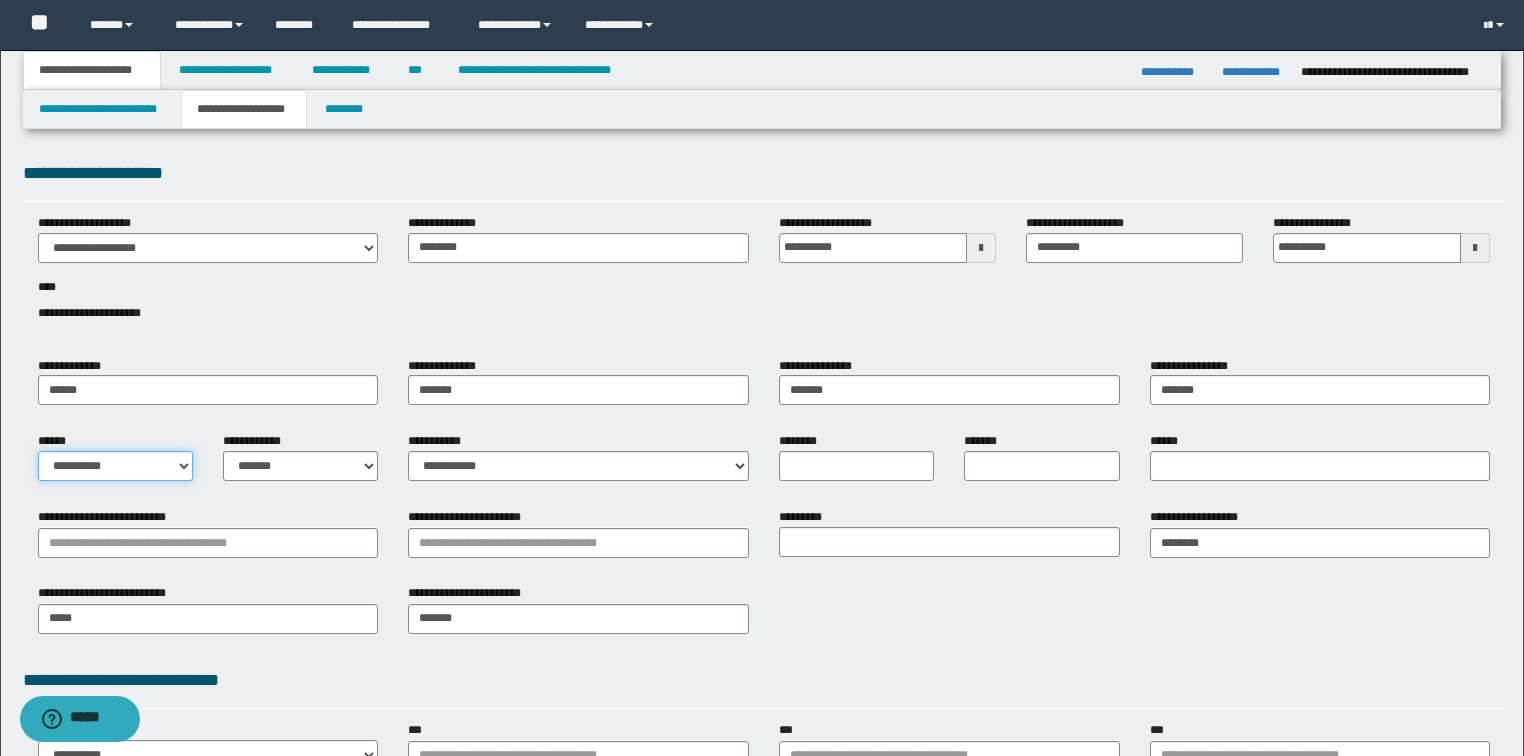 click on "**********" at bounding box center (115, 466) 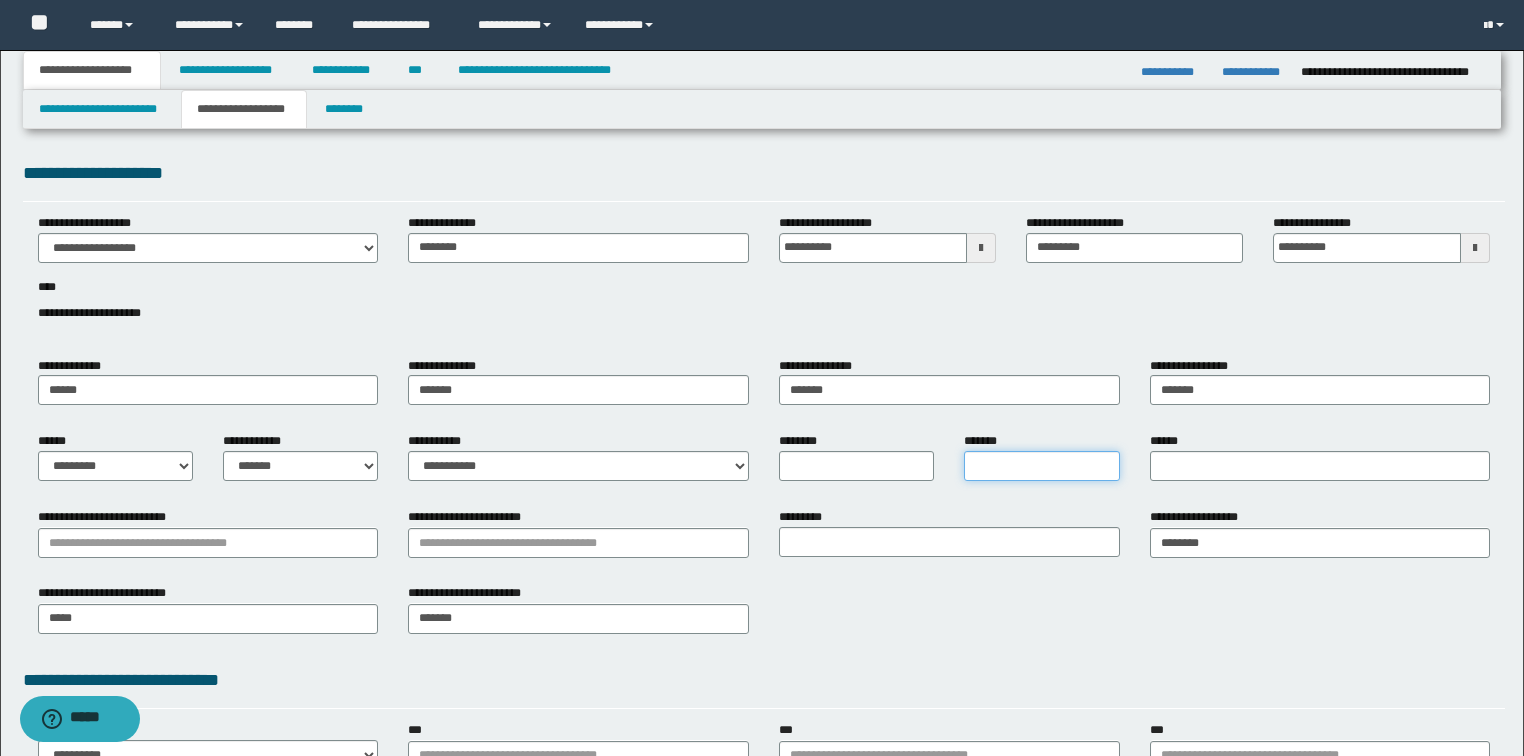 click on "*******" at bounding box center [1041, 466] 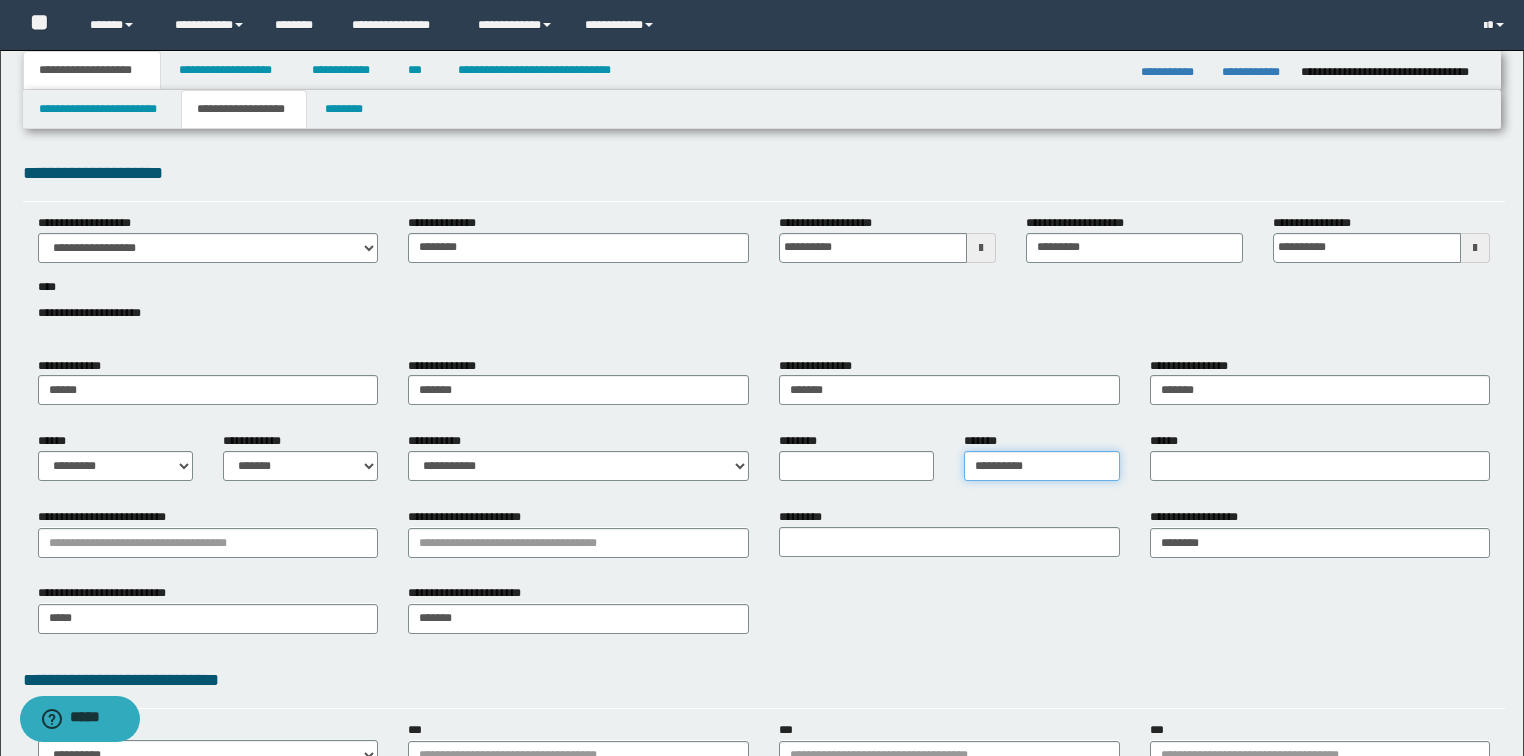 type on "**********" 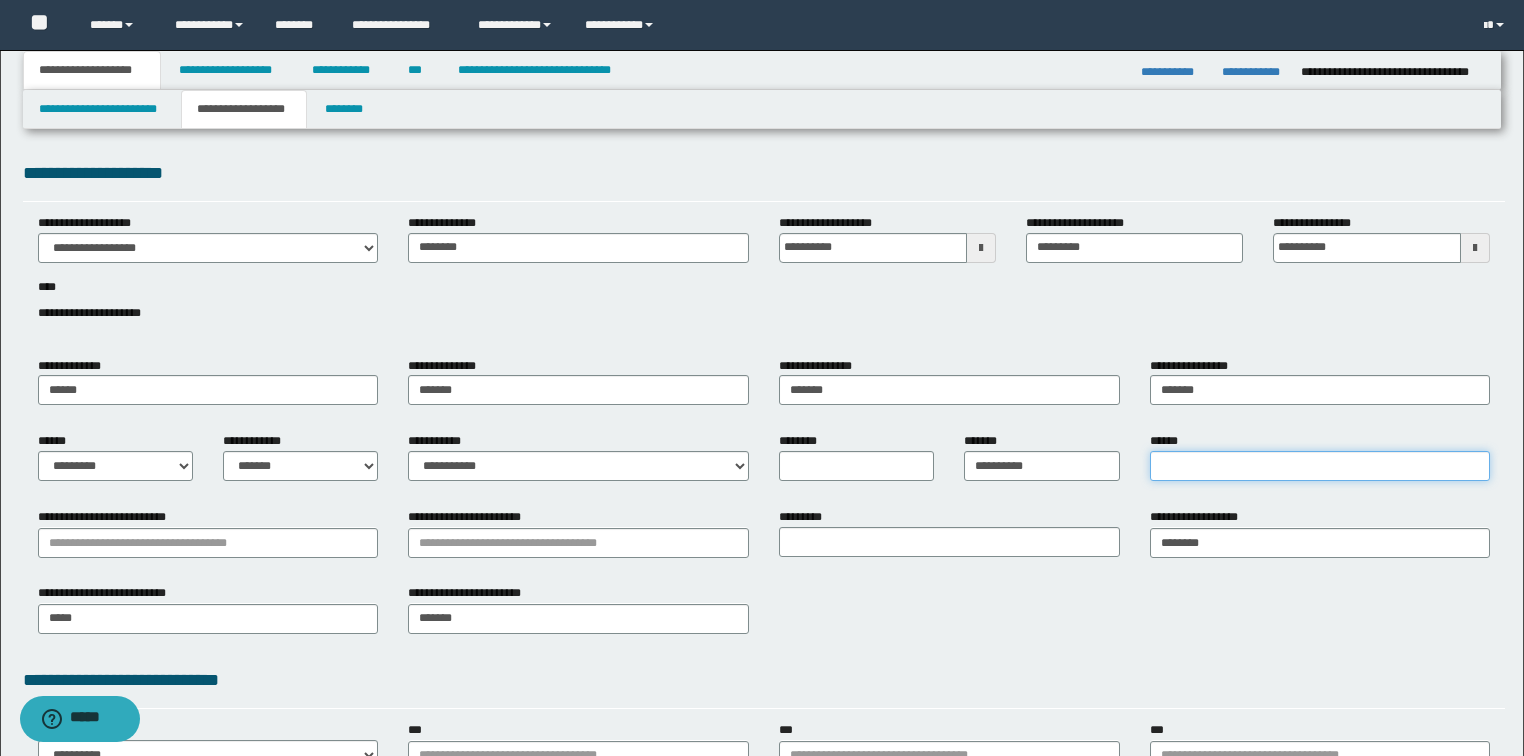 click on "******" at bounding box center [1320, 466] 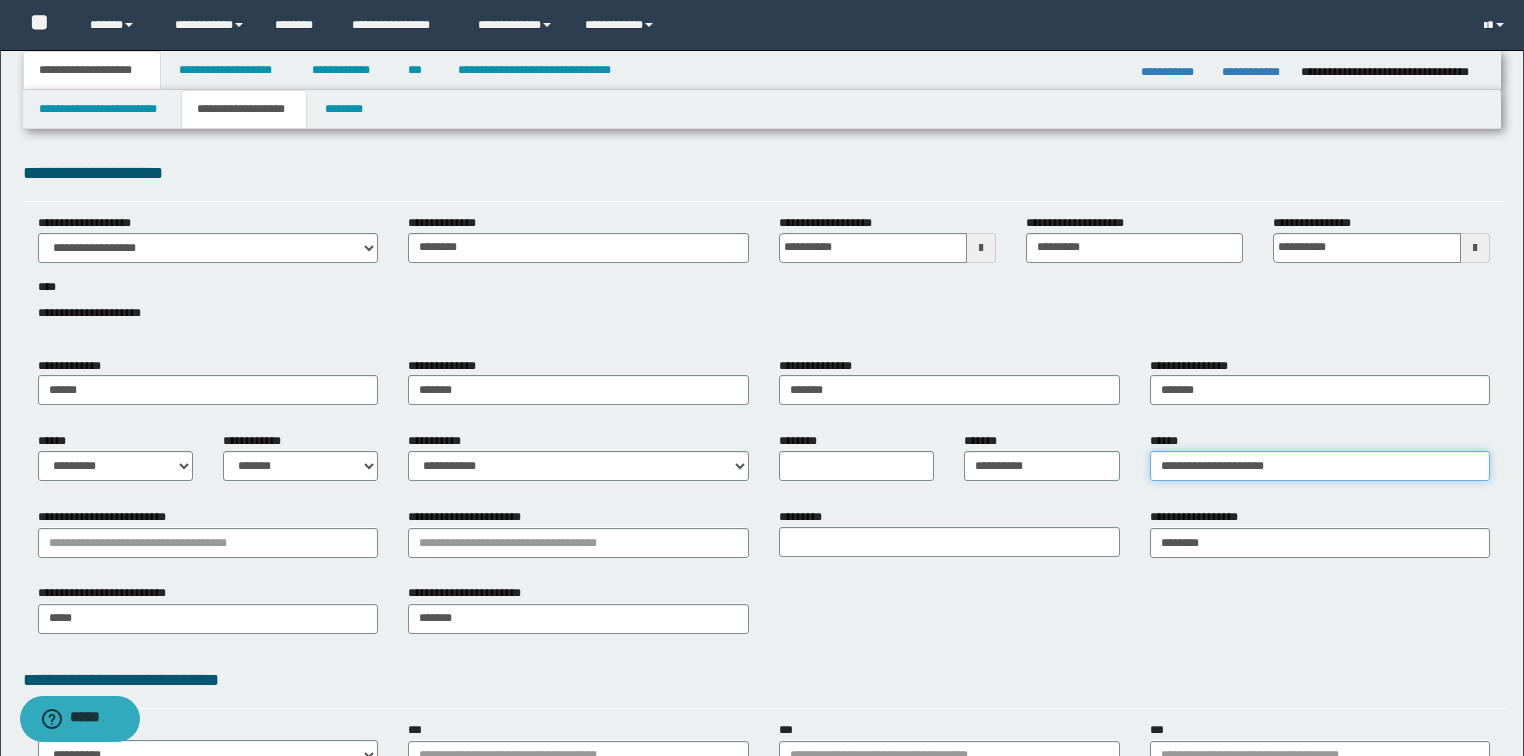 type on "**********" 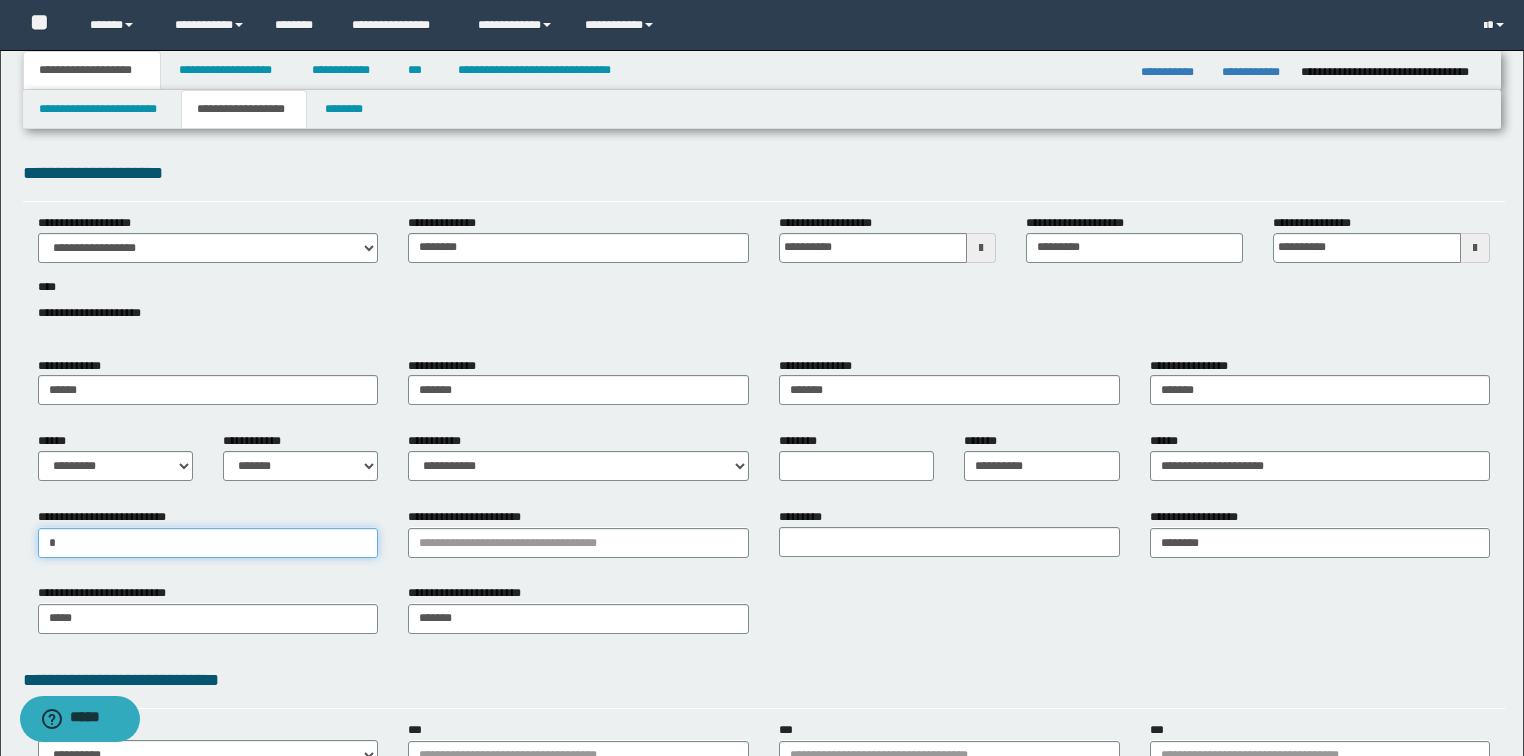 type on "*" 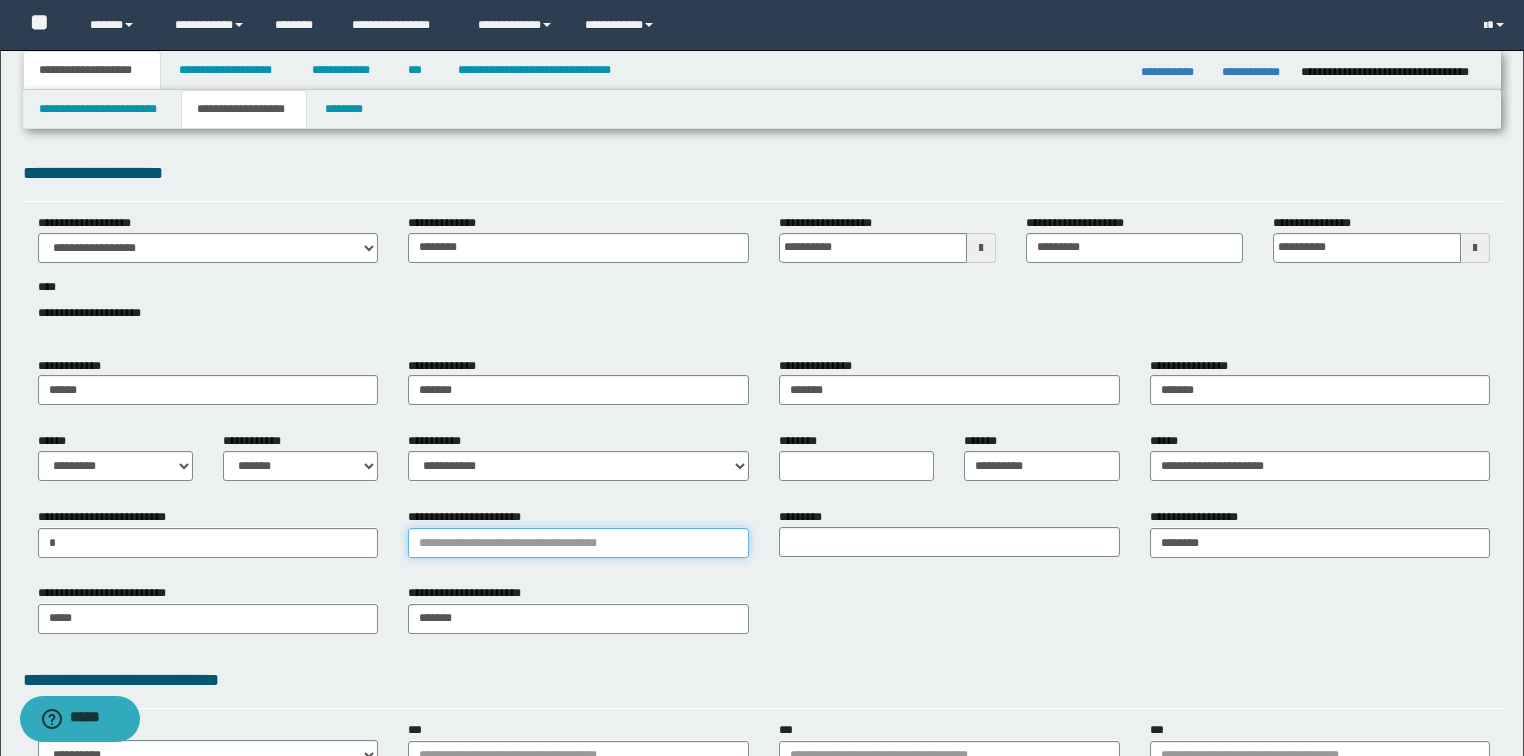 type 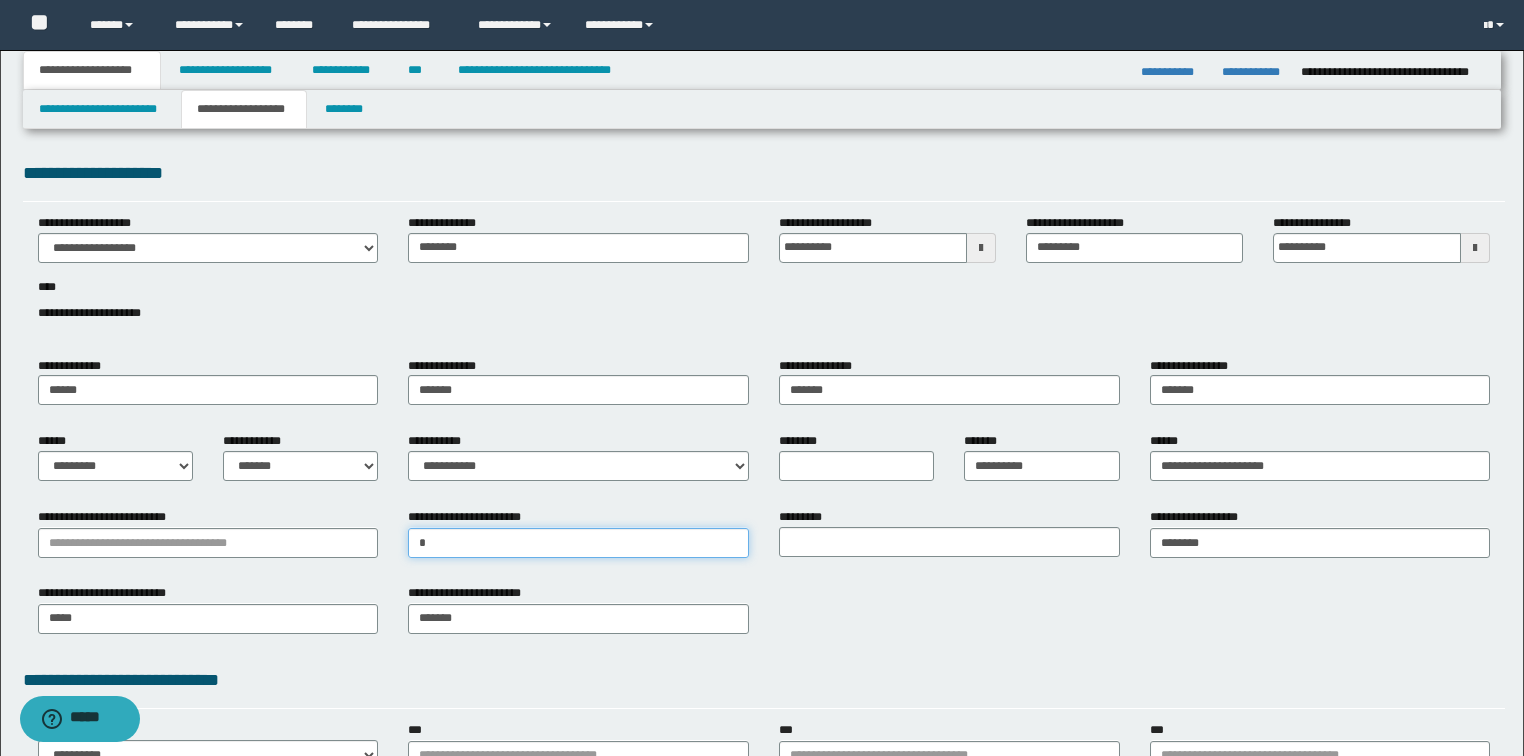 type on "**" 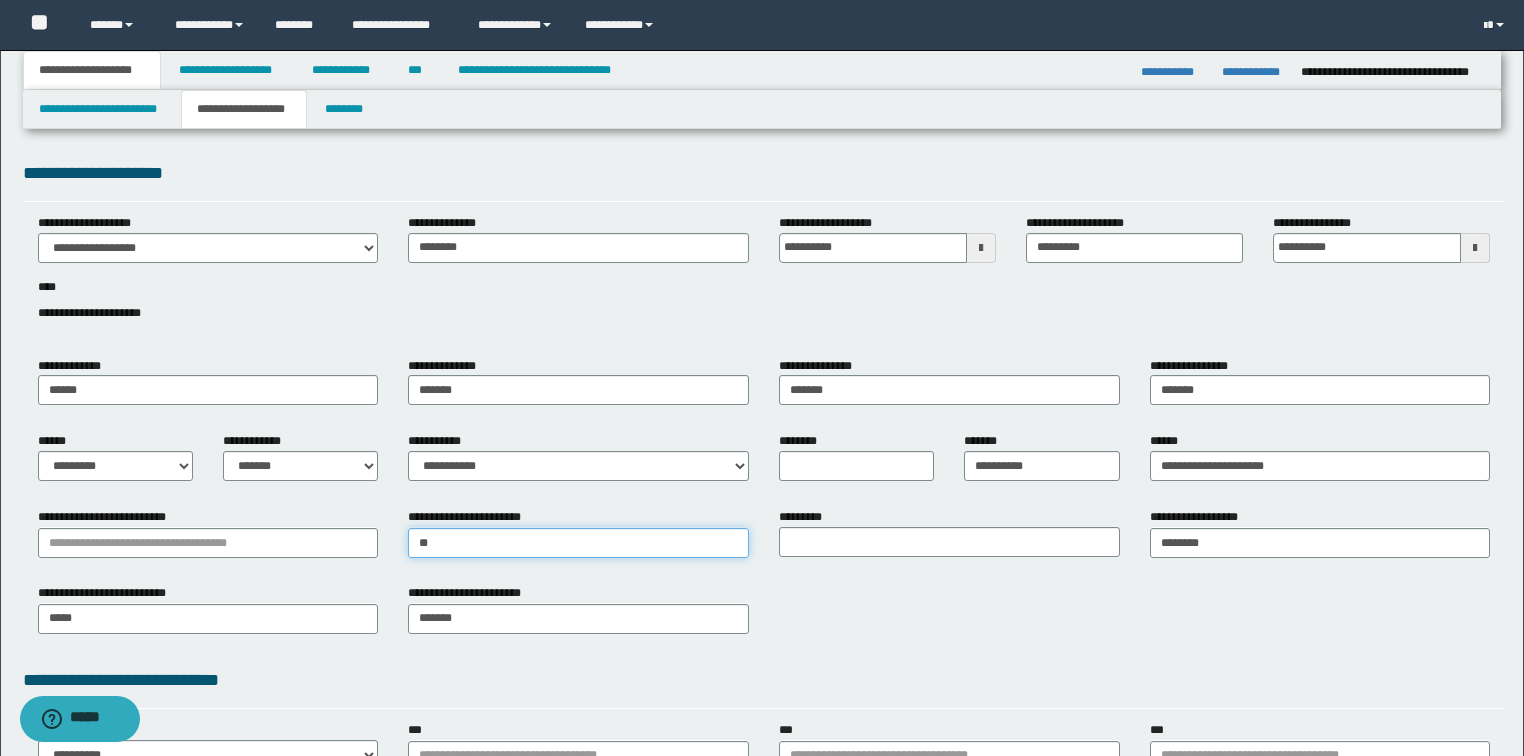 type on "**" 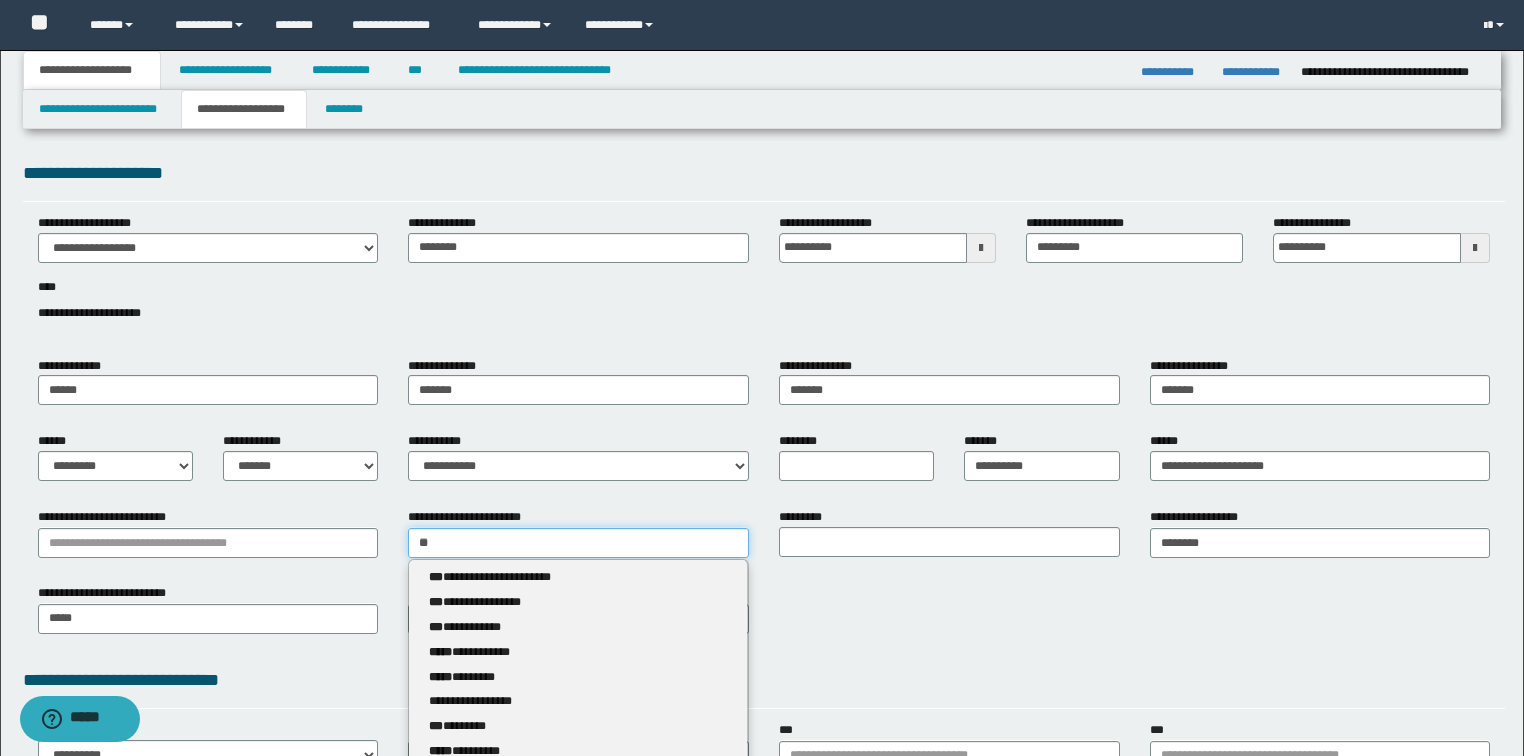 type on "**" 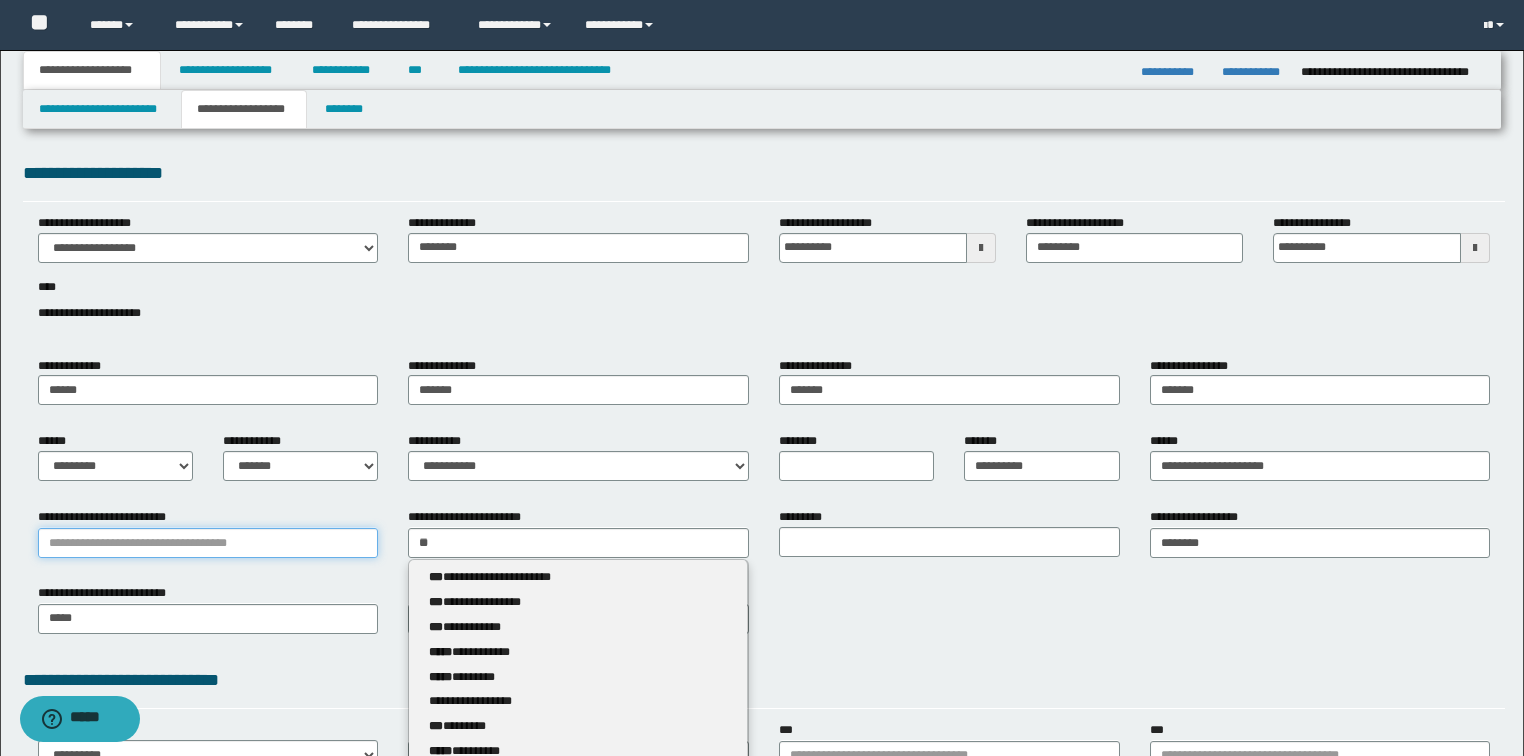 type 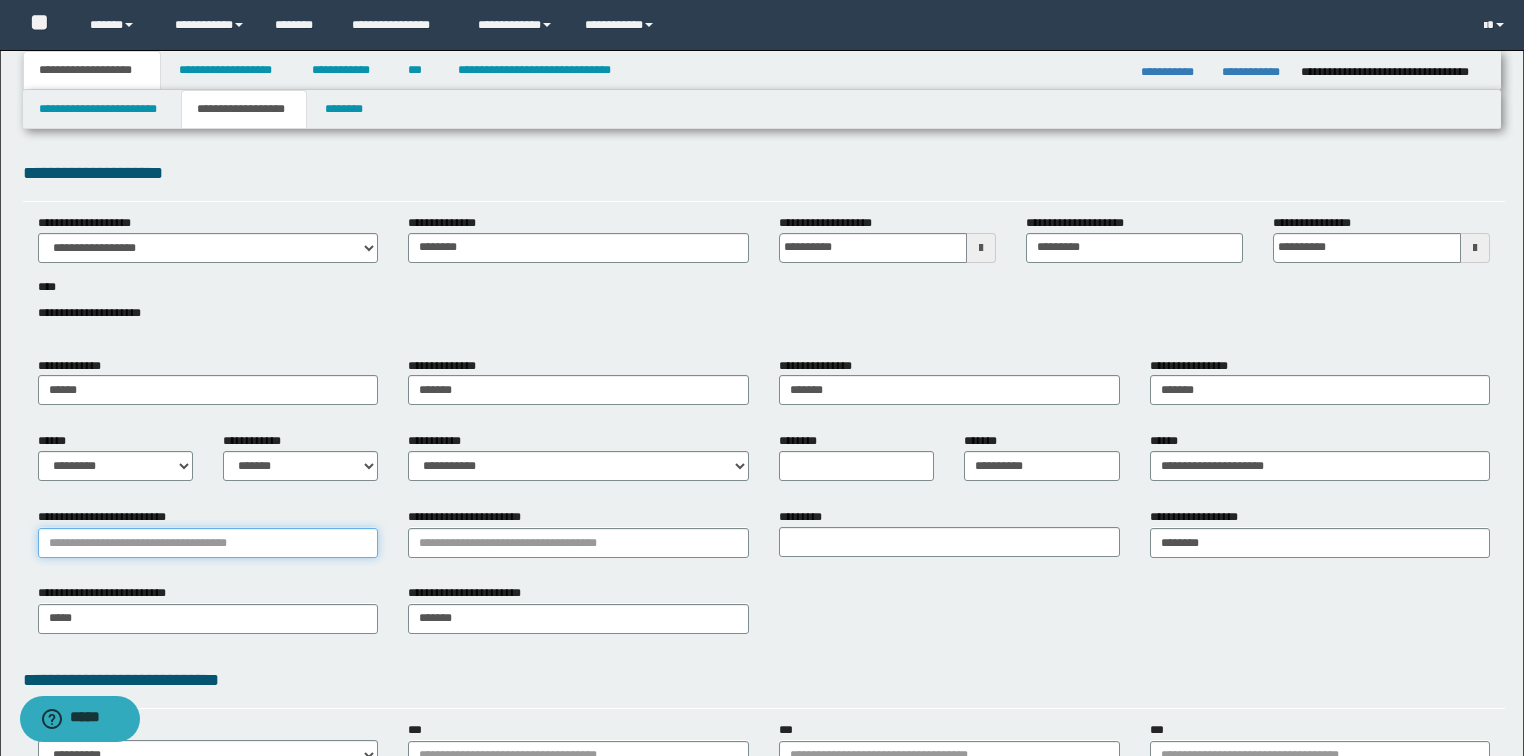 click on "**********" at bounding box center (208, 543) 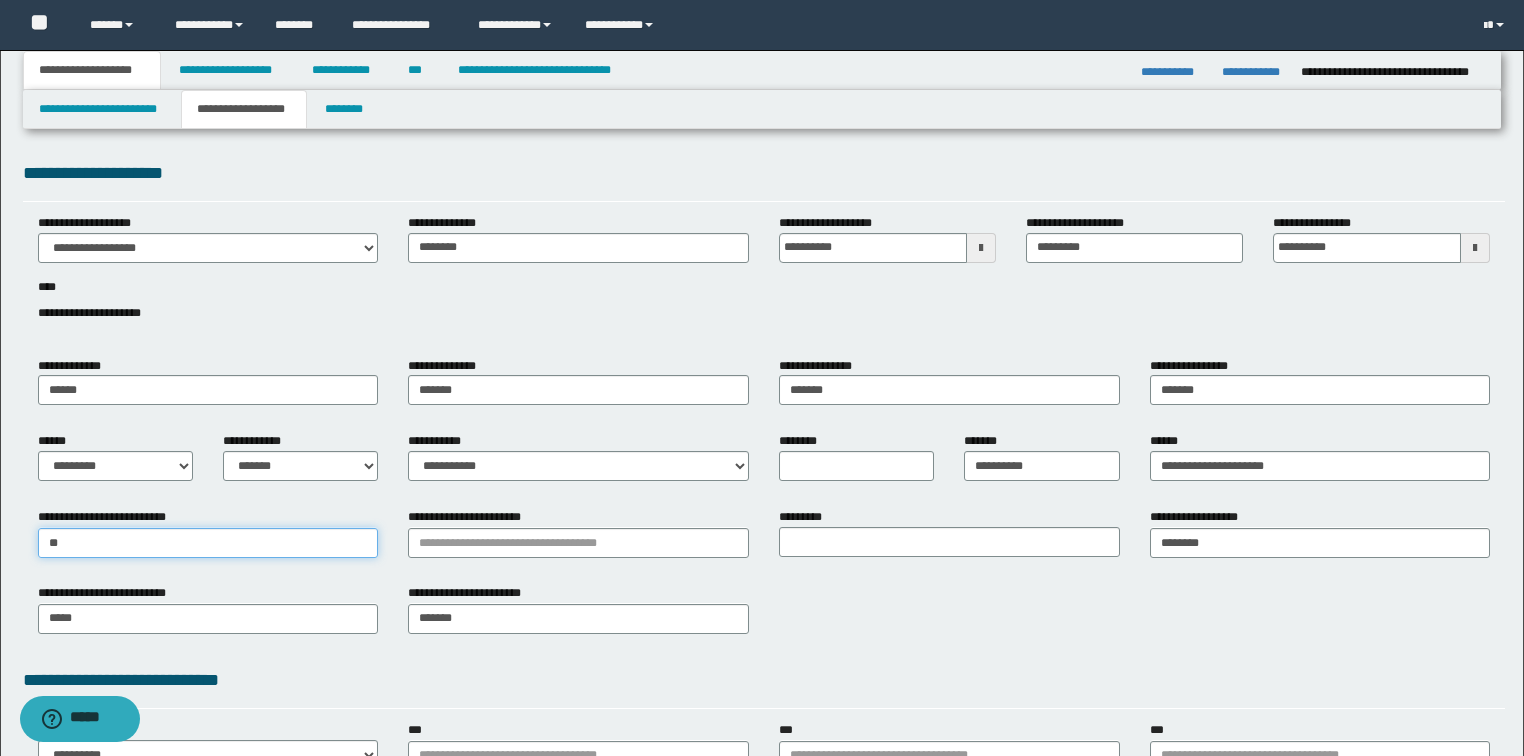 type on "***" 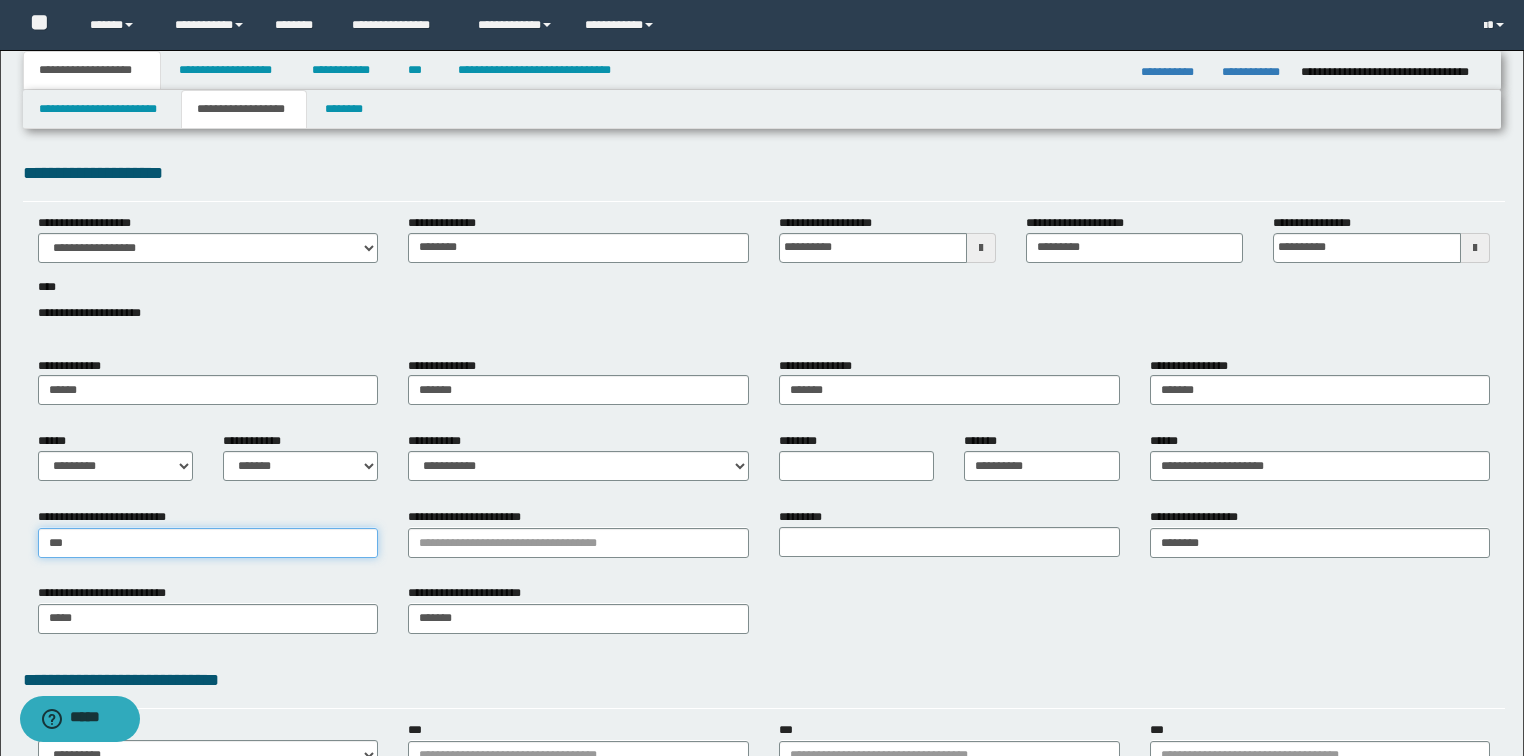 type on "*******" 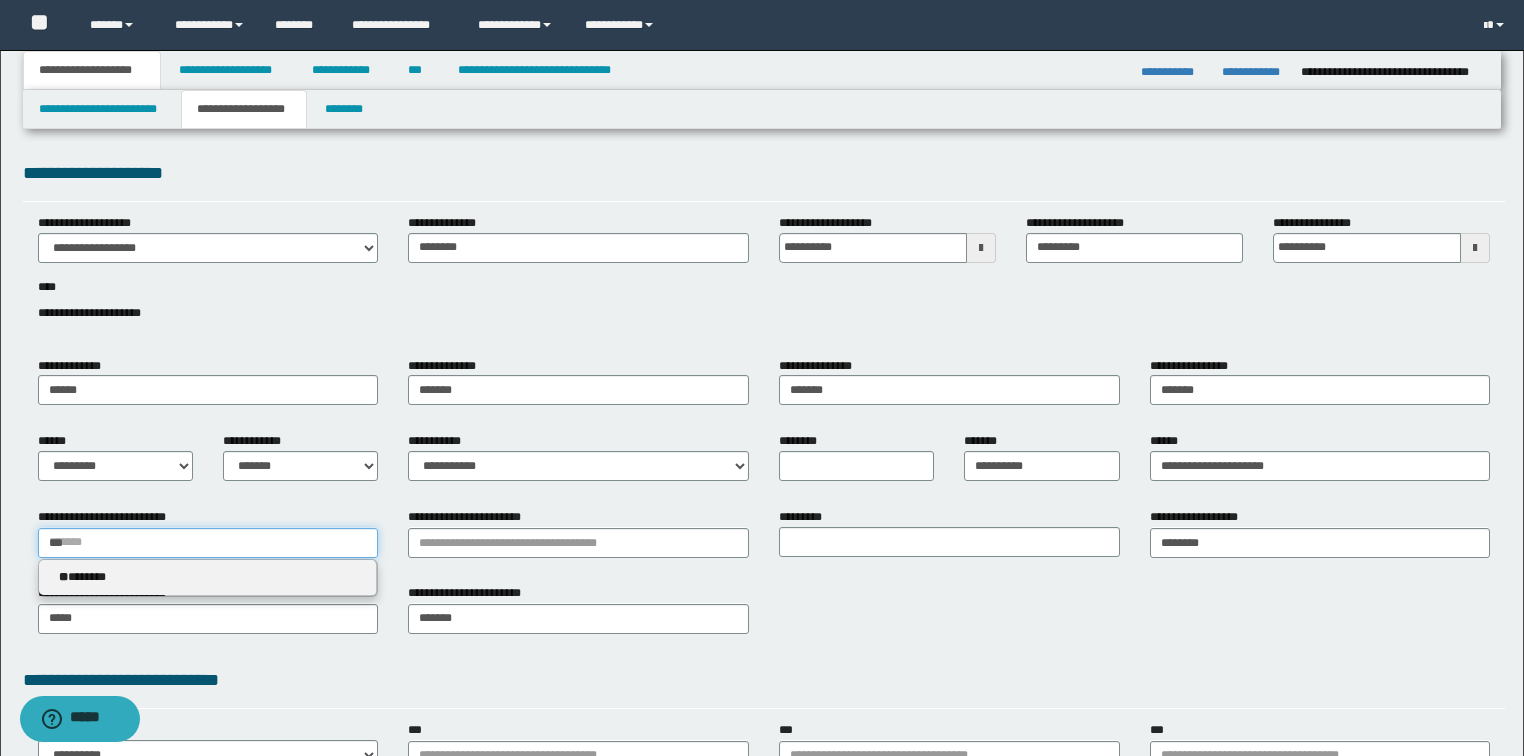 type 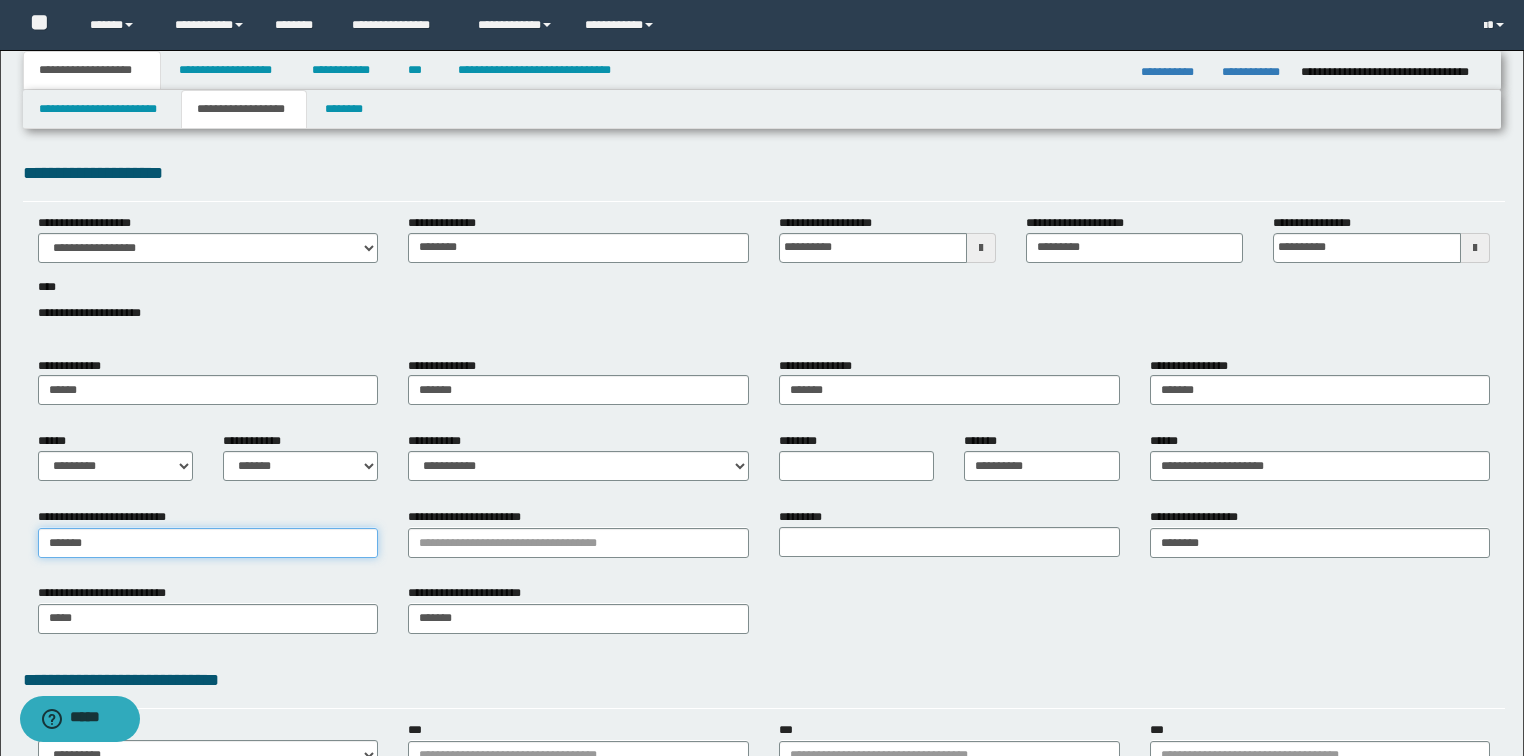 type on "*******" 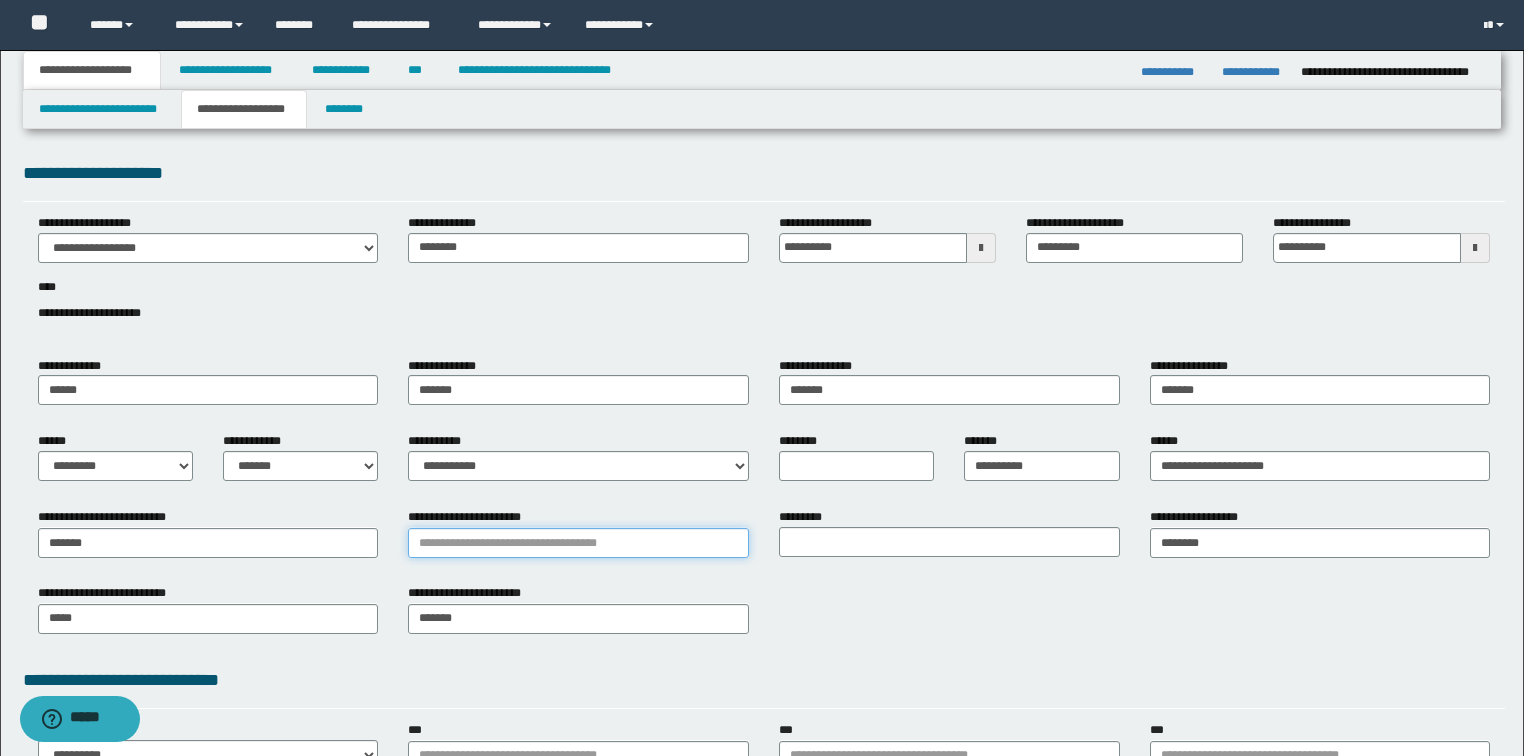 type on "**********" 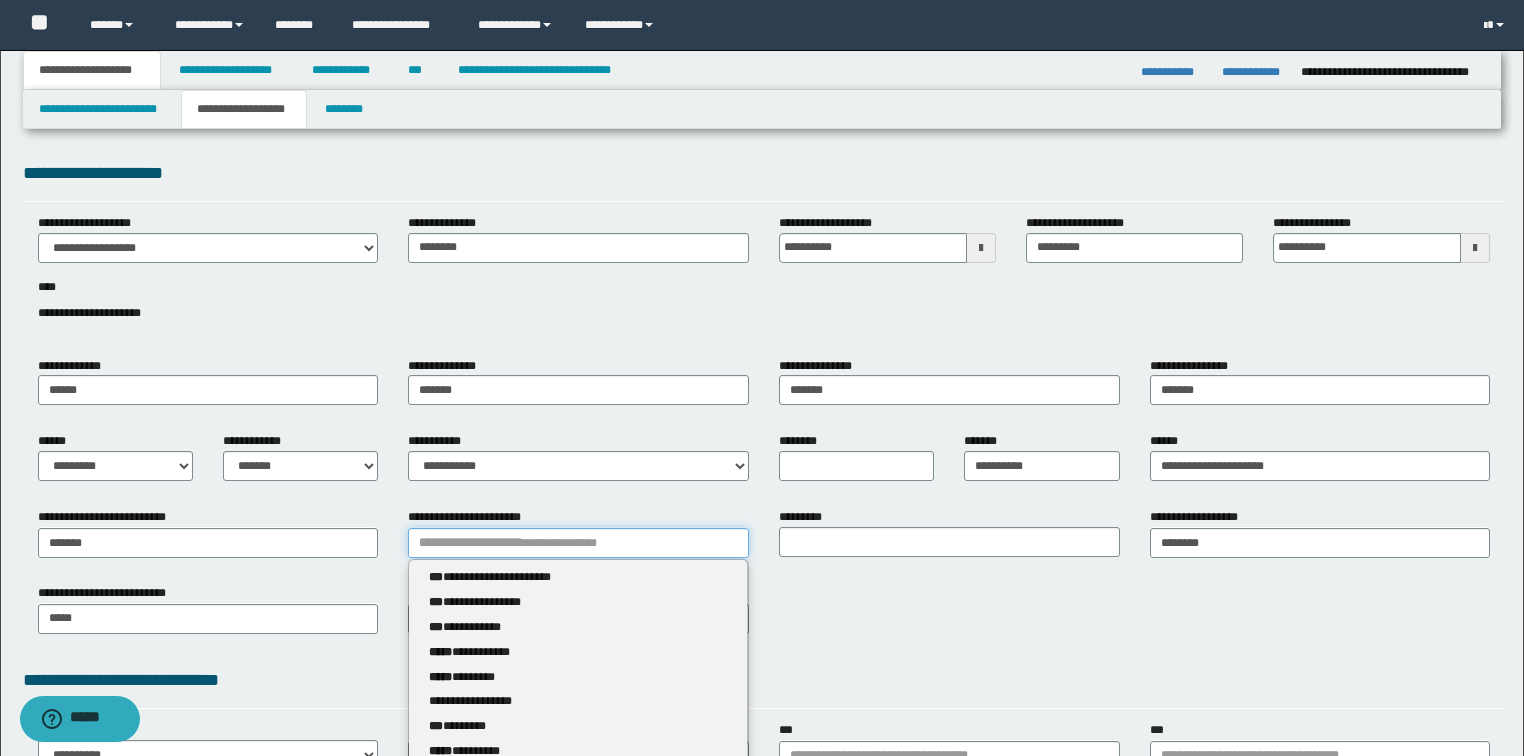 type 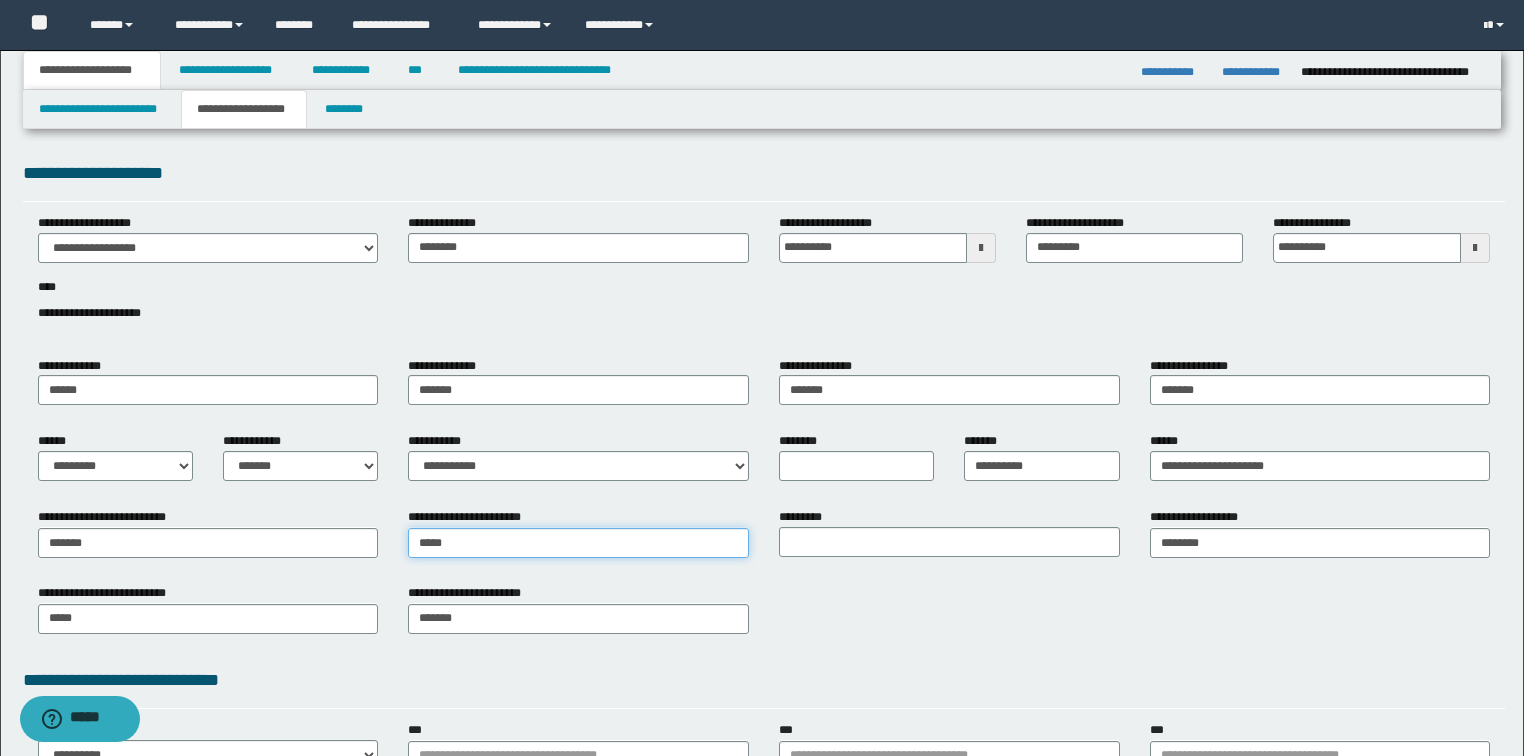 type on "******" 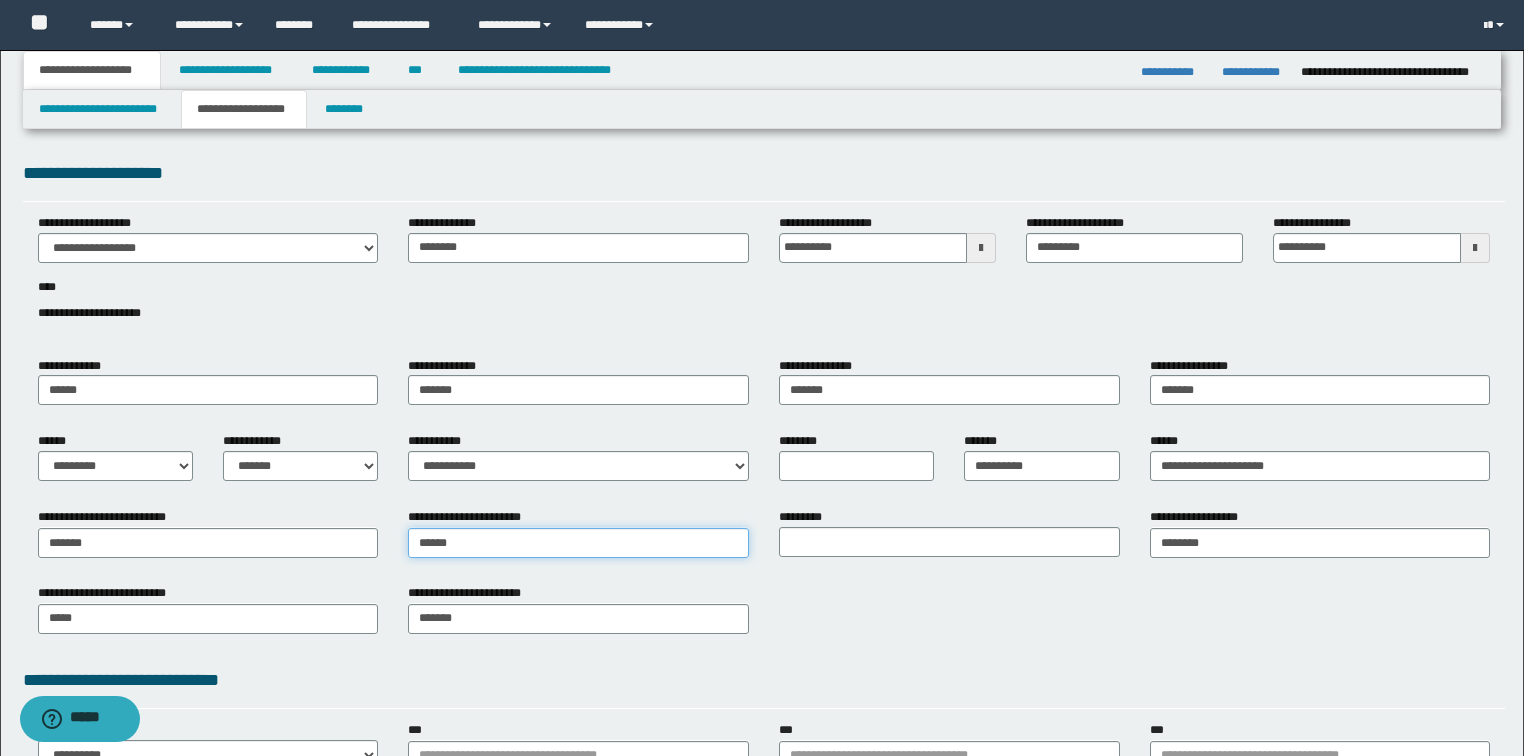 type on "*********" 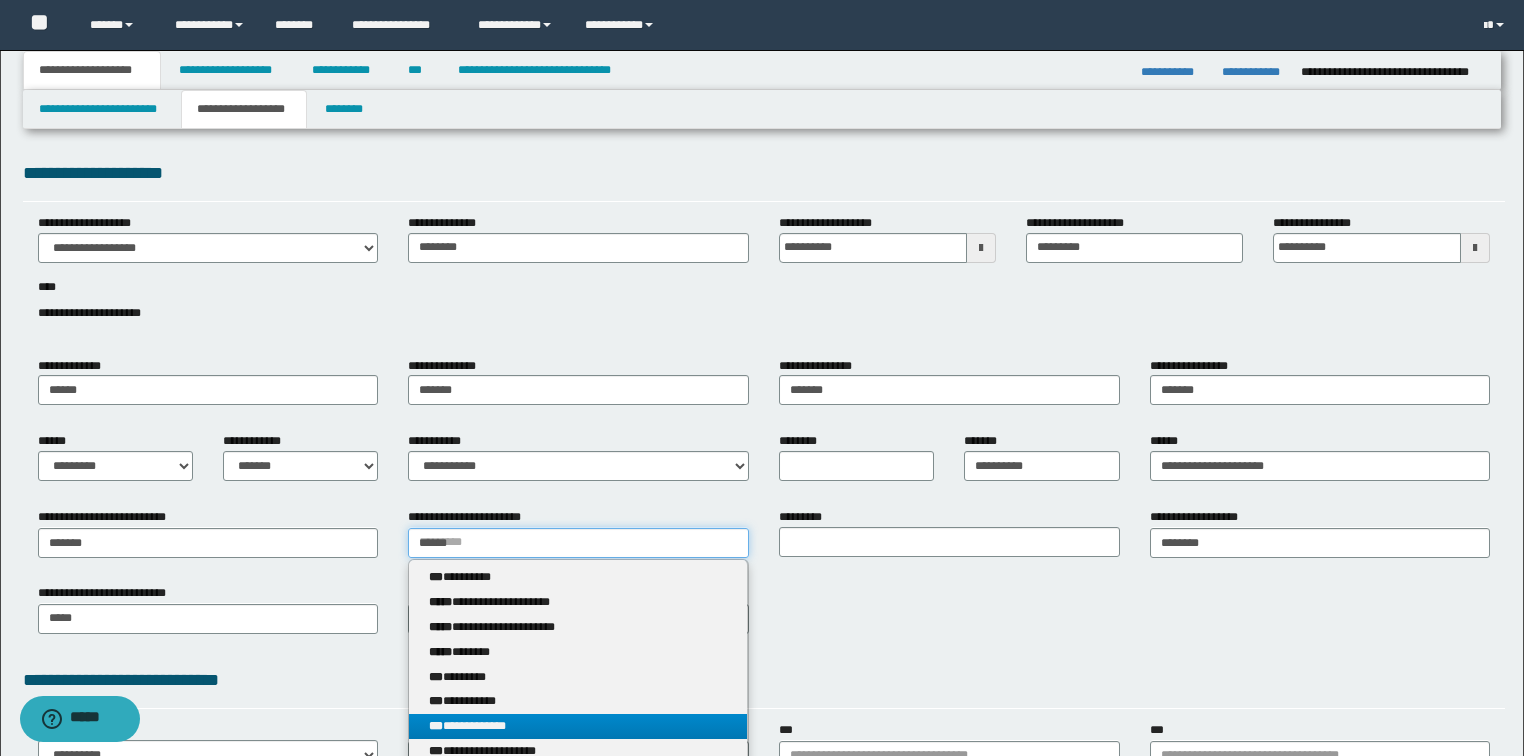 type 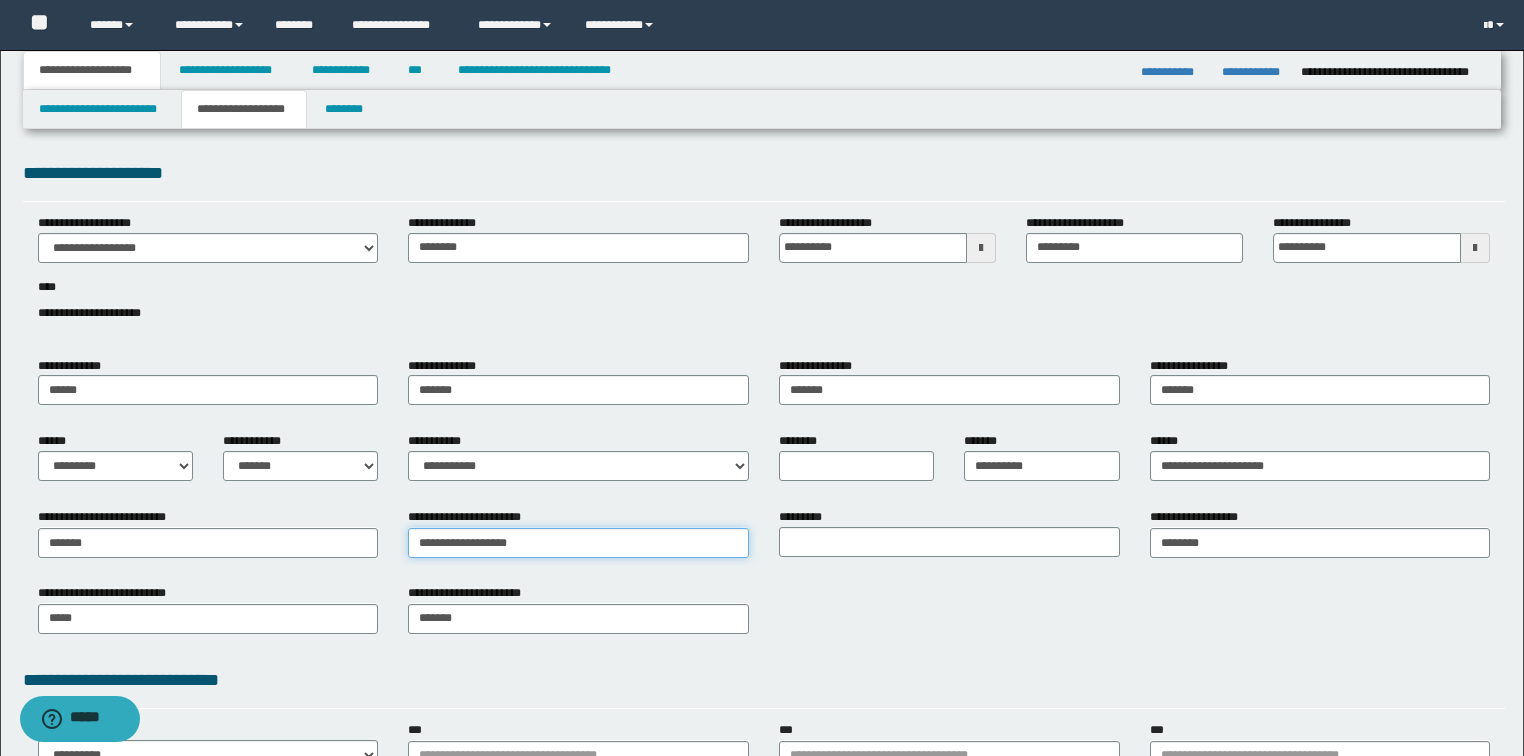 type on "**********" 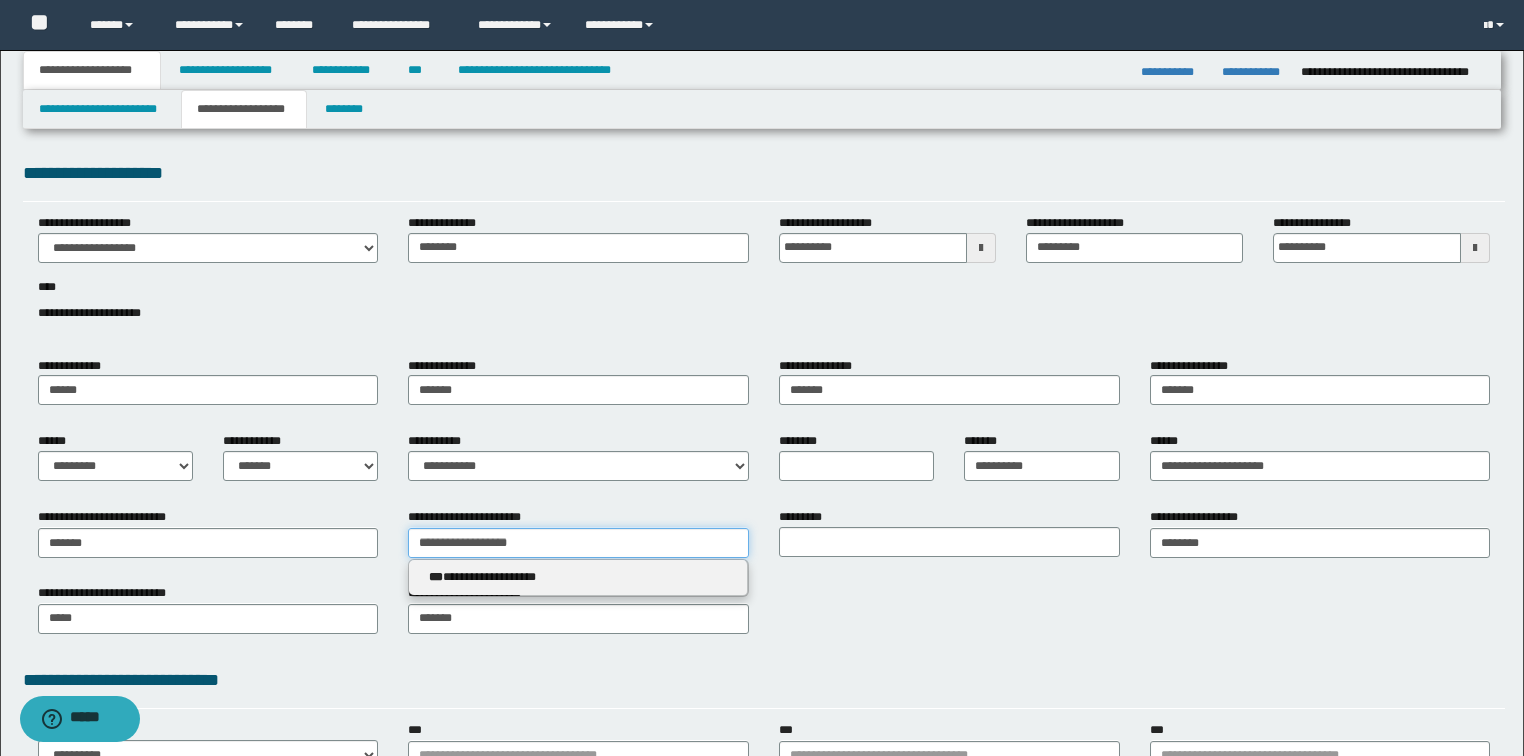 drag, startPoint x: 584, startPoint y: 548, endPoint x: 0, endPoint y: 551, distance: 584.0077 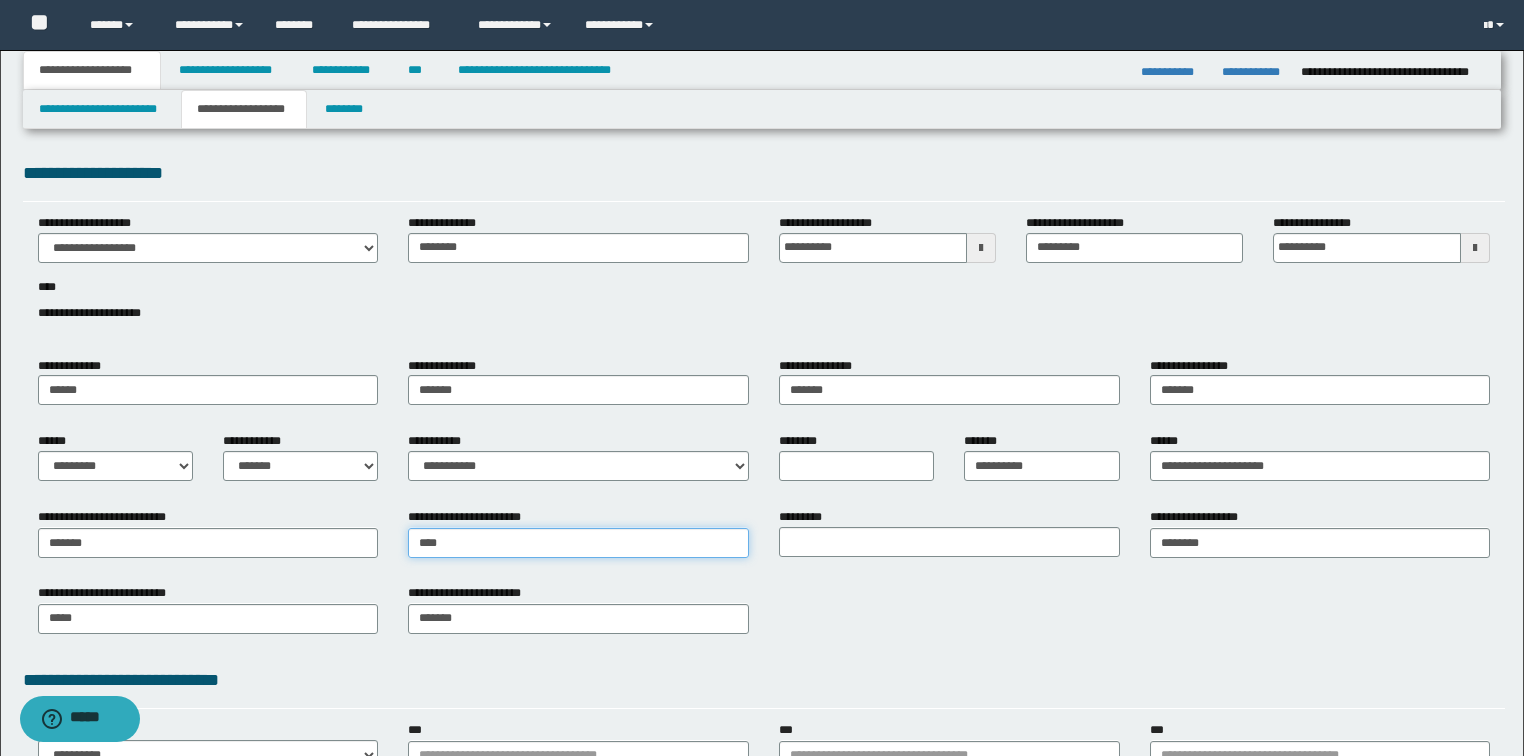 type on "*****" 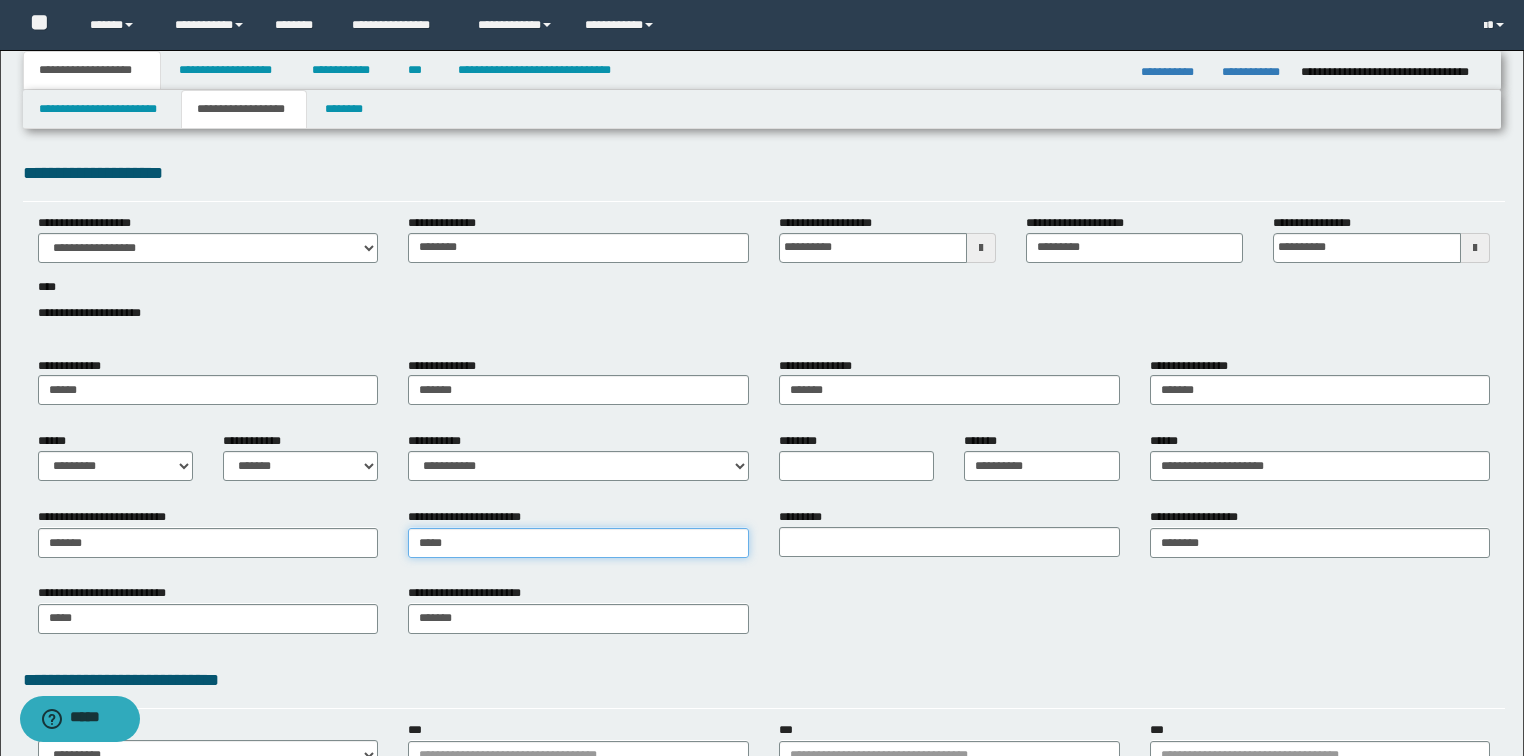 type on "*********" 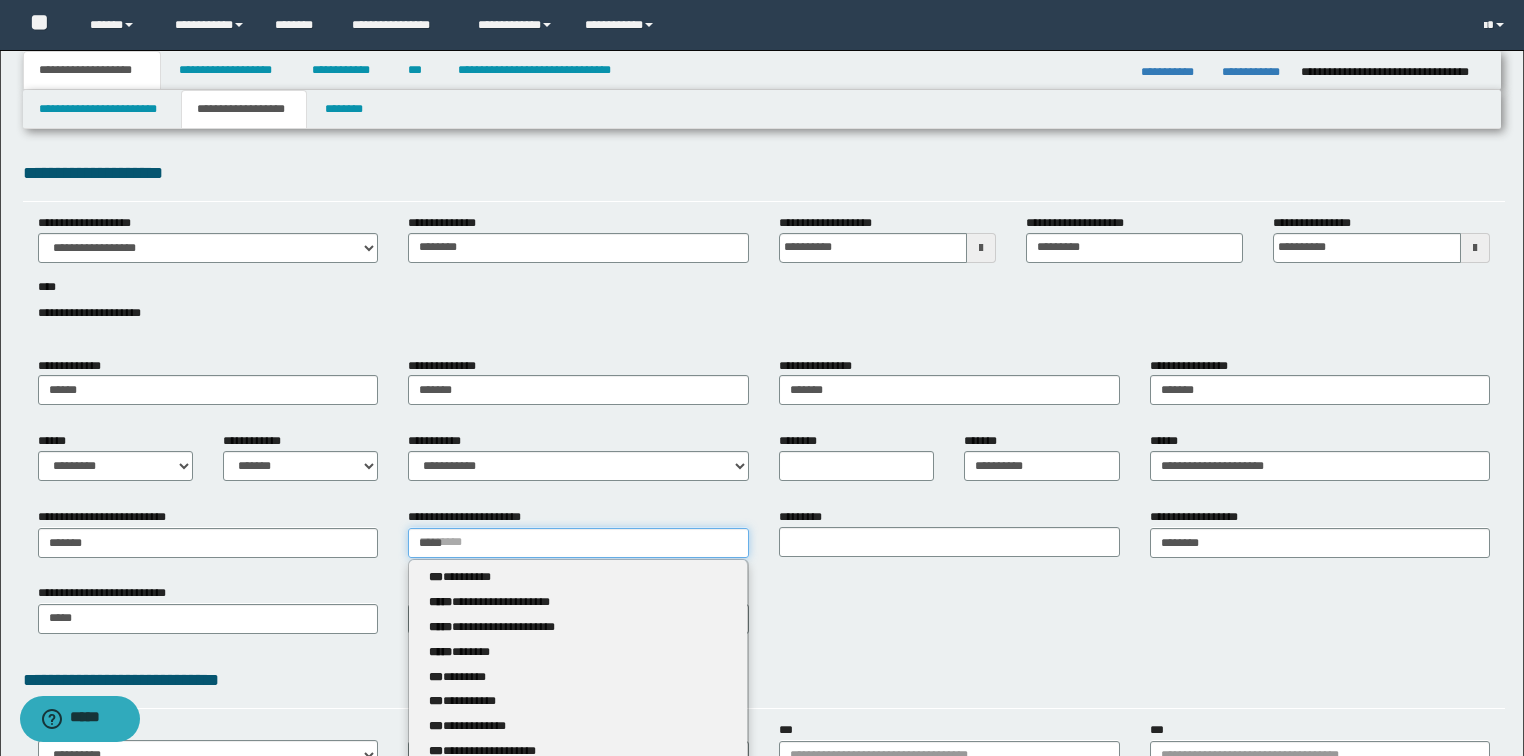 type 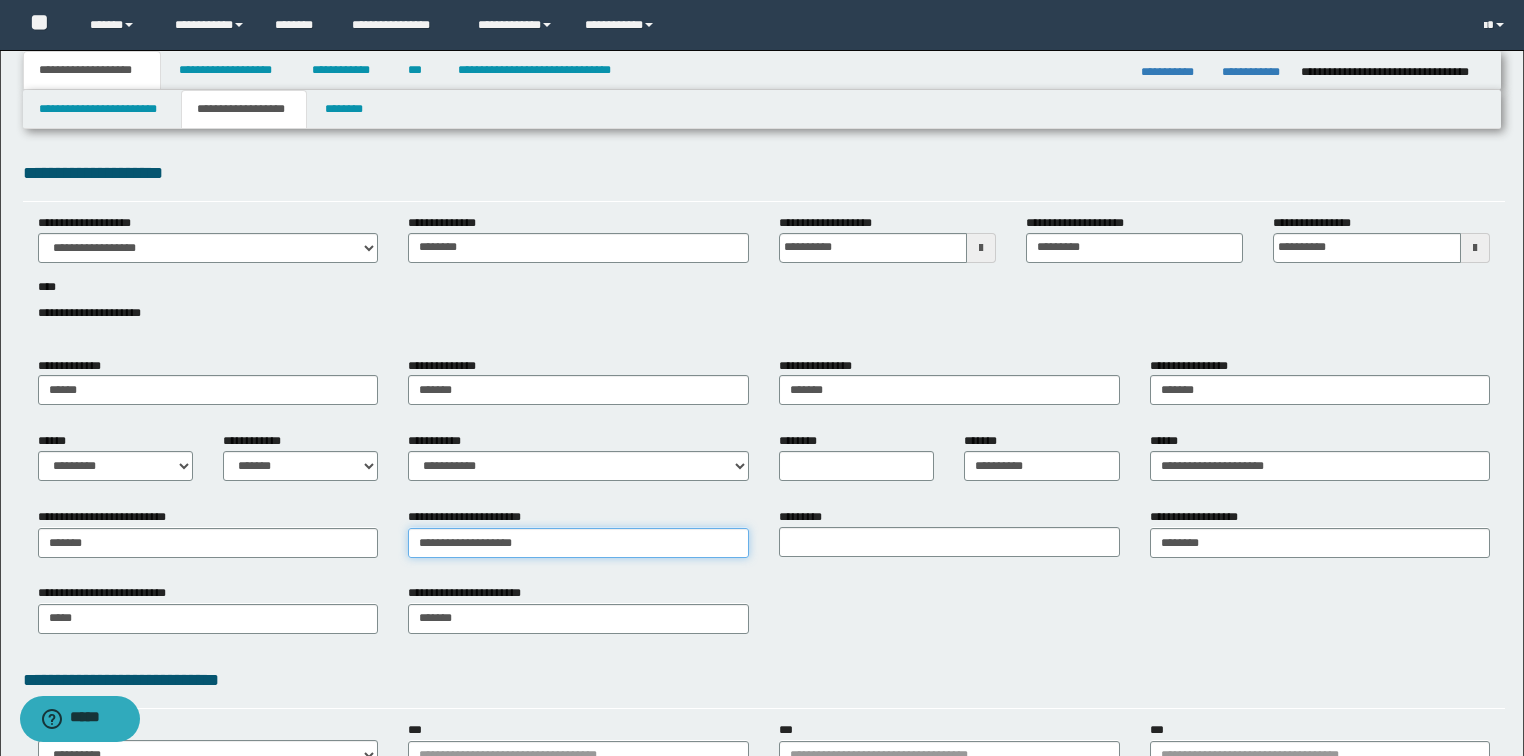 type on "**********" 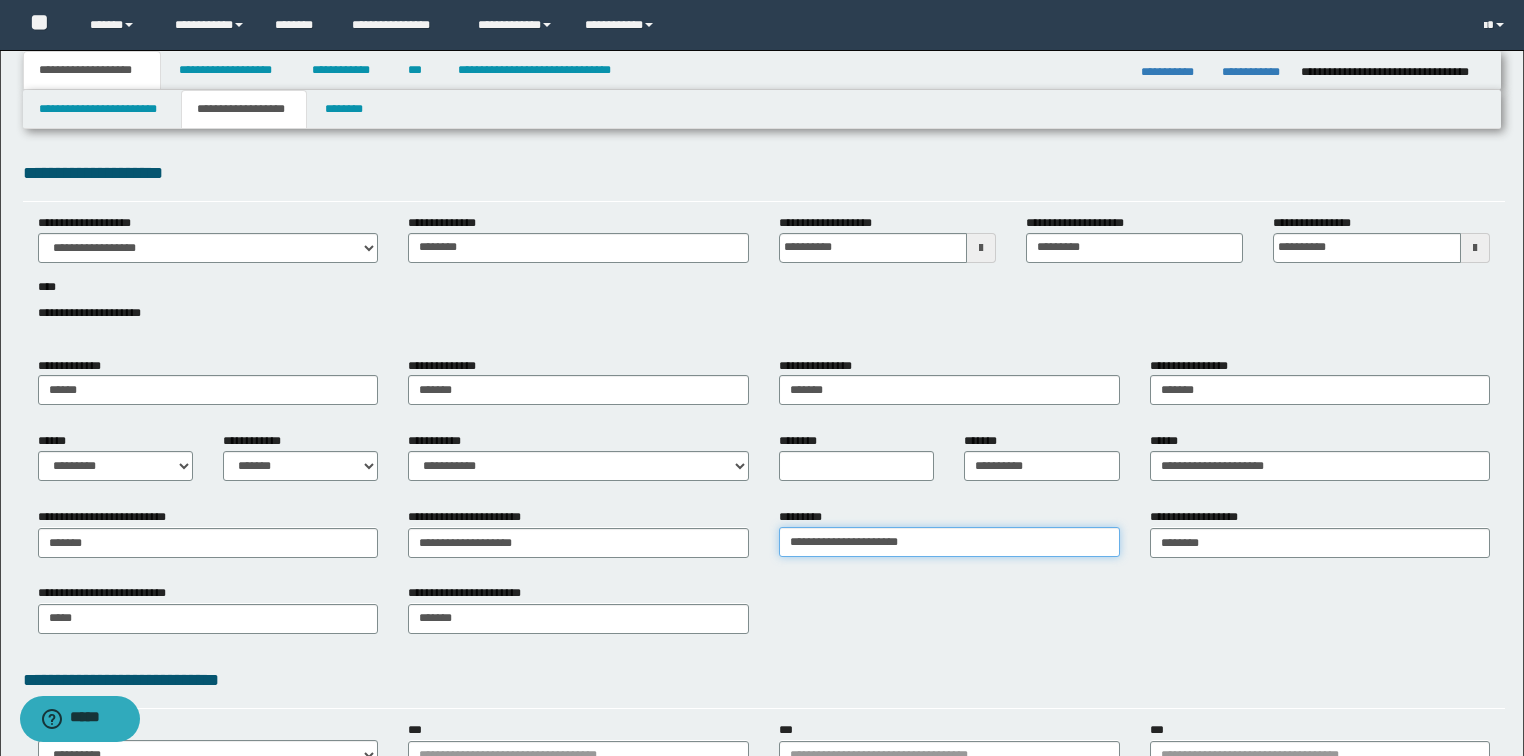 type on "**********" 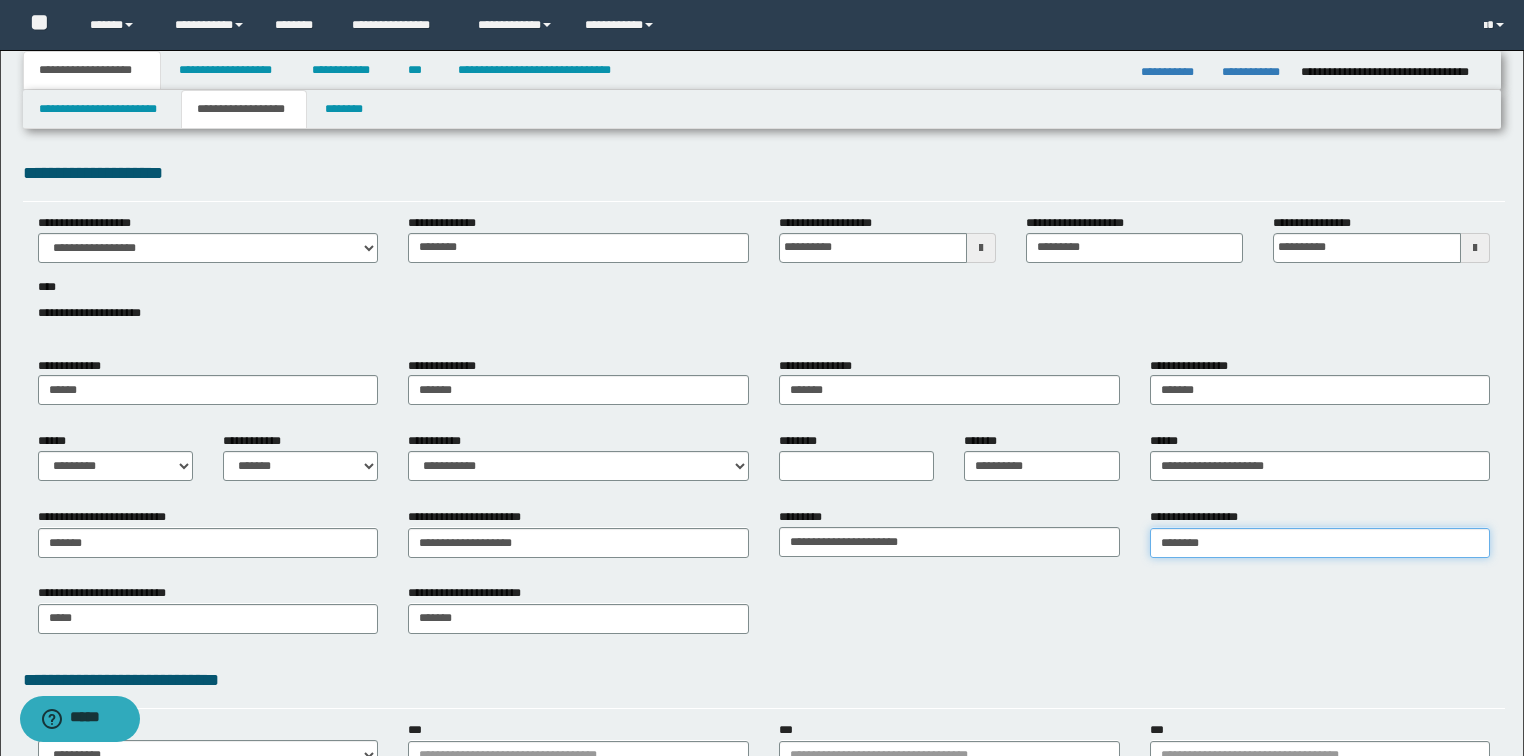 type on "********" 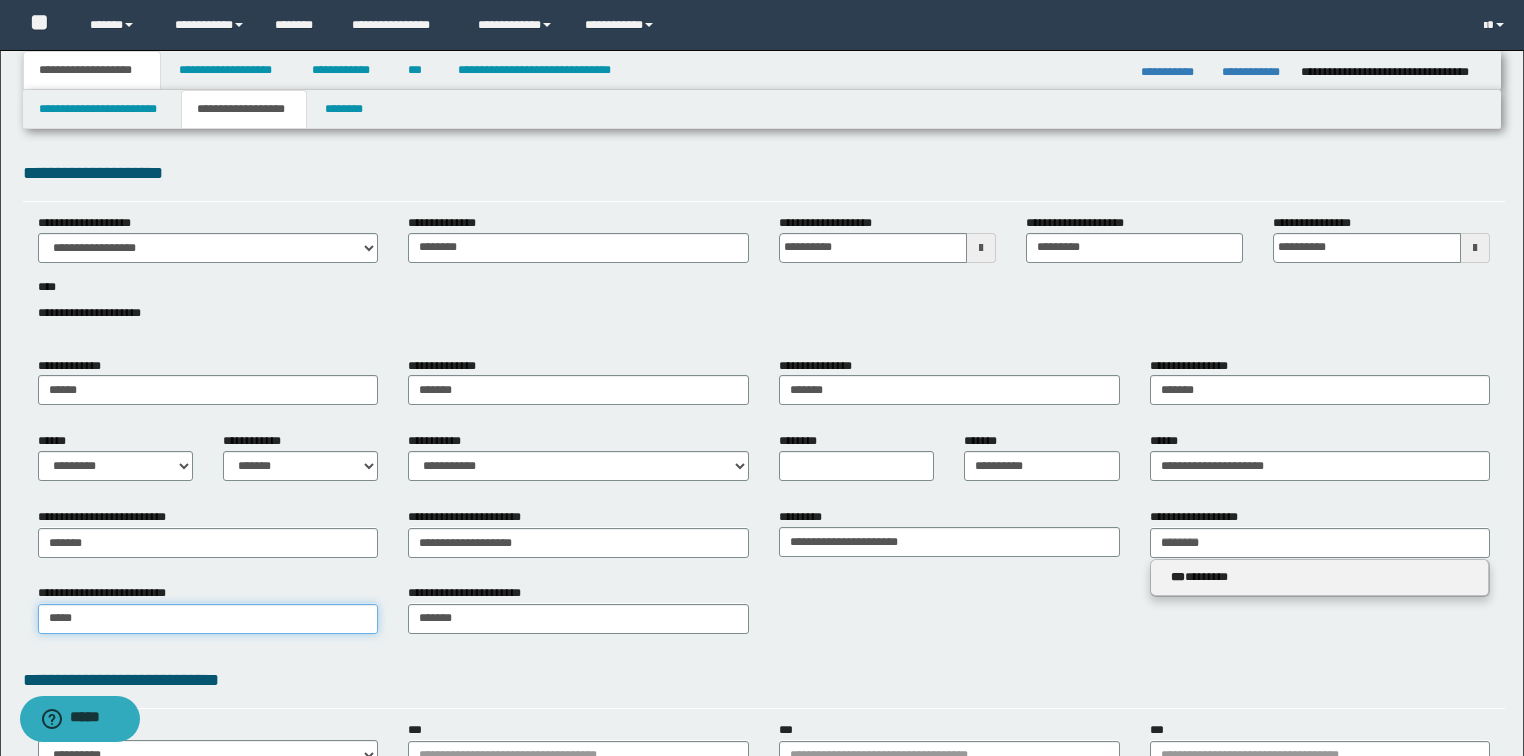 type 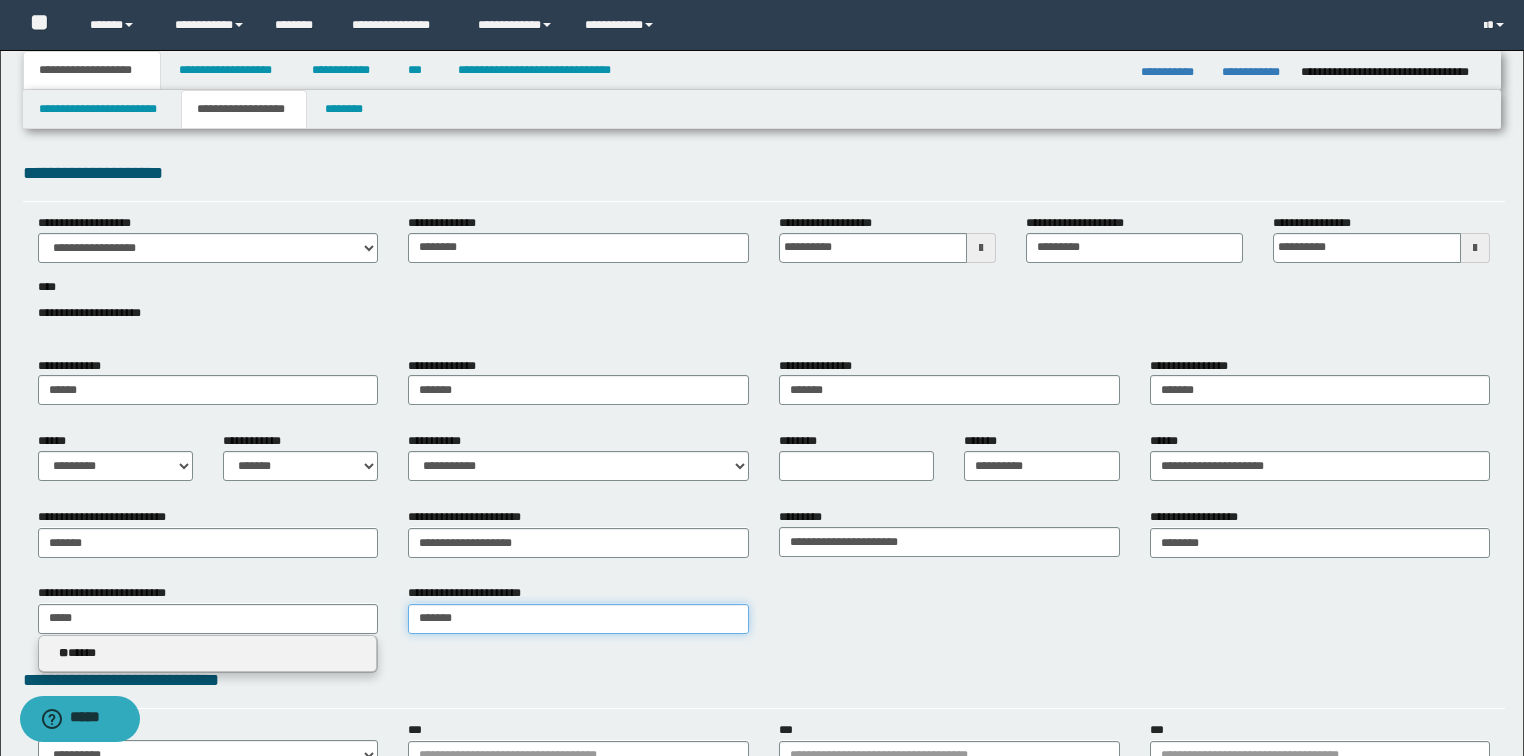type 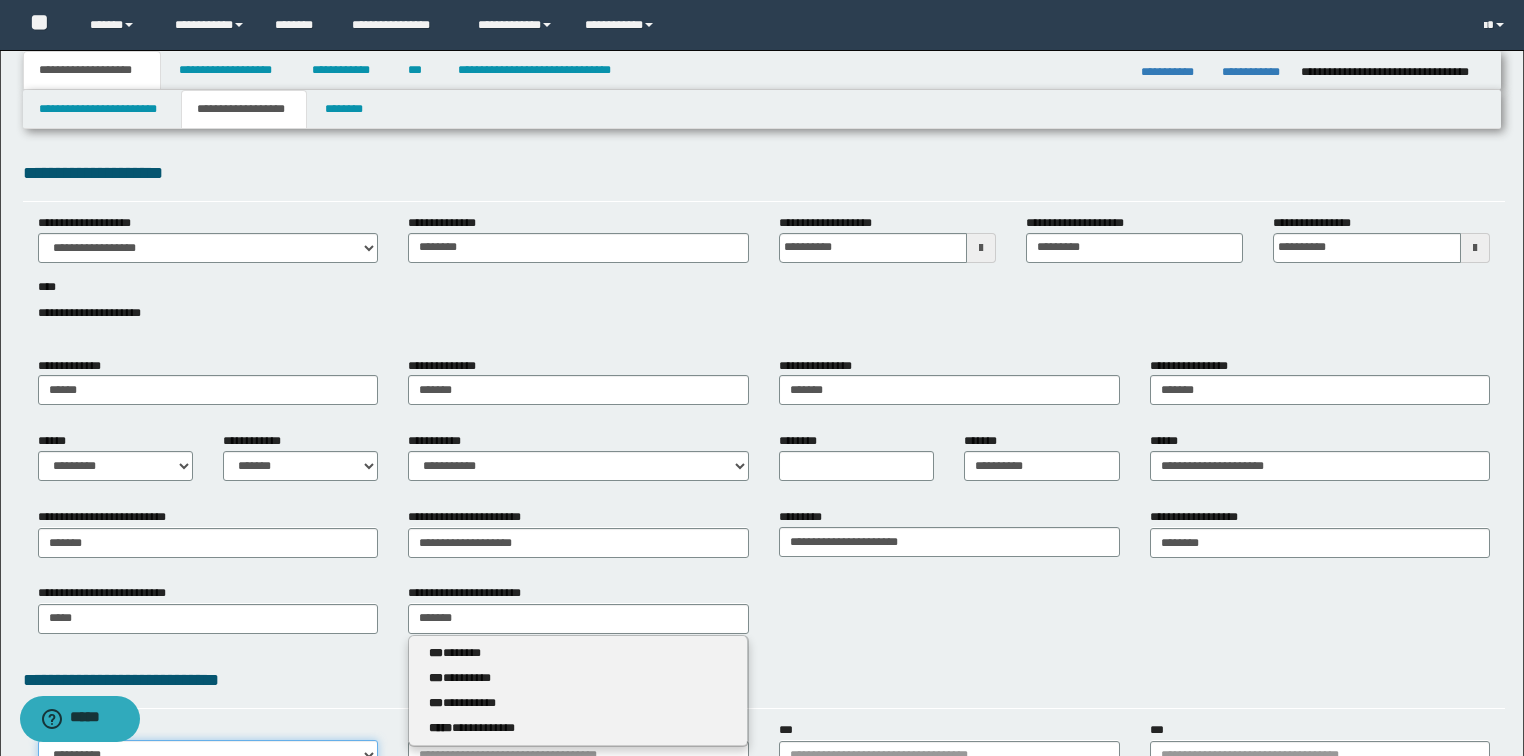 type 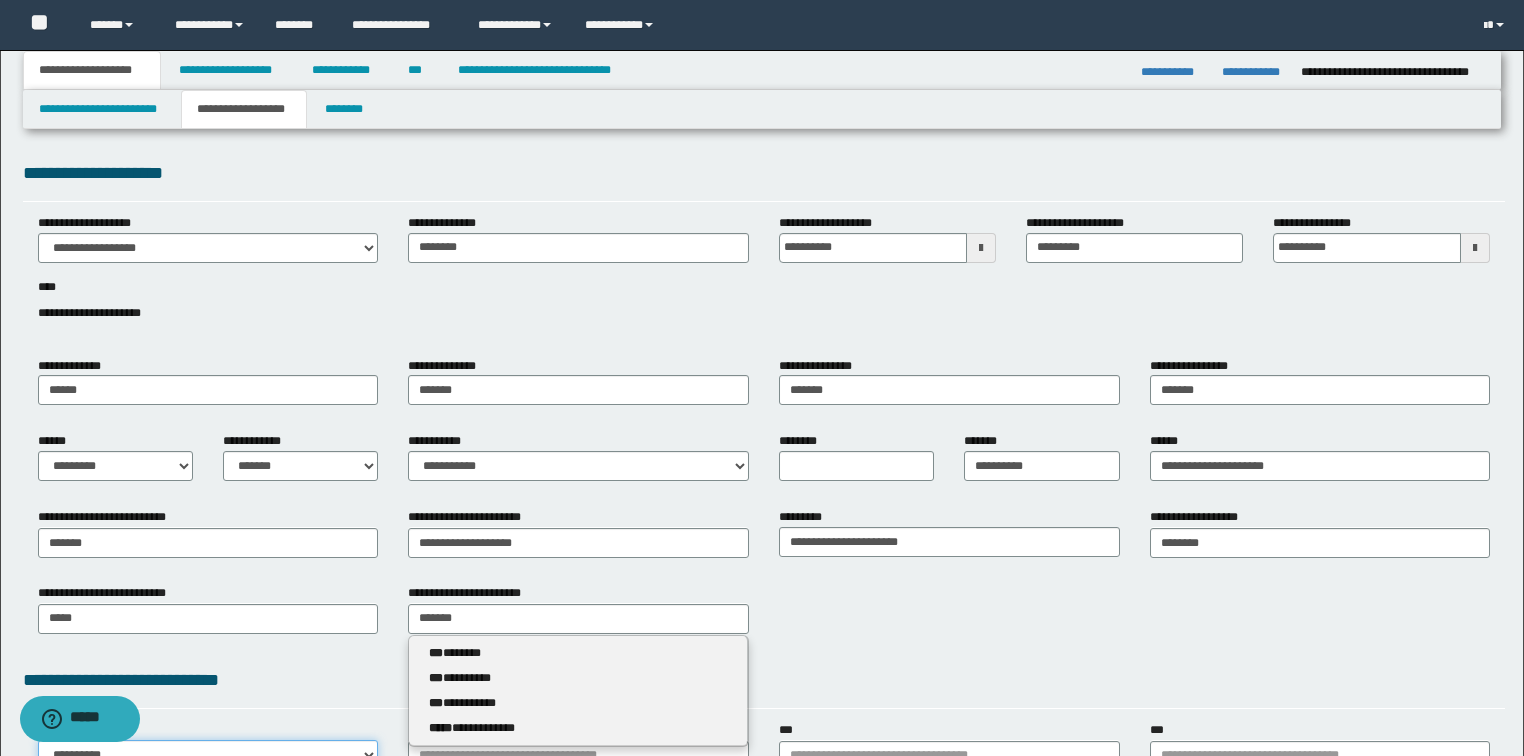 scroll, scrollTop: 13, scrollLeft: 0, axis: vertical 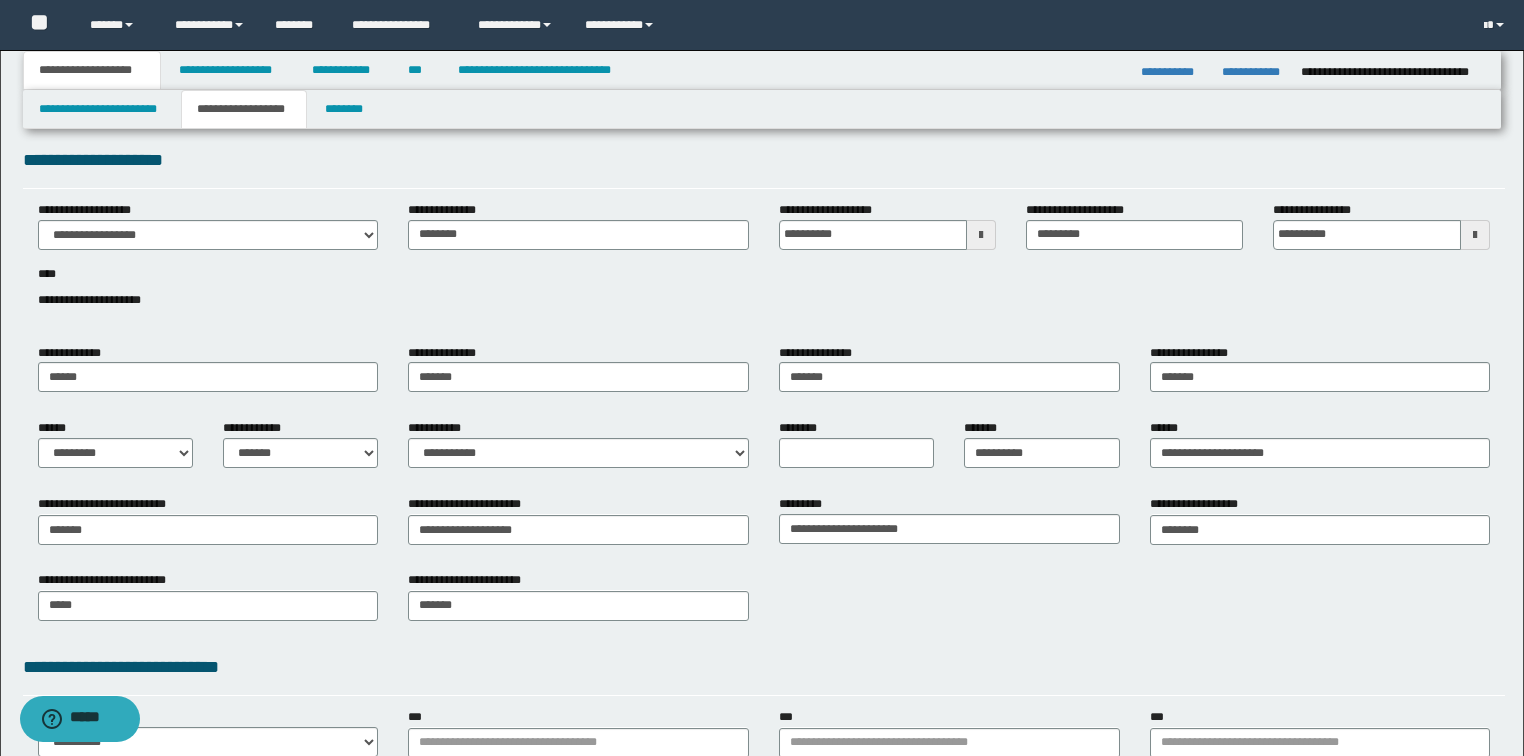 drag, startPoint x: 1001, startPoint y: 628, endPoint x: 909, endPoint y: 592, distance: 98.79271 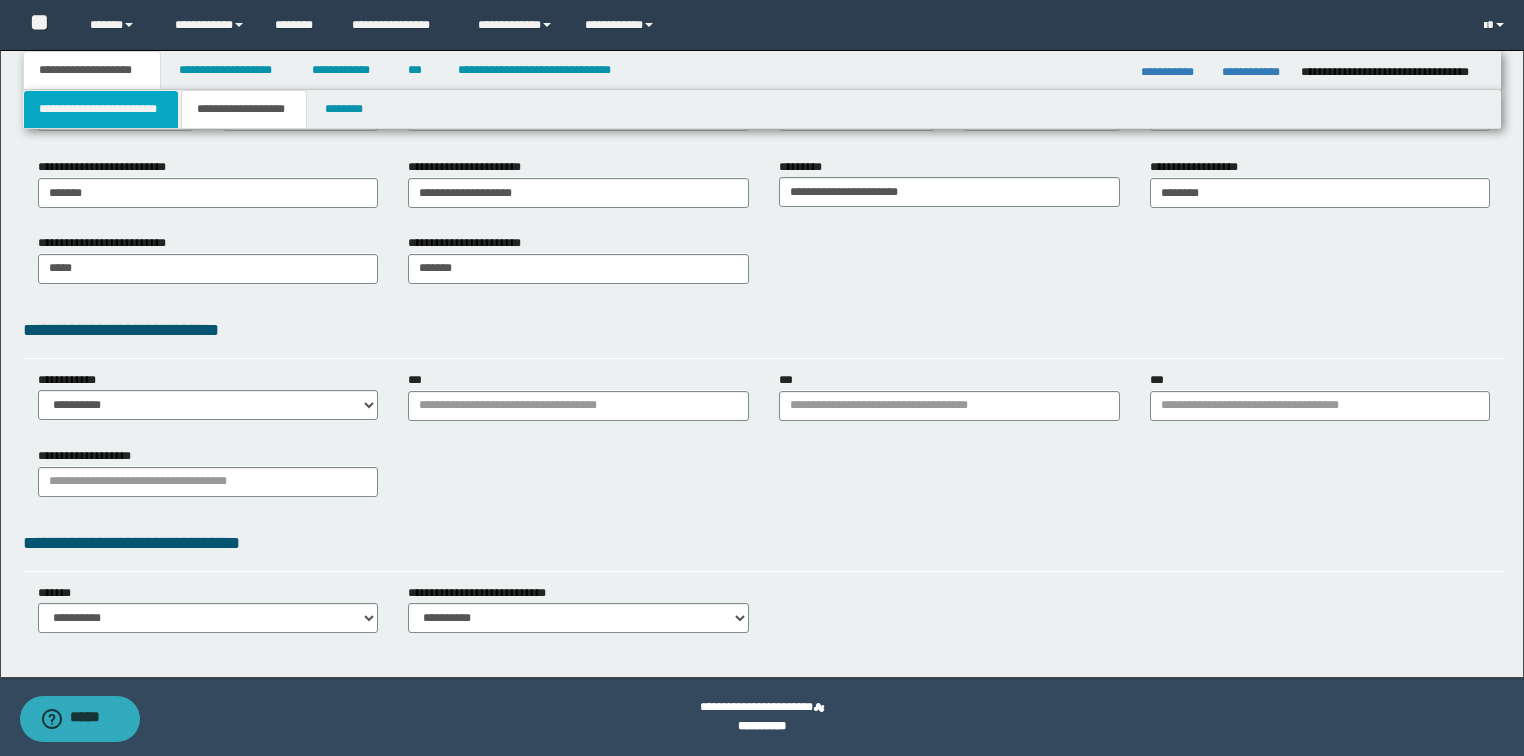 click on "**********" at bounding box center (101, 109) 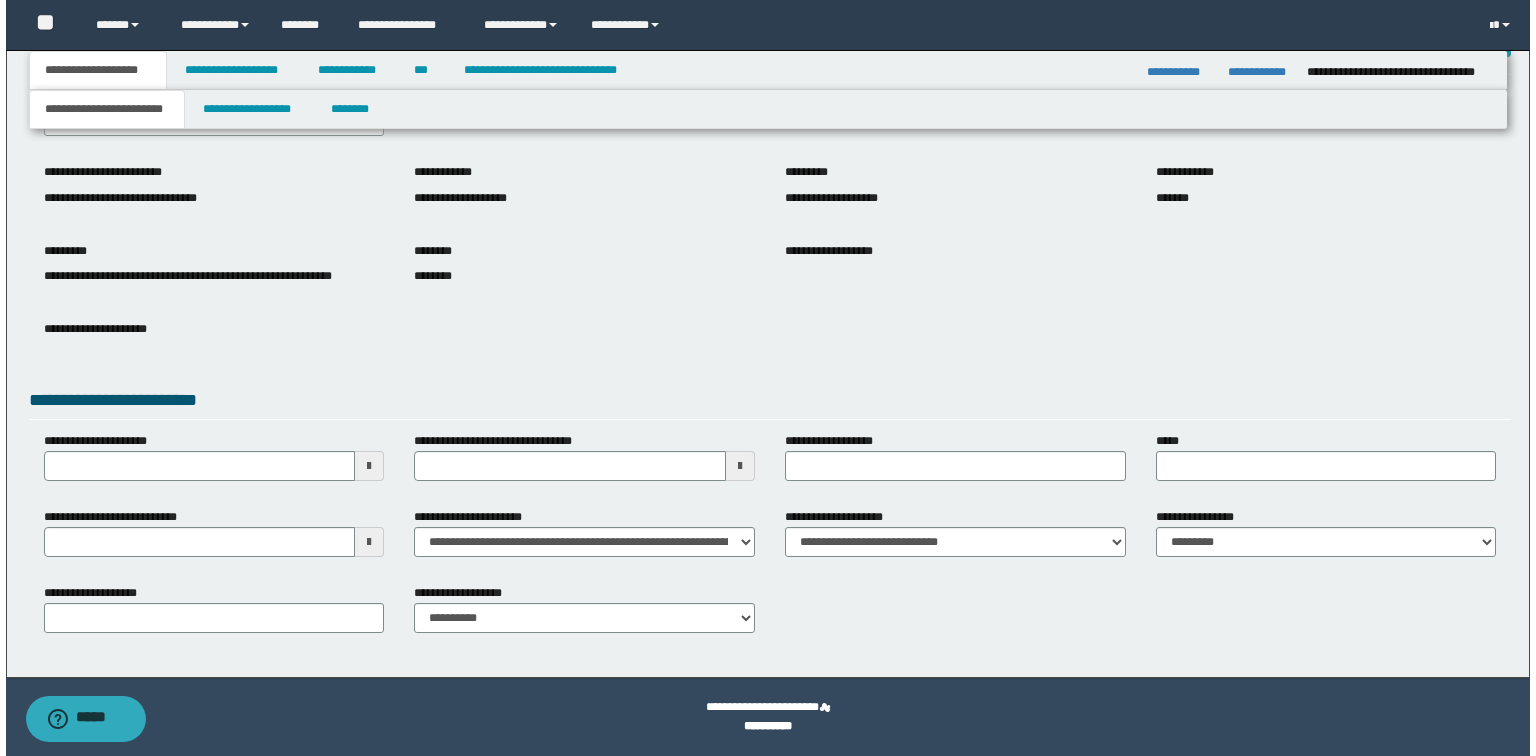scroll, scrollTop: 0, scrollLeft: 0, axis: both 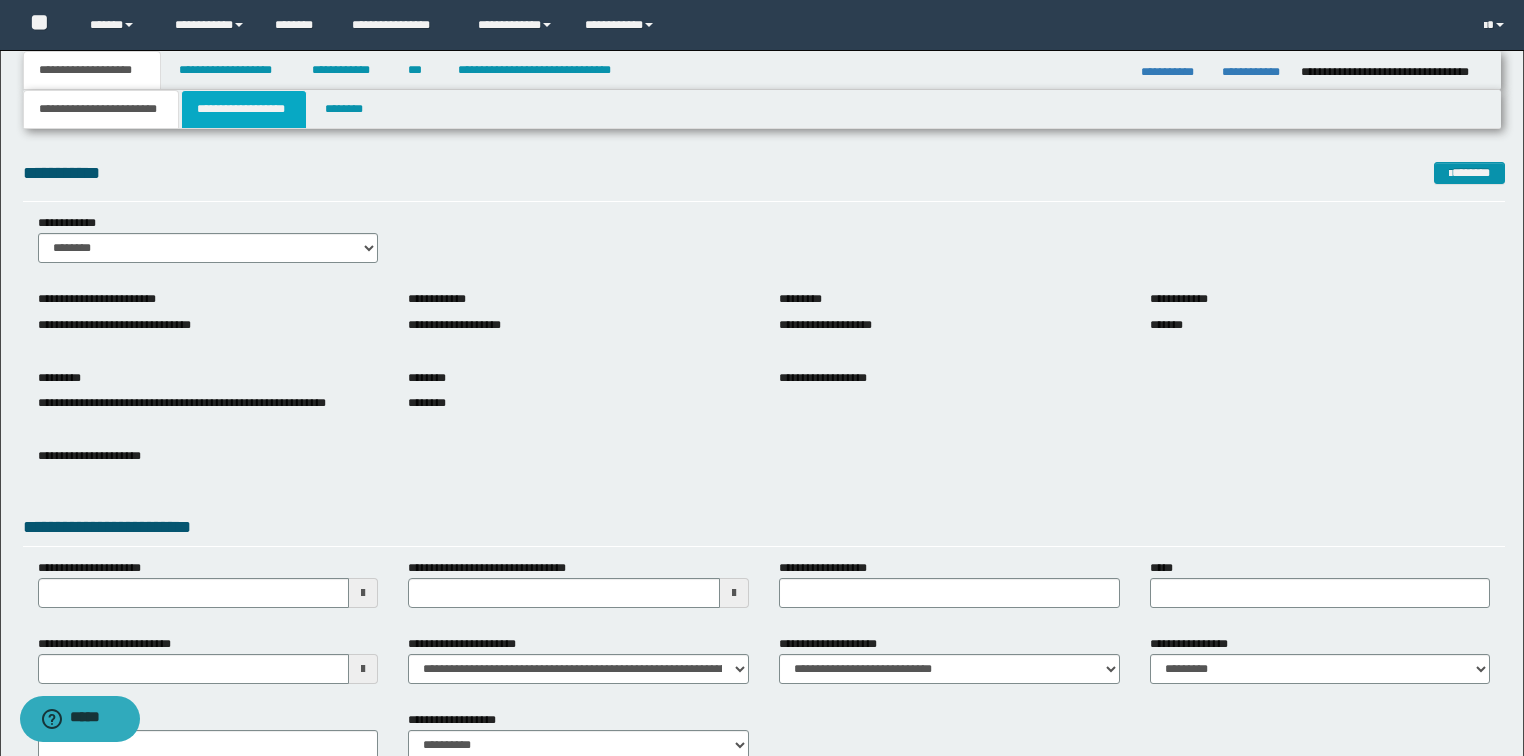 click on "**********" at bounding box center [244, 109] 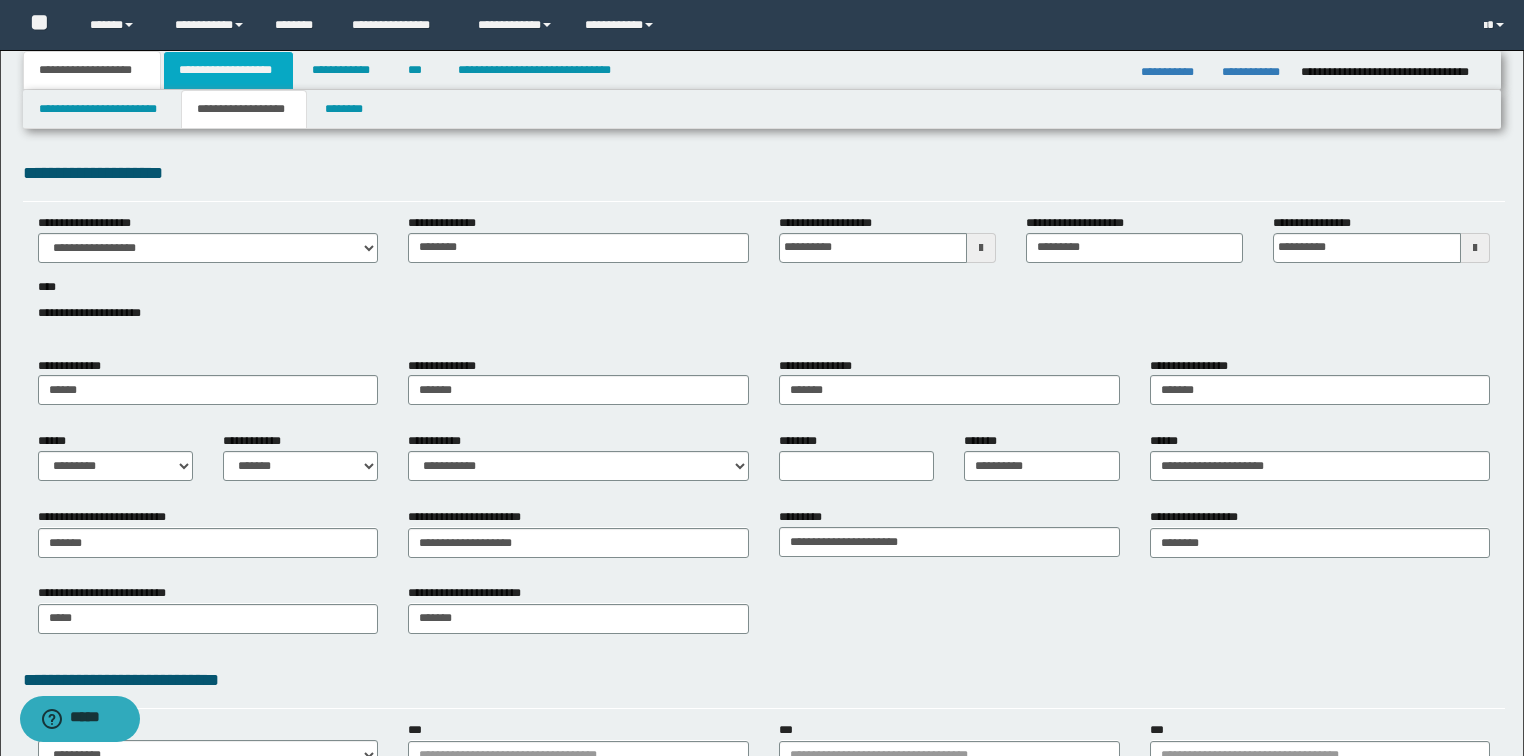 click on "**********" at bounding box center (228, 70) 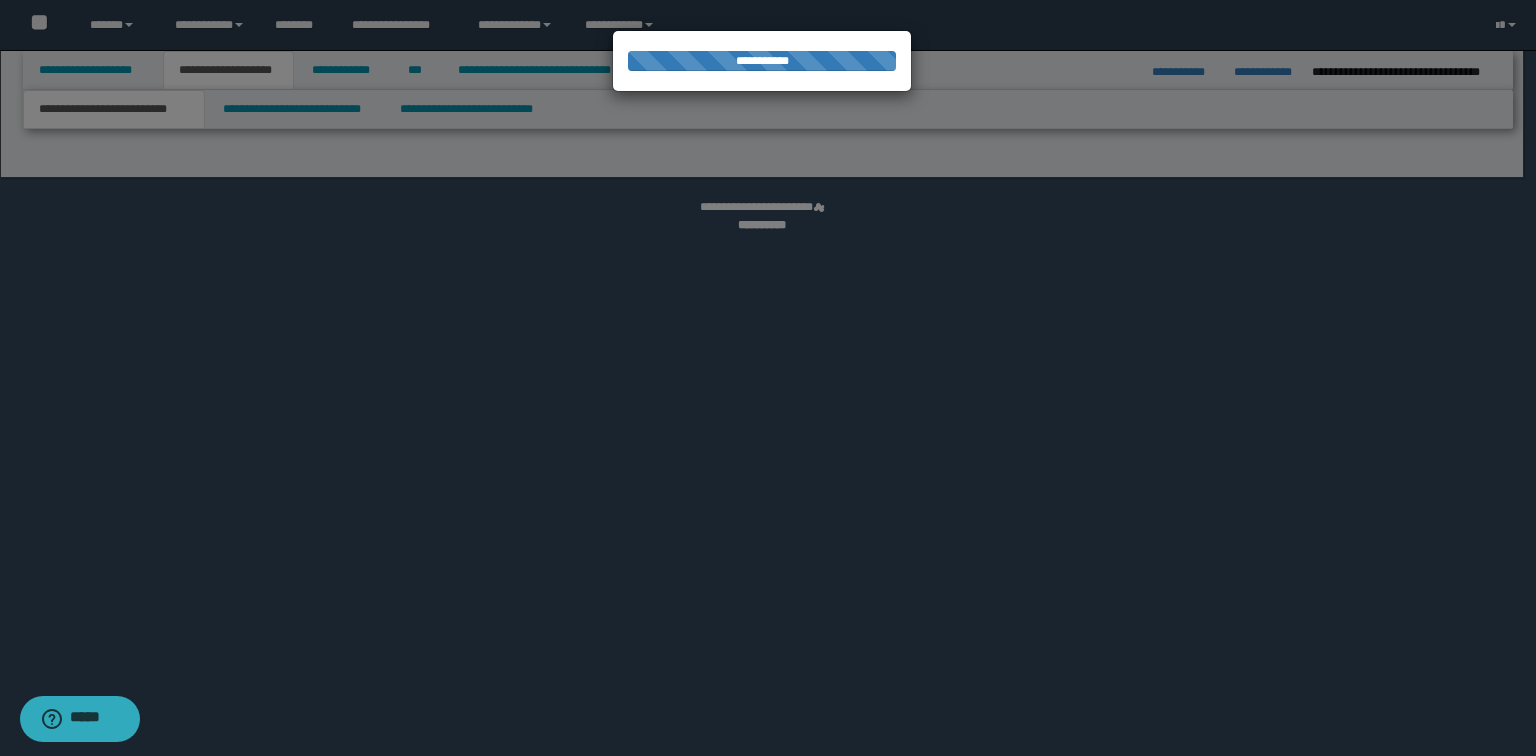 select on "*" 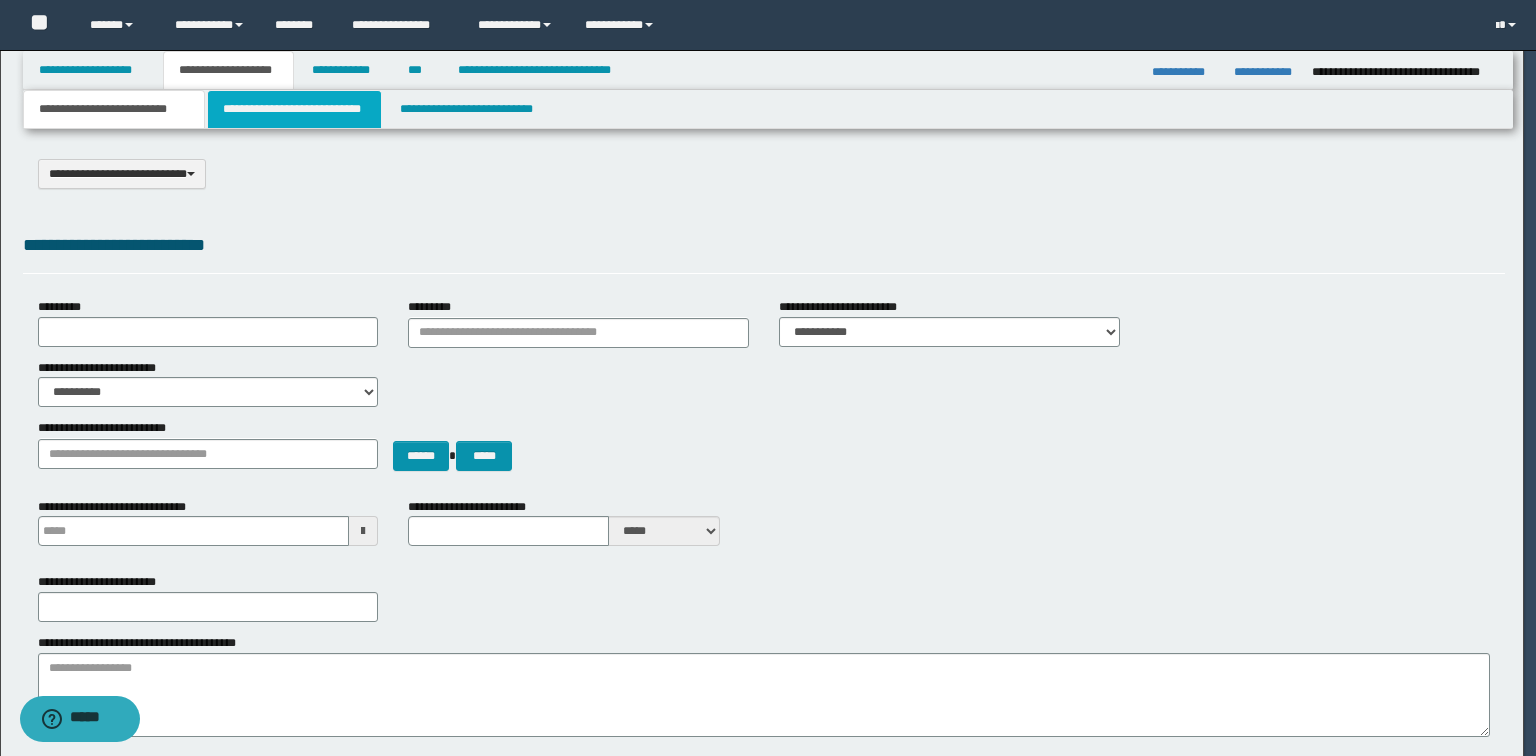 scroll, scrollTop: 0, scrollLeft: 0, axis: both 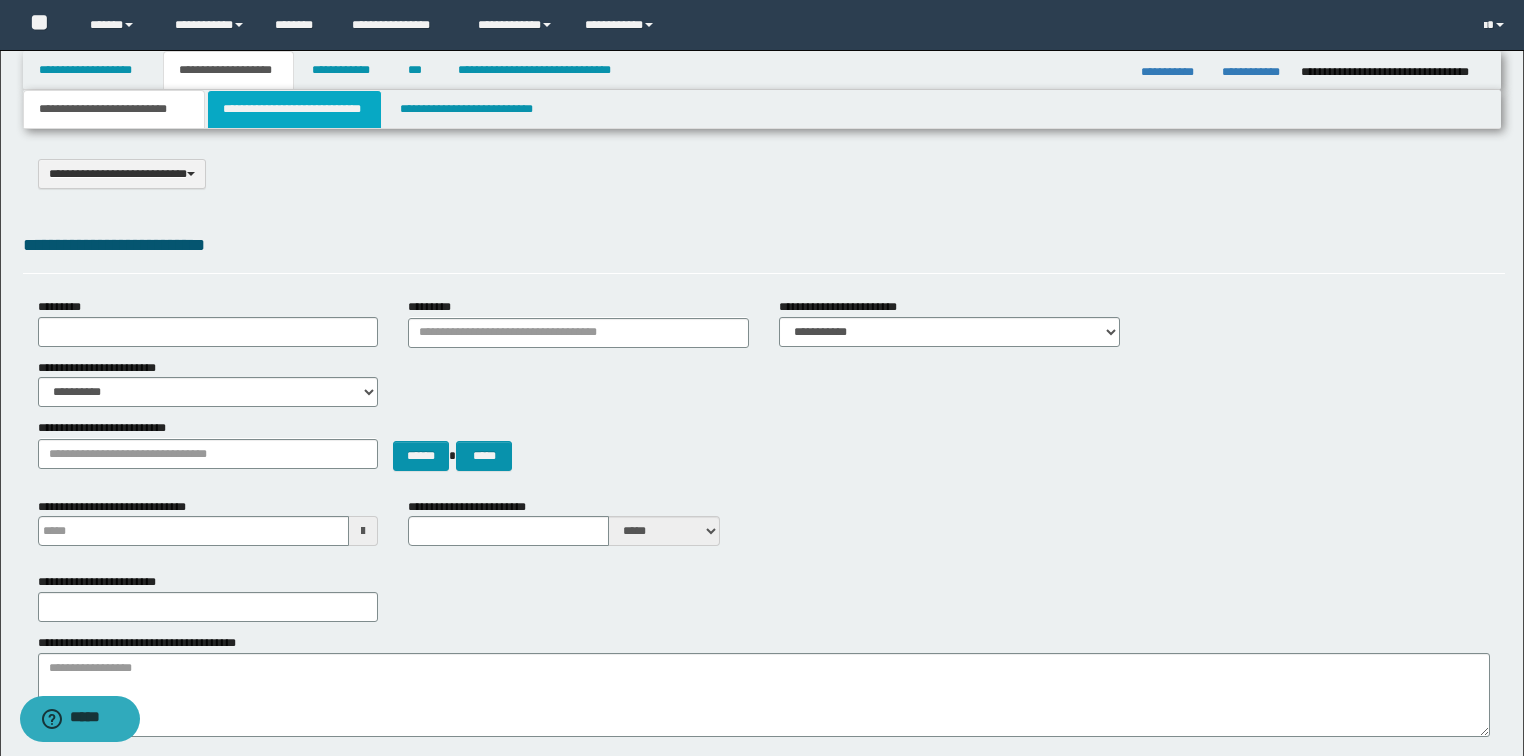 click on "**********" at bounding box center (294, 109) 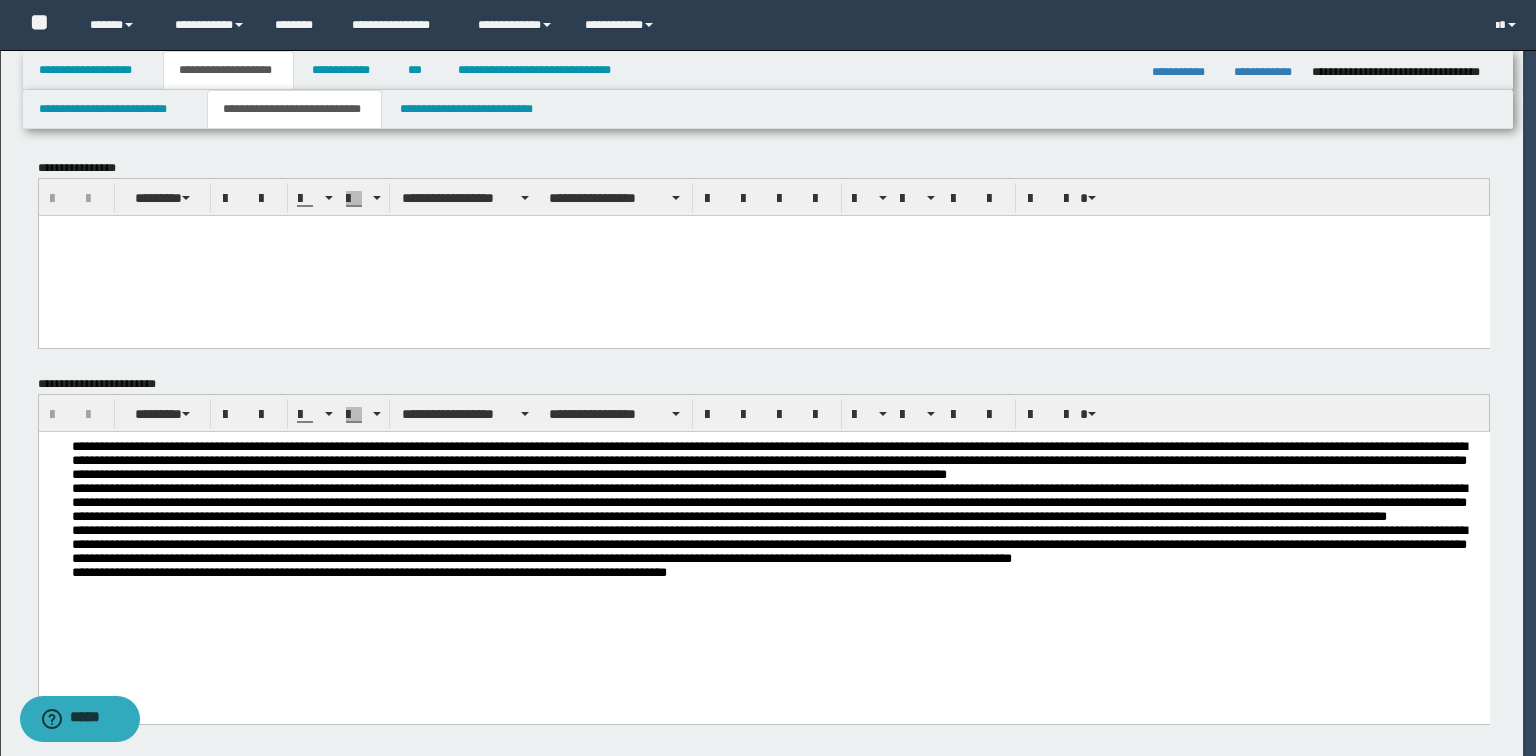 scroll, scrollTop: 0, scrollLeft: 0, axis: both 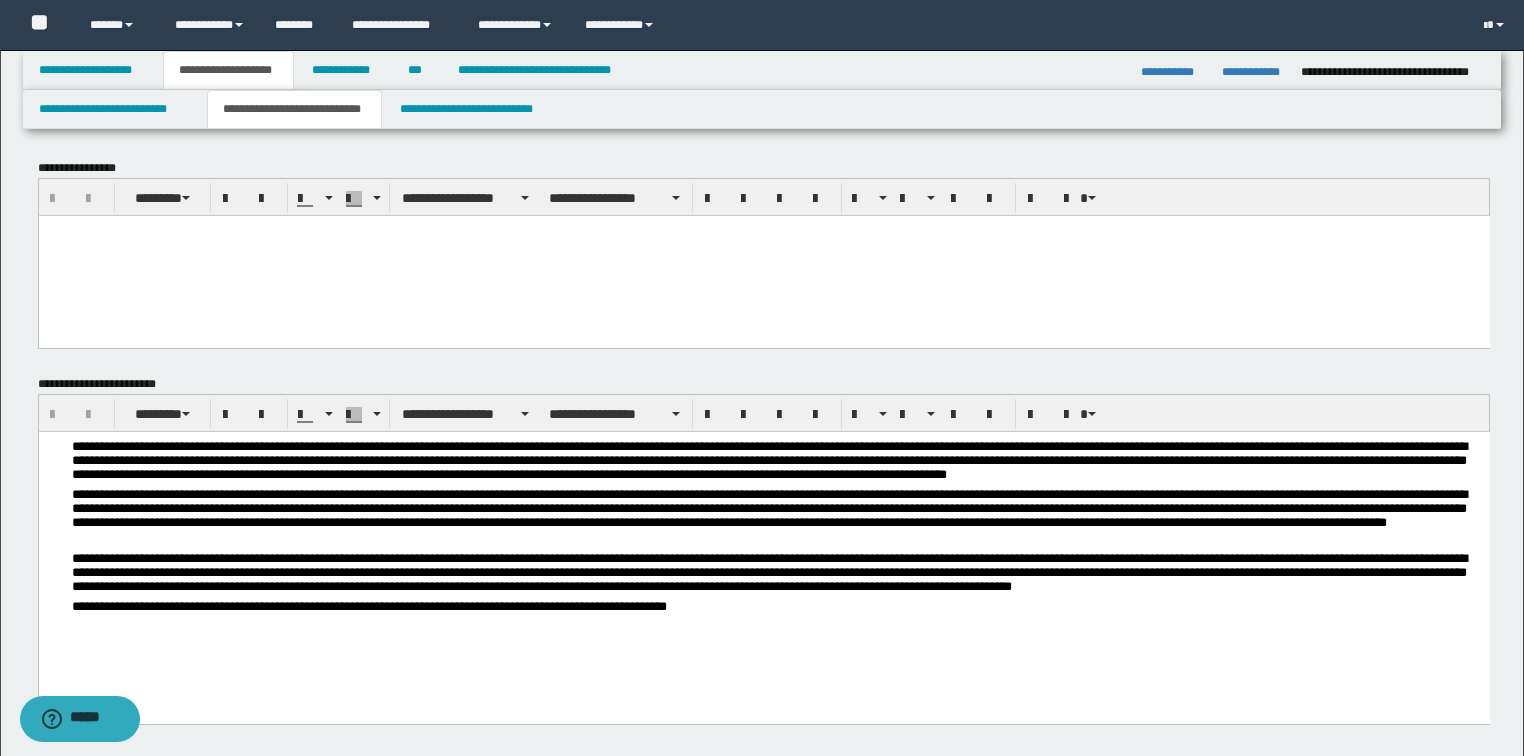 click on "**********" at bounding box center (775, 607) 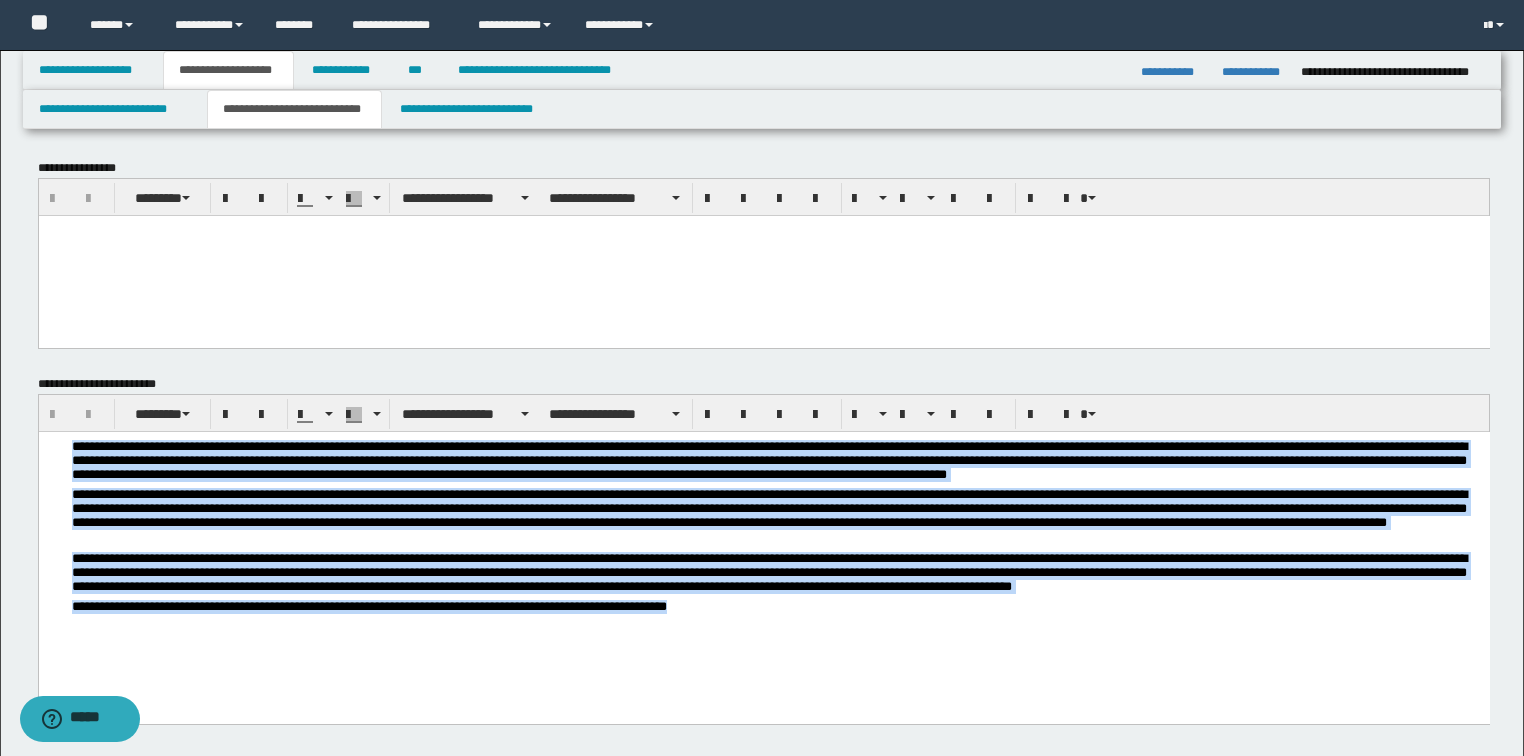 drag, startPoint x: 891, startPoint y: 605, endPoint x: 50, endPoint y: 792, distance: 861.5393 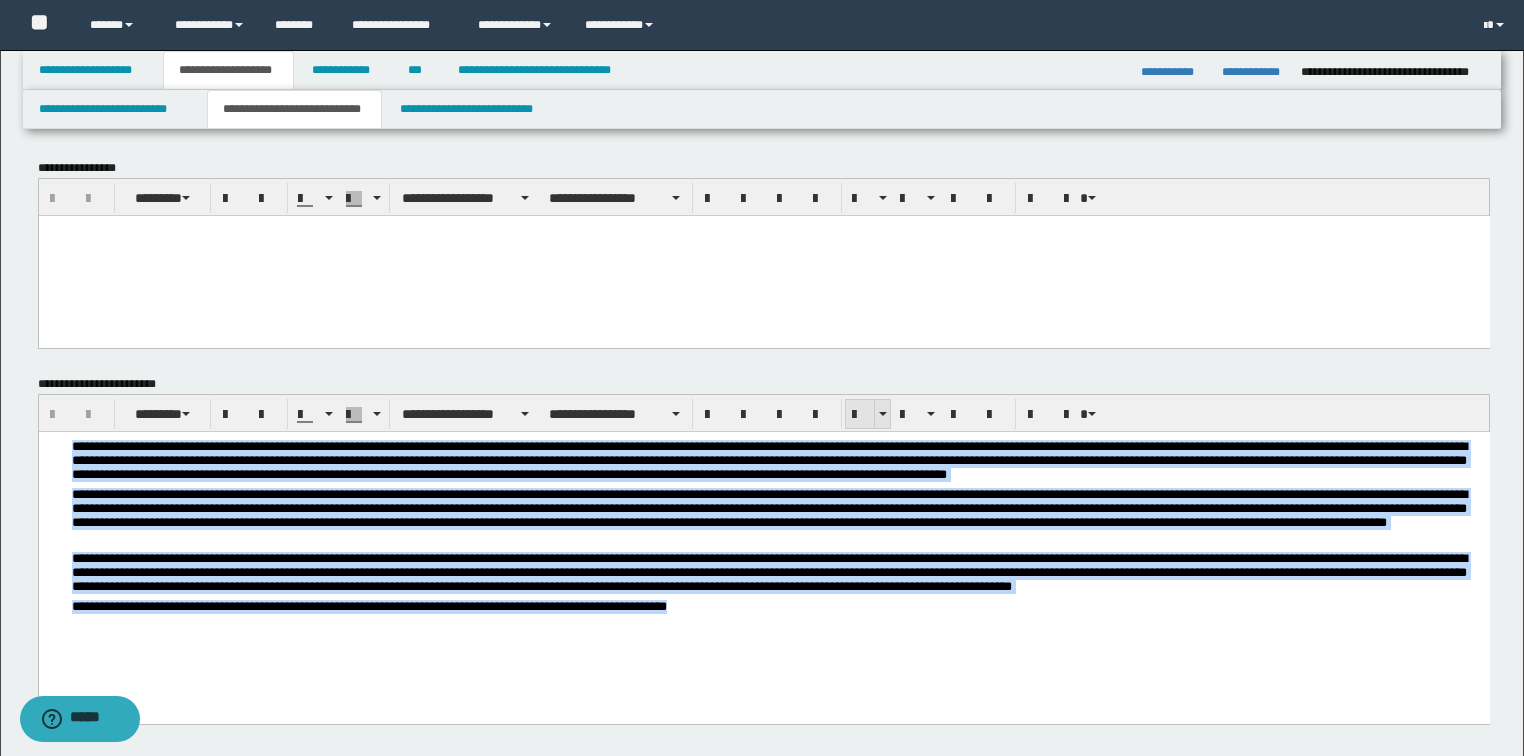 click at bounding box center (860, 414) 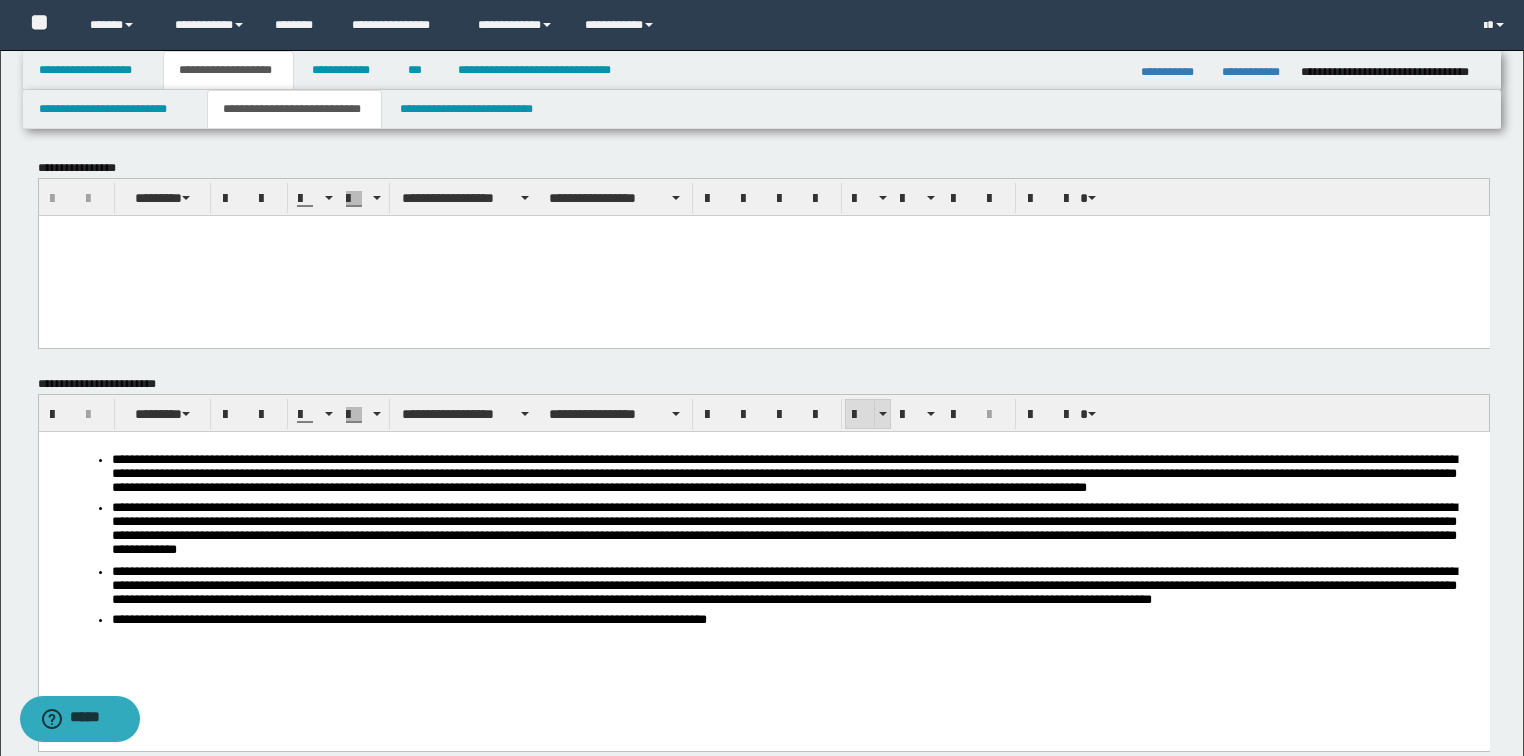 click at bounding box center (860, 414) 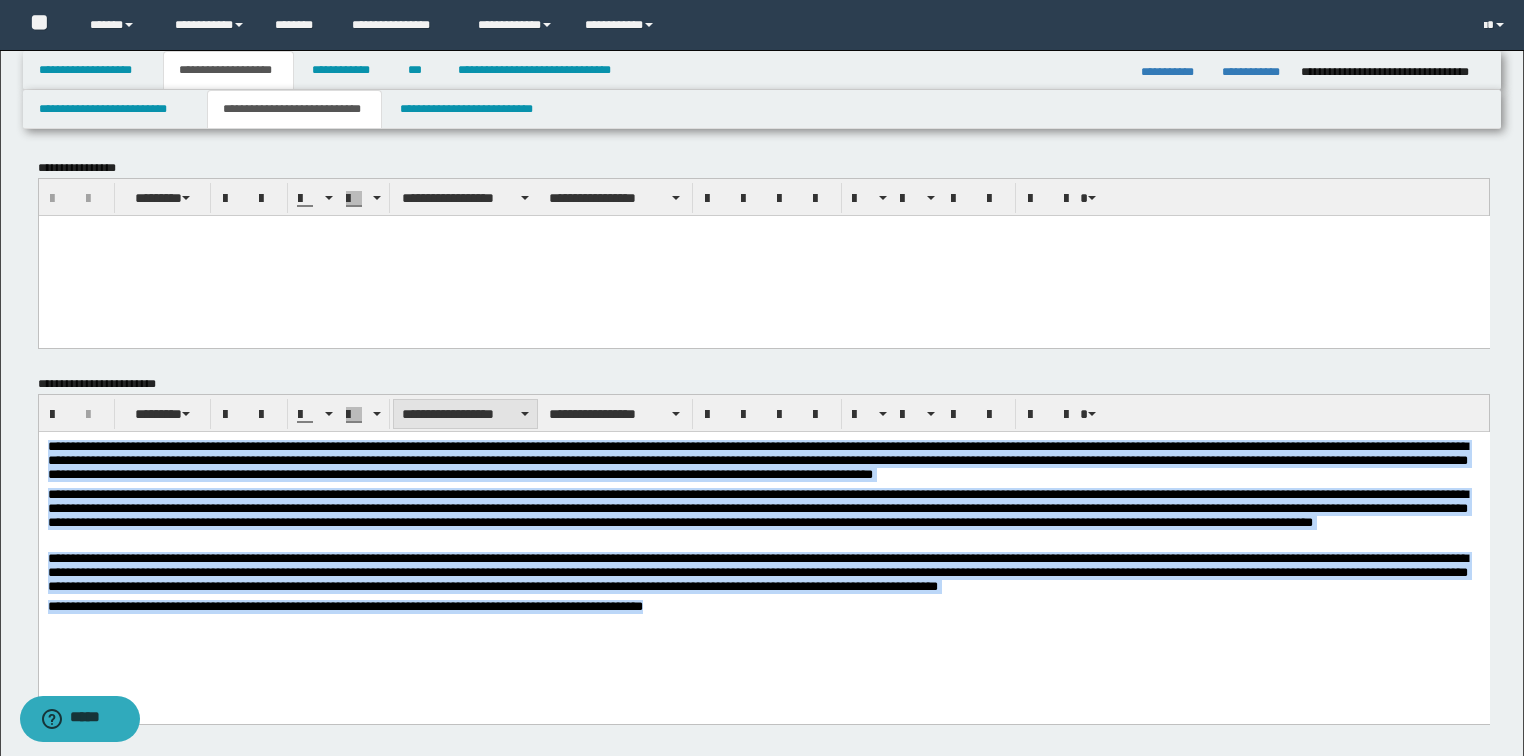 click on "**********" at bounding box center [465, 414] 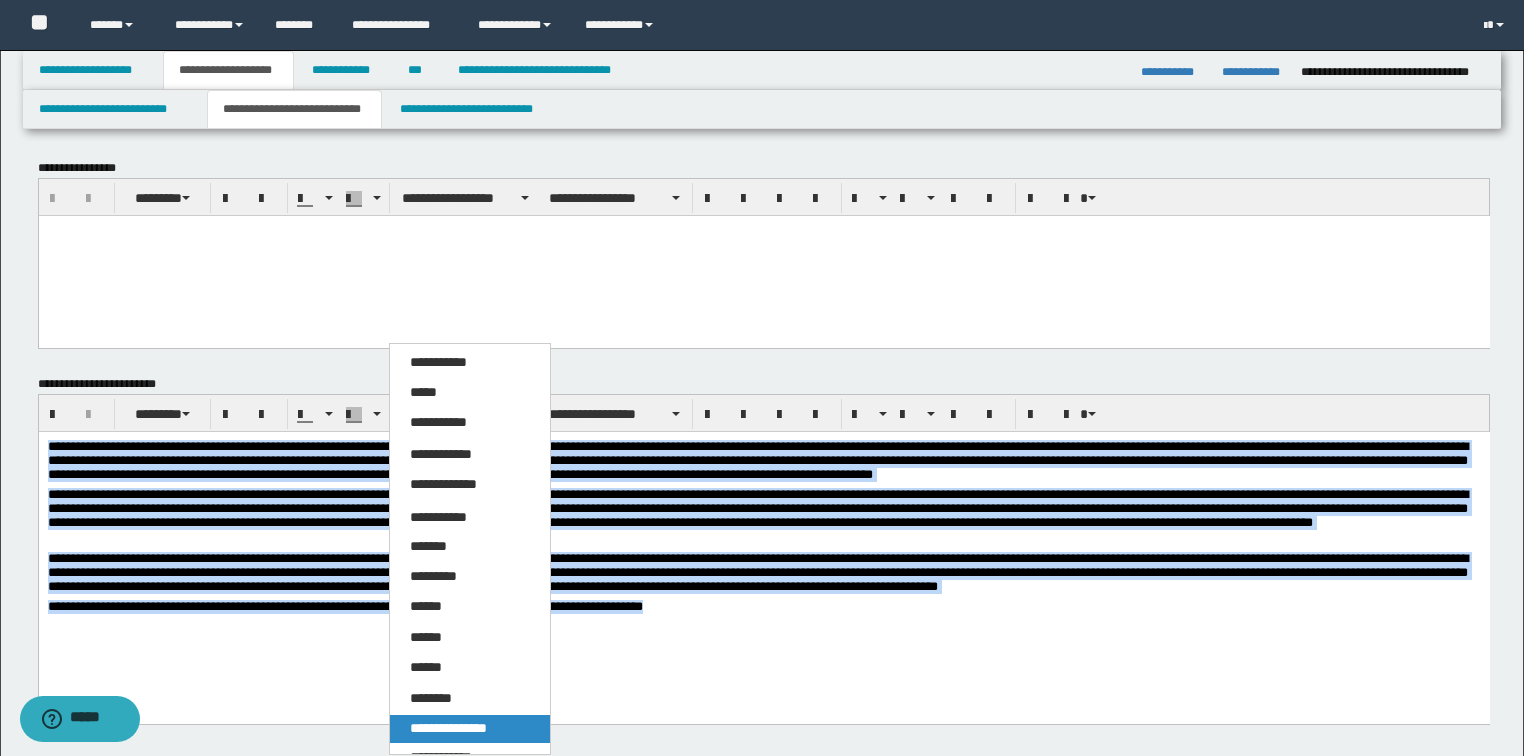 click on "**********" at bounding box center [448, 728] 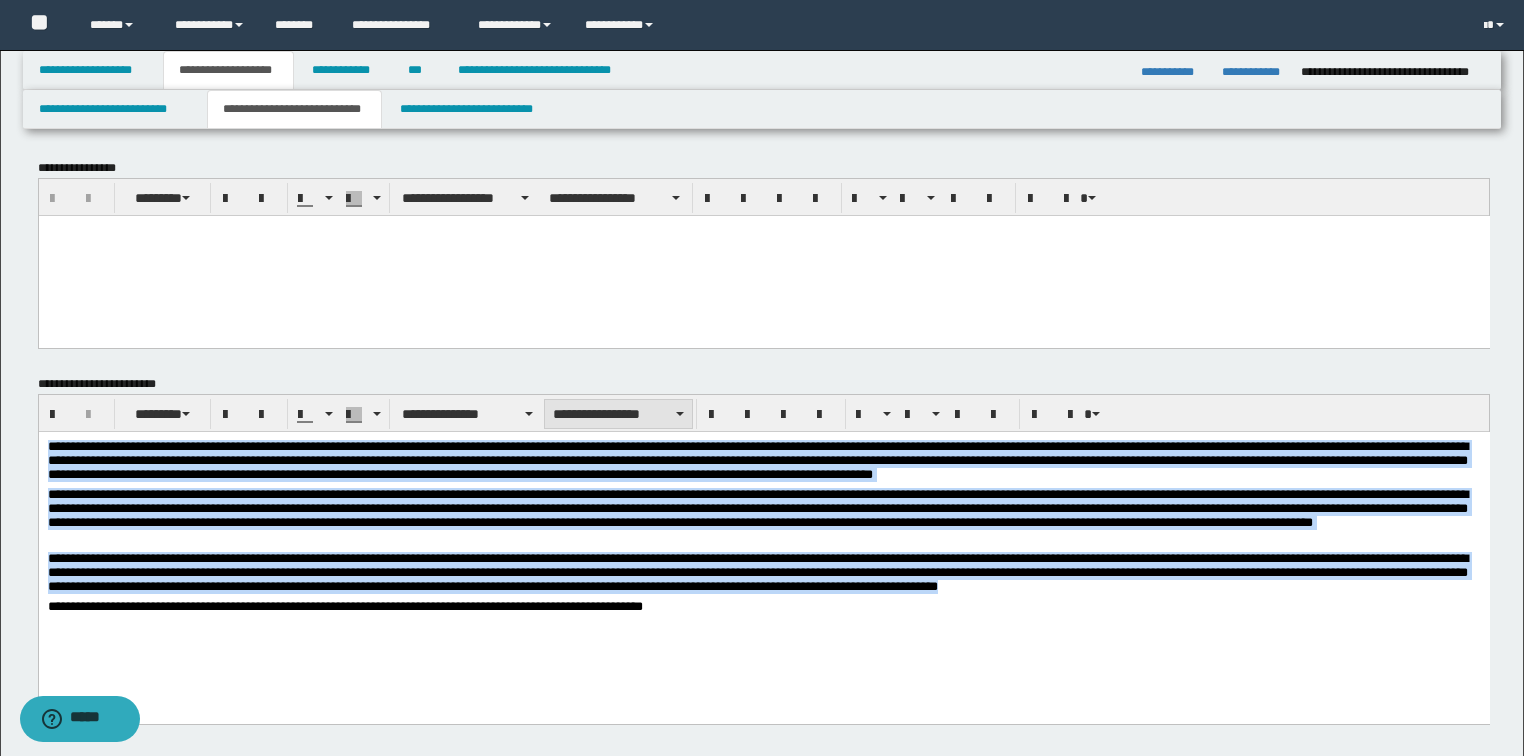 click on "**********" at bounding box center [618, 414] 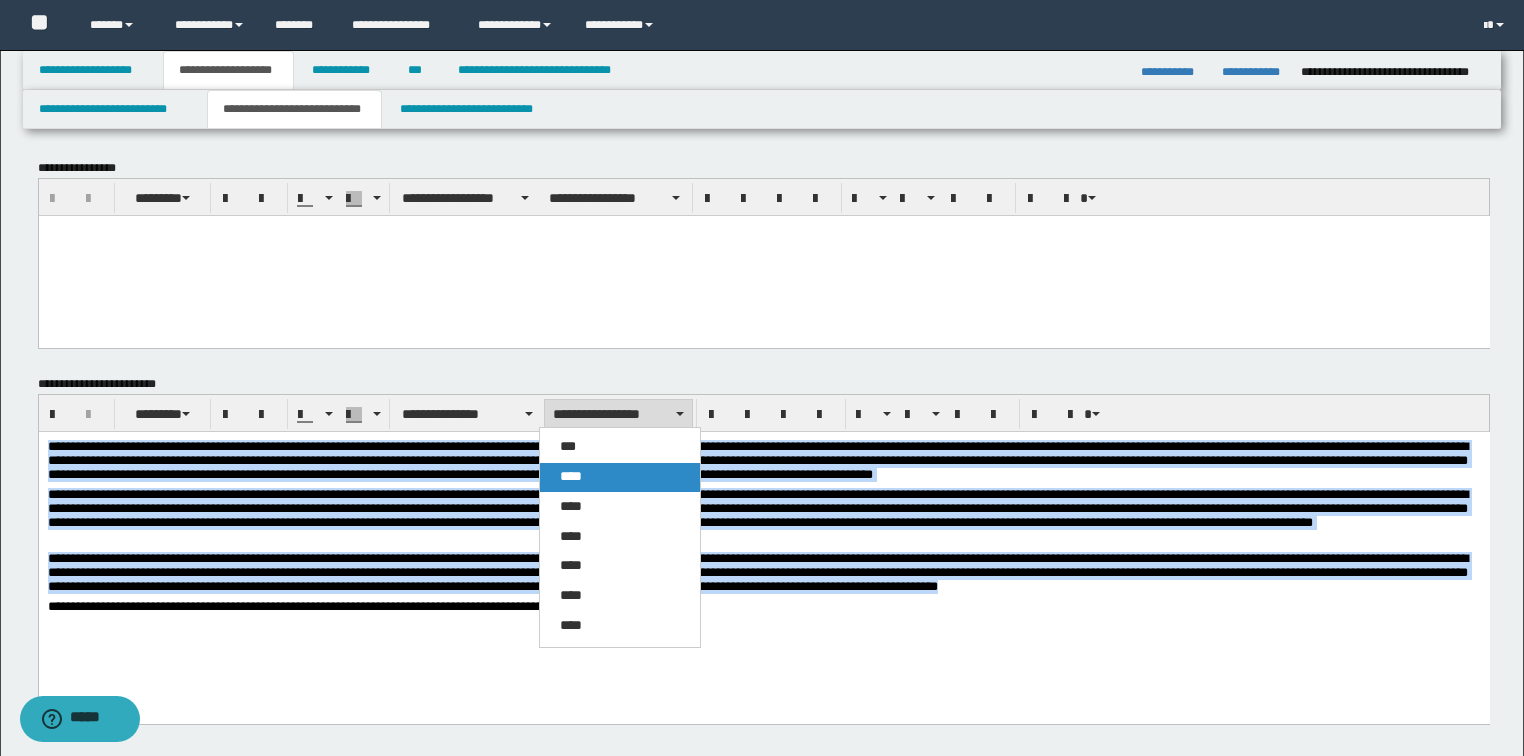 click on "****" at bounding box center (620, 477) 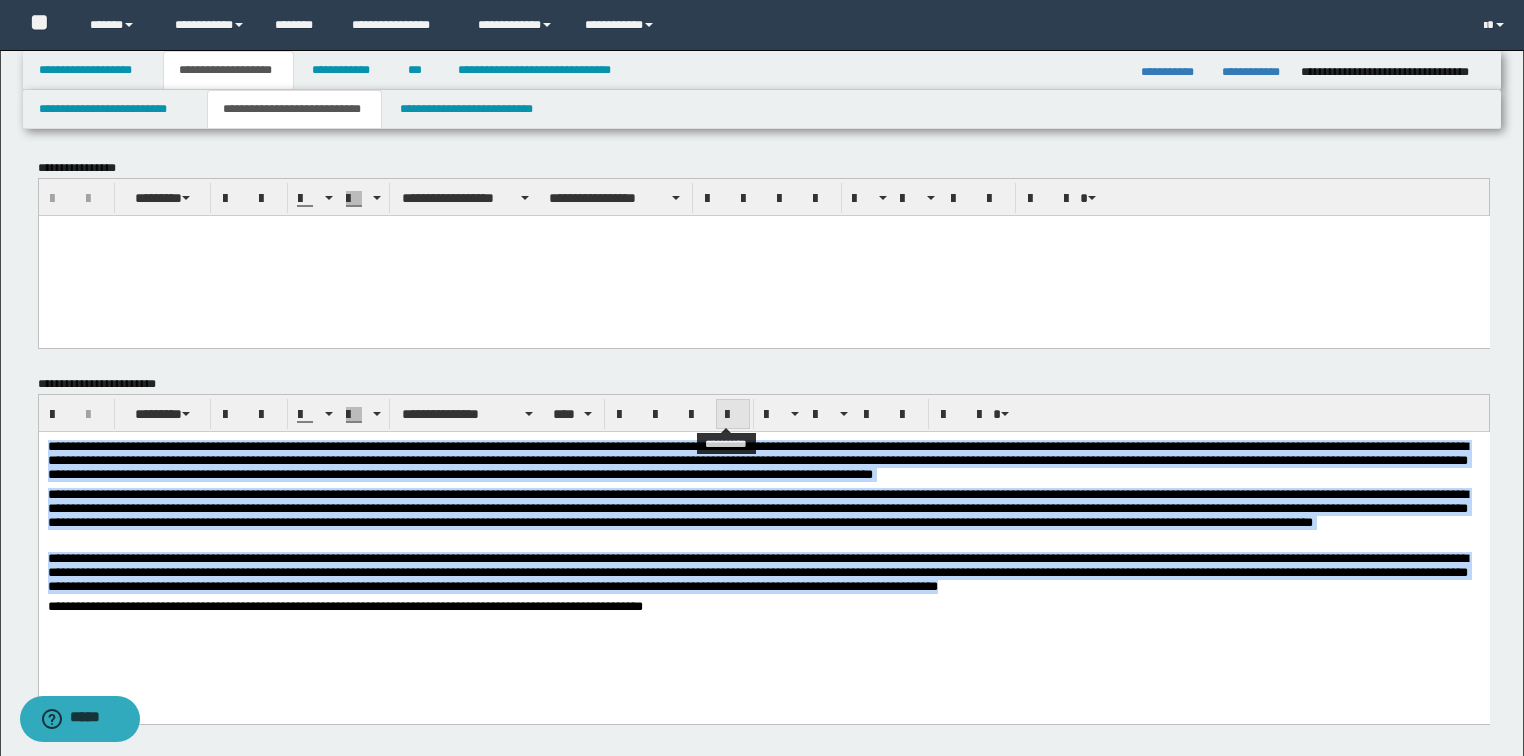click at bounding box center [733, 414] 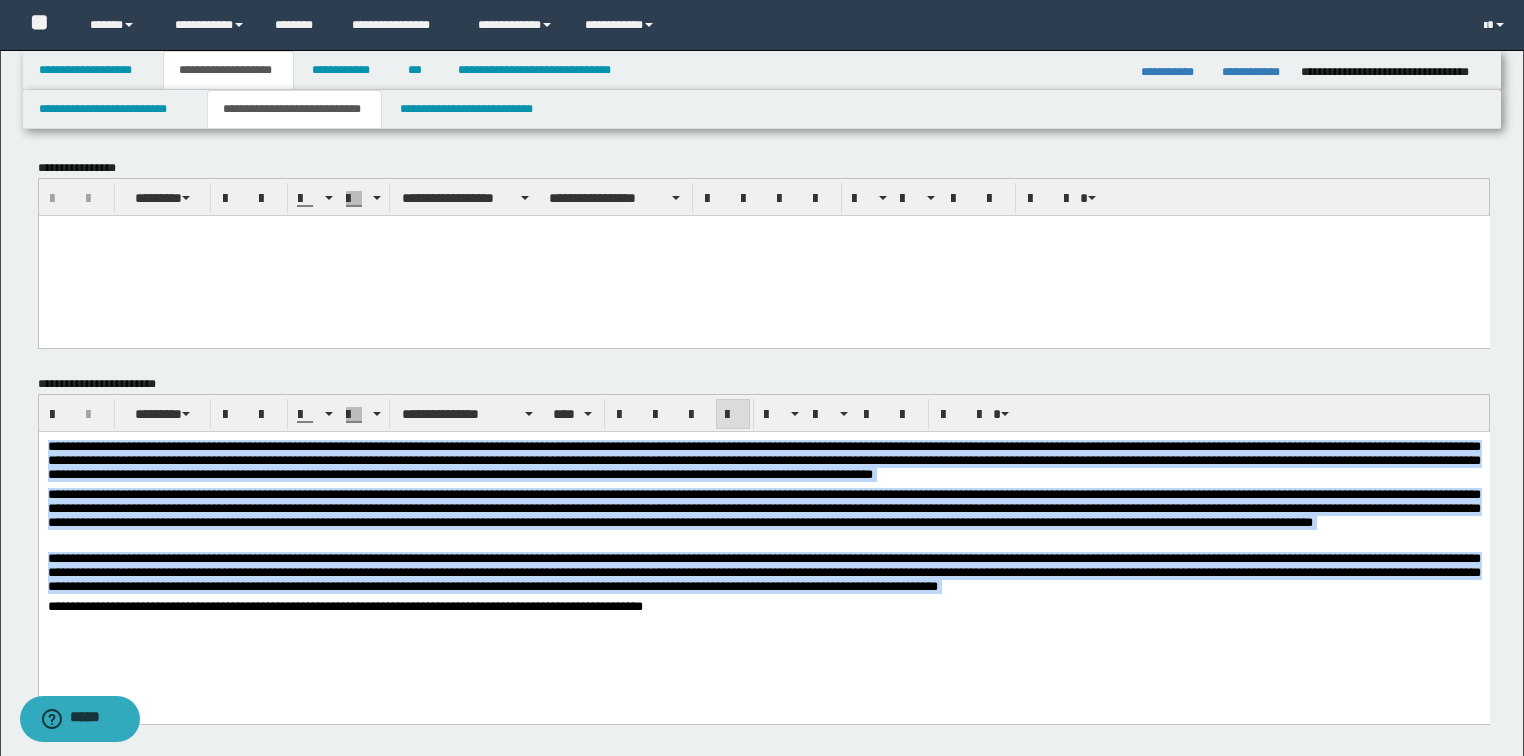 click on "**********" at bounding box center (763, 552) 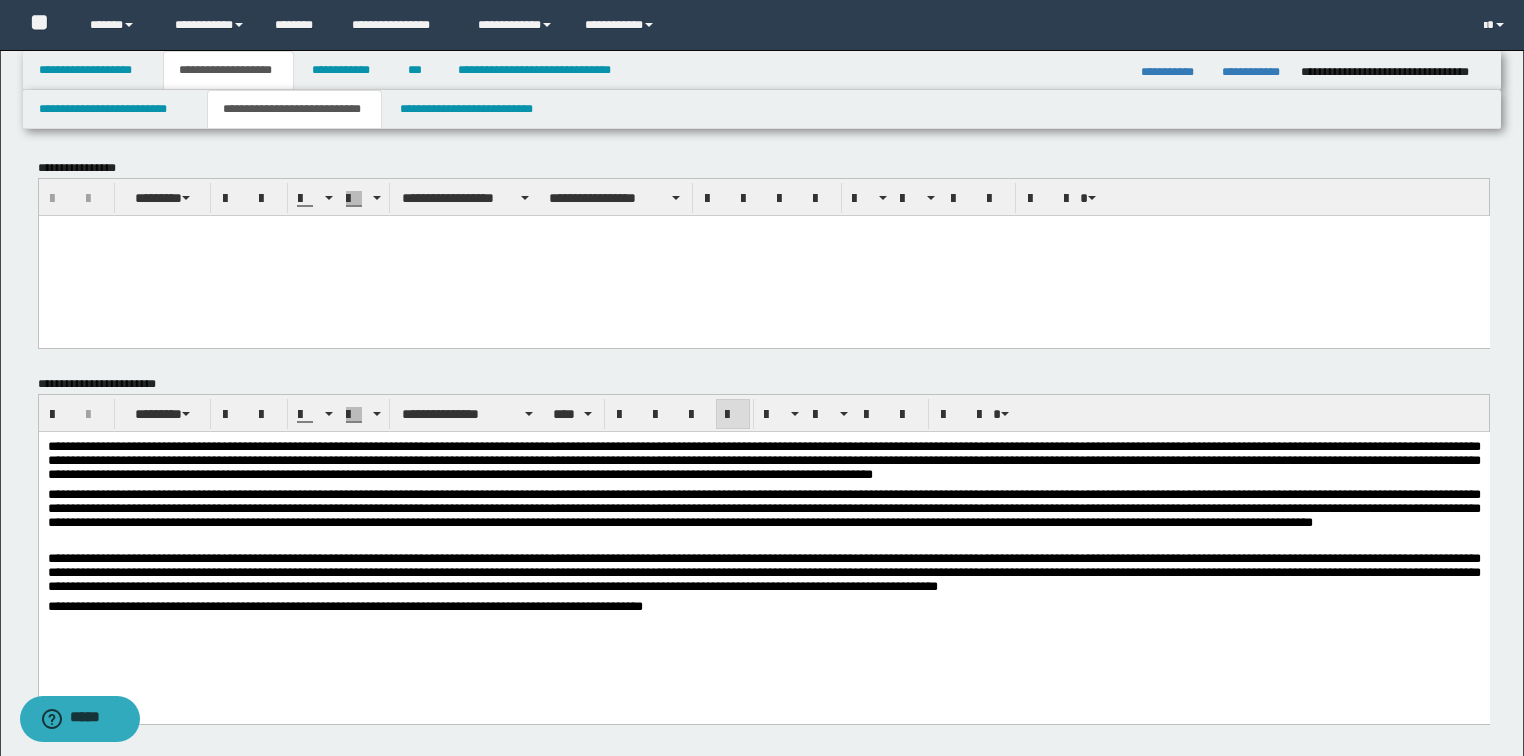 type 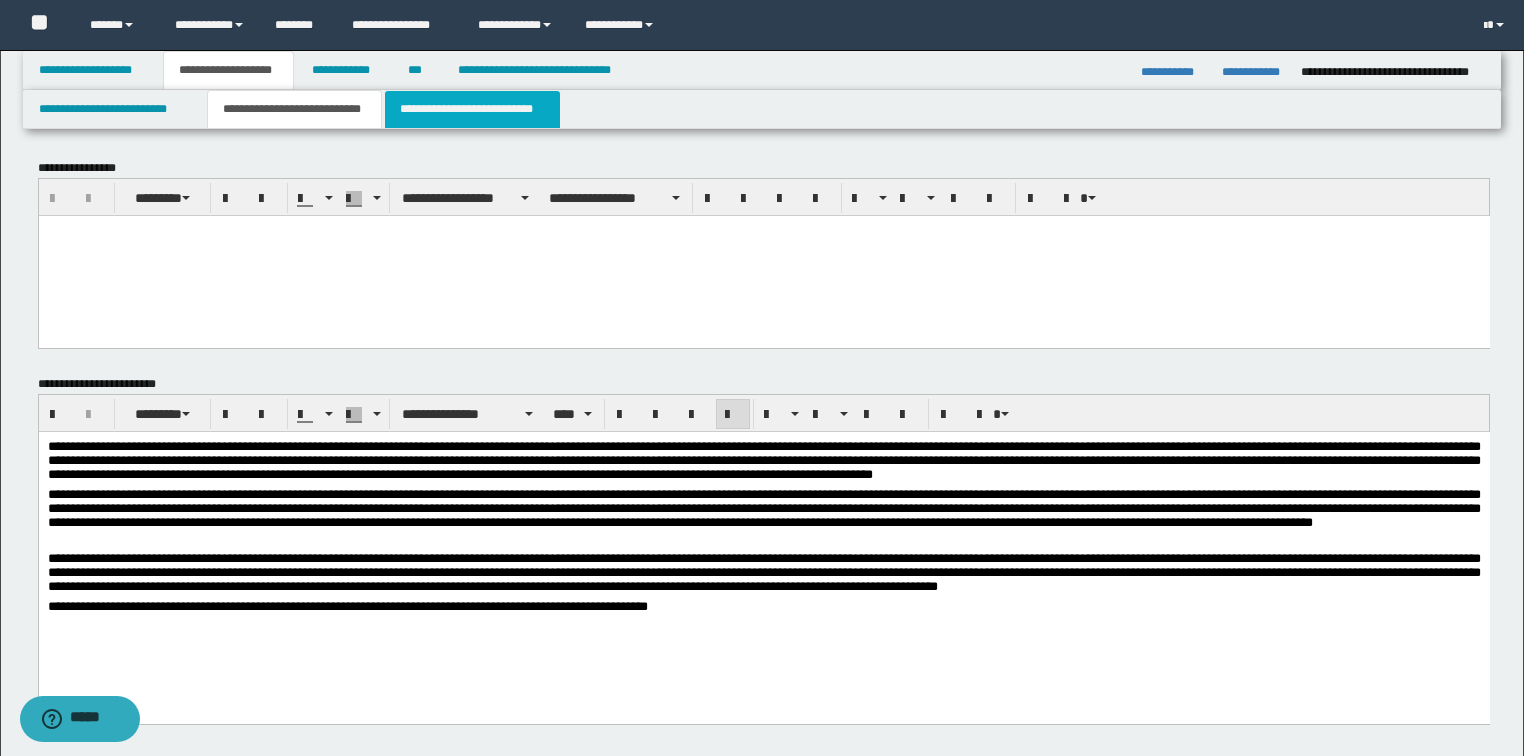 click on "**********" at bounding box center (472, 109) 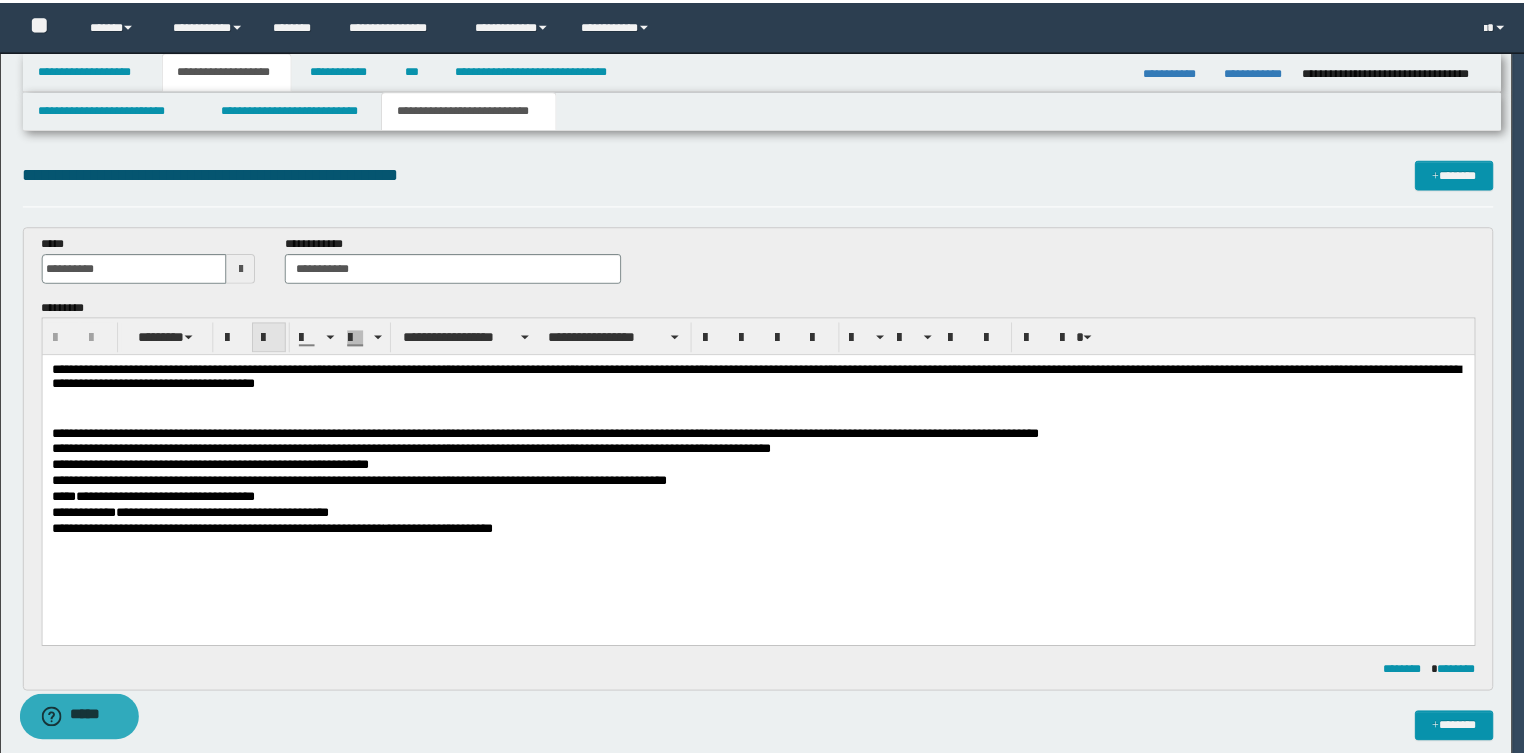 scroll, scrollTop: 0, scrollLeft: 0, axis: both 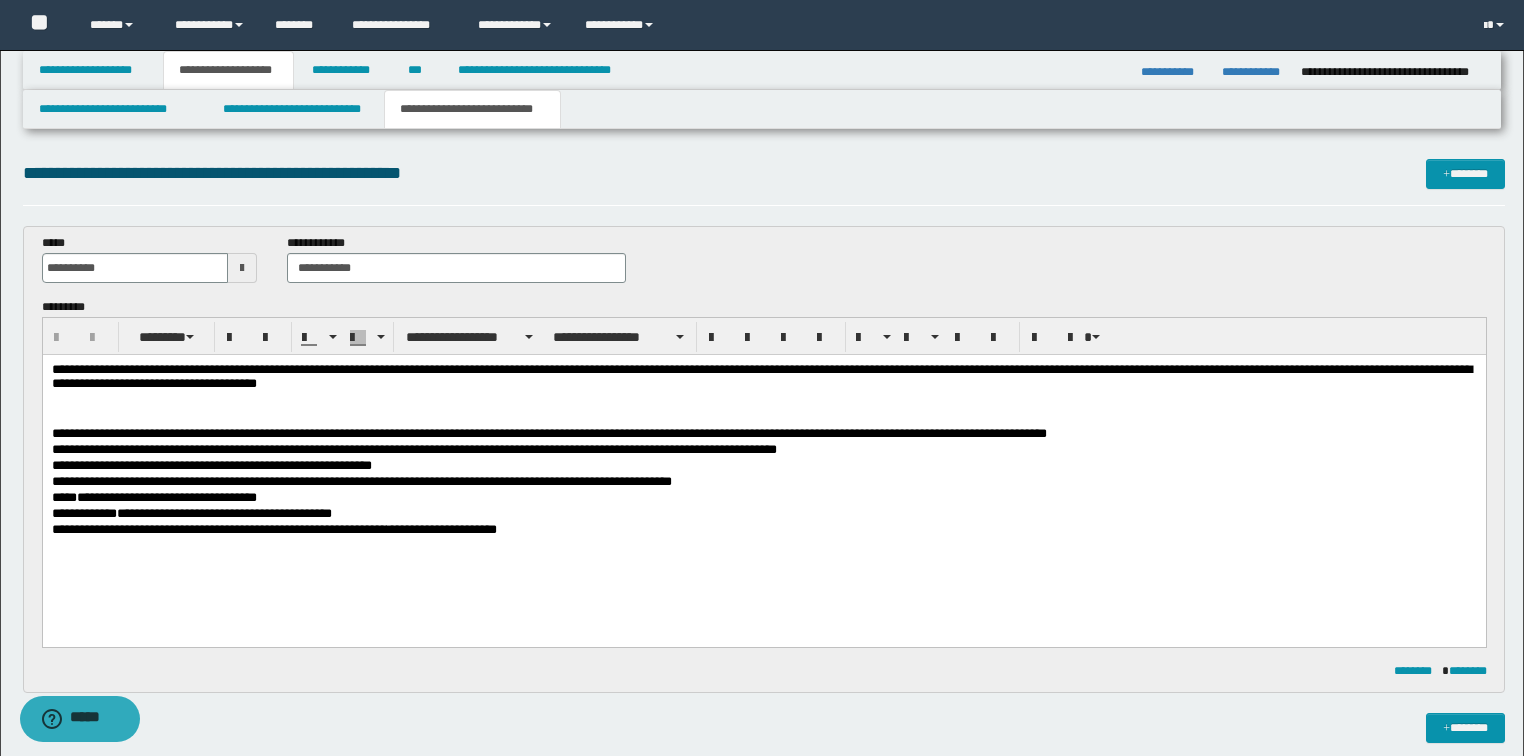 click on "**********" at bounding box center (764, 466) 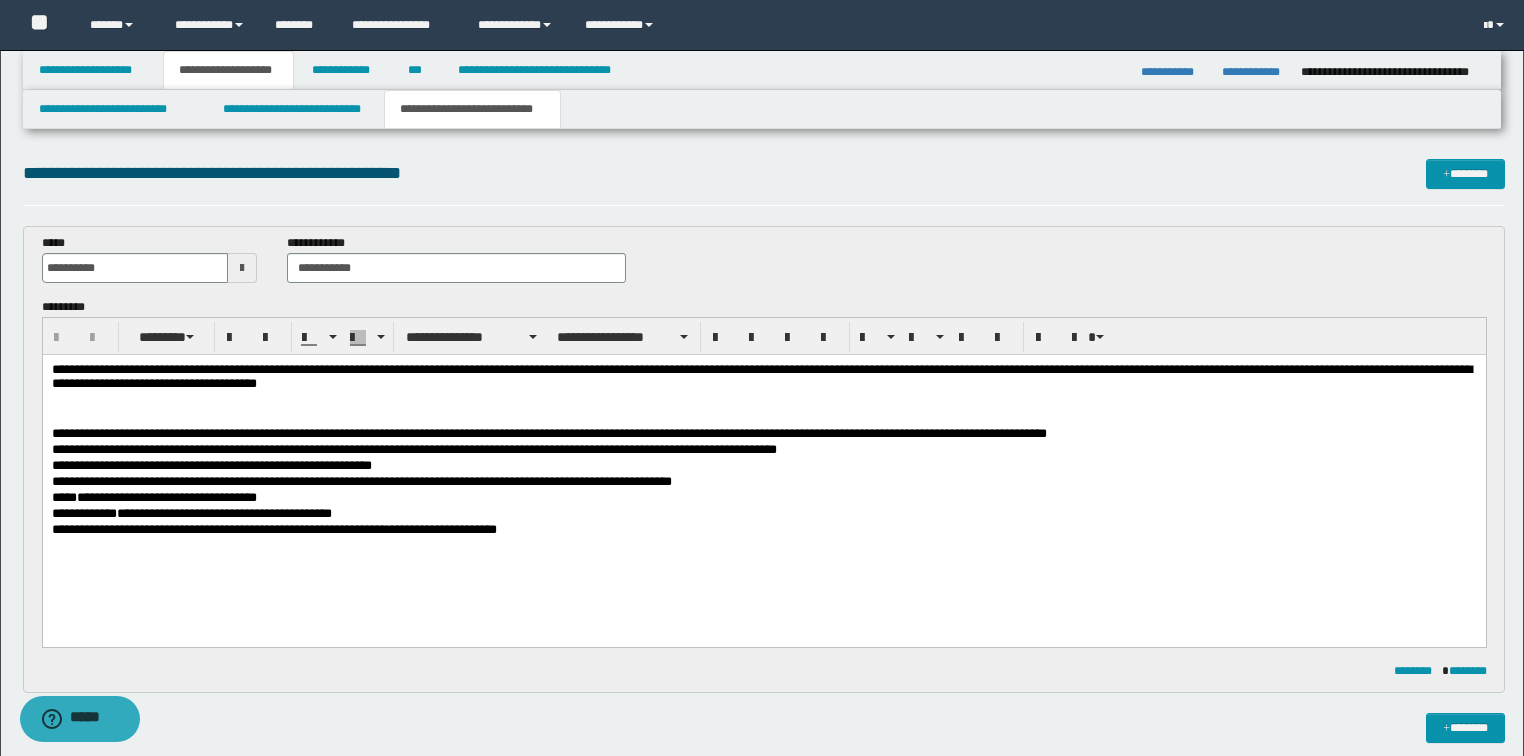 type 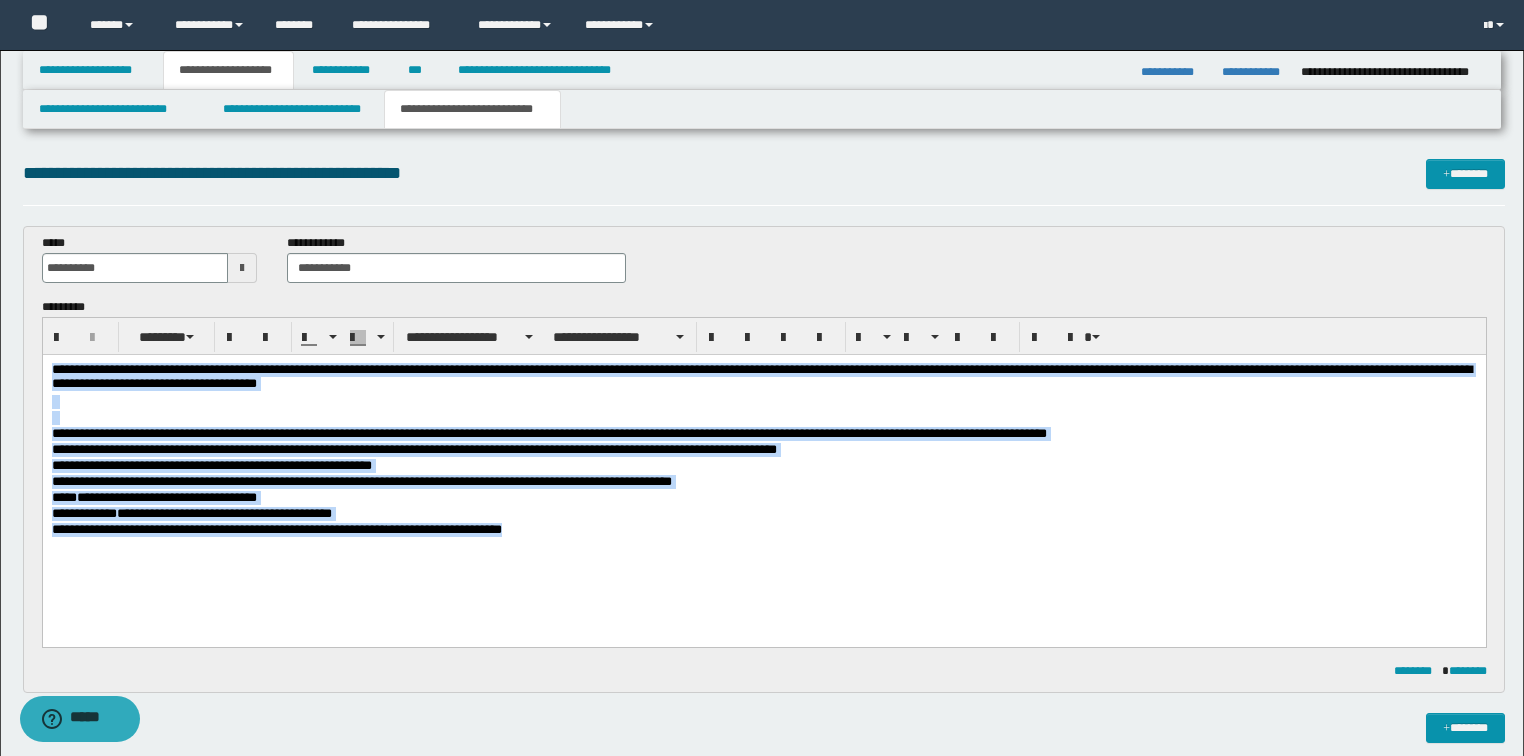 drag, startPoint x: 552, startPoint y: 533, endPoint x: 0, endPoint y: 304, distance: 597.6161 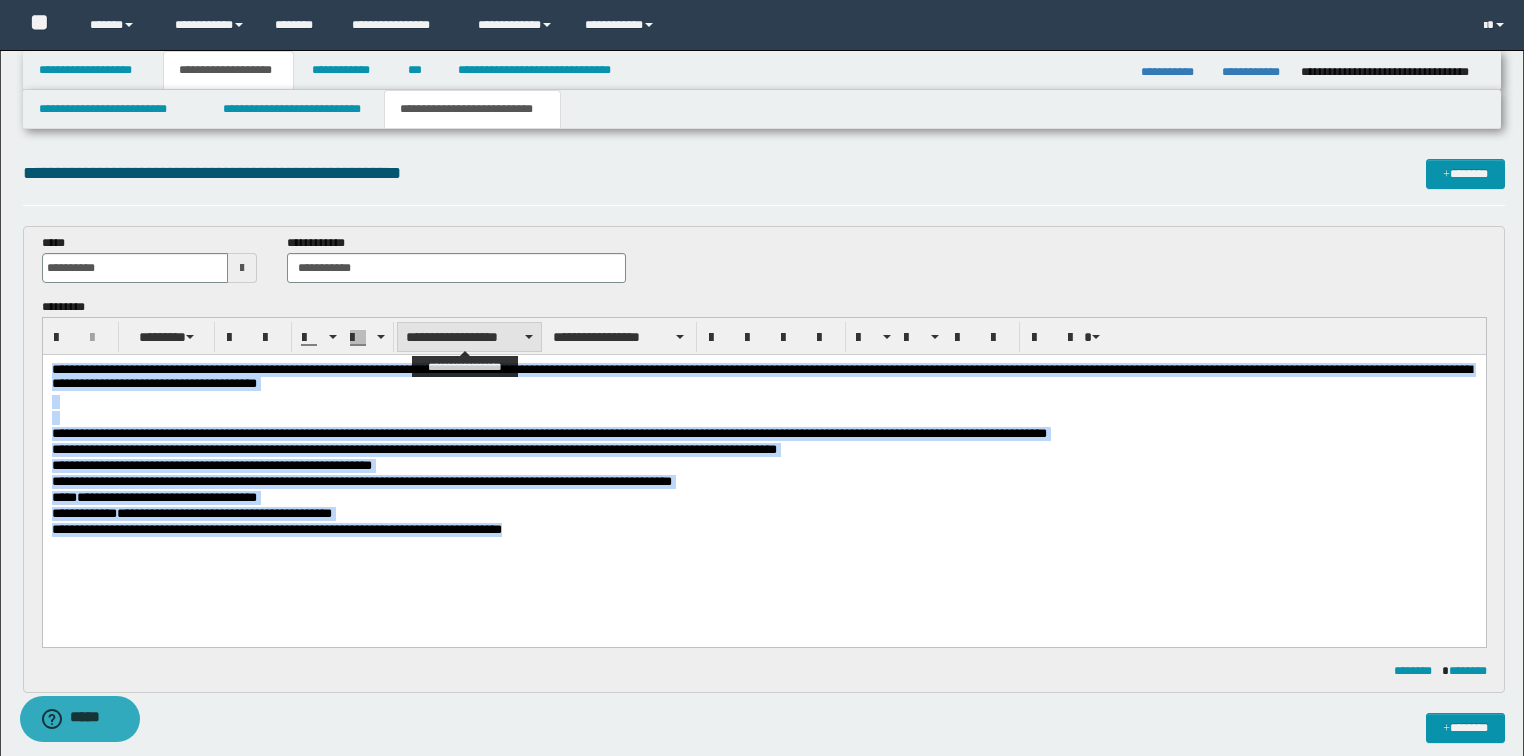click on "**********" at bounding box center [469, 337] 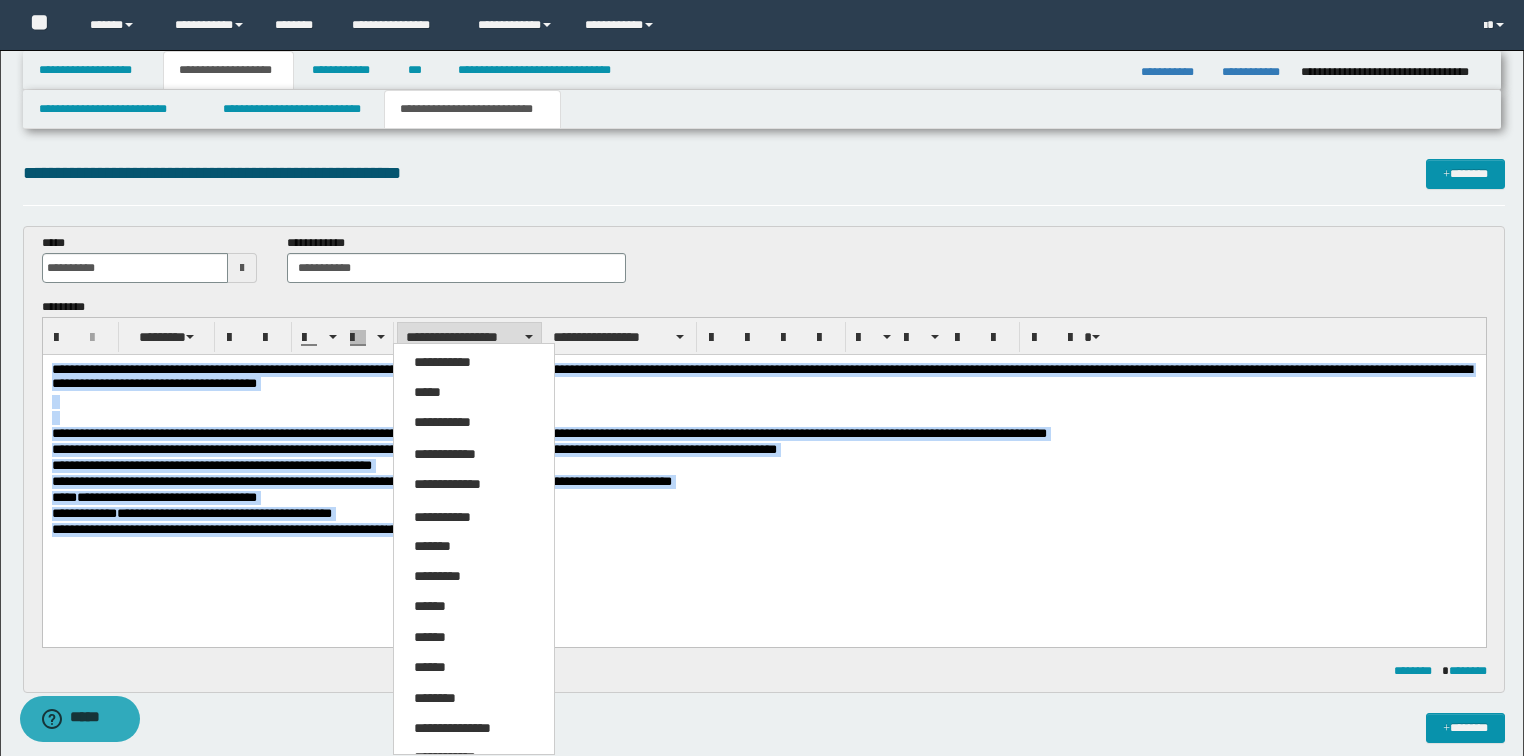 click on "**********" at bounding box center [452, 728] 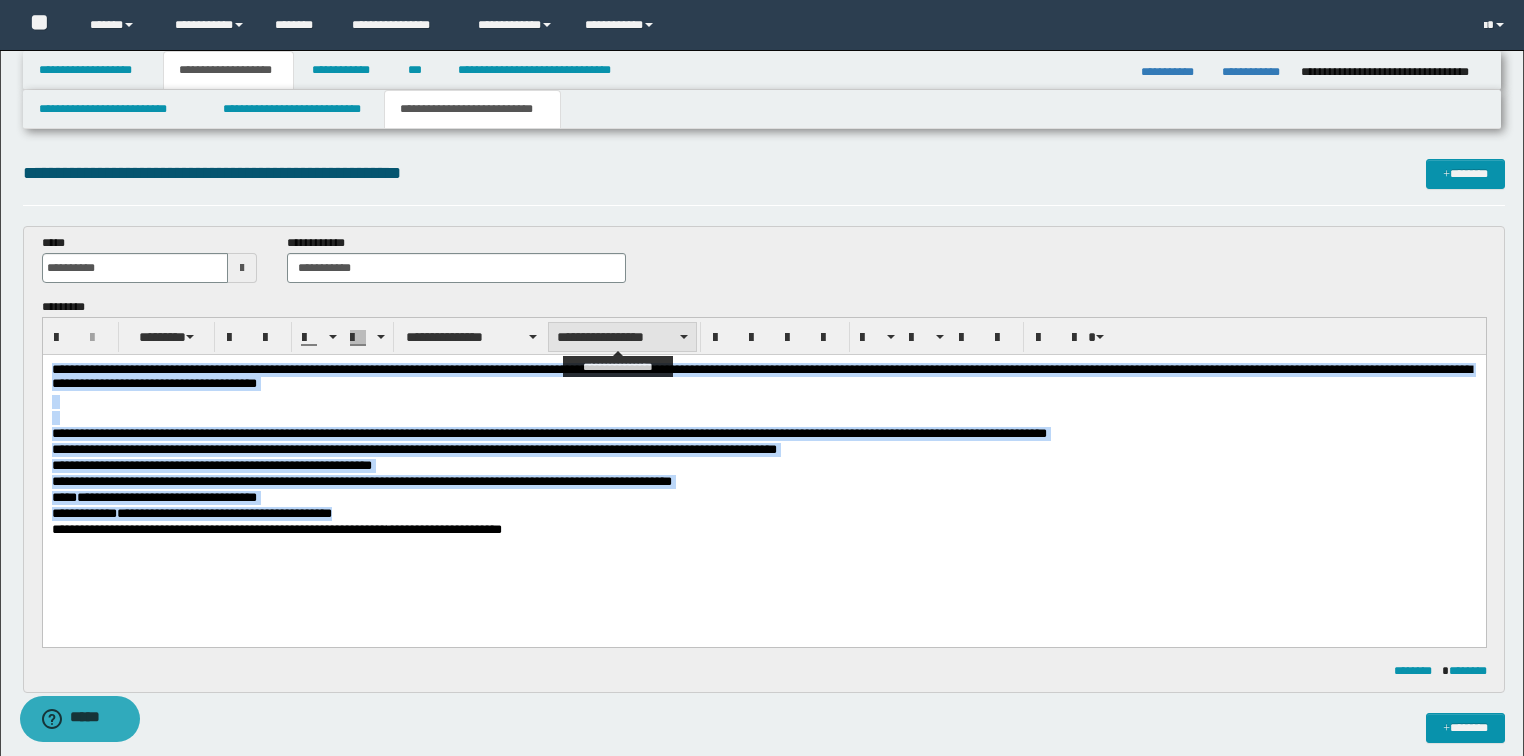 click on "**********" at bounding box center (622, 337) 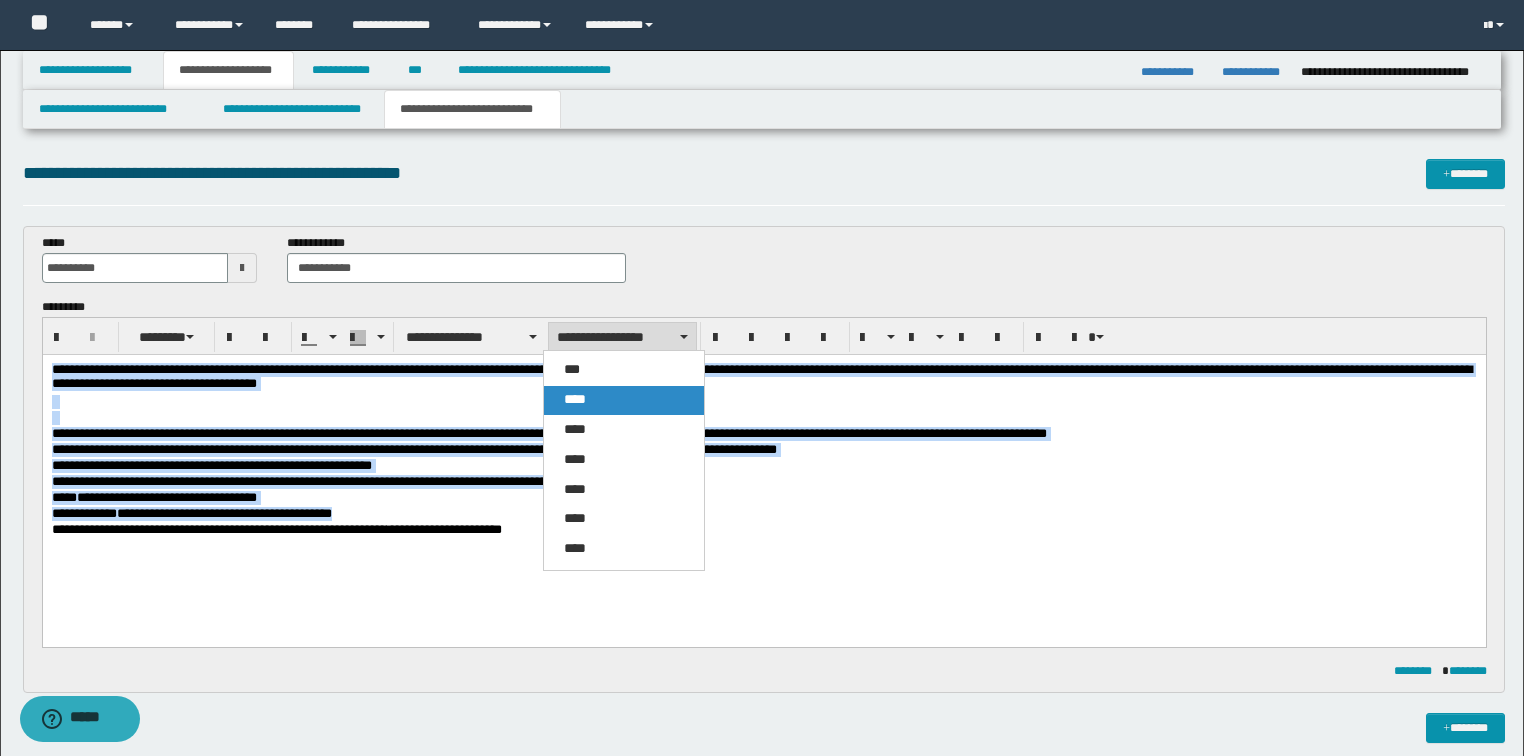 click on "****" at bounding box center (575, 399) 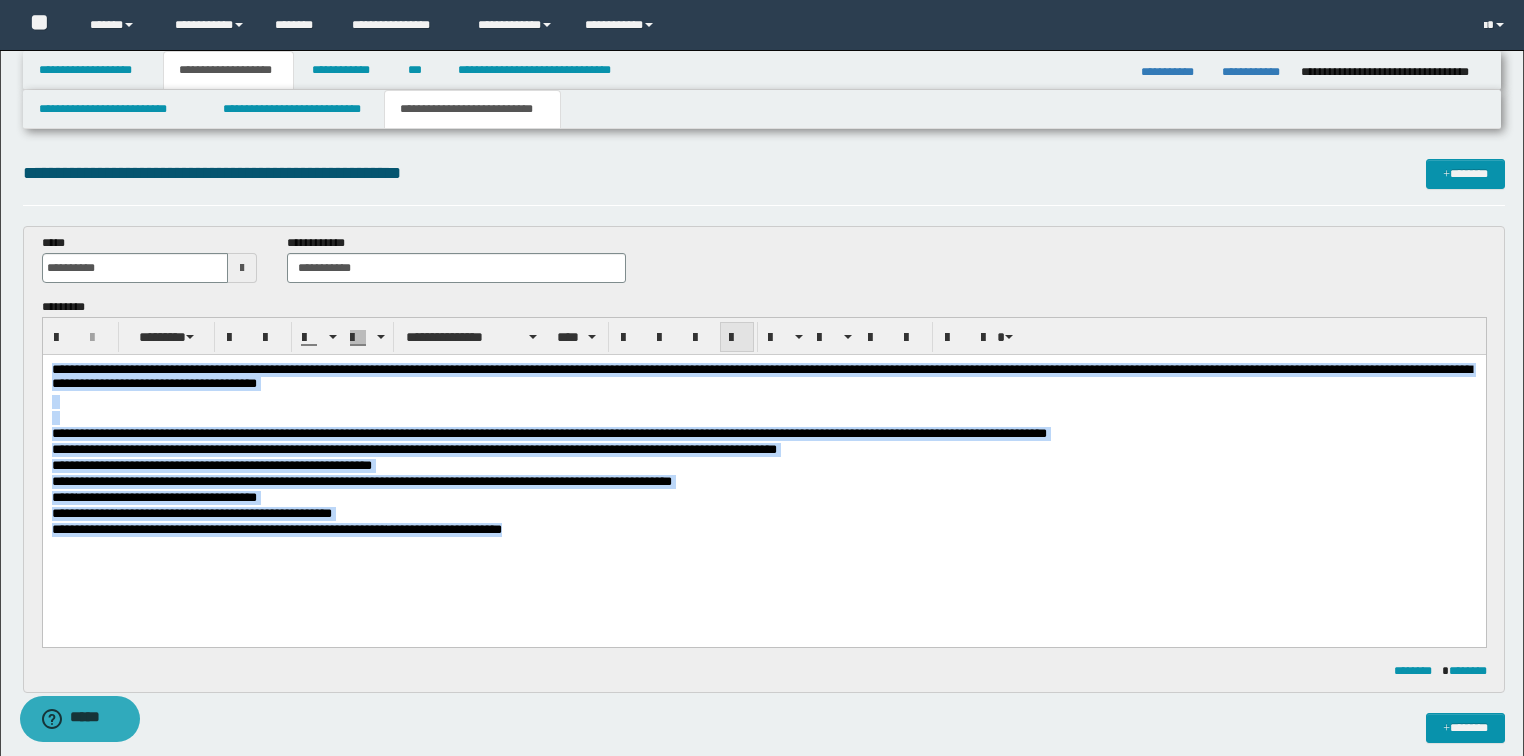 click at bounding box center [737, 338] 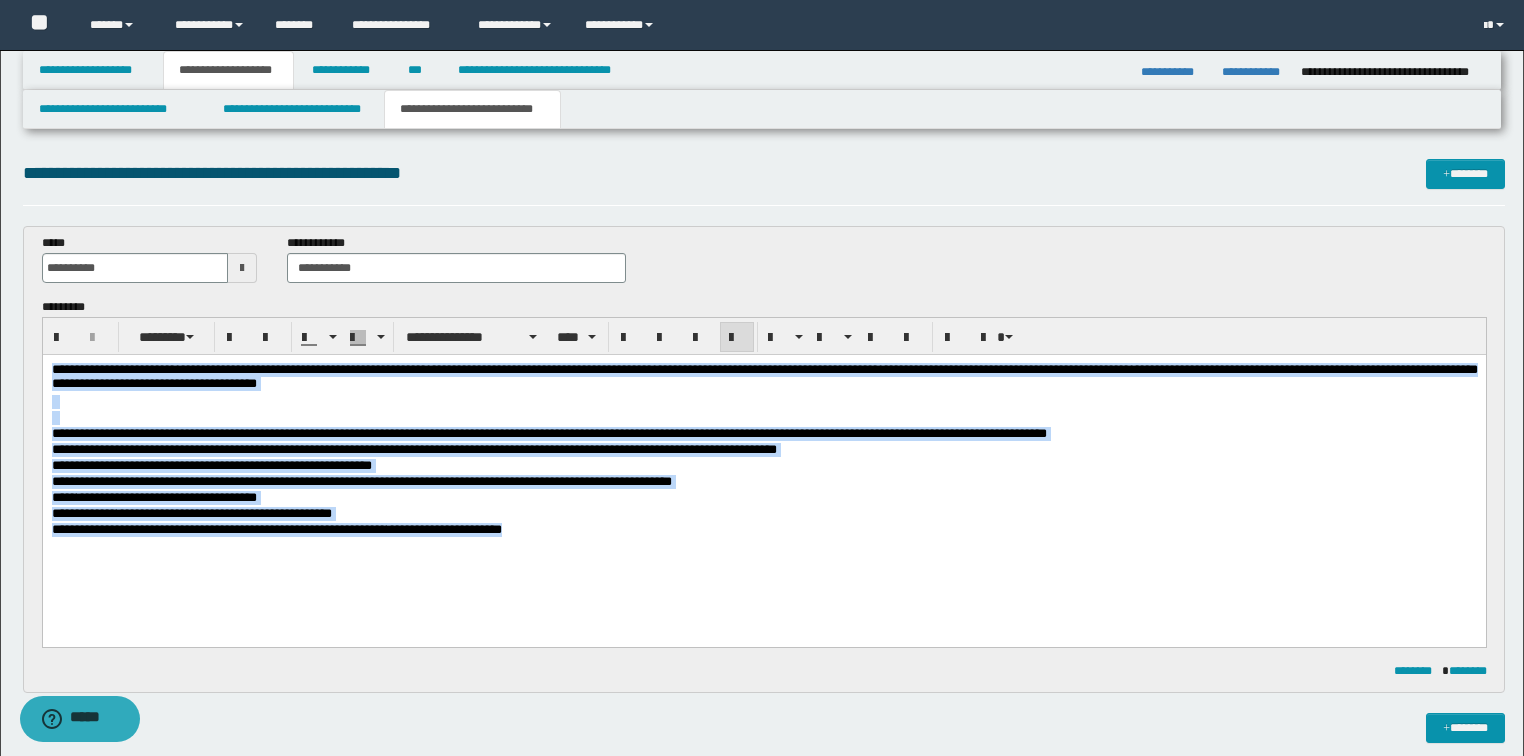 click on "**********" at bounding box center [763, 529] 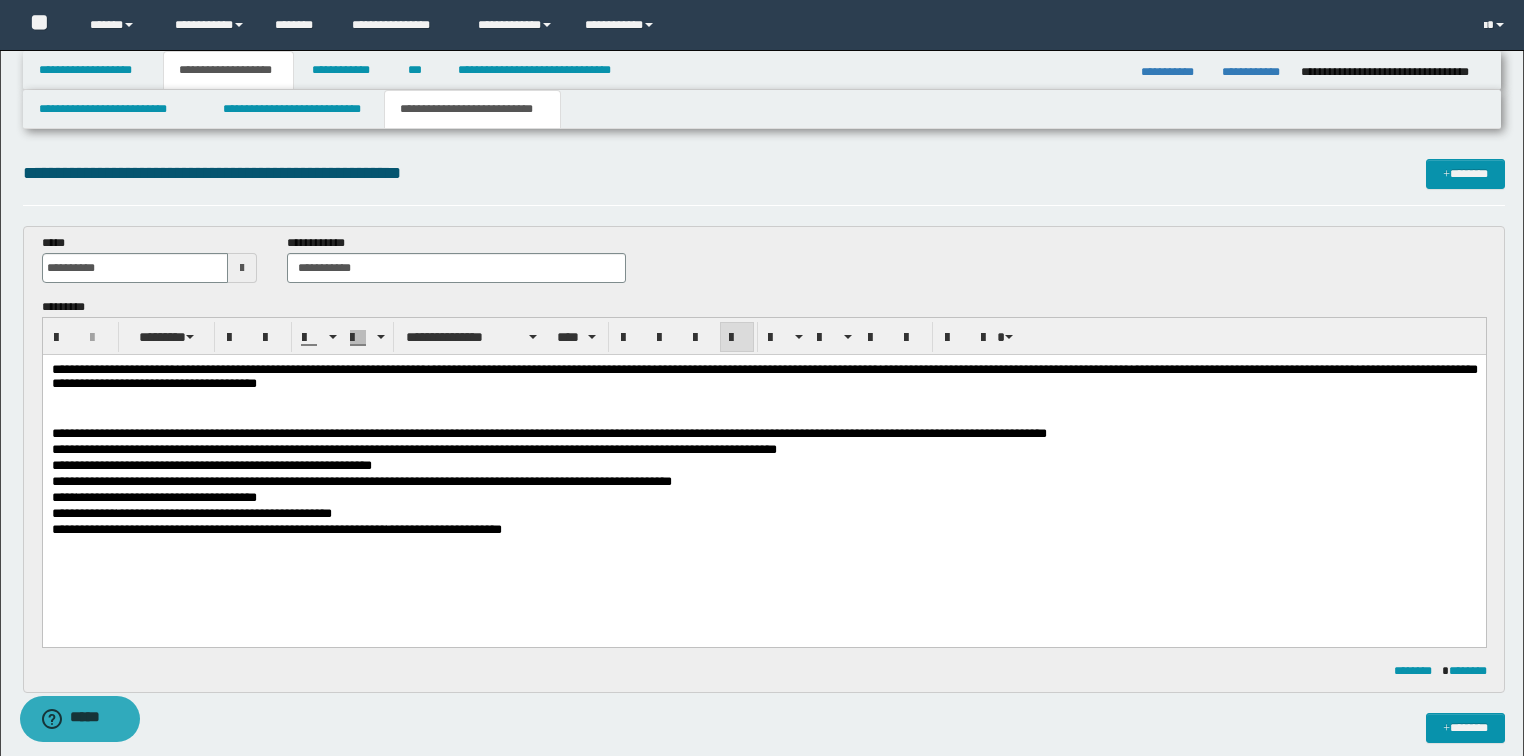 click on "**********" at bounding box center (548, 432) 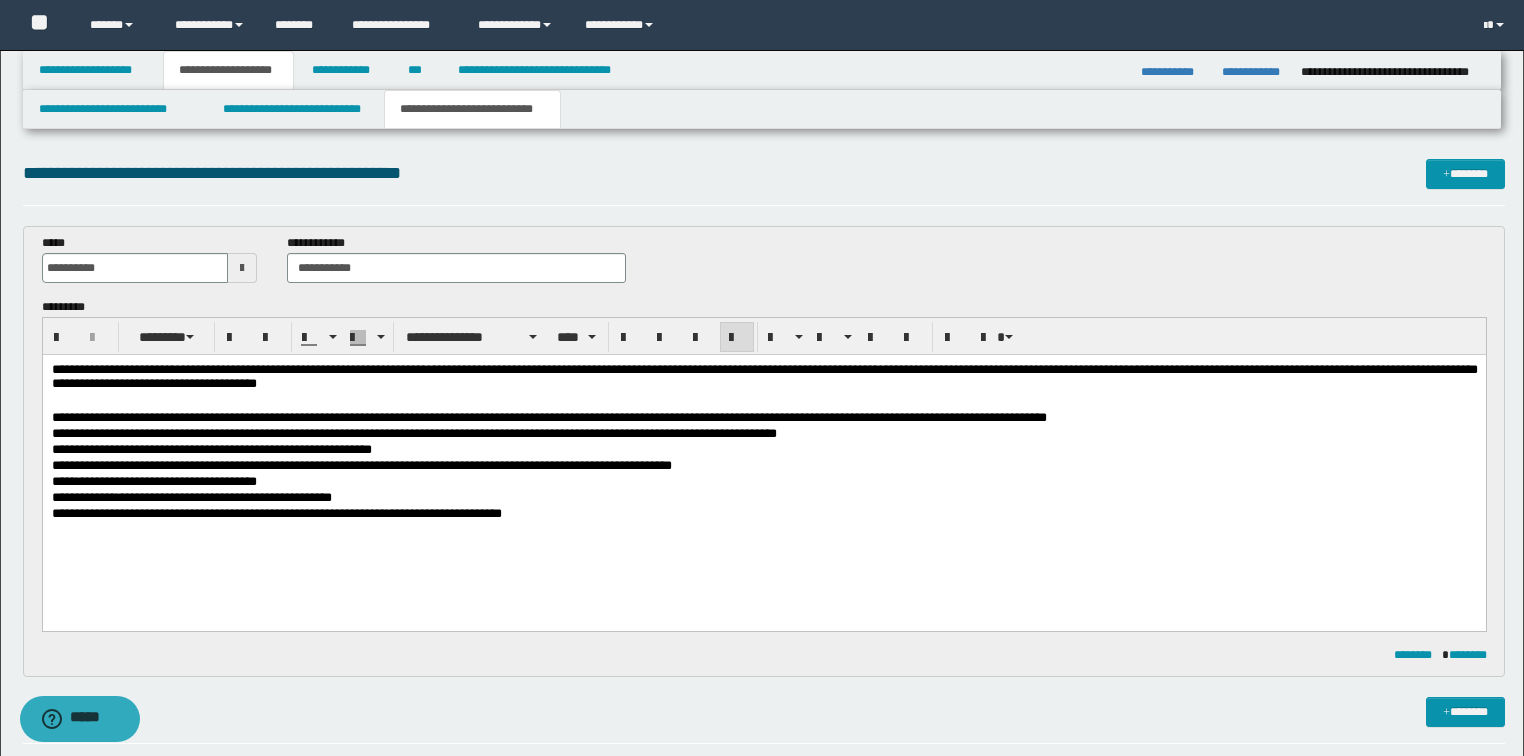 click on "**********" at bounding box center (548, 416) 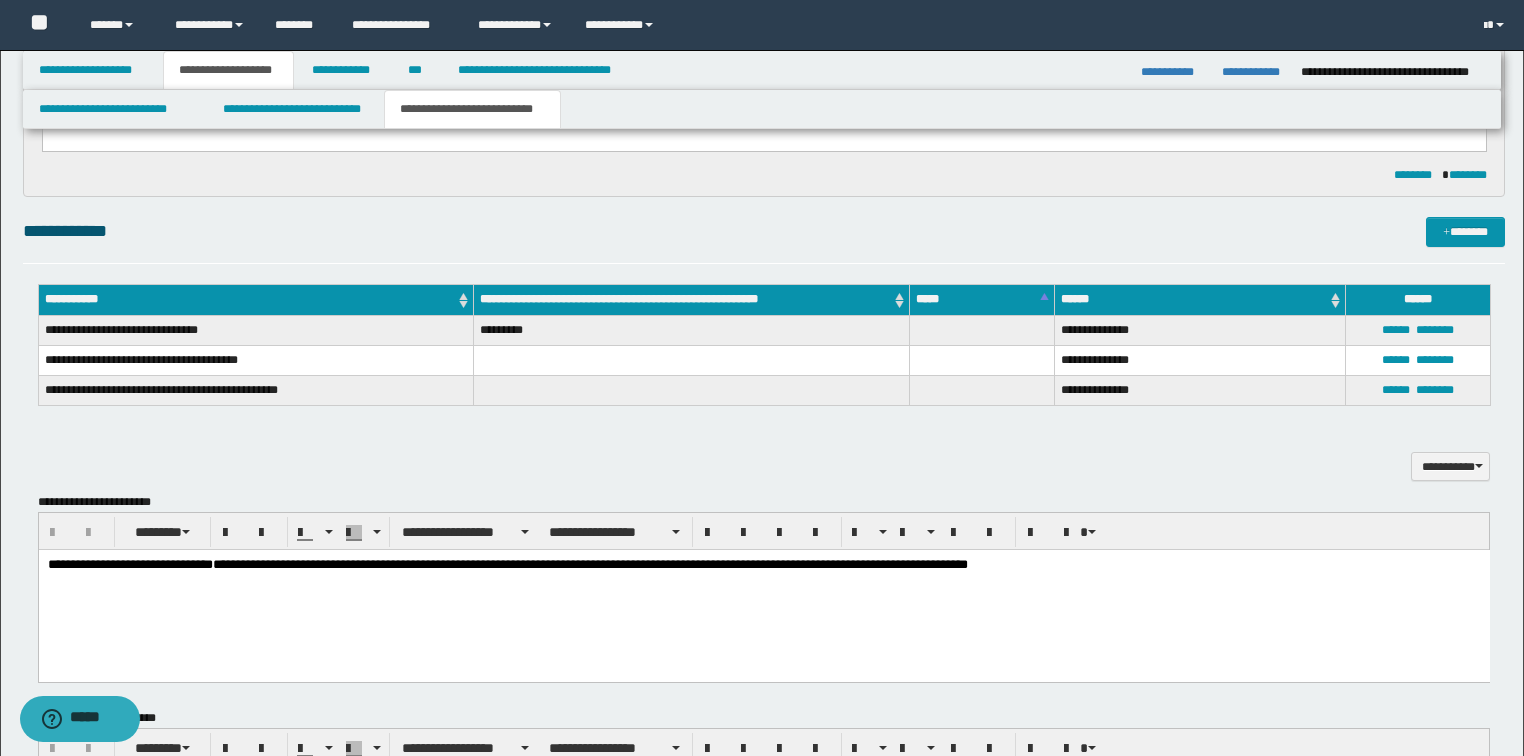 scroll, scrollTop: 960, scrollLeft: 0, axis: vertical 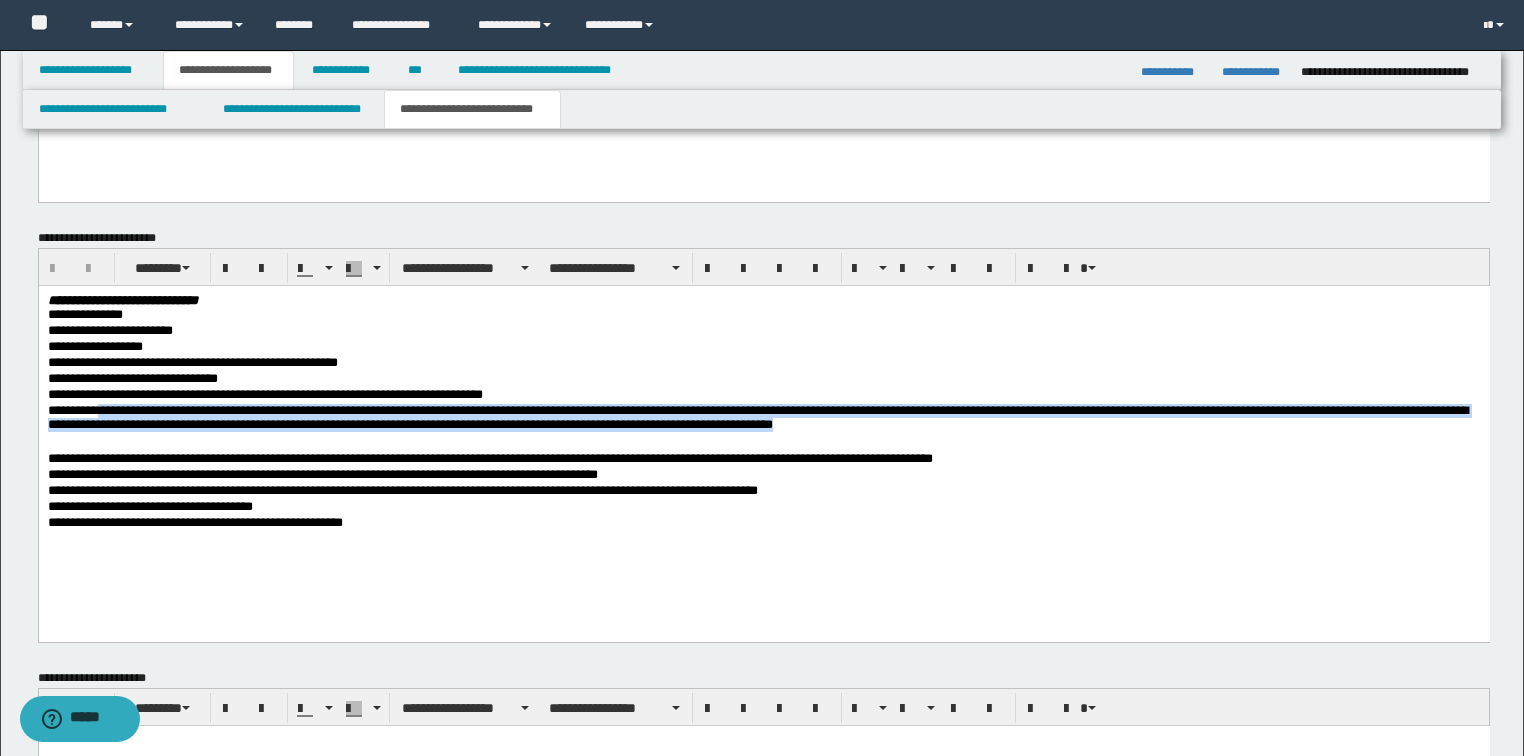 drag, startPoint x: 122, startPoint y: 413, endPoint x: 700, endPoint y: 441, distance: 578.6778 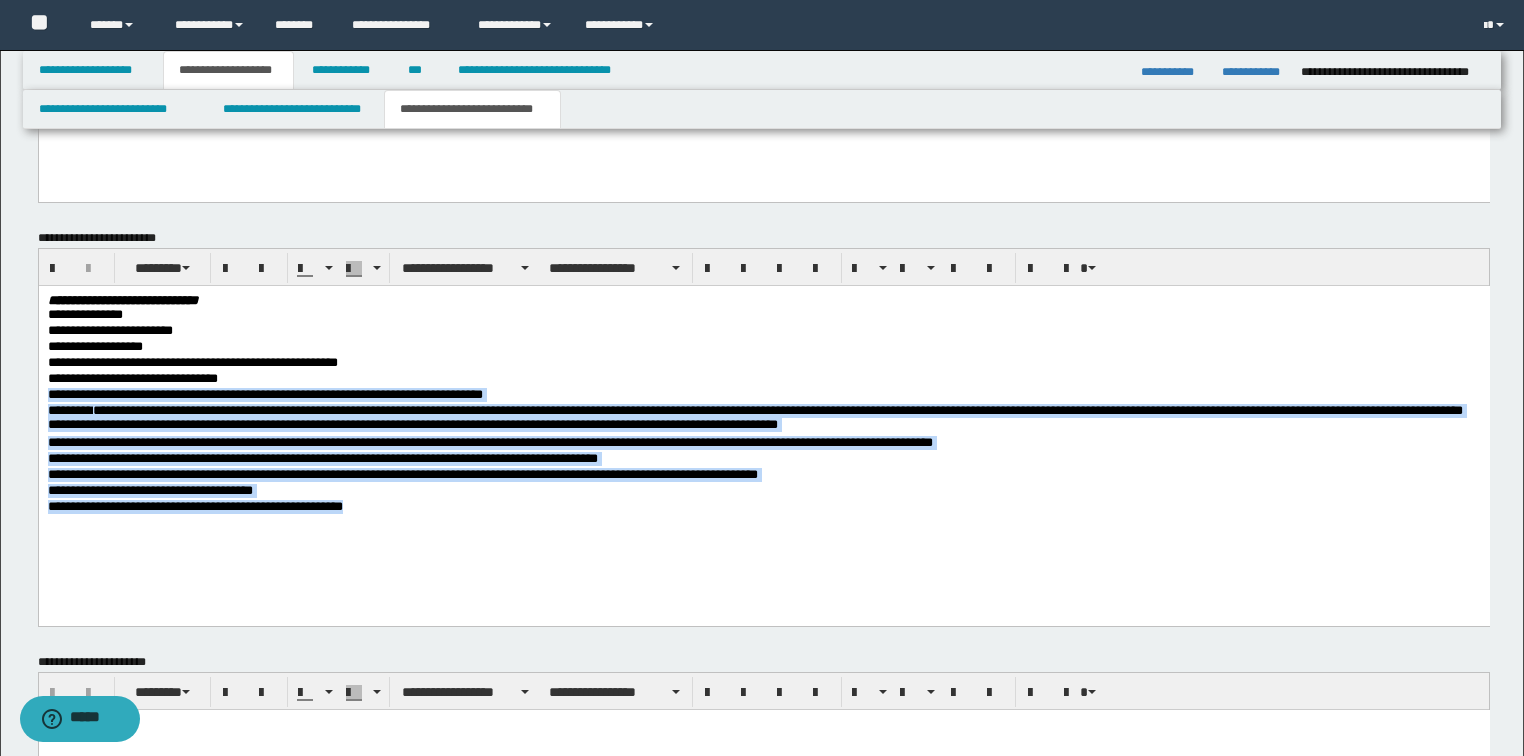 drag, startPoint x: 386, startPoint y: 515, endPoint x: 27, endPoint y: 413, distance: 373.20905 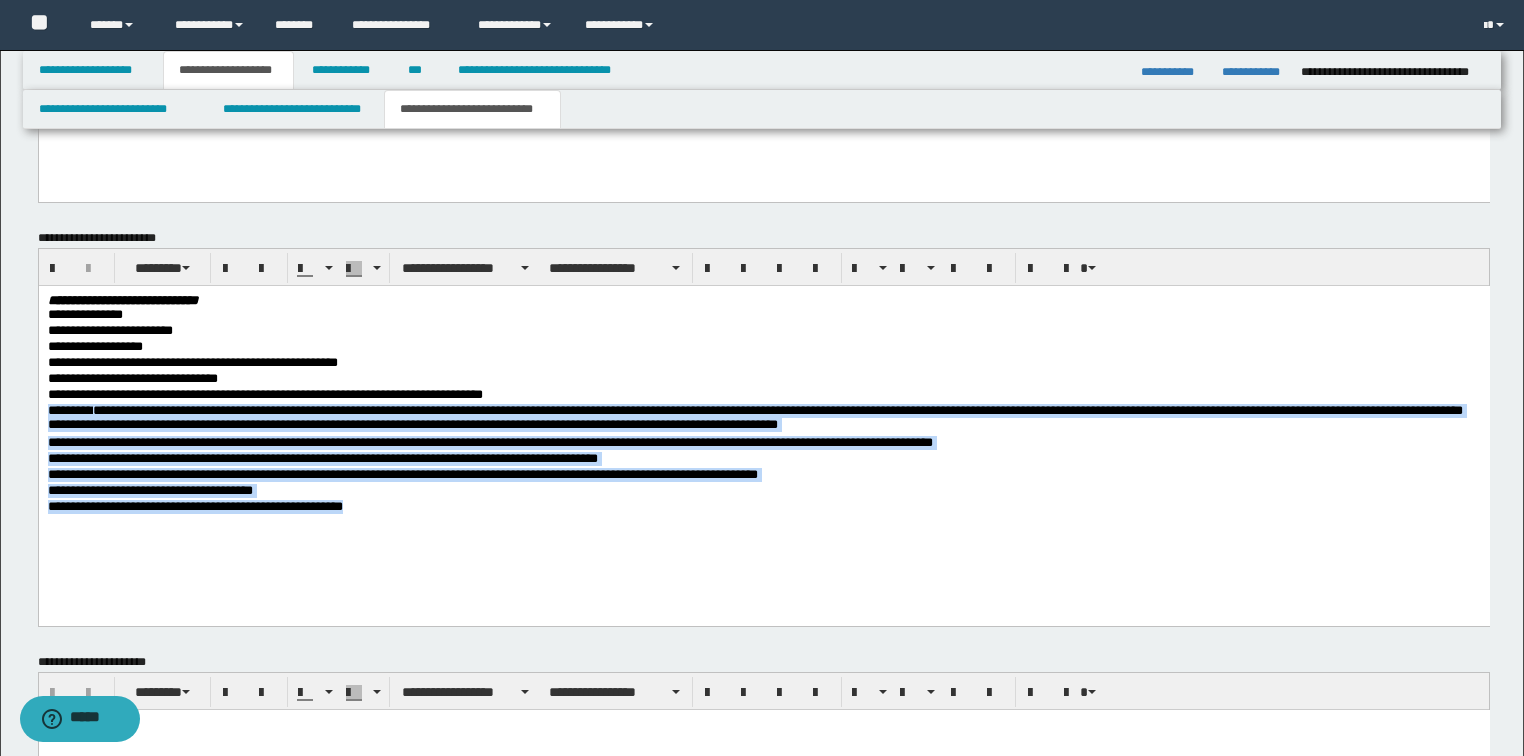 click on "**********" at bounding box center (763, 507) 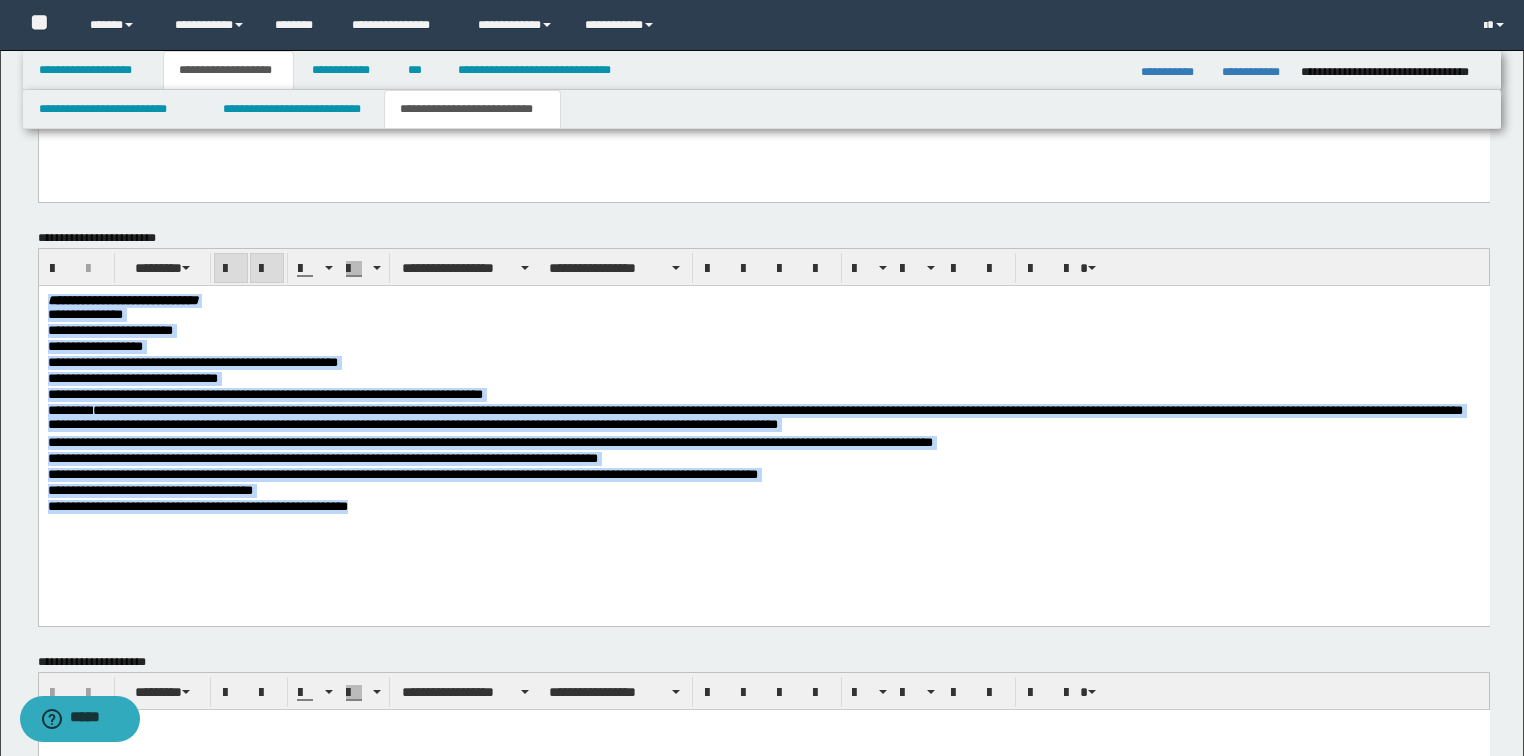 drag, startPoint x: 378, startPoint y: 508, endPoint x: -1, endPoint y: 220, distance: 476.00946 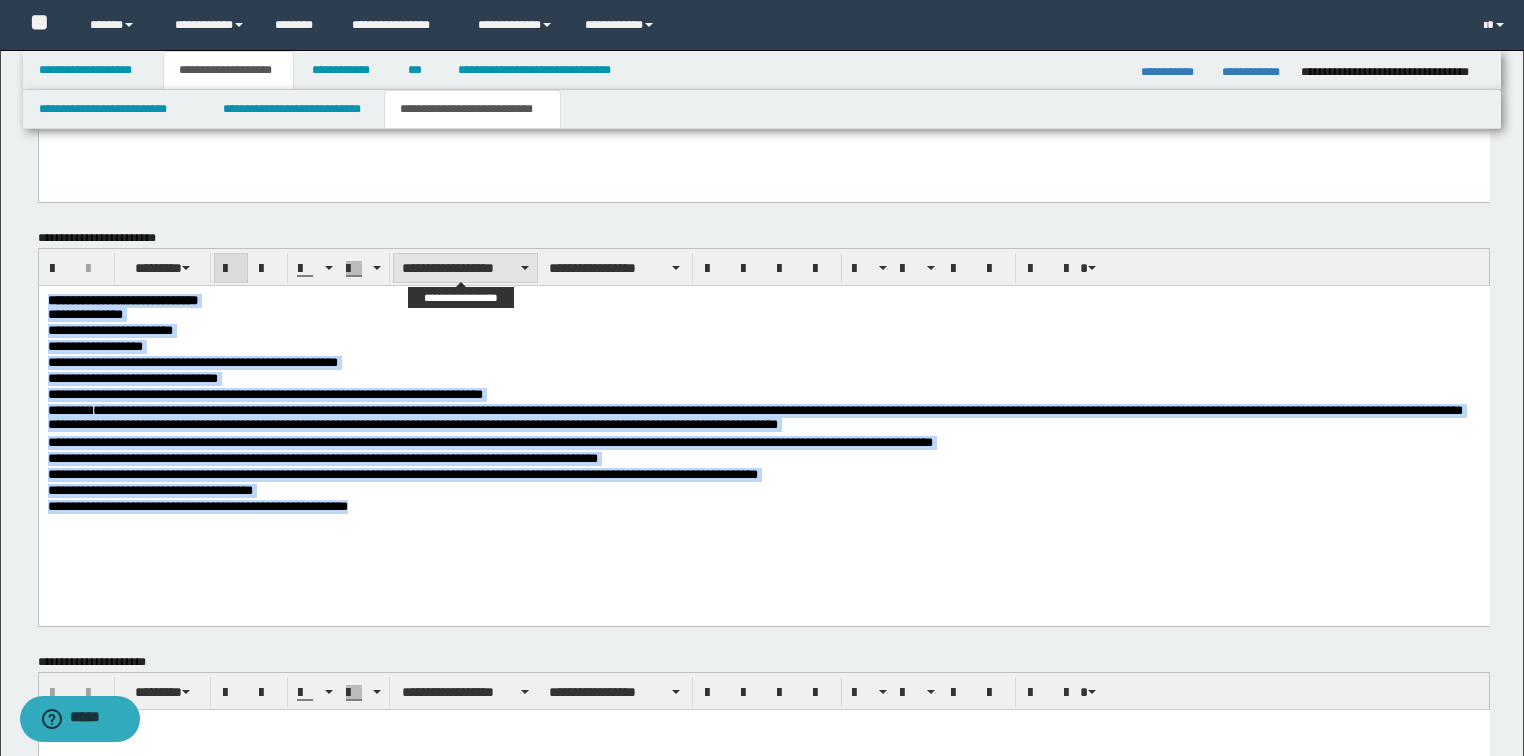 click on "**********" at bounding box center (465, 268) 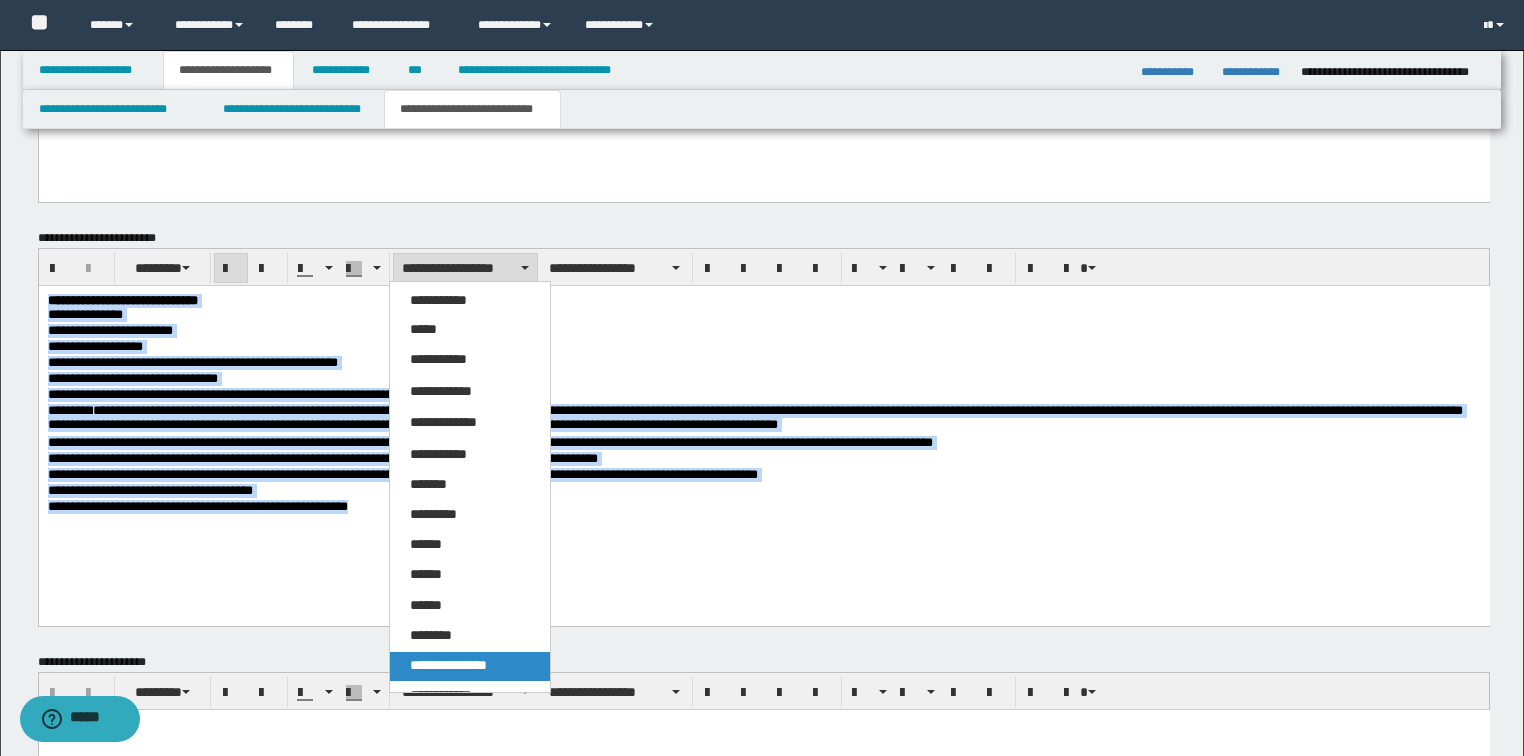 click on "**********" at bounding box center (448, 665) 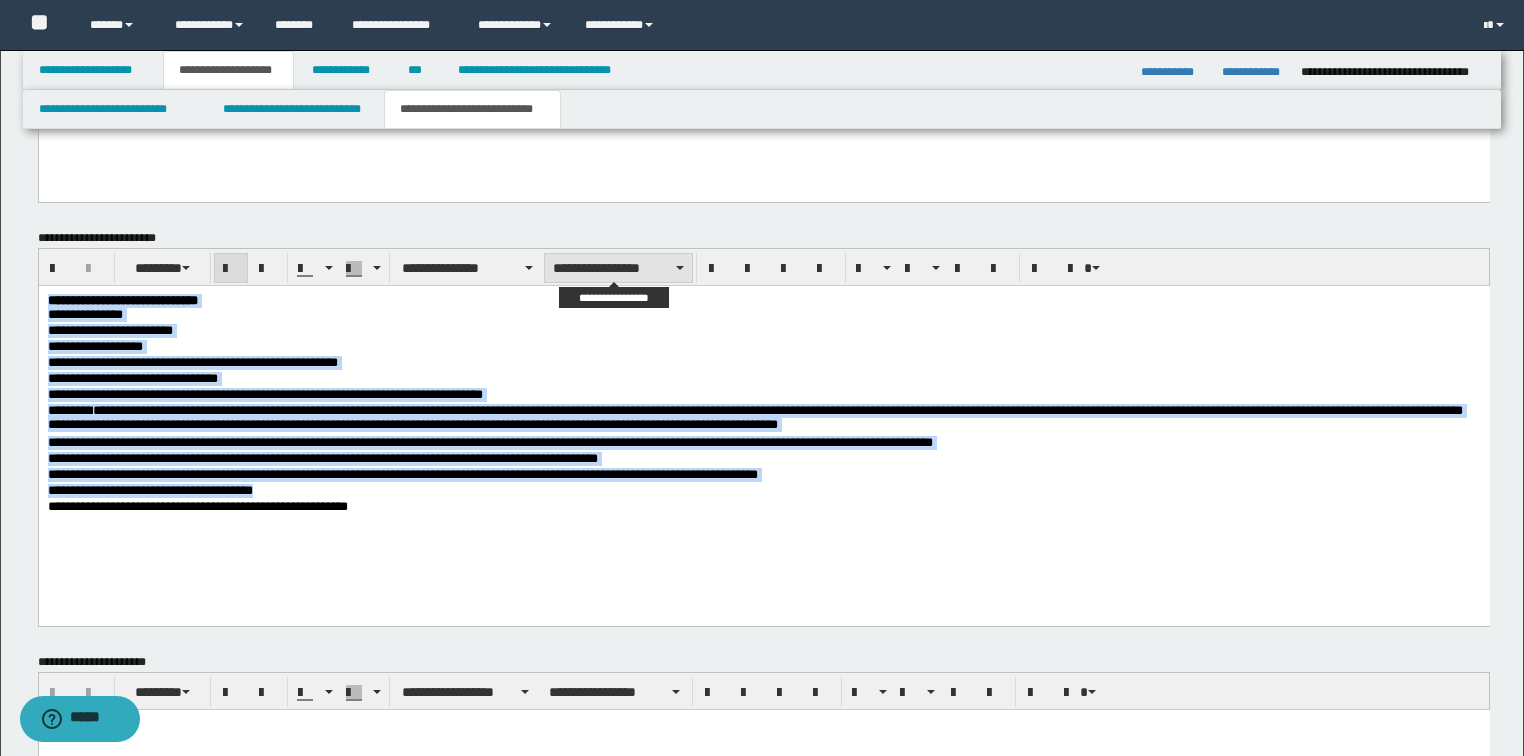 click on "**********" at bounding box center (618, 268) 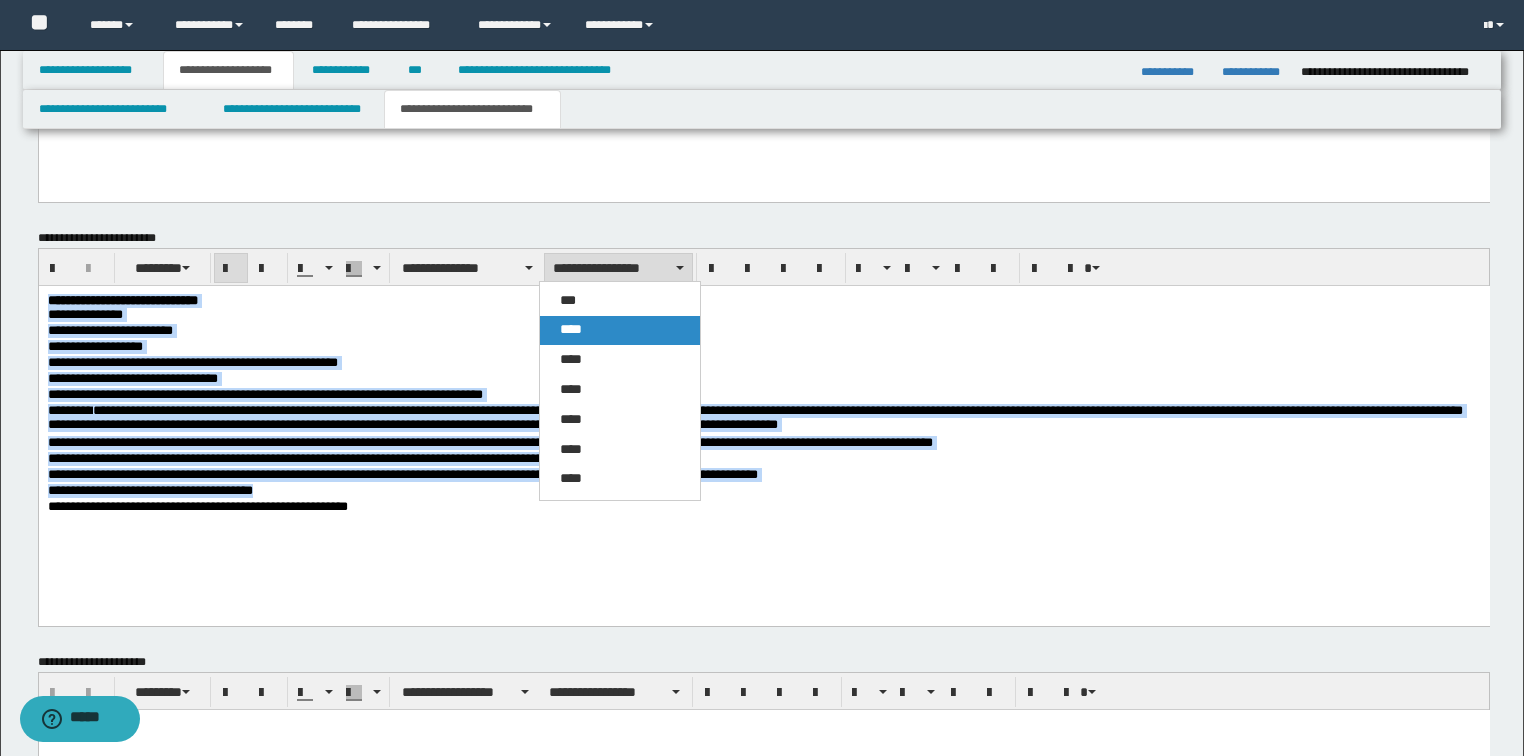 click on "****" at bounding box center (620, 330) 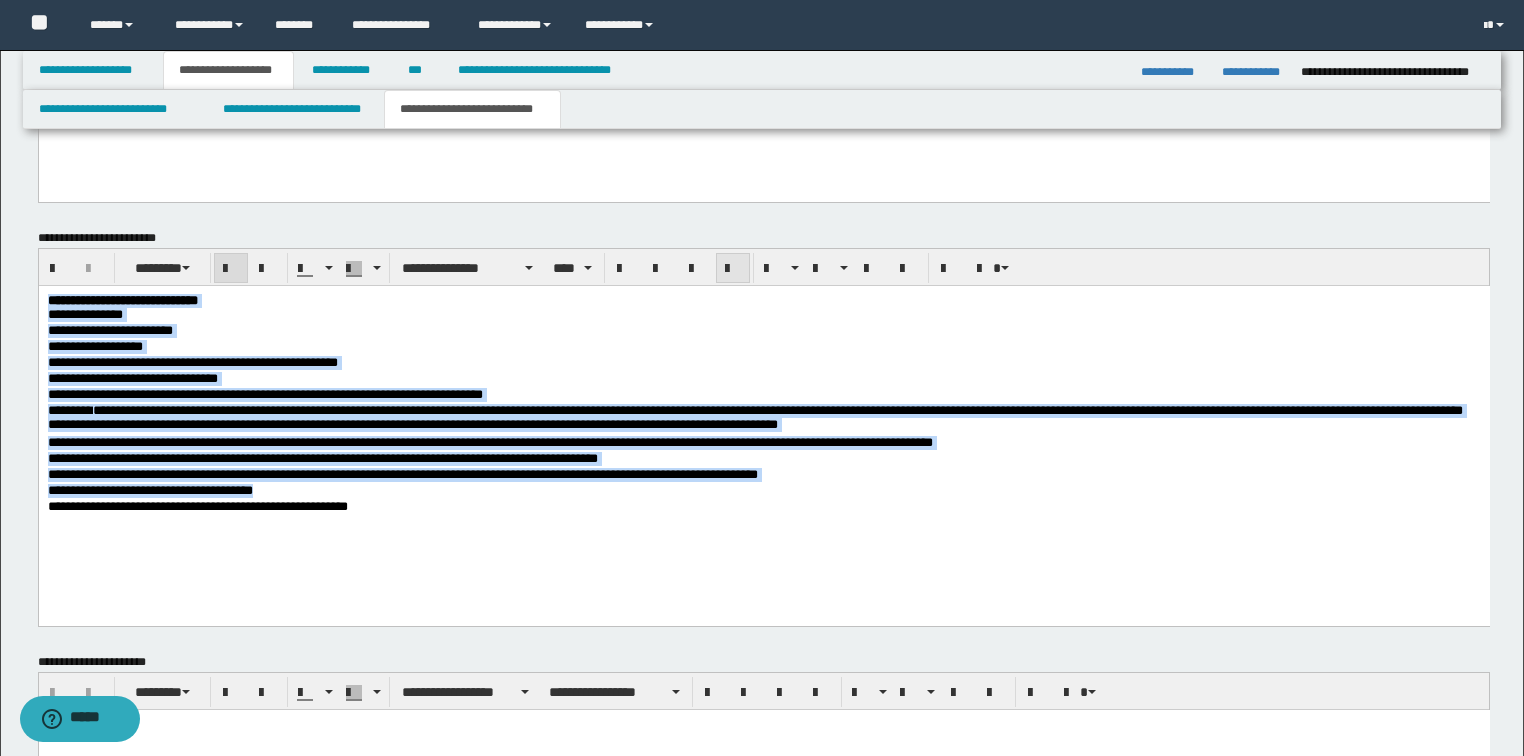click at bounding box center [733, 269] 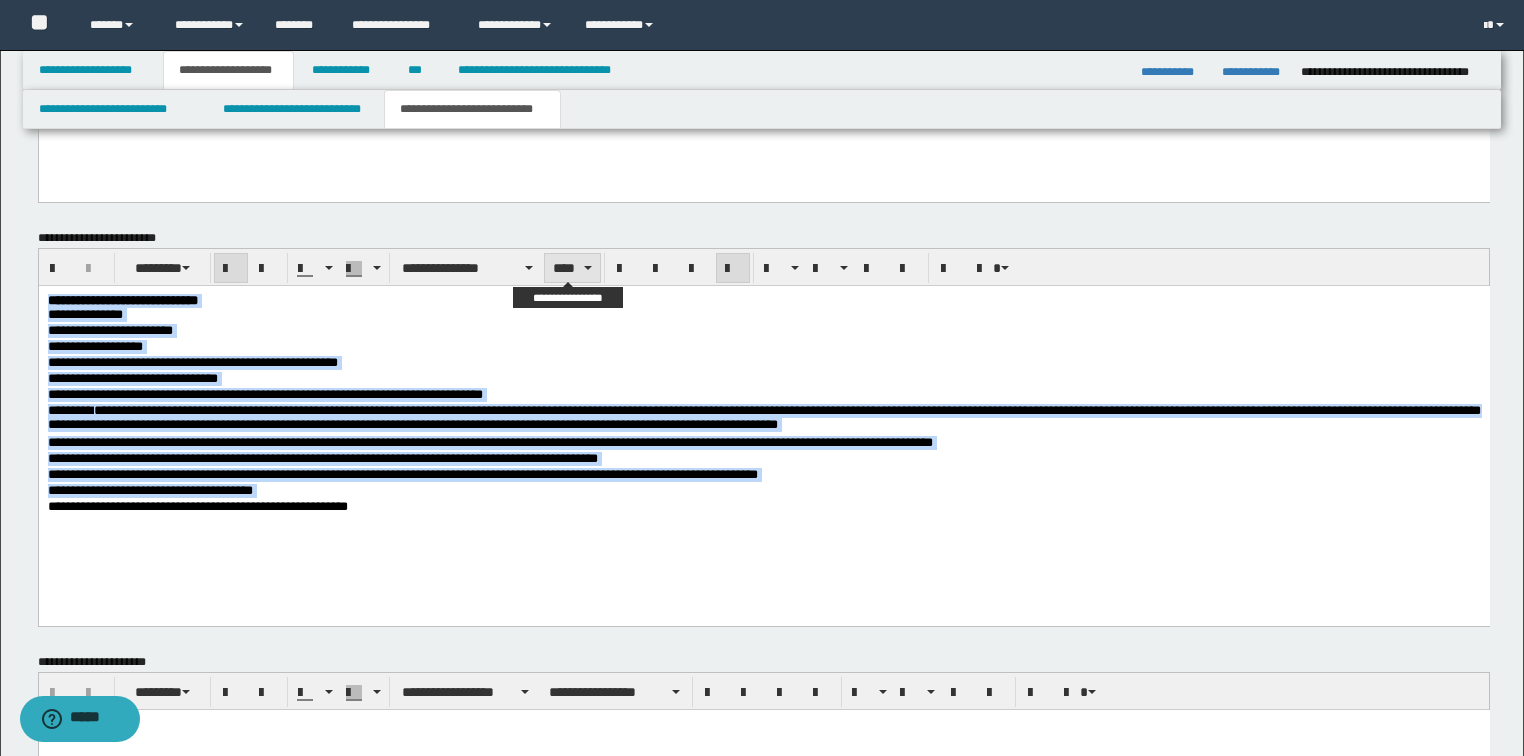 click on "****" at bounding box center (572, 268) 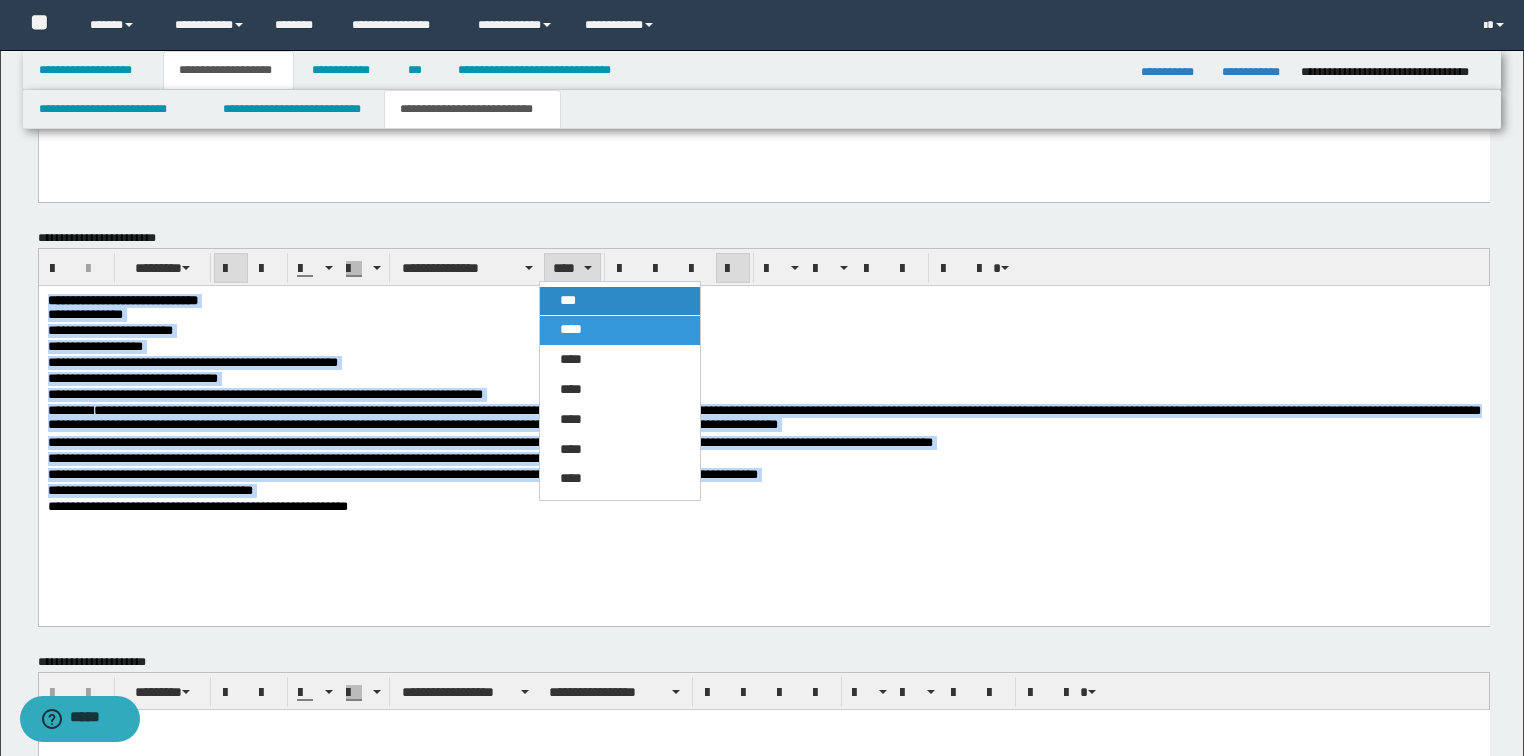 drag, startPoint x: 573, startPoint y: 300, endPoint x: 533, endPoint y: 0, distance: 302.6549 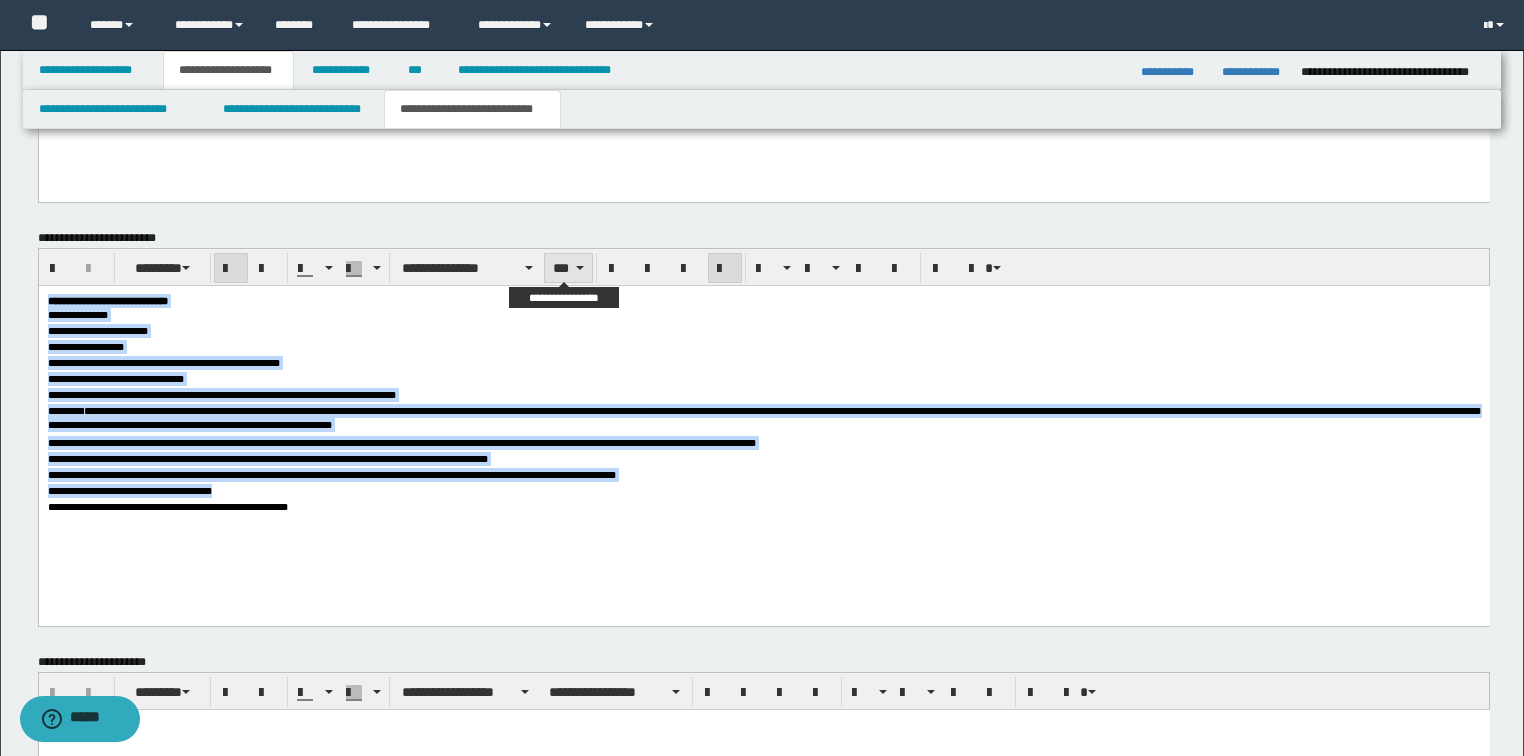 click at bounding box center [580, 268] 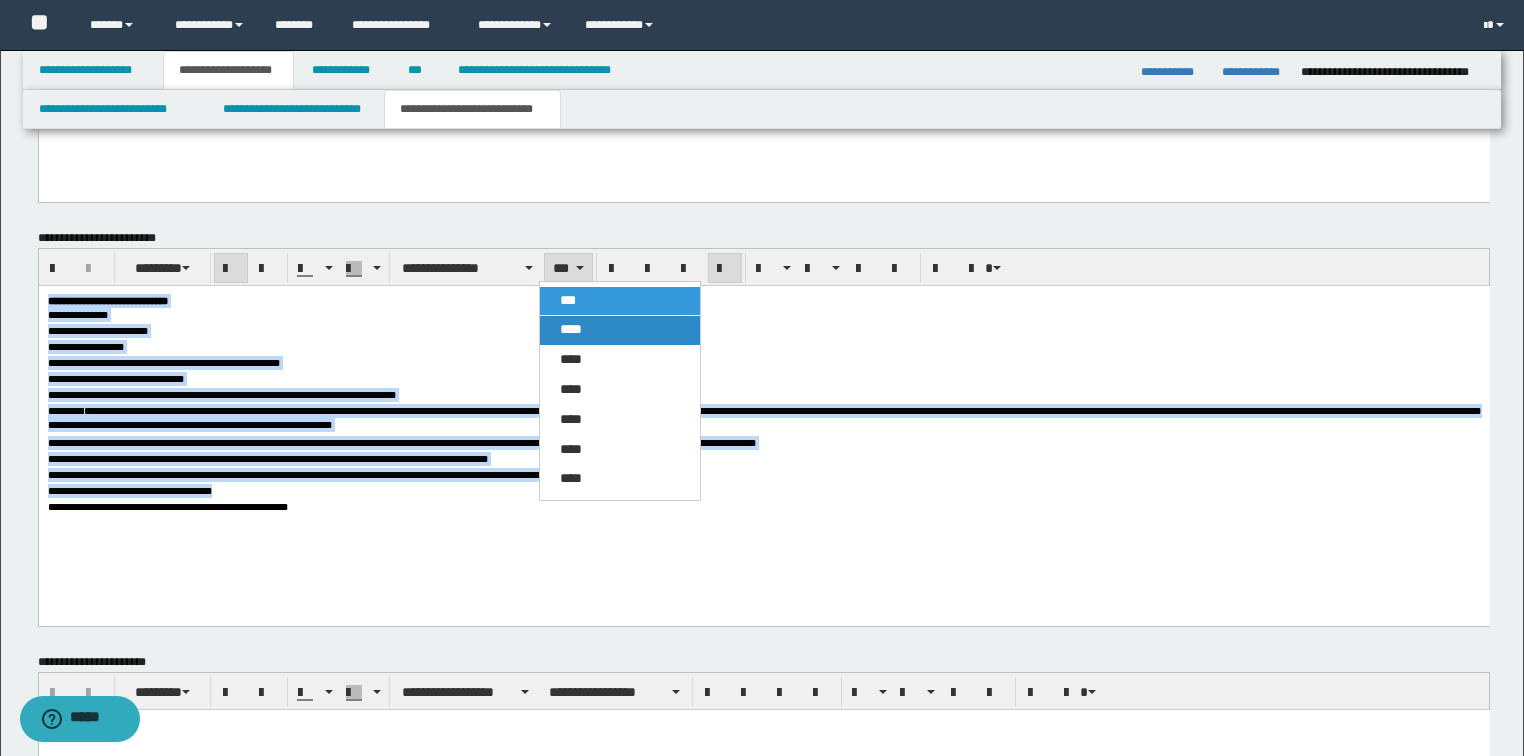 click on "****" at bounding box center (620, 330) 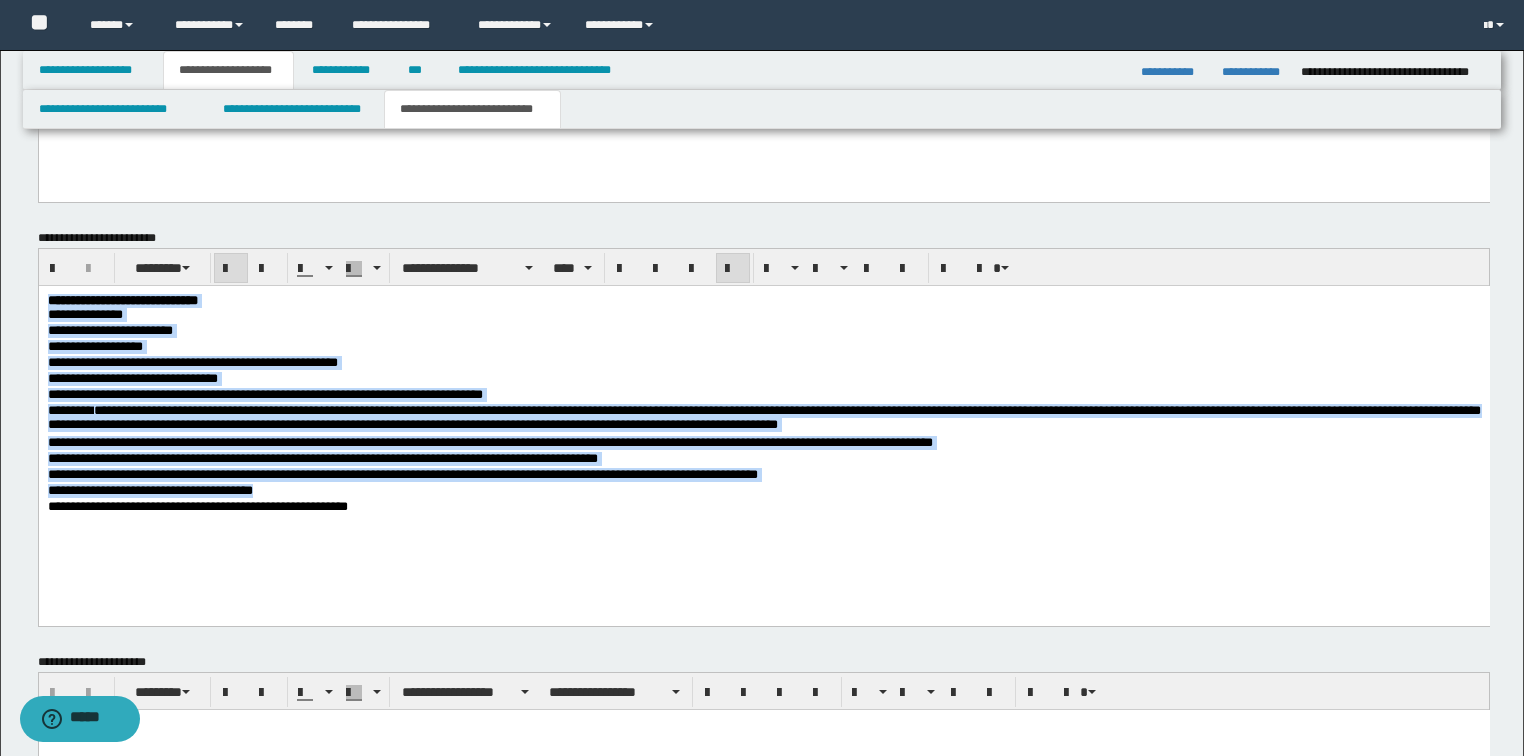 click on "**********" at bounding box center (763, 429) 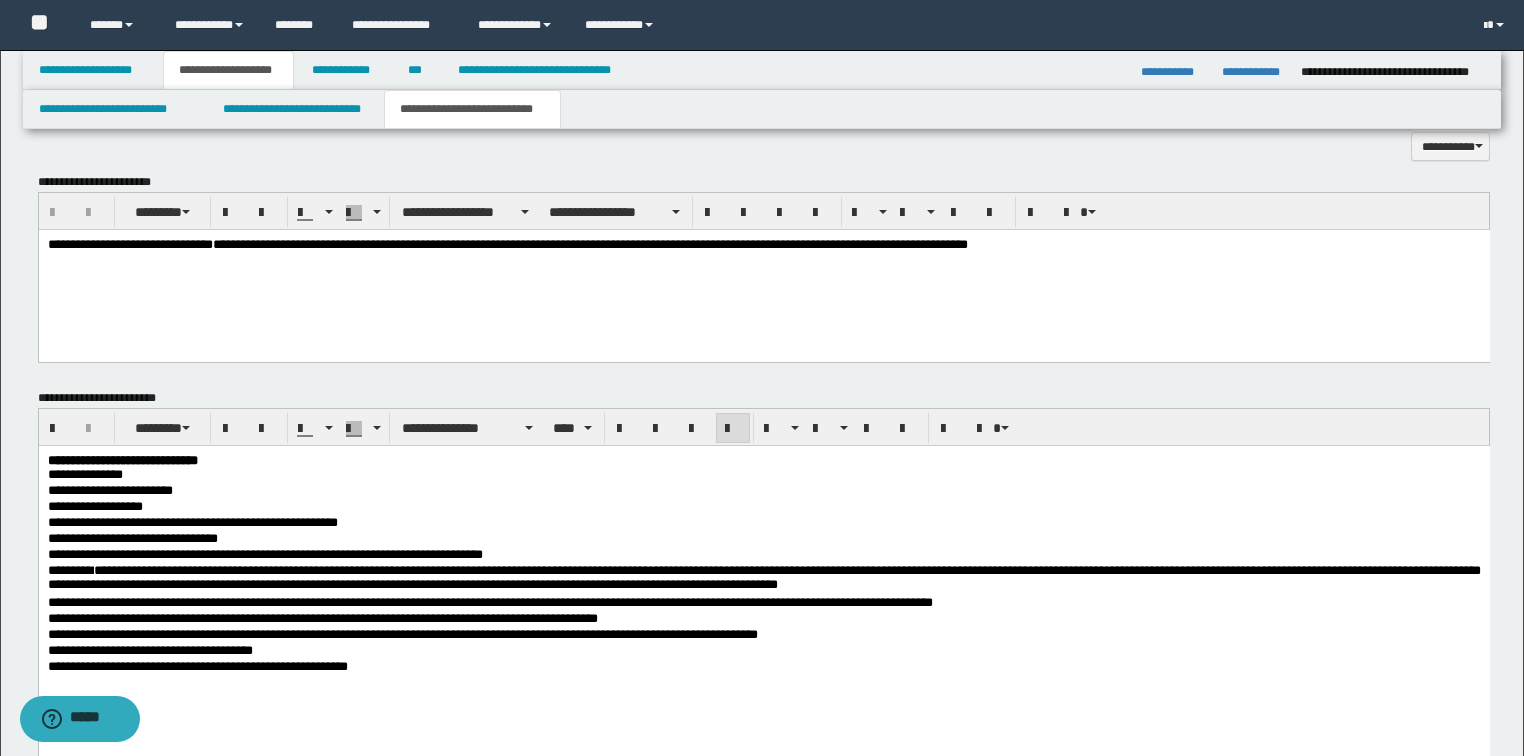 scroll, scrollTop: 1168, scrollLeft: 0, axis: vertical 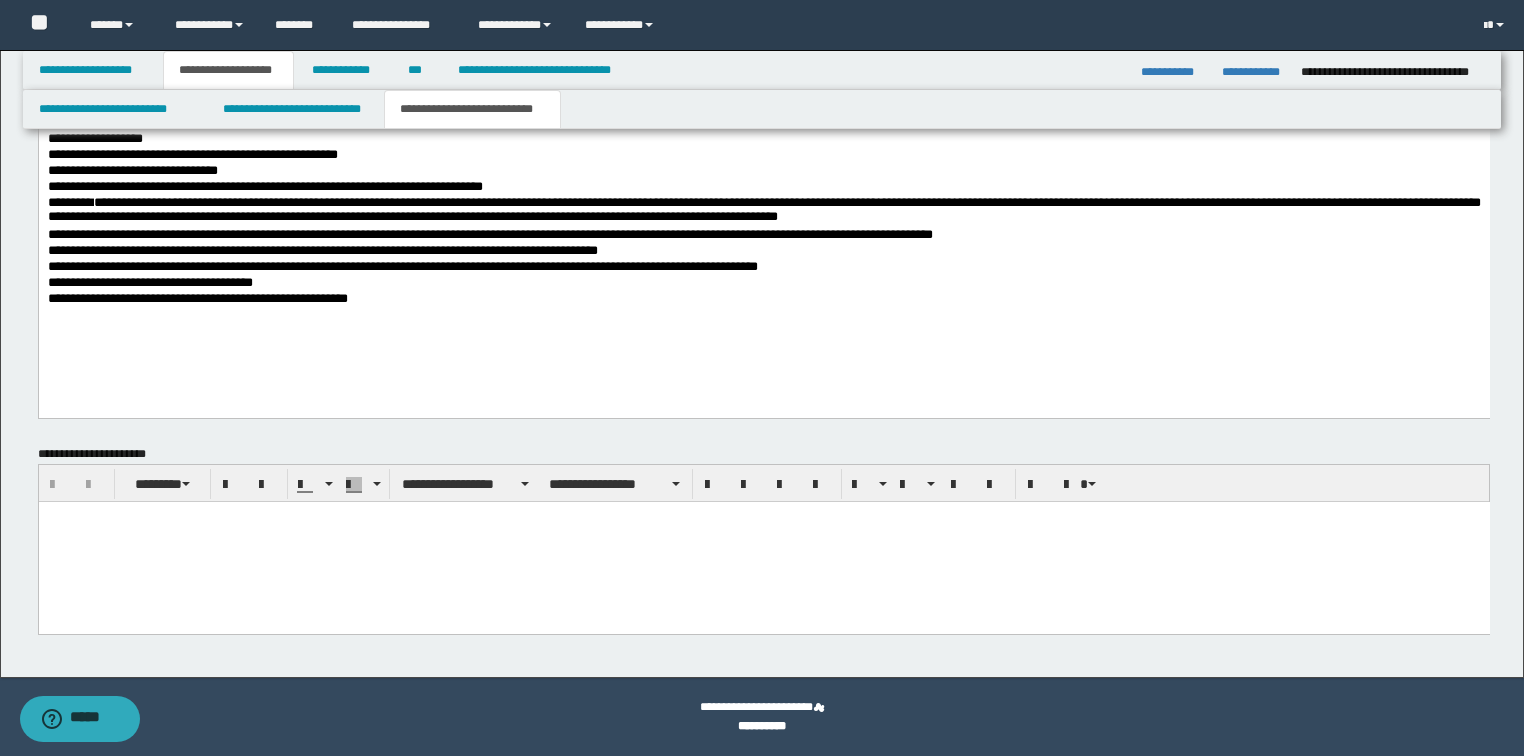 click at bounding box center [763, 541] 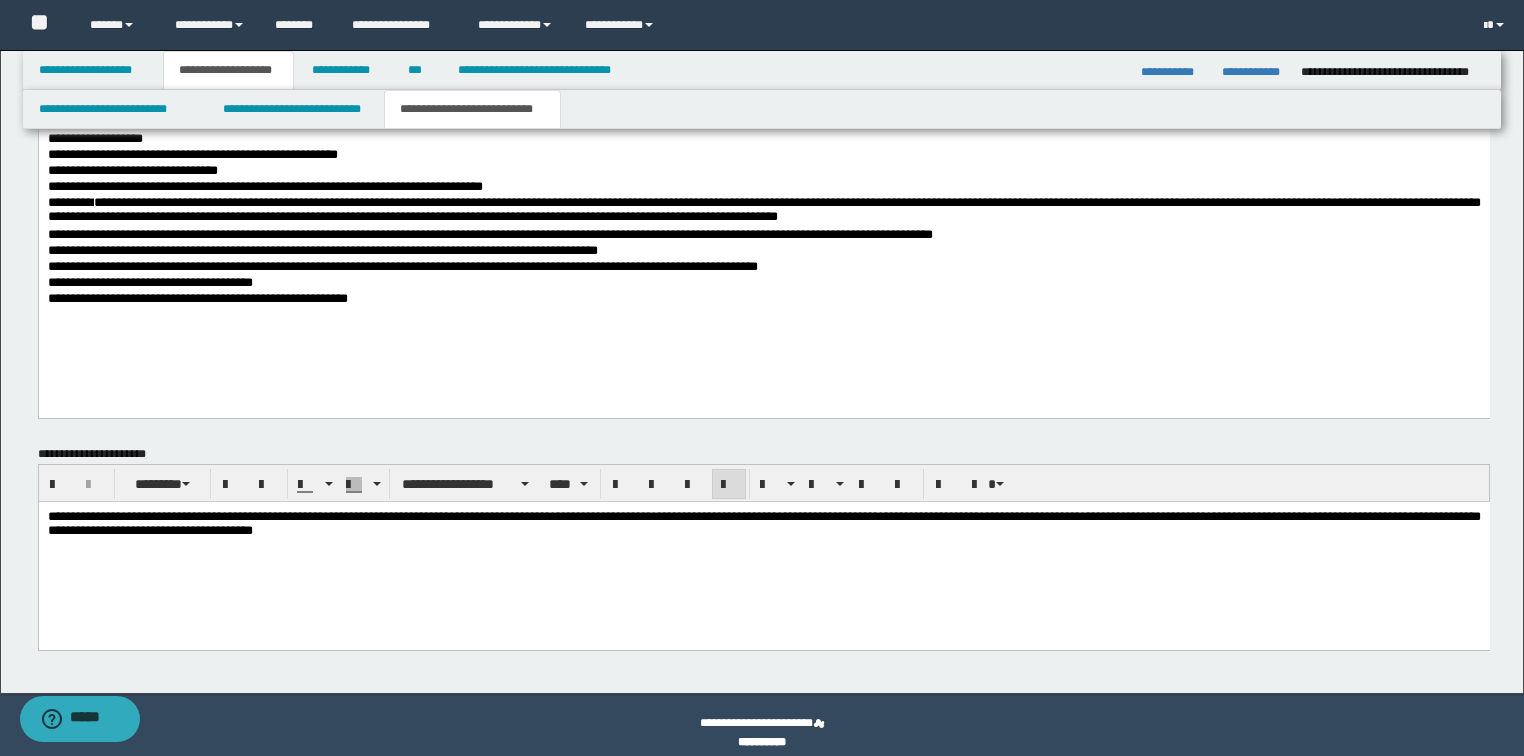 scroll, scrollTop: 1008, scrollLeft: 0, axis: vertical 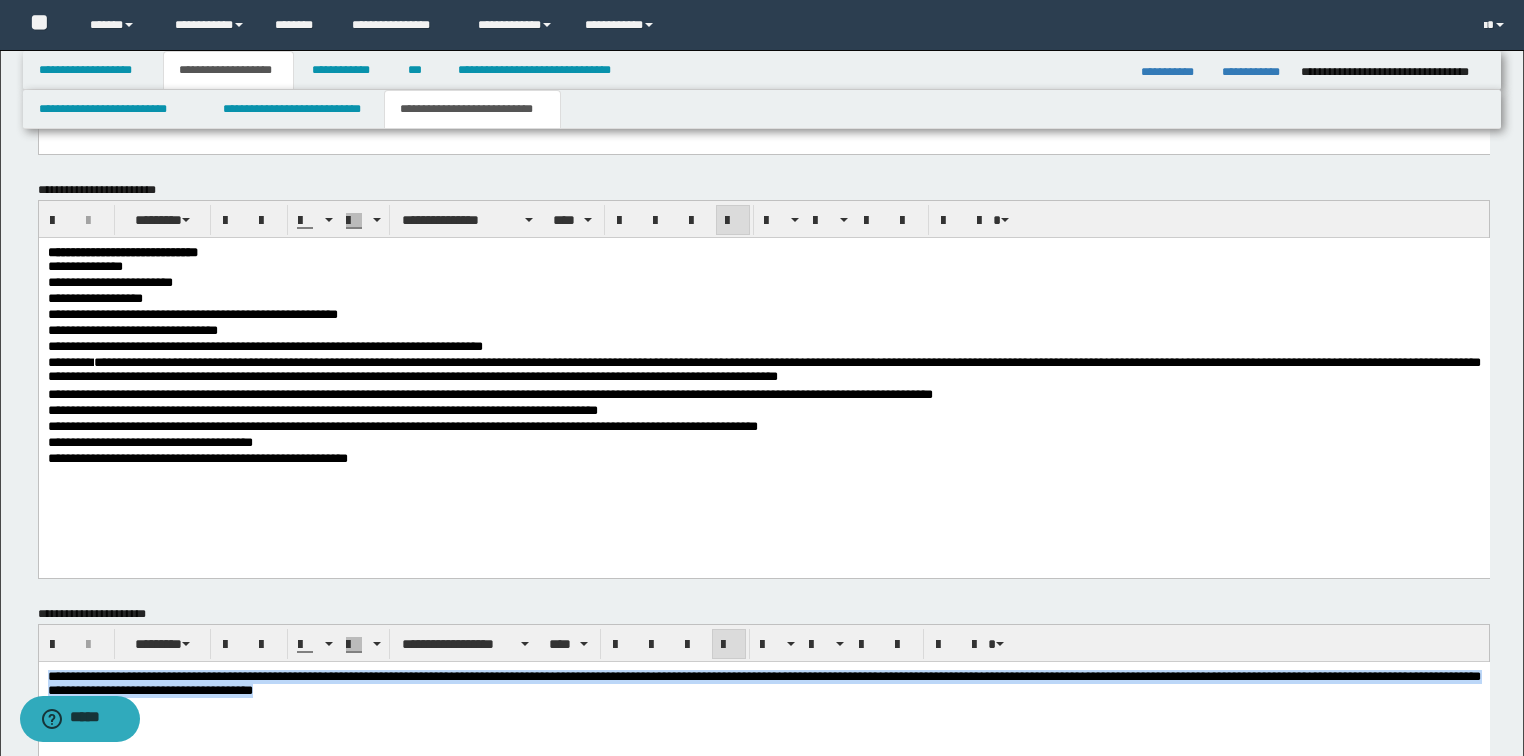 drag, startPoint x: 621, startPoint y: 698, endPoint x: -1, endPoint y: 577, distance: 633.66 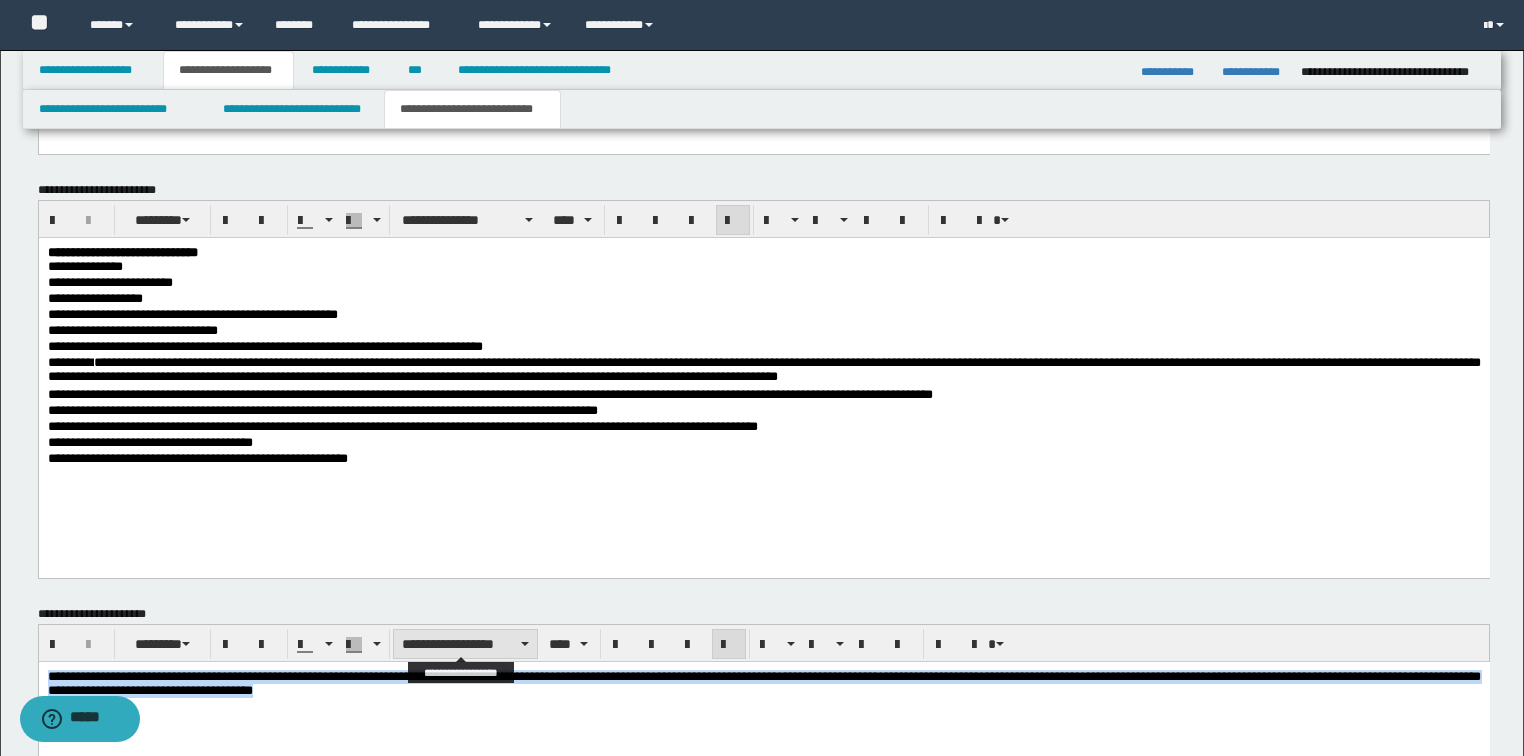 click on "**********" at bounding box center [465, 644] 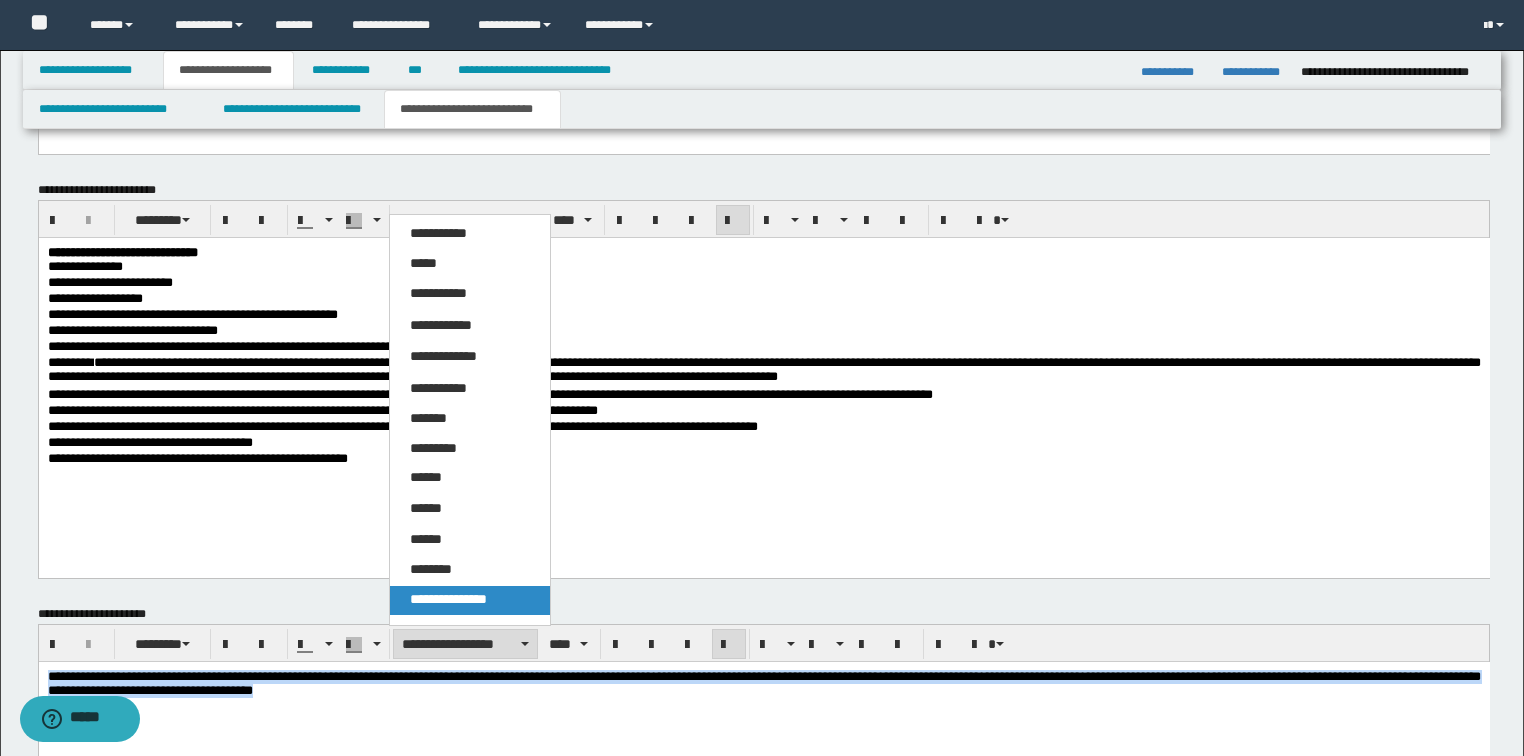click on "**********" at bounding box center [448, 599] 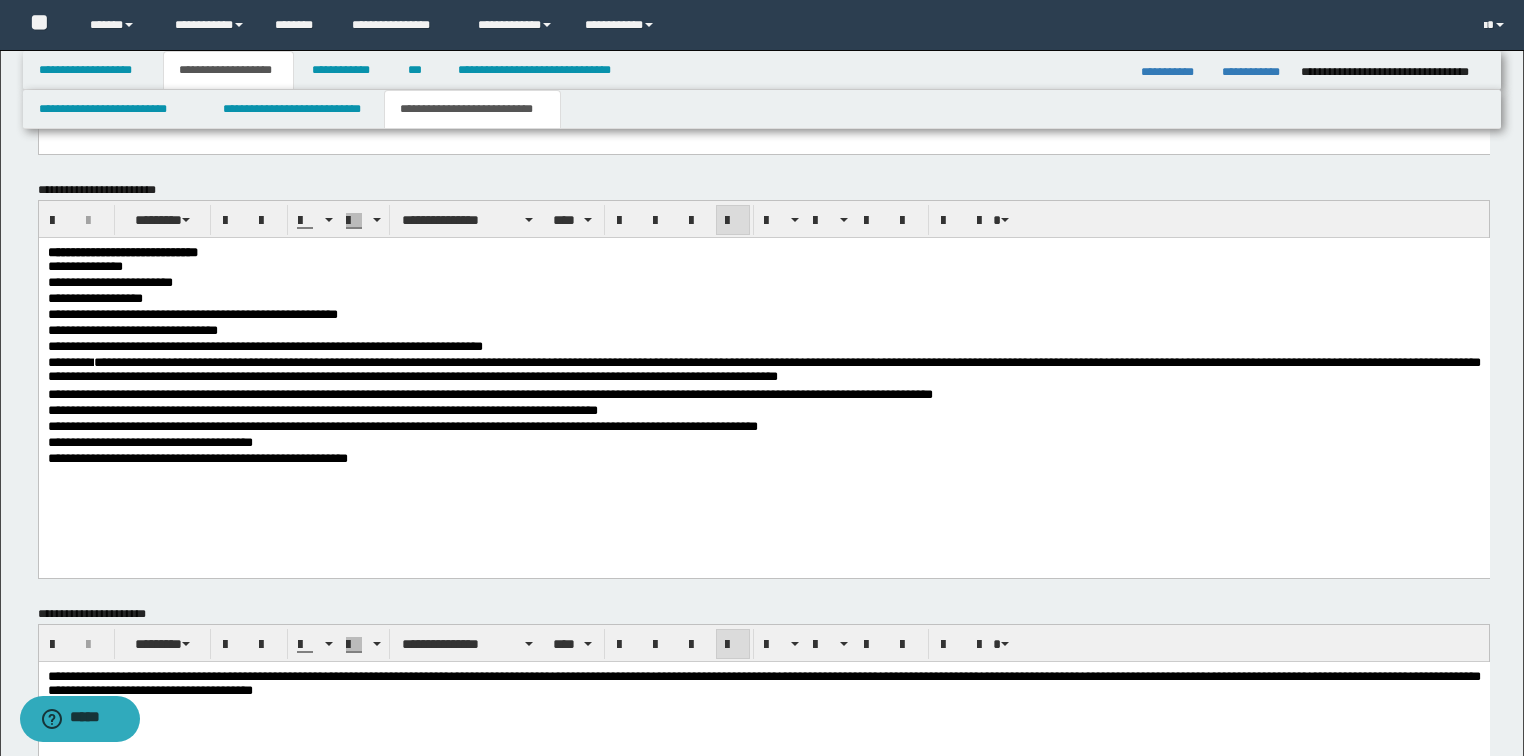 click on "**********" at bounding box center (763, 708) 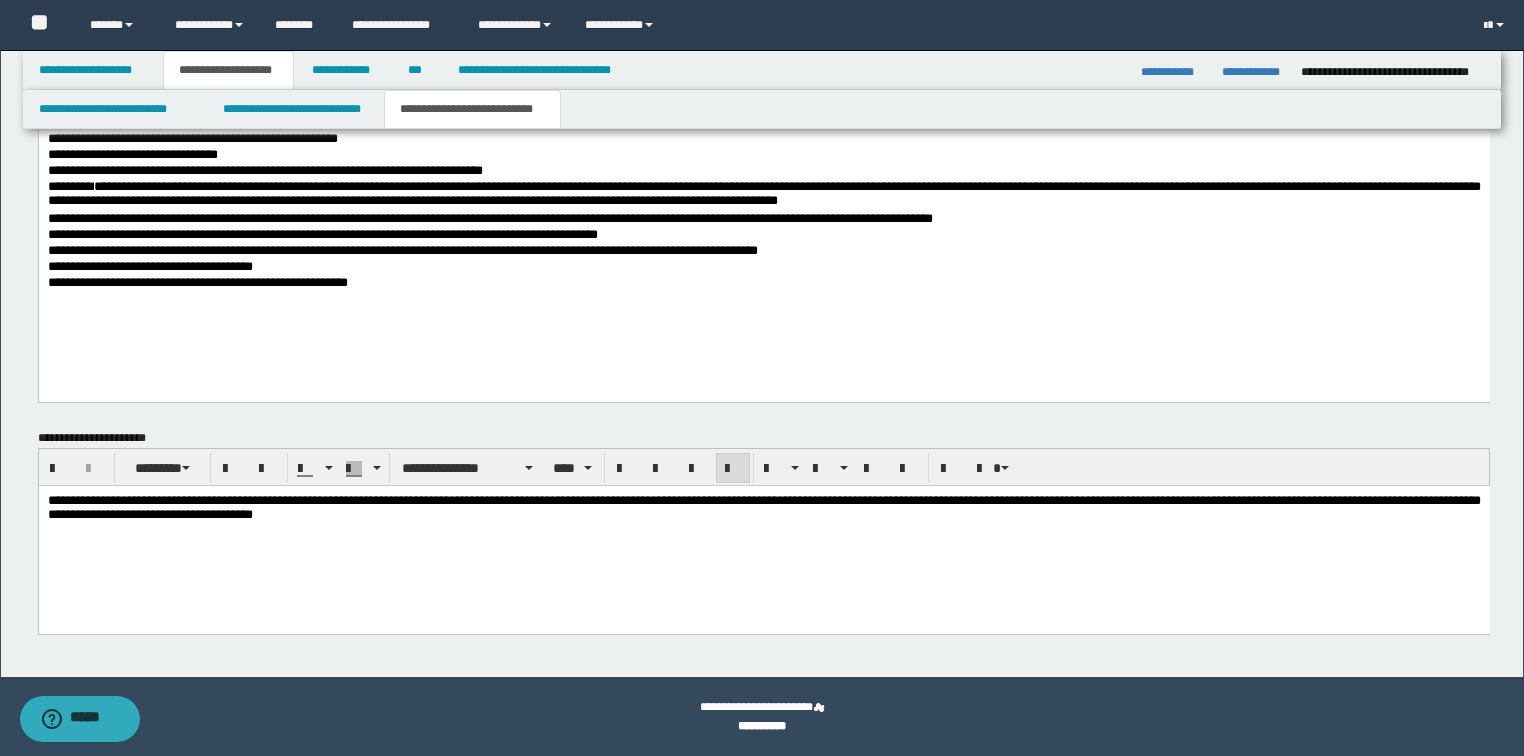 scroll, scrollTop: 864, scrollLeft: 0, axis: vertical 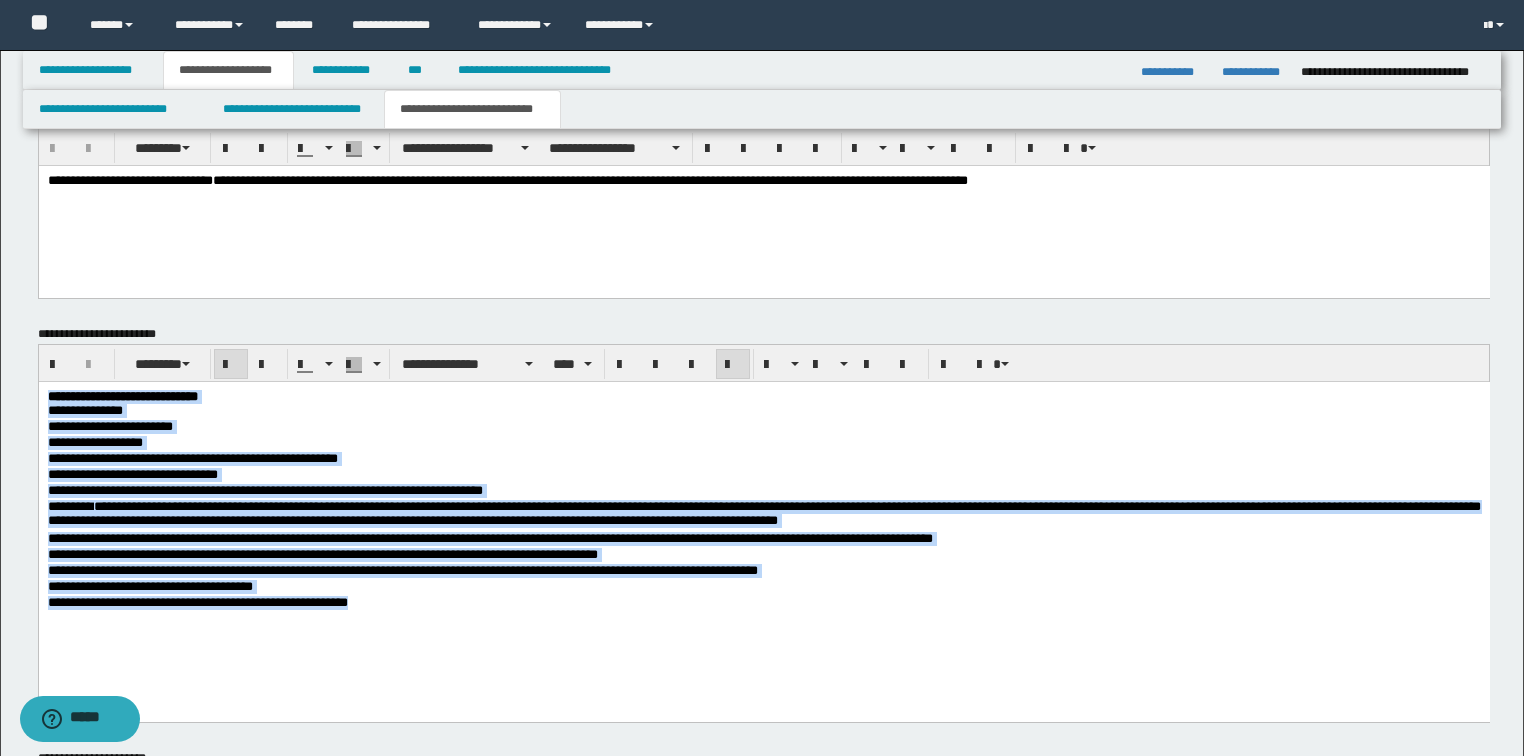 drag, startPoint x: 413, startPoint y: 609, endPoint x: 60, endPoint y: 744, distance: 377.93387 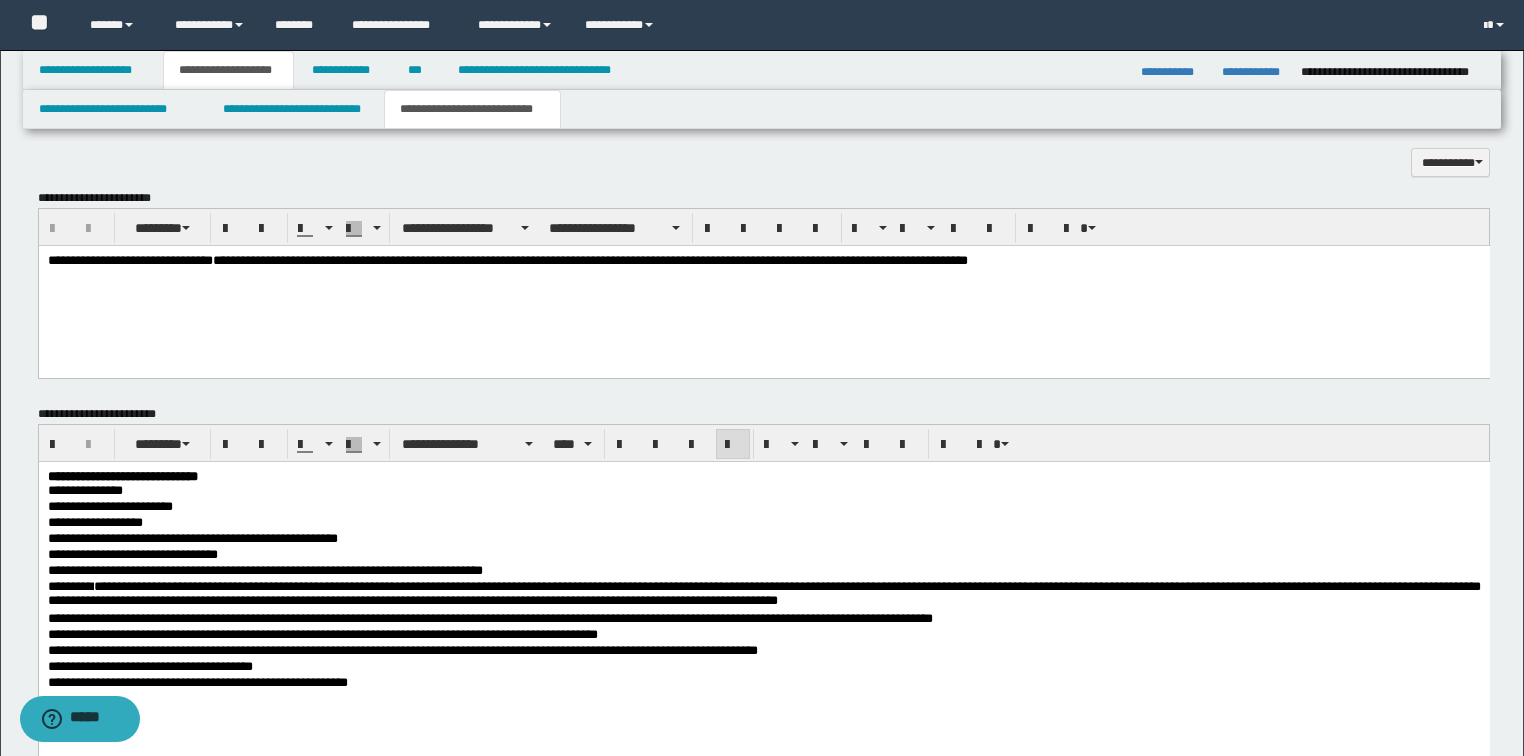 scroll, scrollTop: 544, scrollLeft: 0, axis: vertical 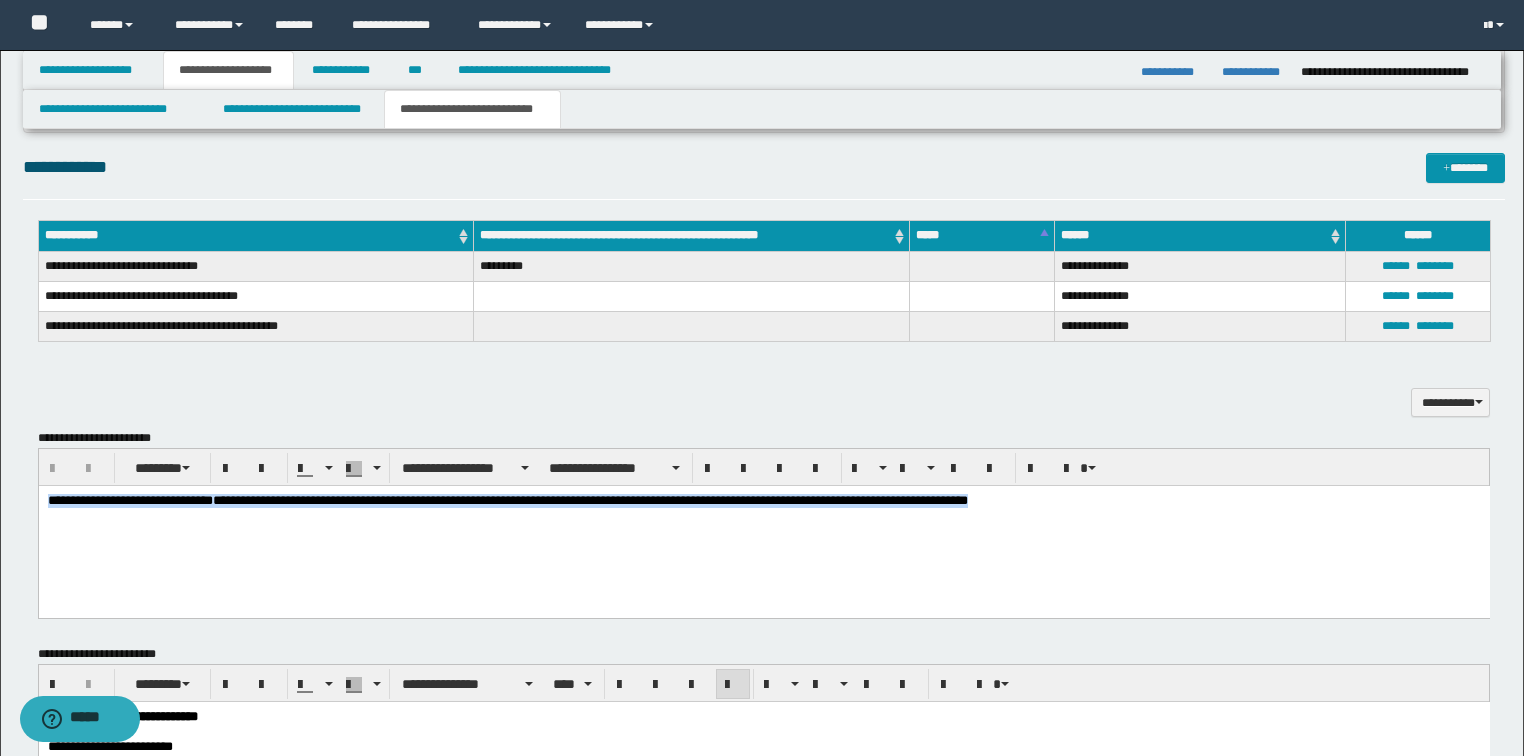 drag, startPoint x: 1082, startPoint y: 508, endPoint x: 69, endPoint y: 972, distance: 1114.2104 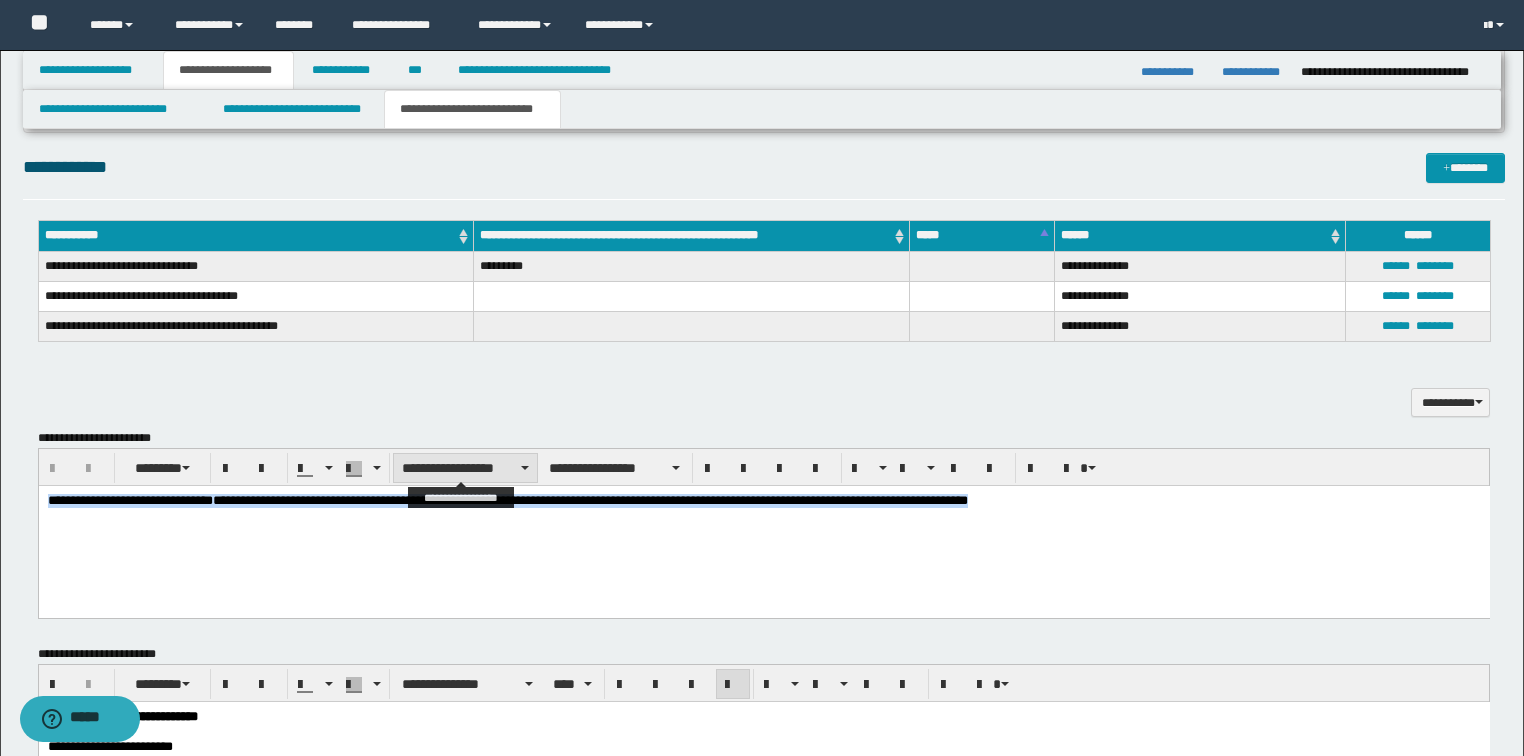 click on "**********" at bounding box center (465, 468) 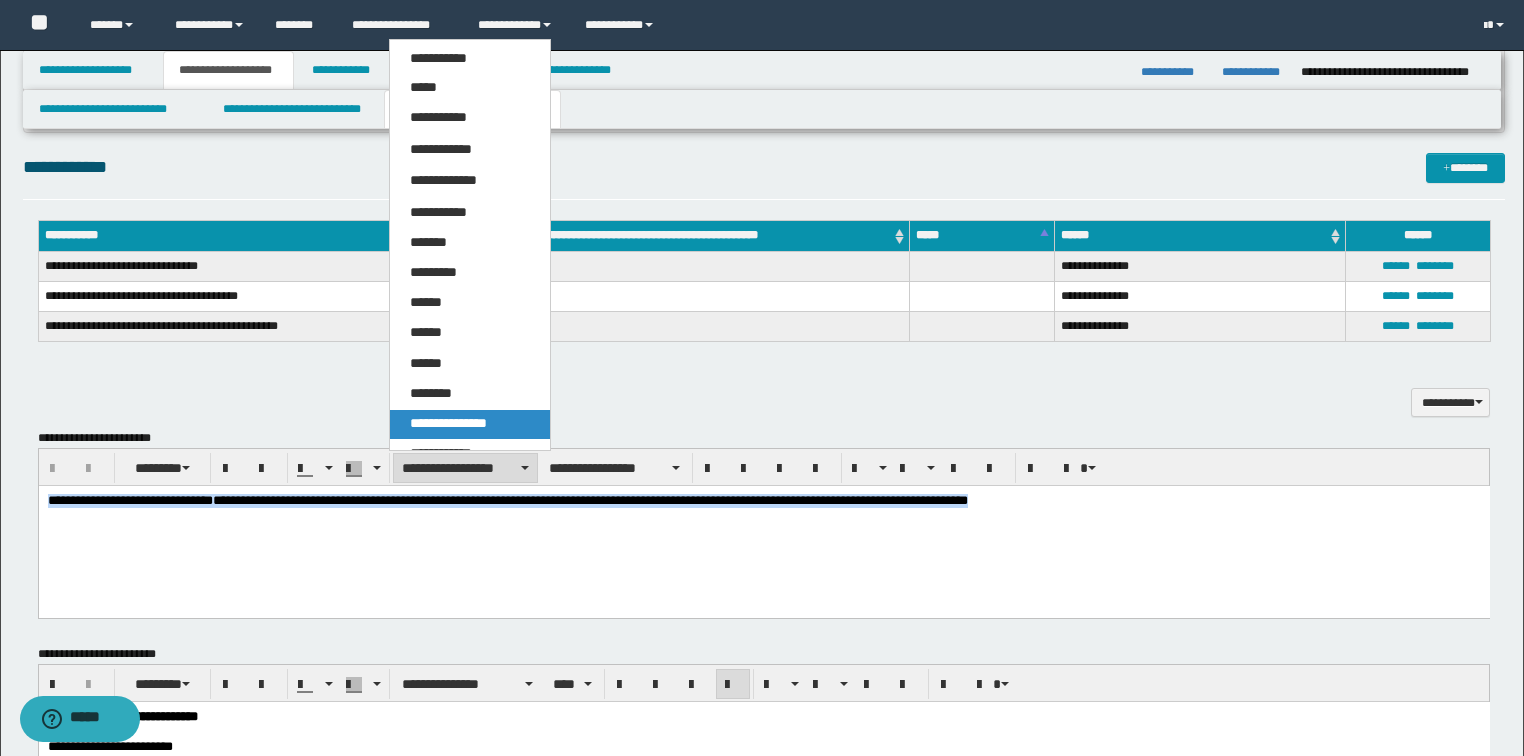 click on "**********" at bounding box center (448, 423) 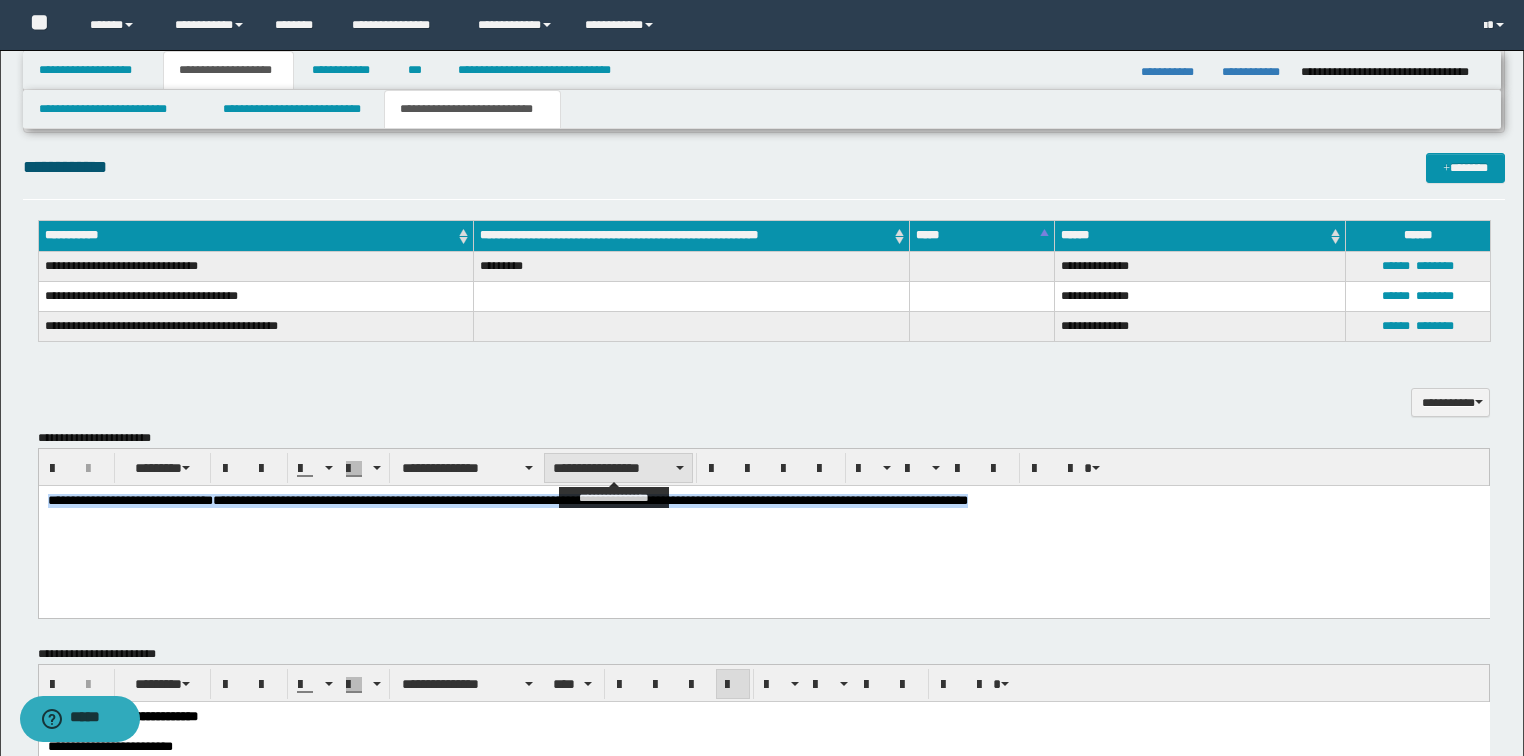 click on "**********" at bounding box center (618, 468) 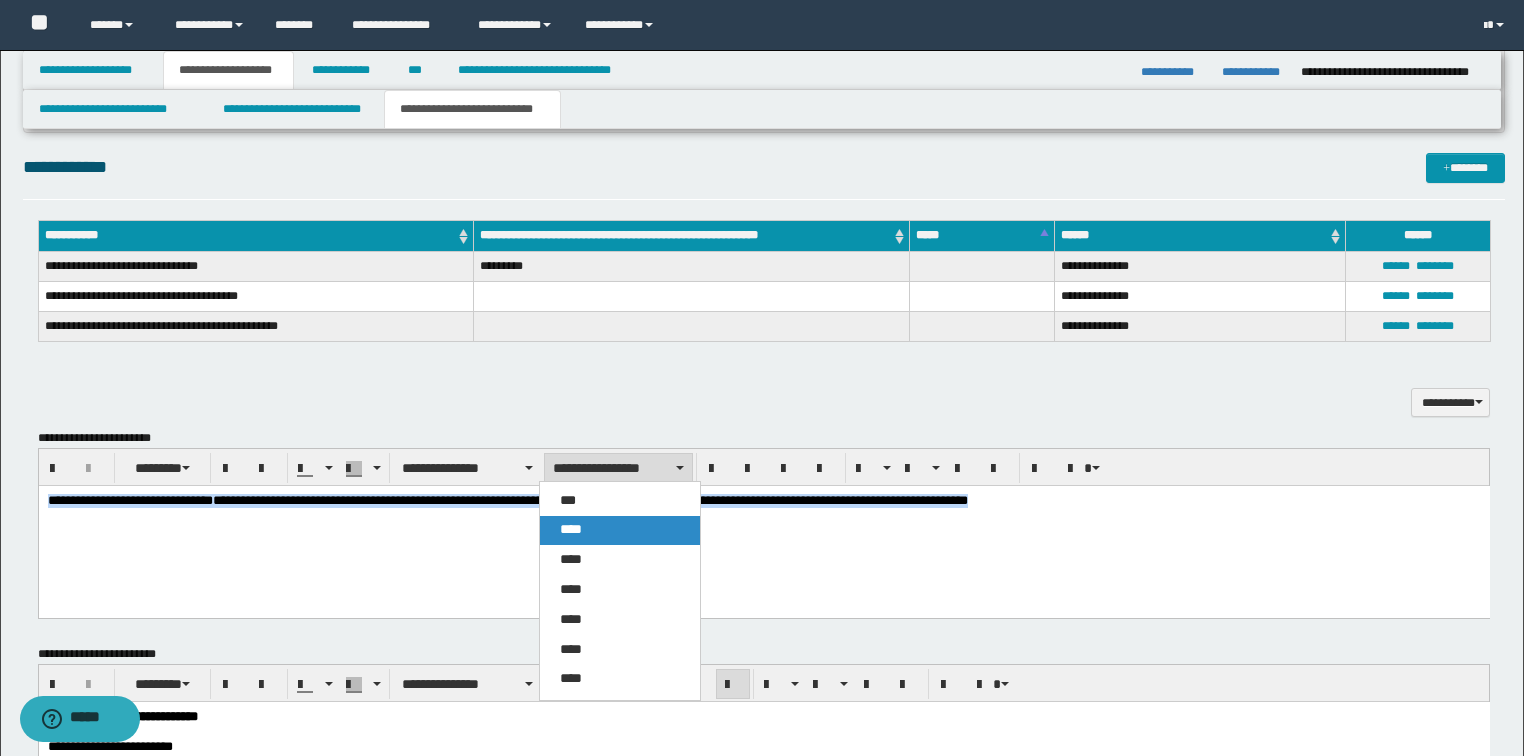 click on "****" at bounding box center [571, 529] 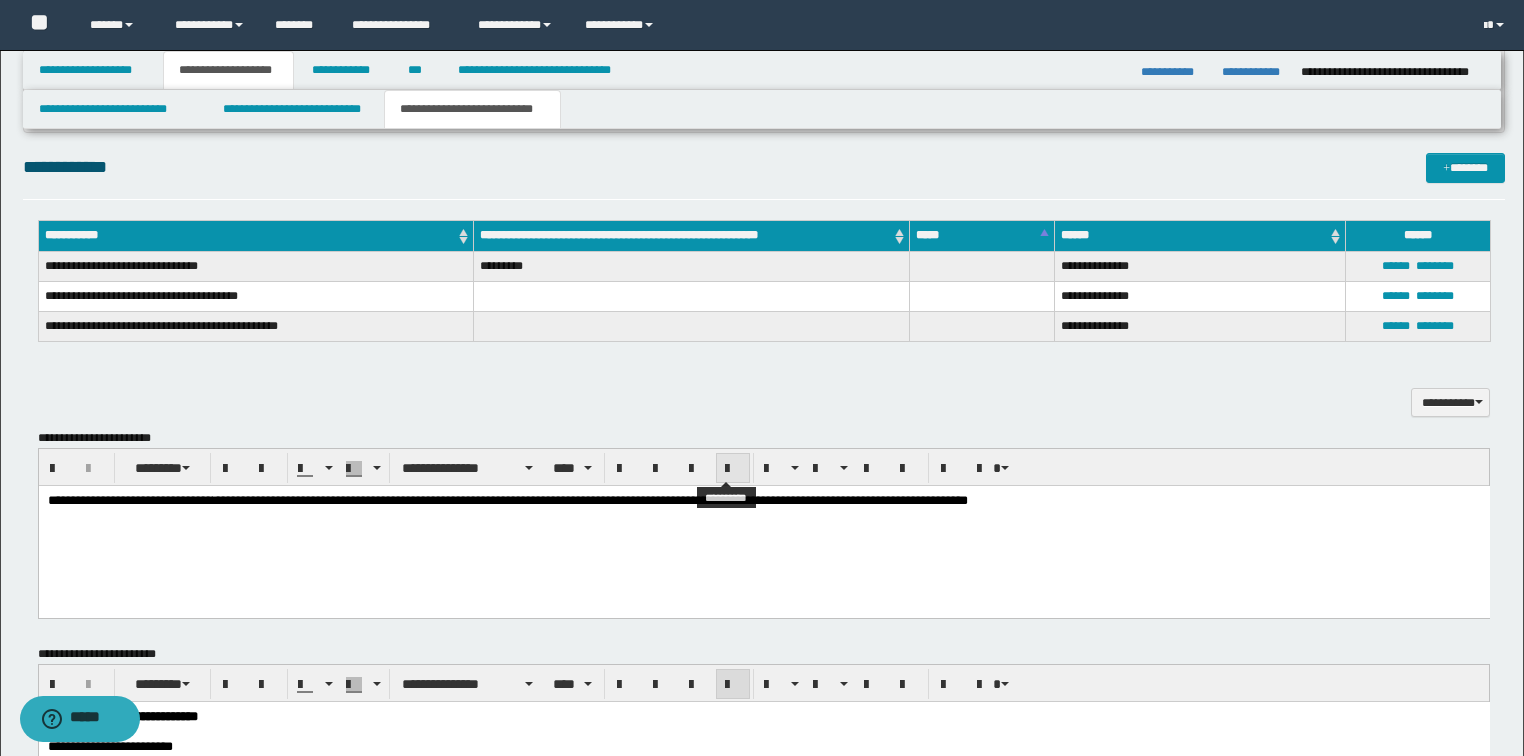 click at bounding box center (733, 469) 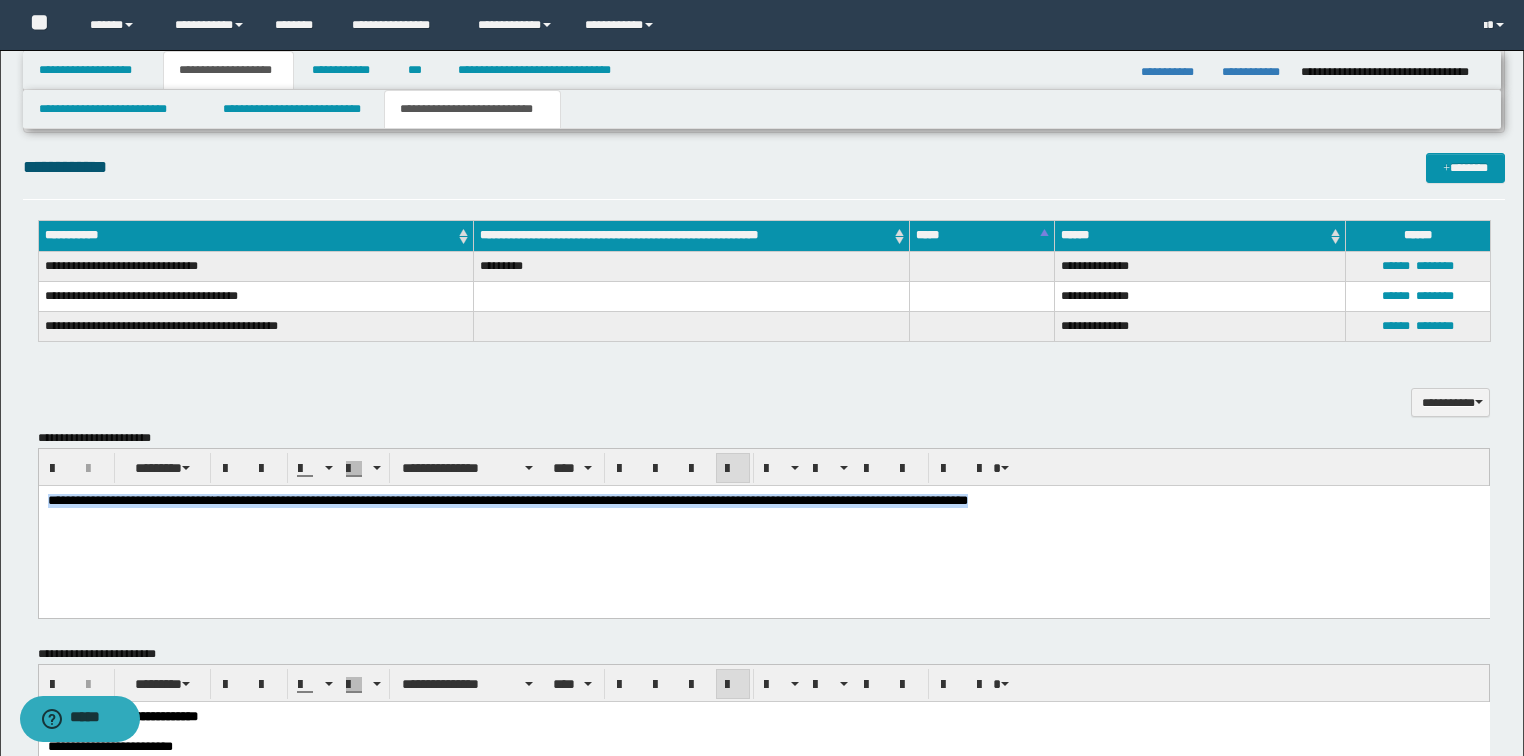click on "**********" at bounding box center [763, 527] 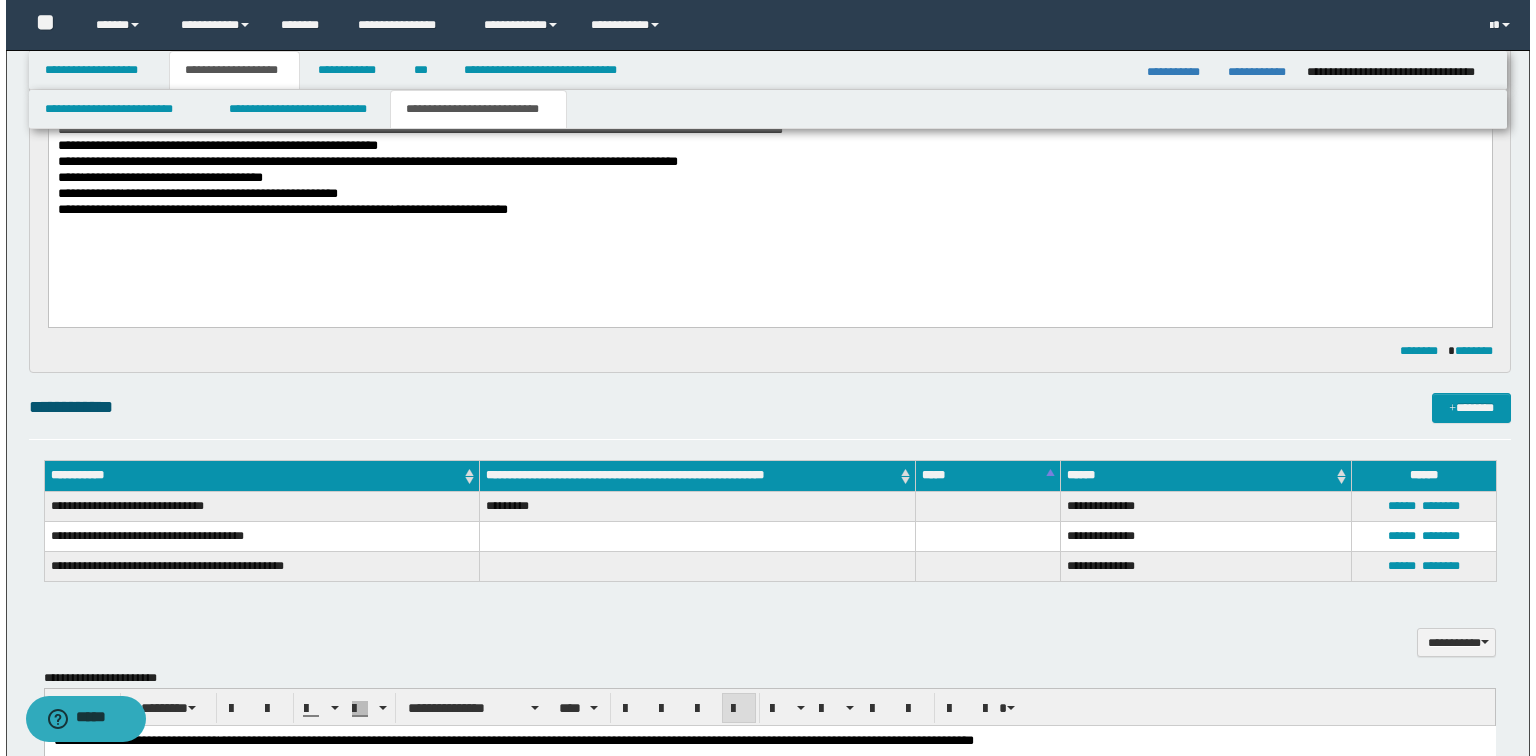 scroll, scrollTop: 0, scrollLeft: 0, axis: both 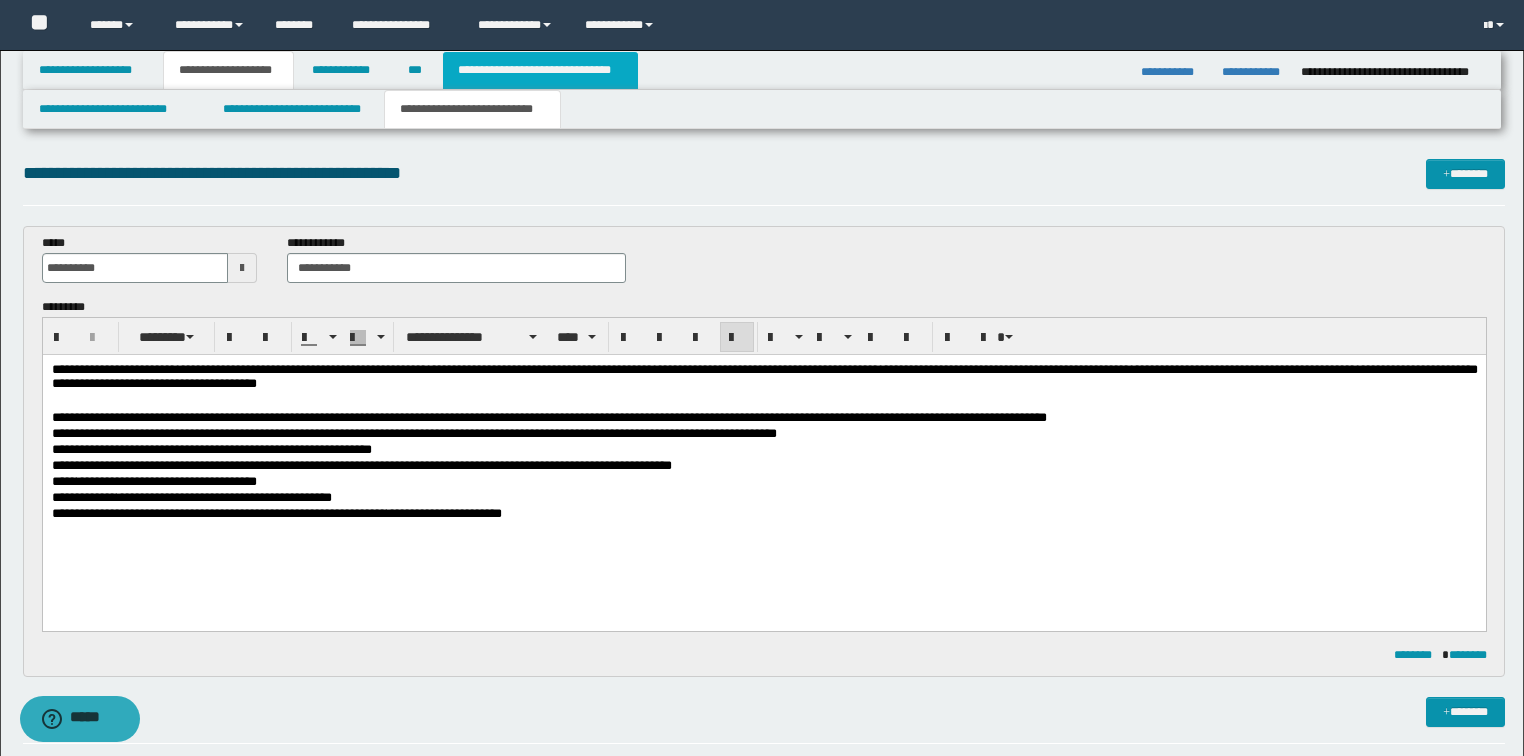 click on "**********" at bounding box center (540, 70) 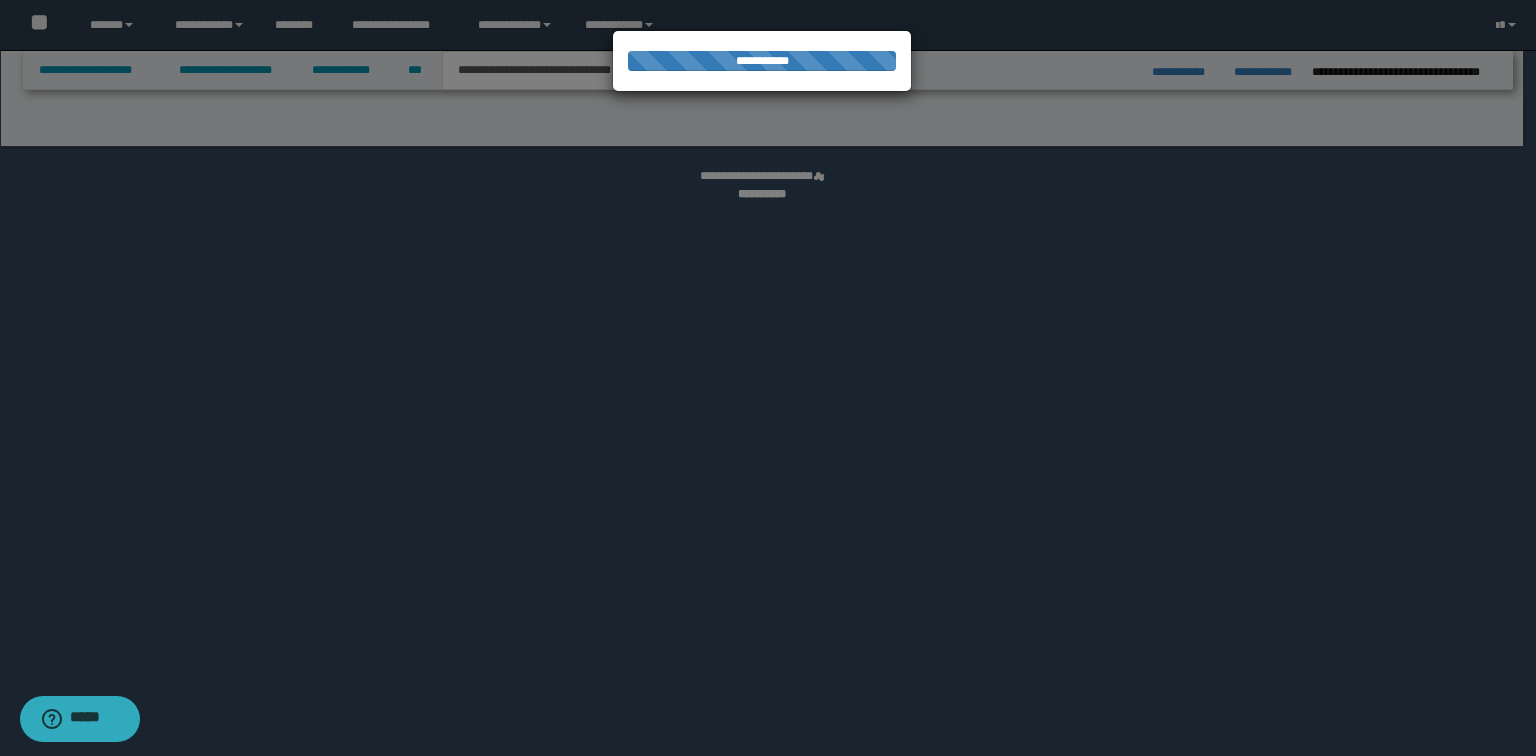 select on "*" 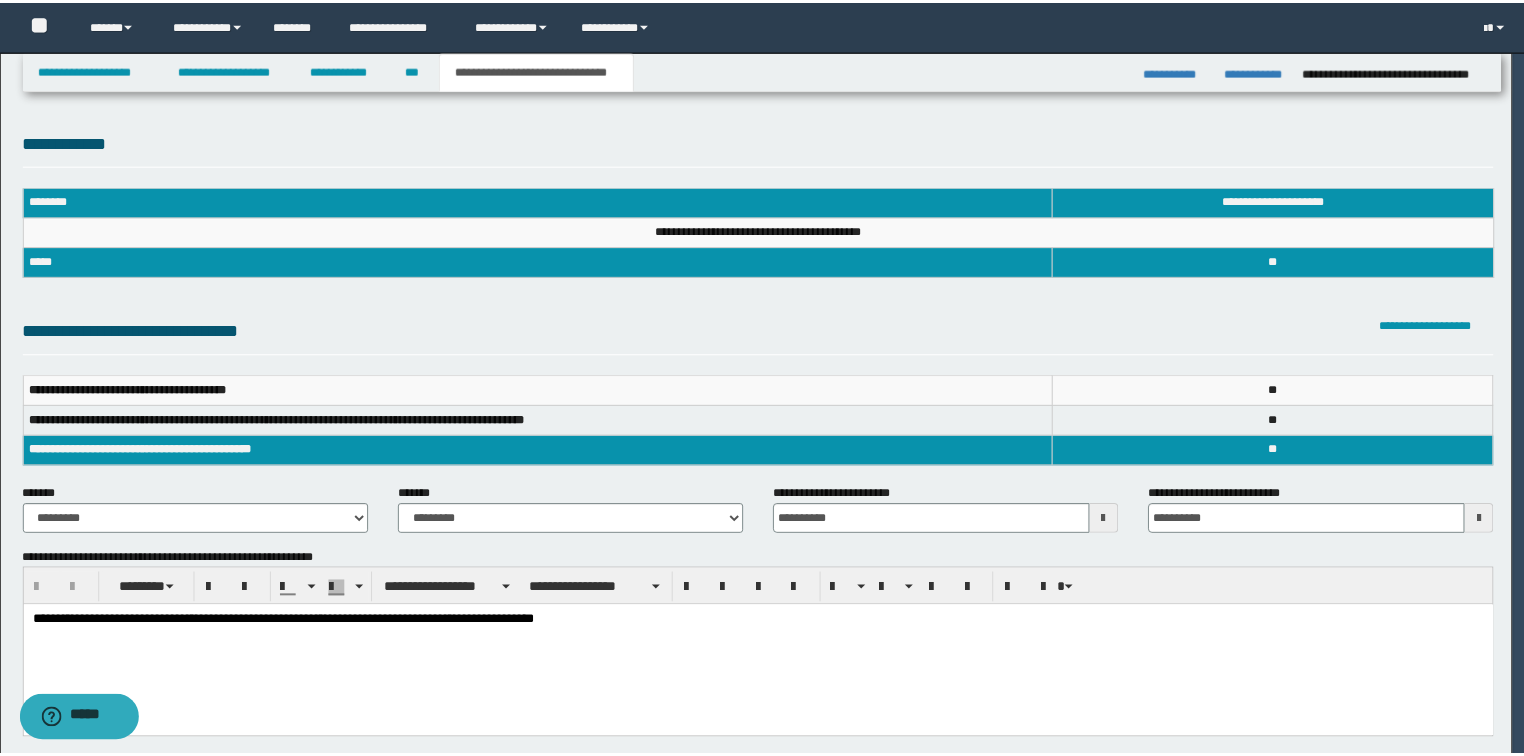 scroll, scrollTop: 0, scrollLeft: 0, axis: both 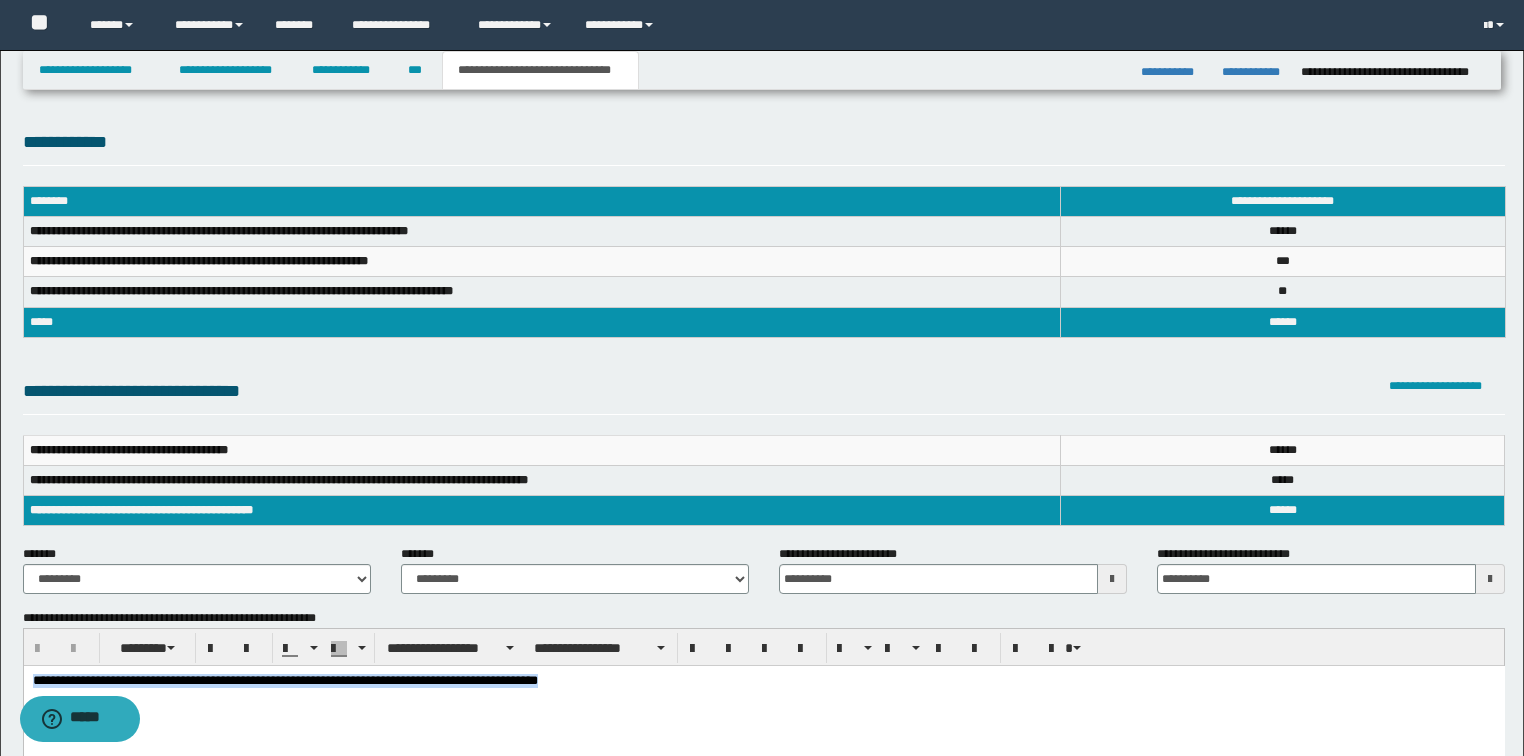 drag, startPoint x: 607, startPoint y: 683, endPoint x: -1, endPoint y: 683, distance: 608 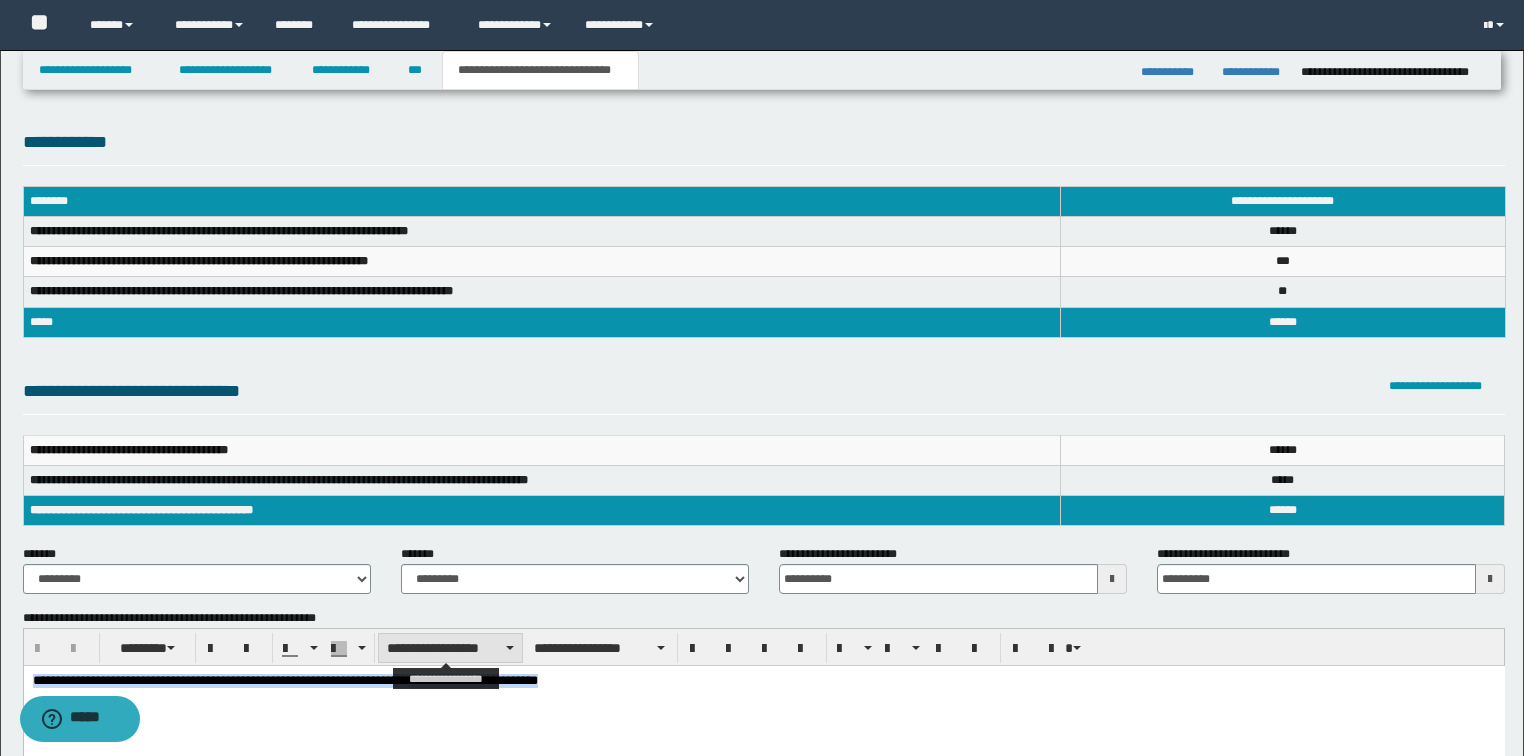 click on "**********" at bounding box center (450, 648) 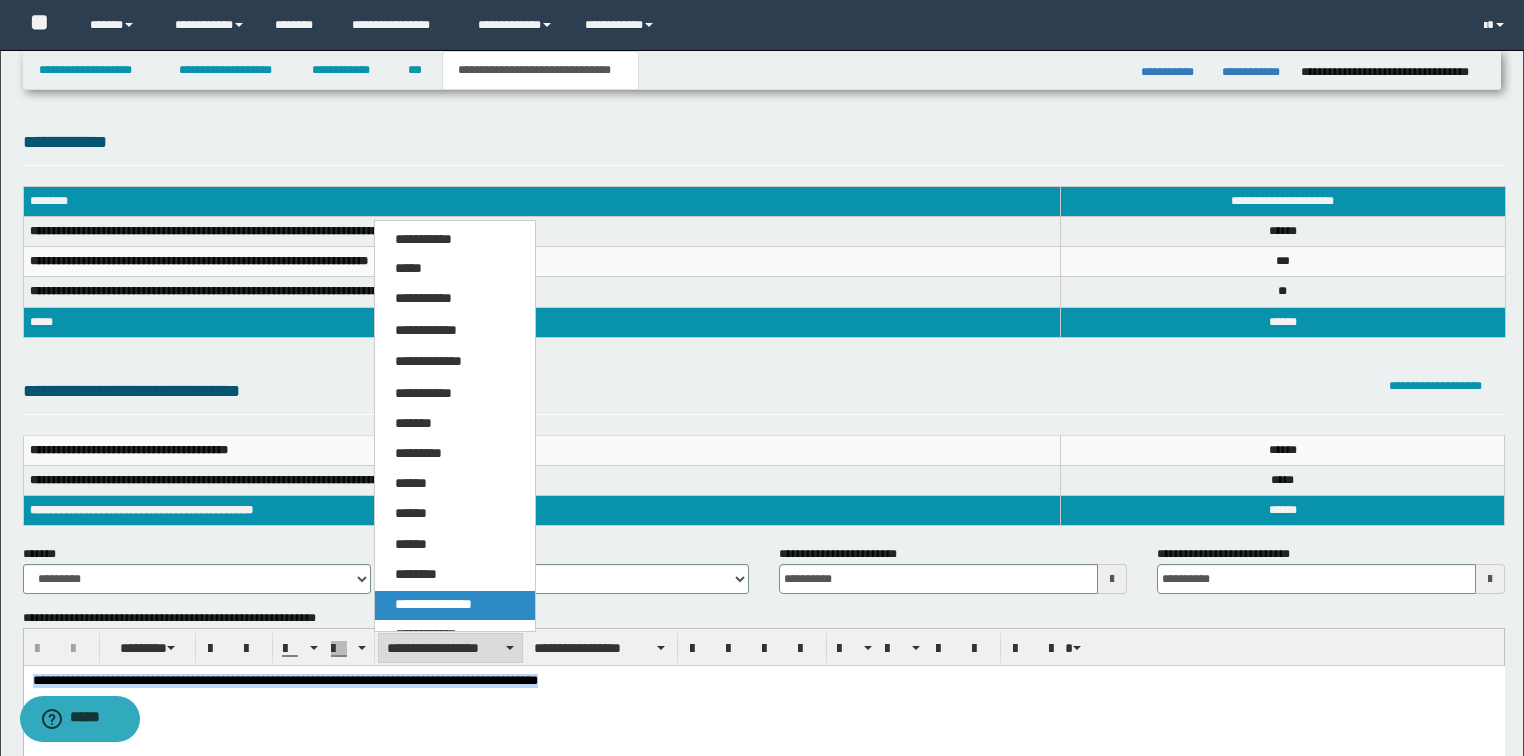 click on "**********" at bounding box center (433, 604) 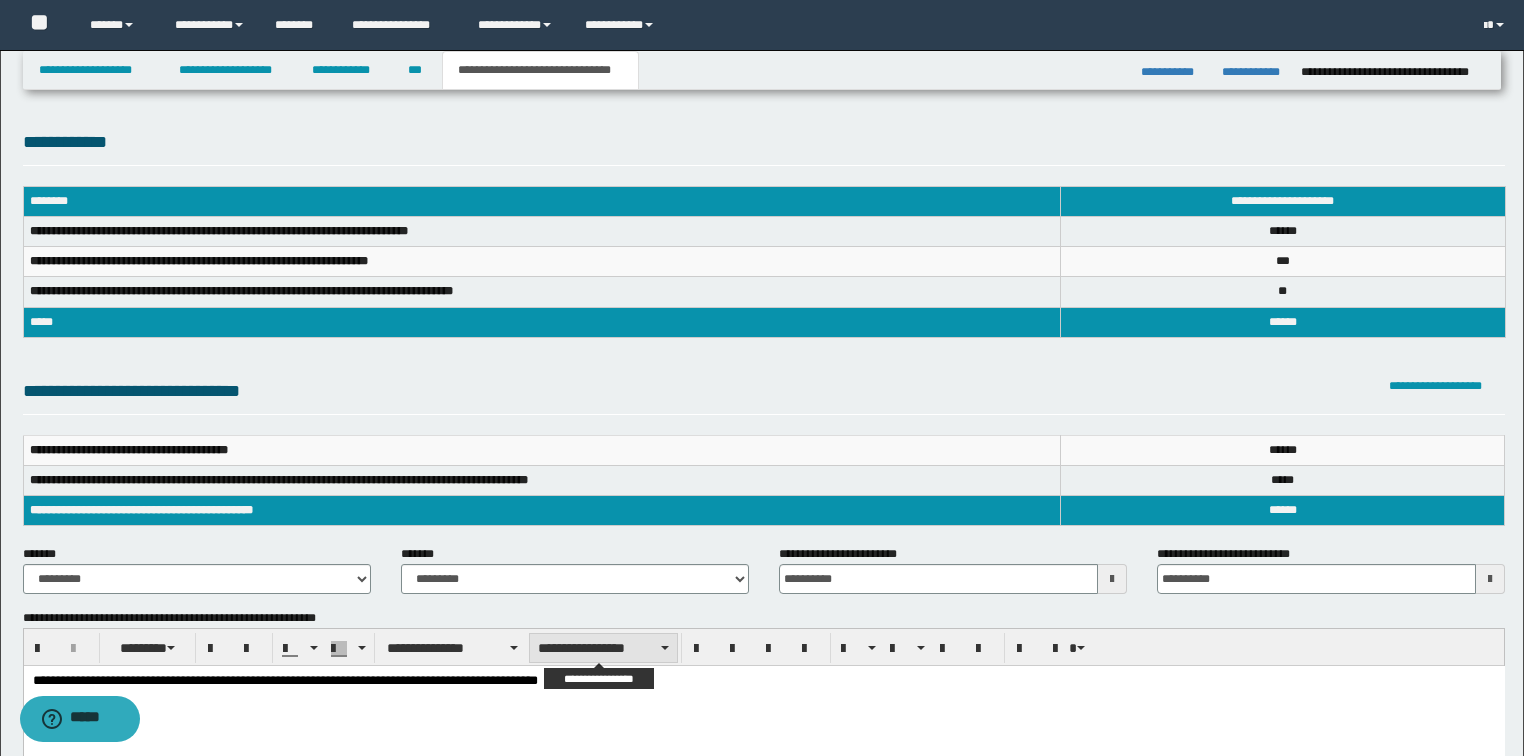 click on "**********" at bounding box center [603, 648] 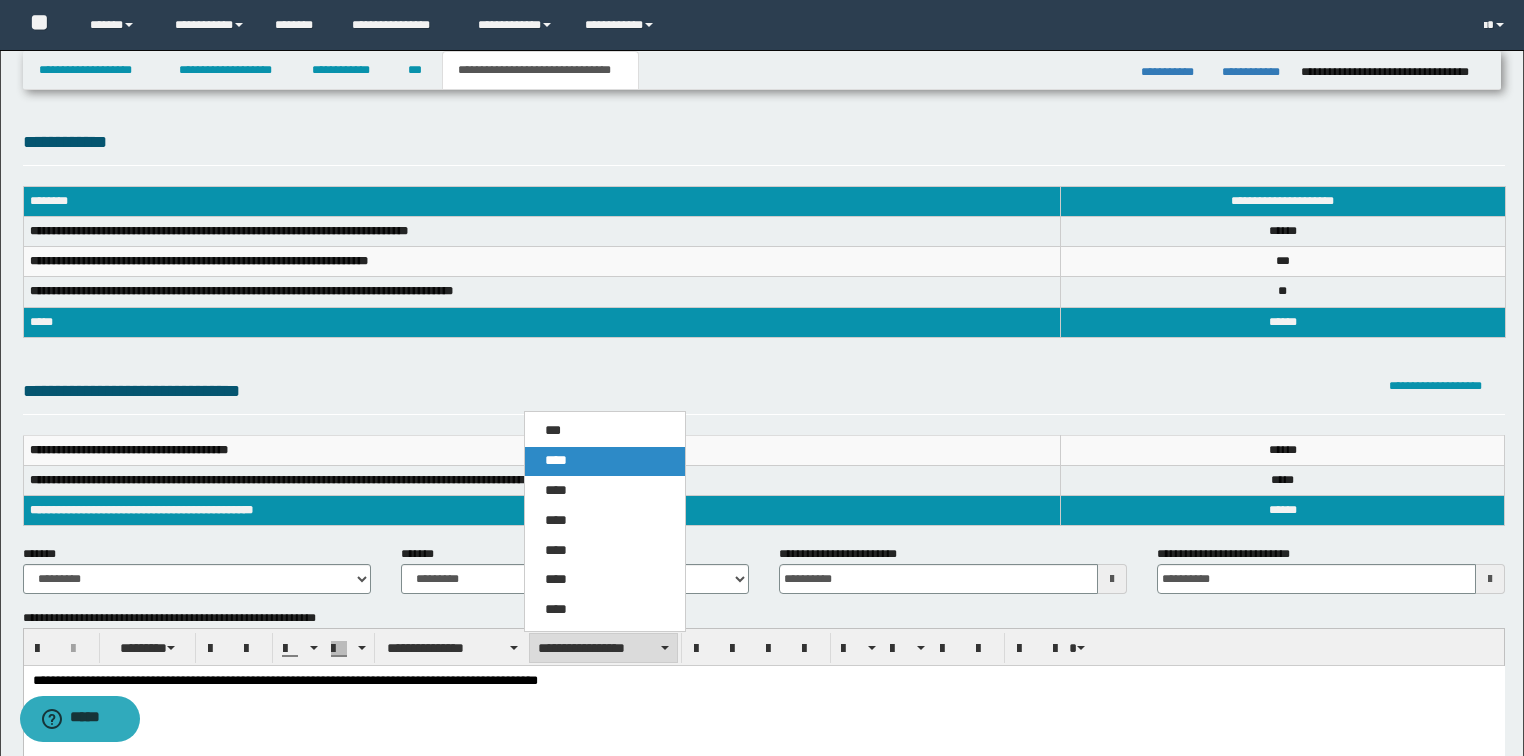 click on "****" at bounding box center (605, 461) 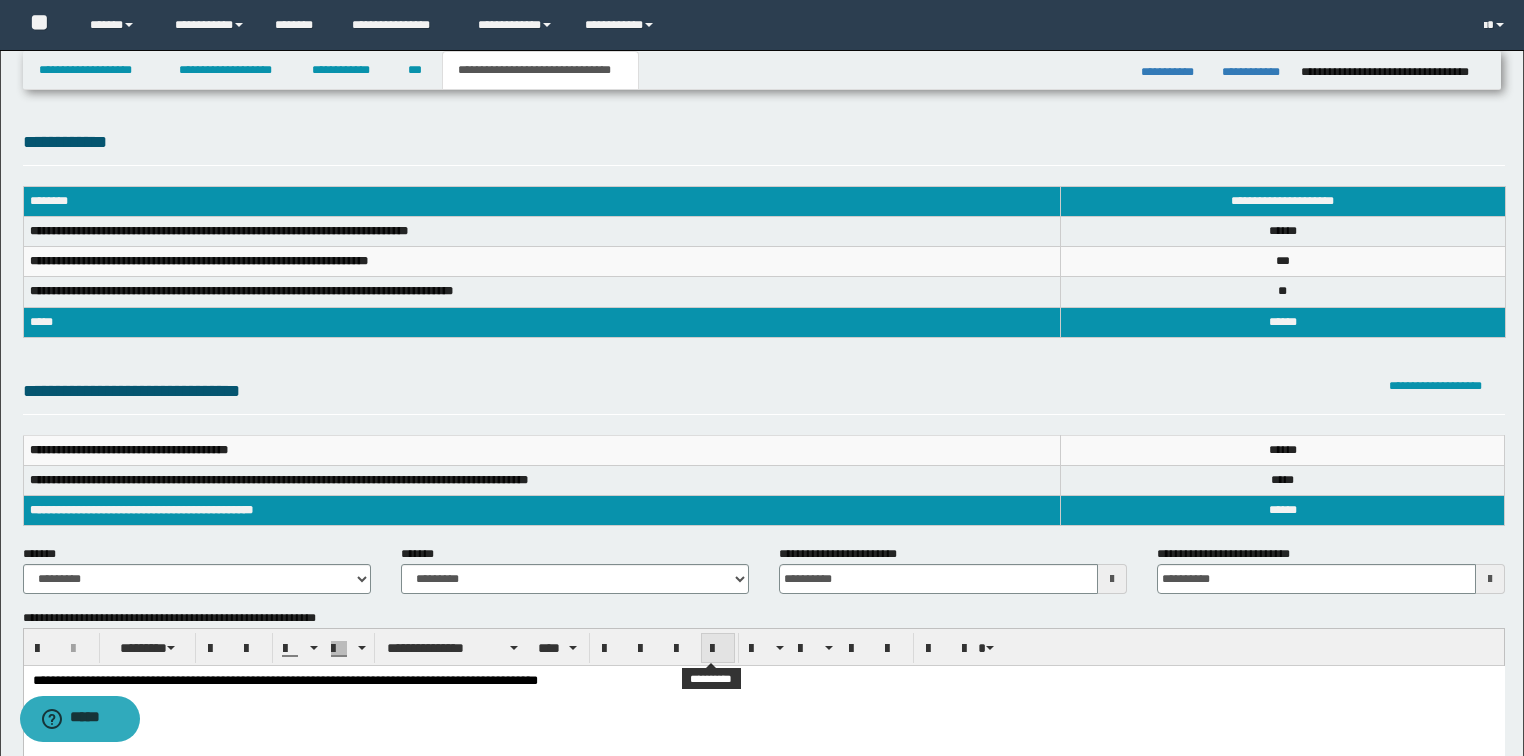 click at bounding box center [718, 649] 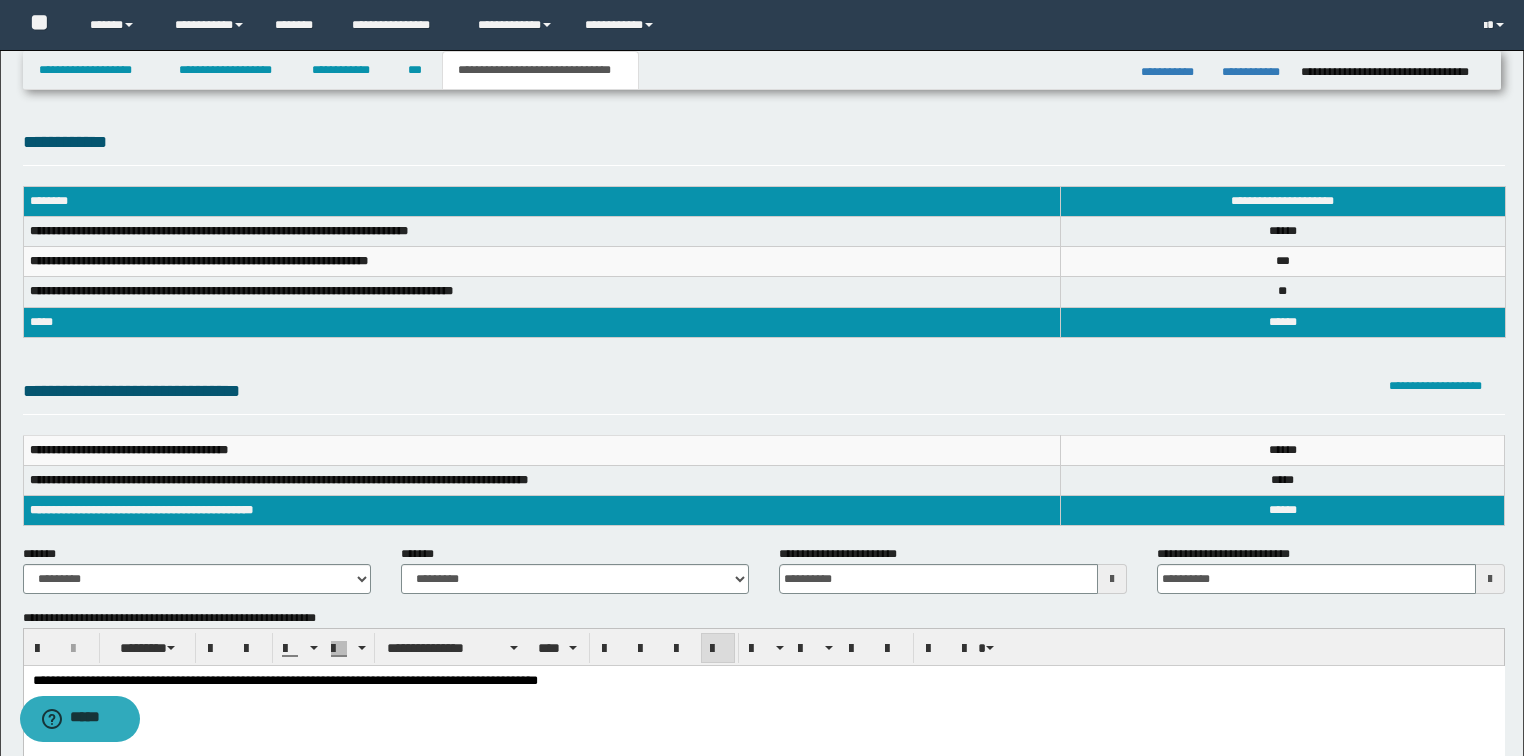 click on "**********" at bounding box center (763, 706) 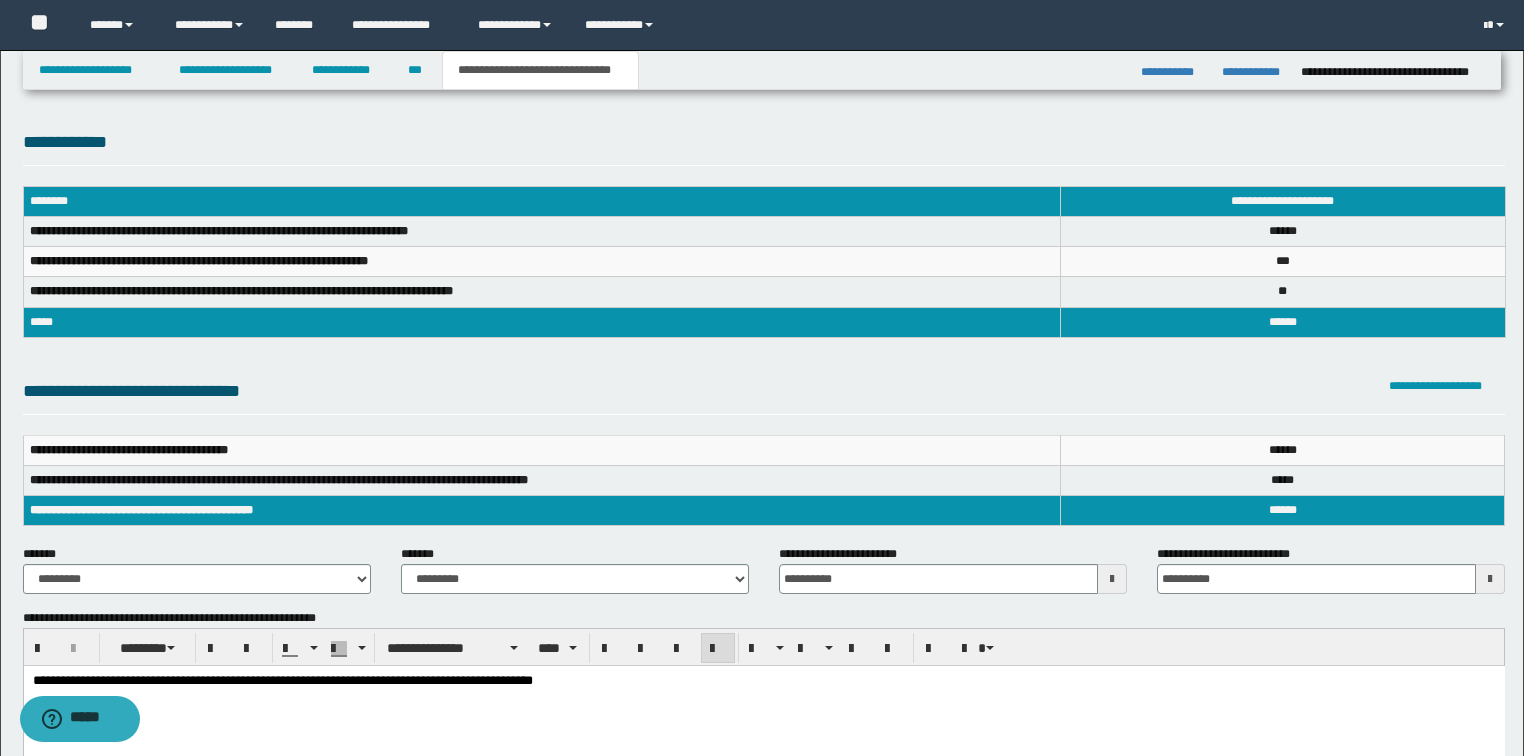 click on "**********" at bounding box center [764, 681] 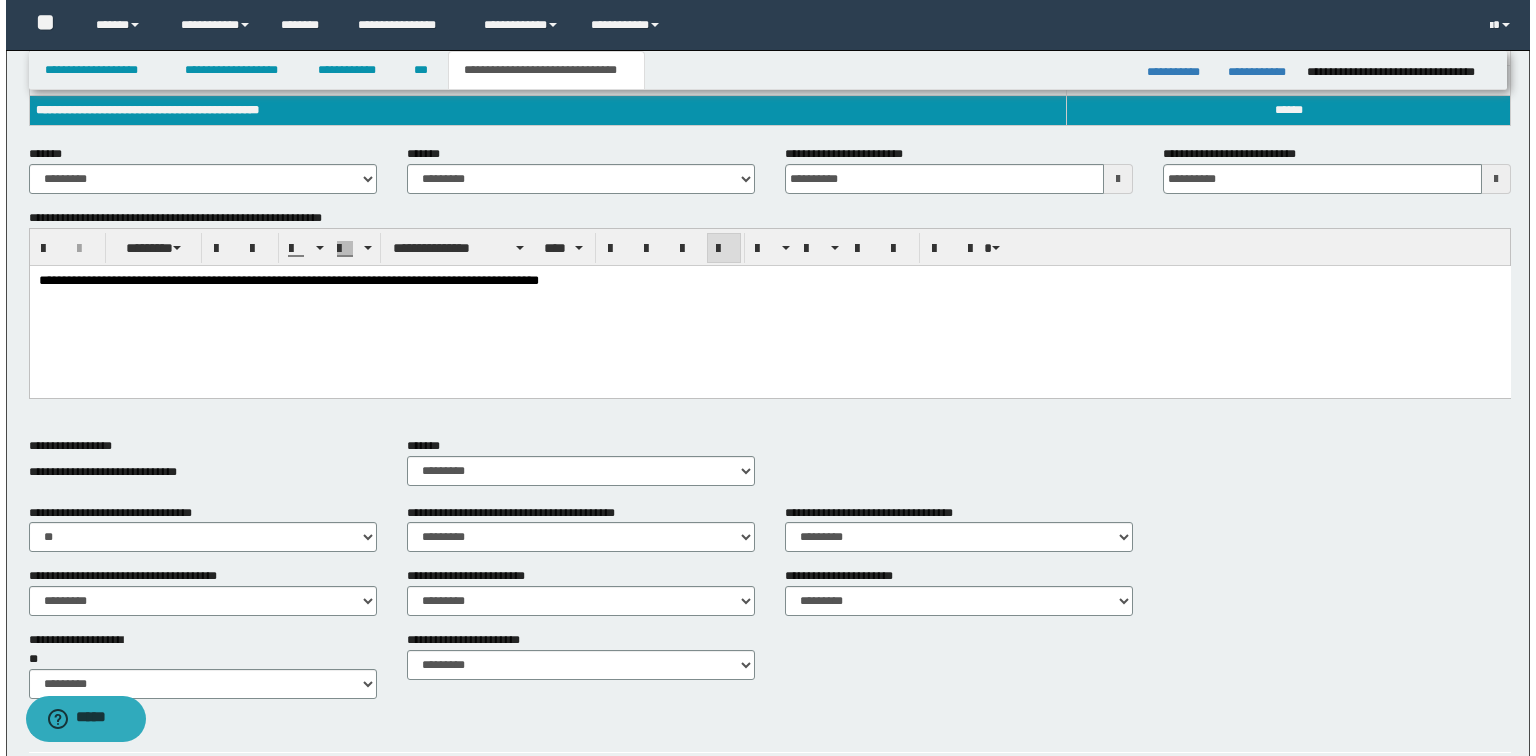 scroll, scrollTop: 800, scrollLeft: 0, axis: vertical 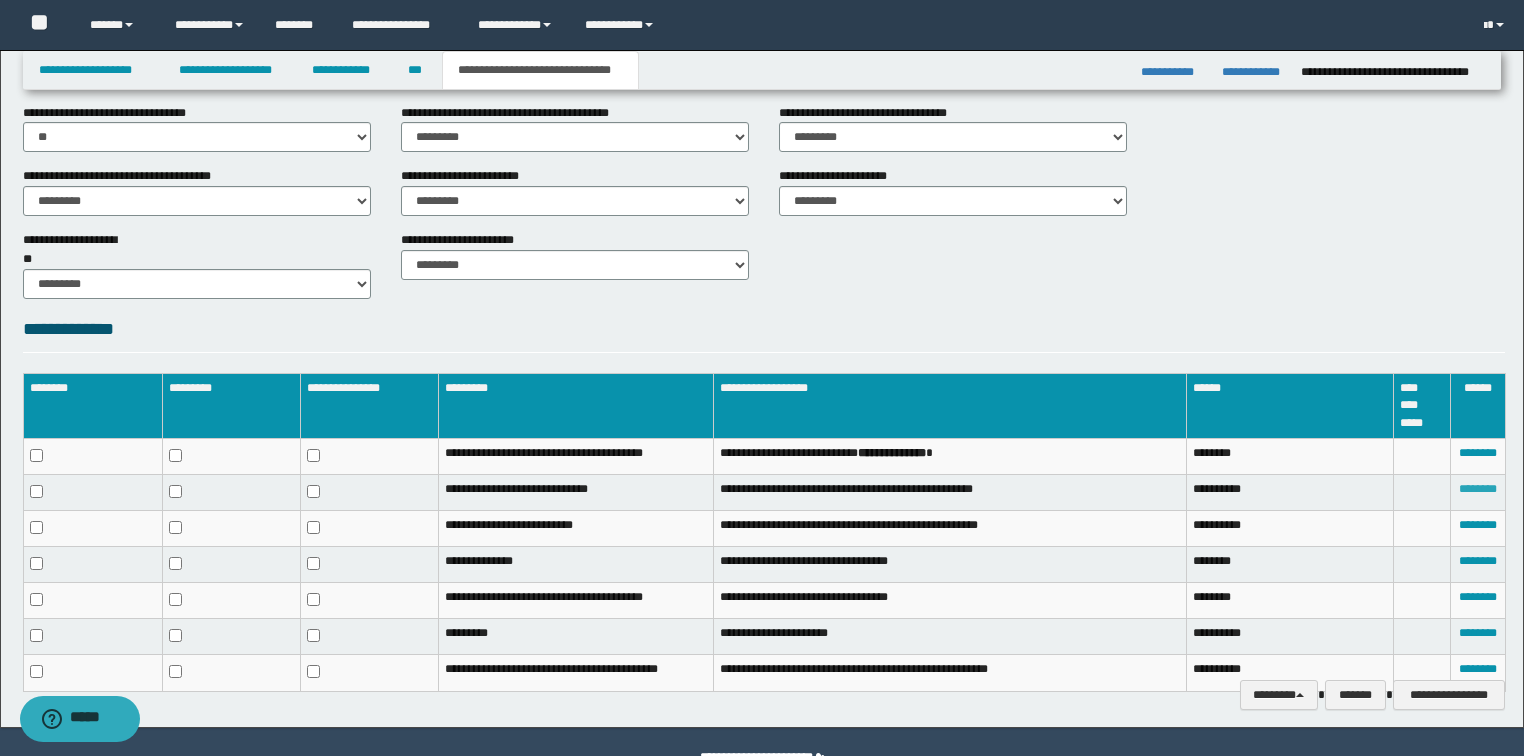 click on "********" at bounding box center (1478, 489) 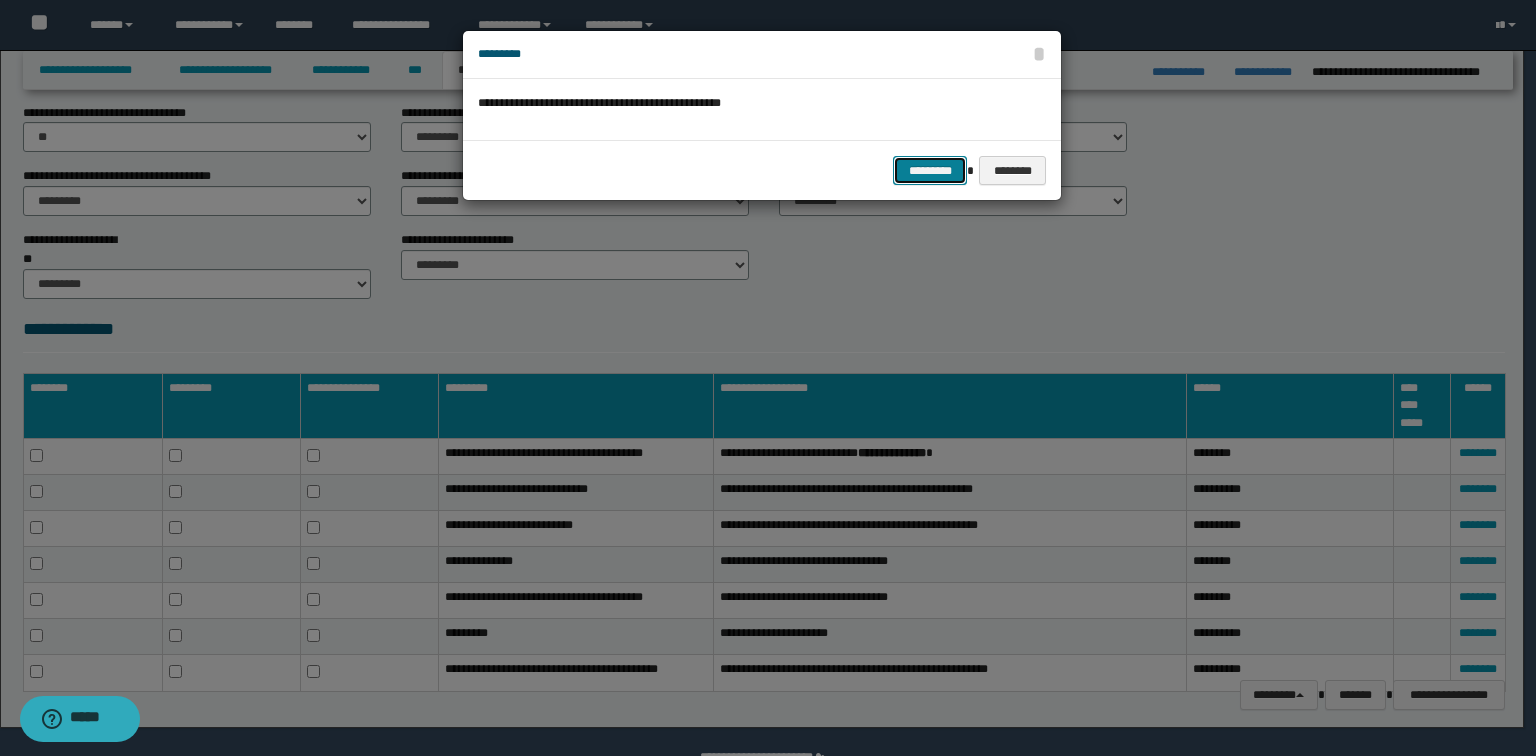 click on "*********" at bounding box center (930, 171) 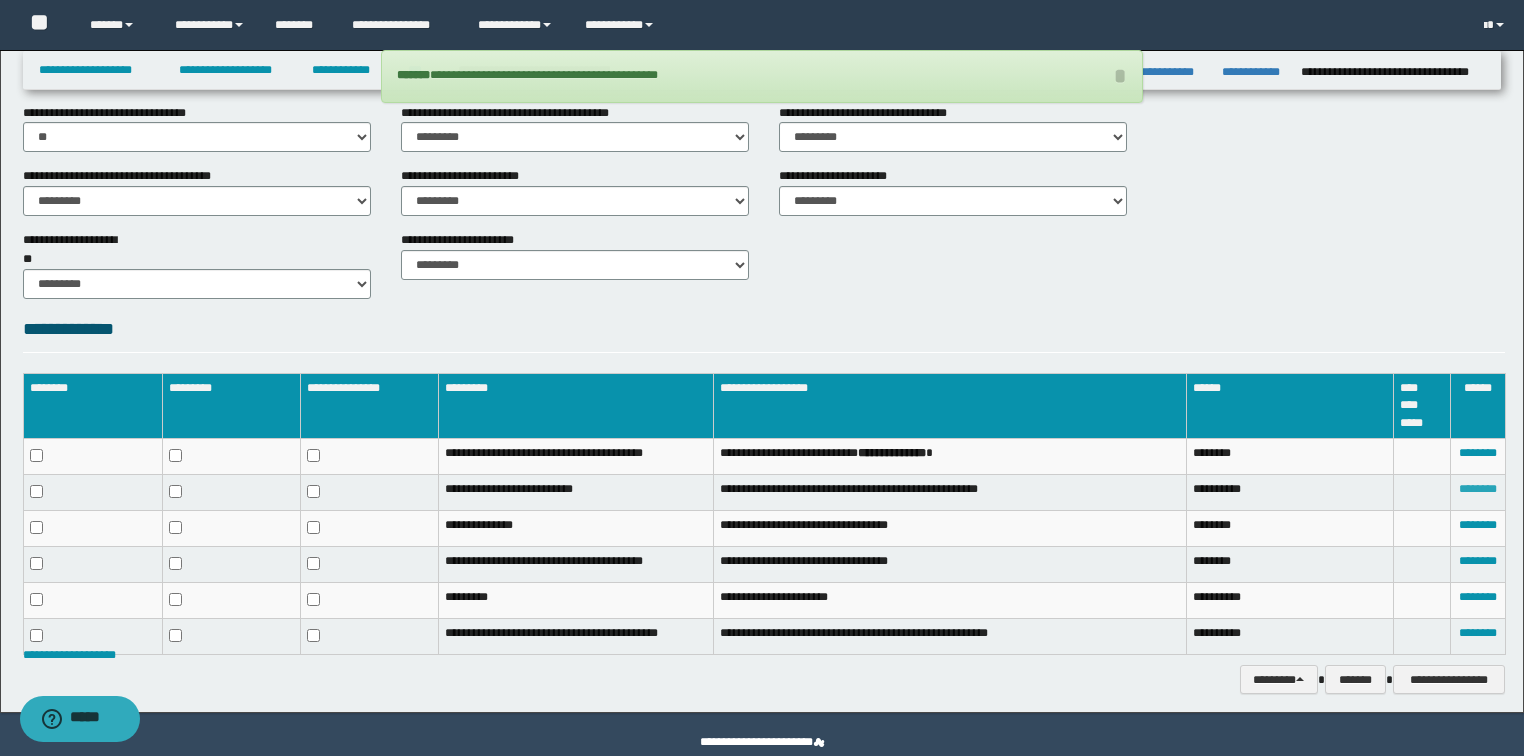 click on "********" at bounding box center (1478, 489) 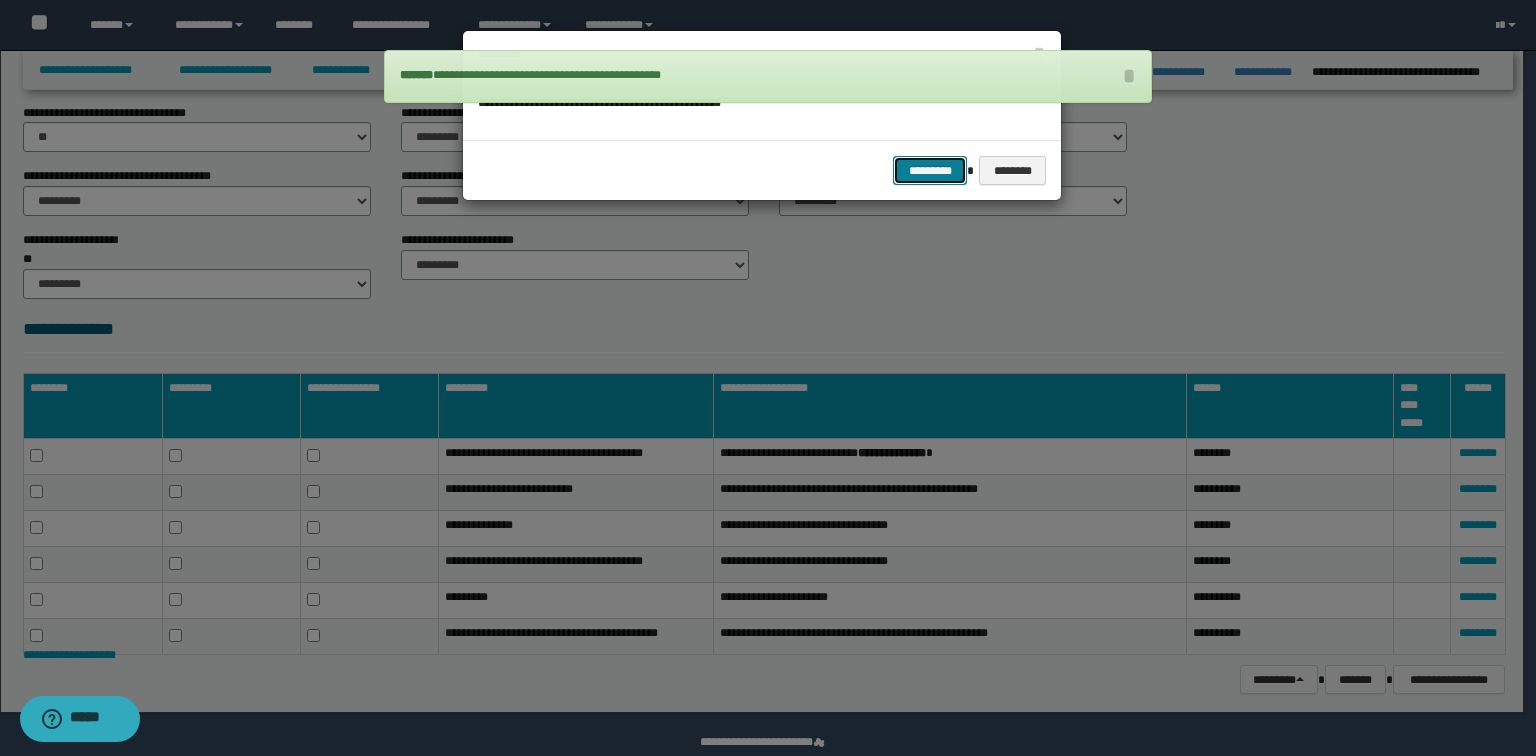 click on "*********" at bounding box center (930, 171) 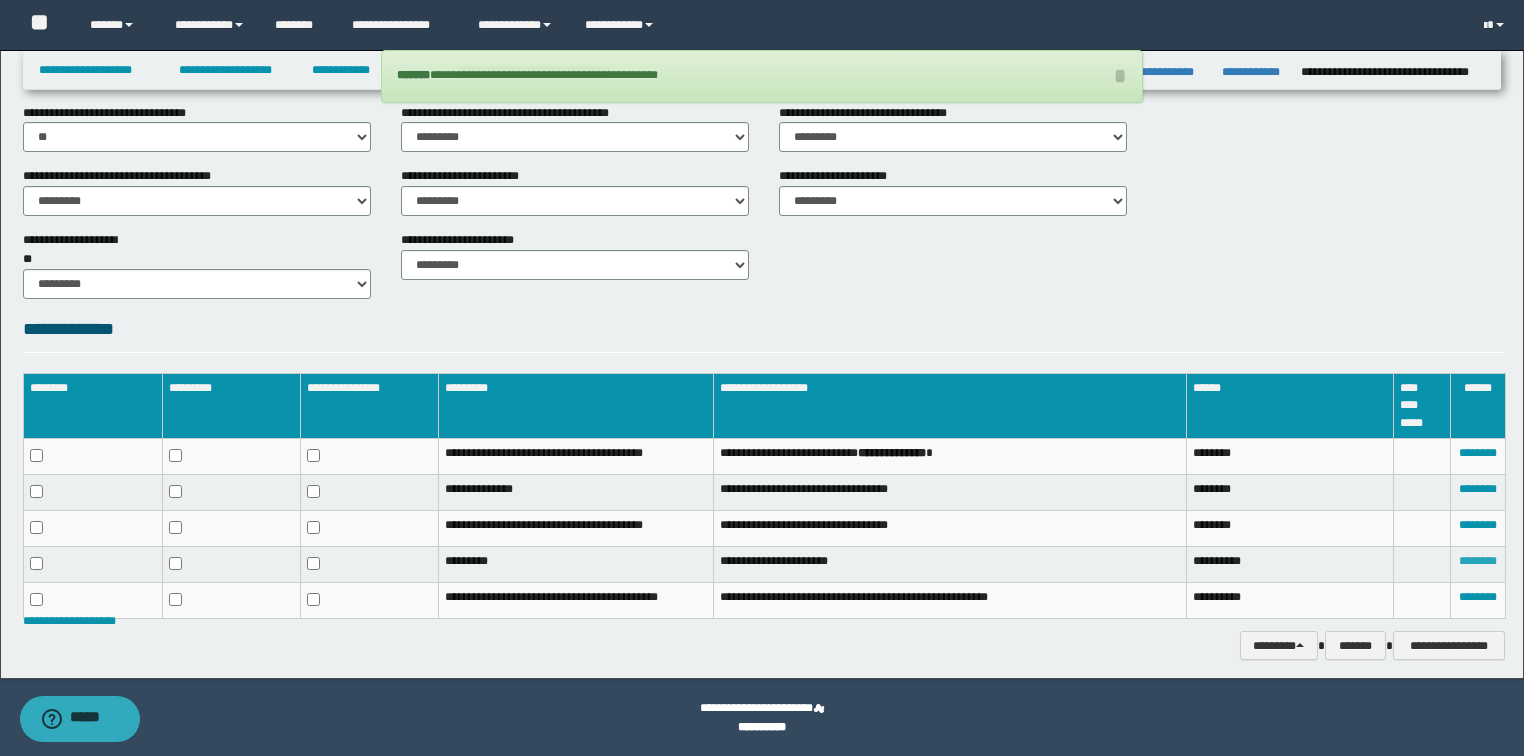 click on "********" at bounding box center (1478, 561) 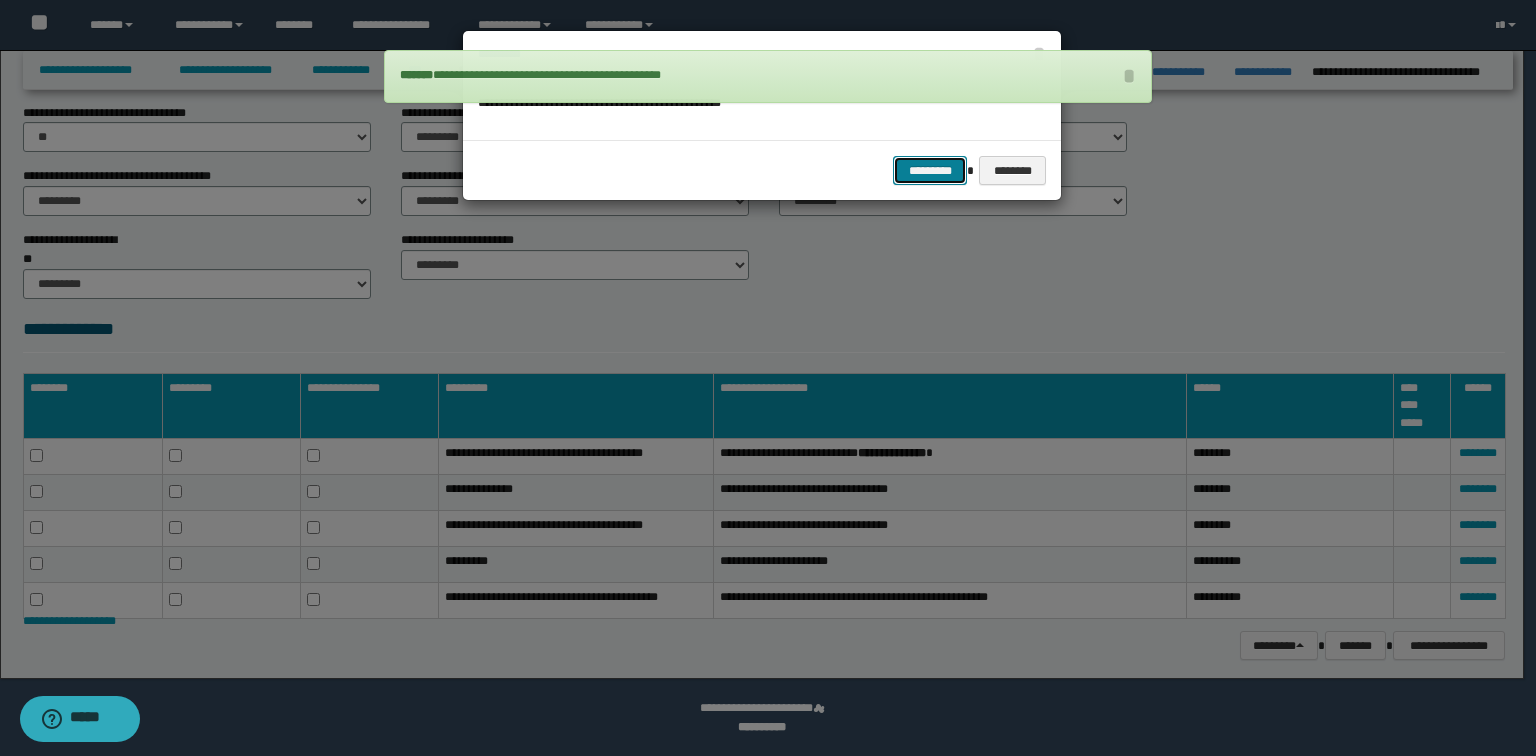 click on "*********" at bounding box center [930, 171] 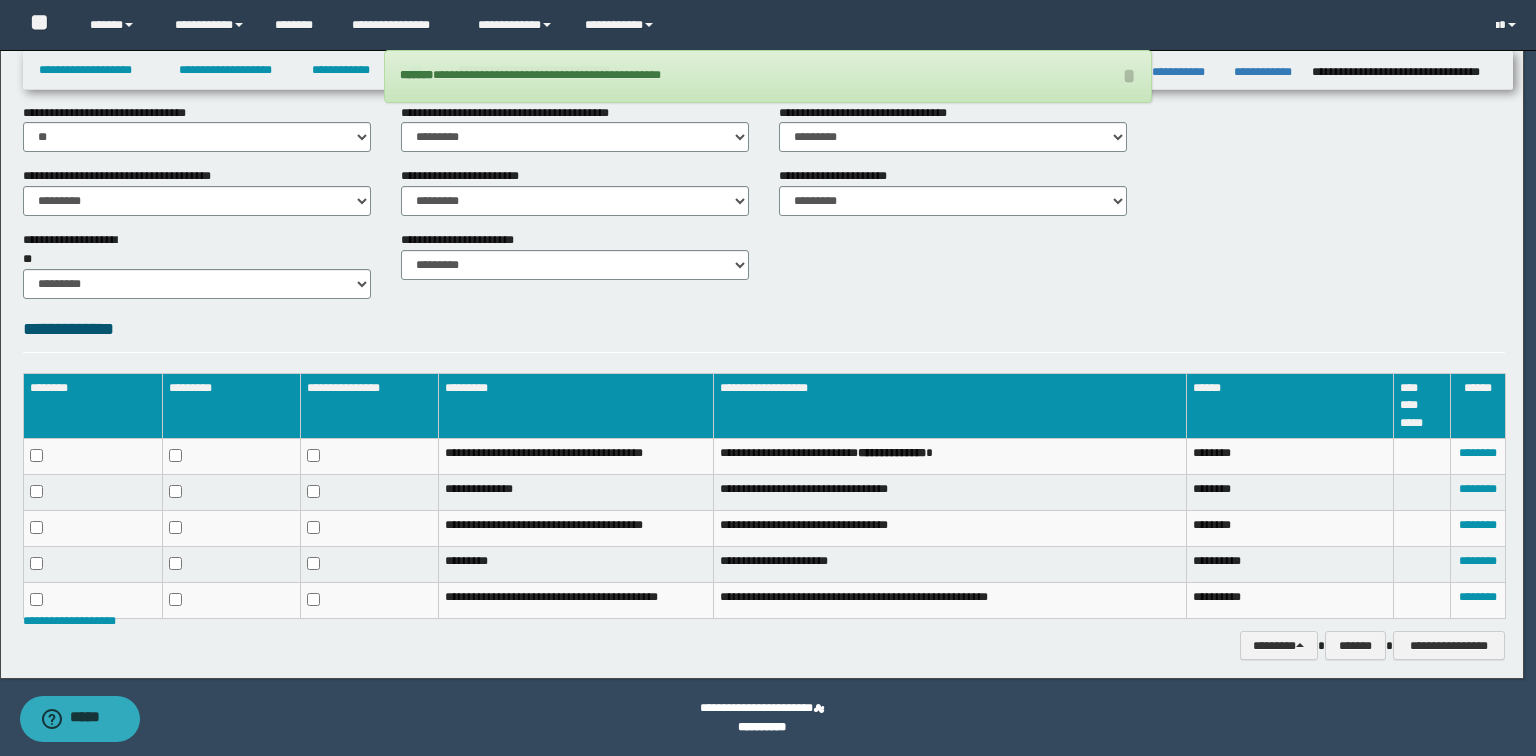 scroll, scrollTop: 766, scrollLeft: 0, axis: vertical 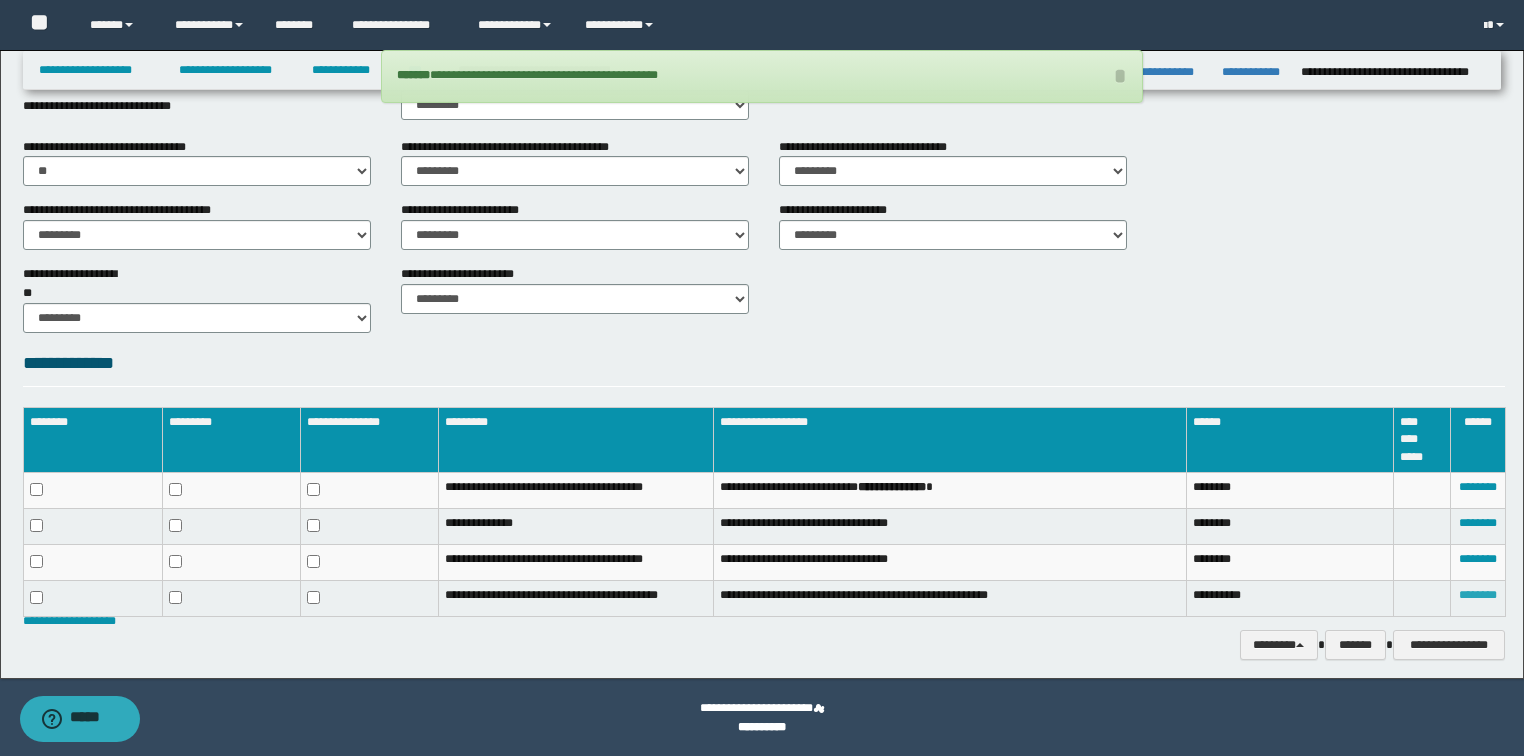 click on "********" at bounding box center [1478, 595] 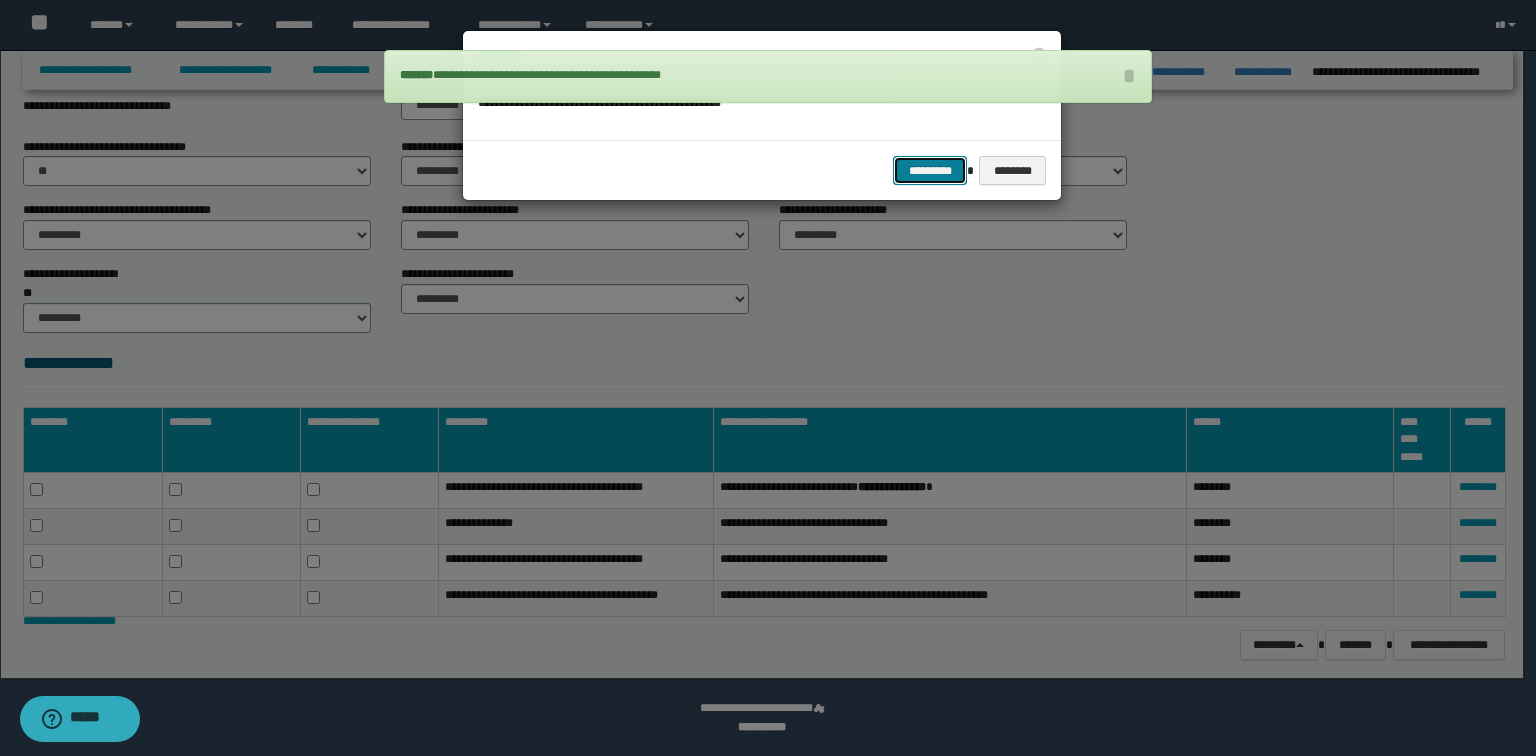 click on "*********" at bounding box center (930, 171) 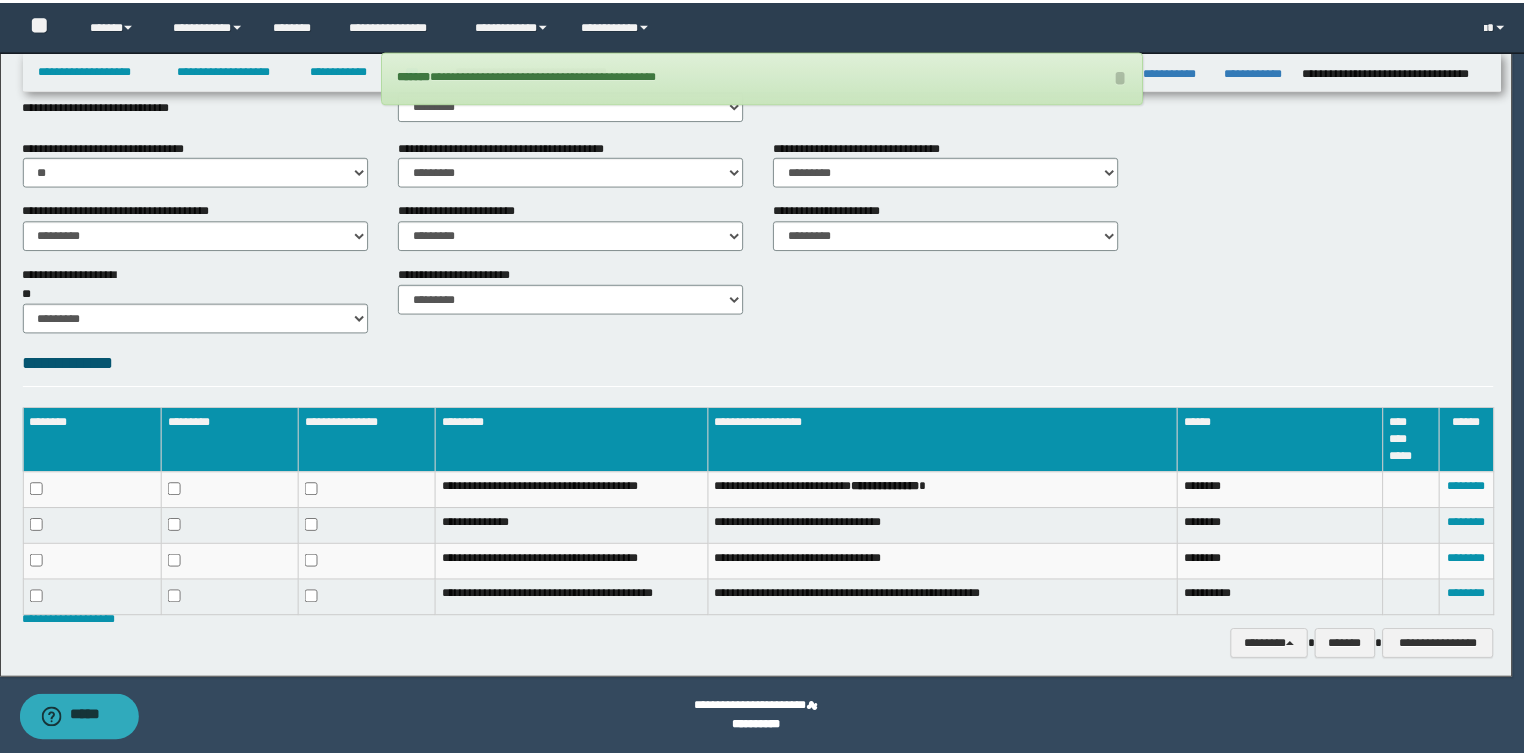 scroll, scrollTop: 732, scrollLeft: 0, axis: vertical 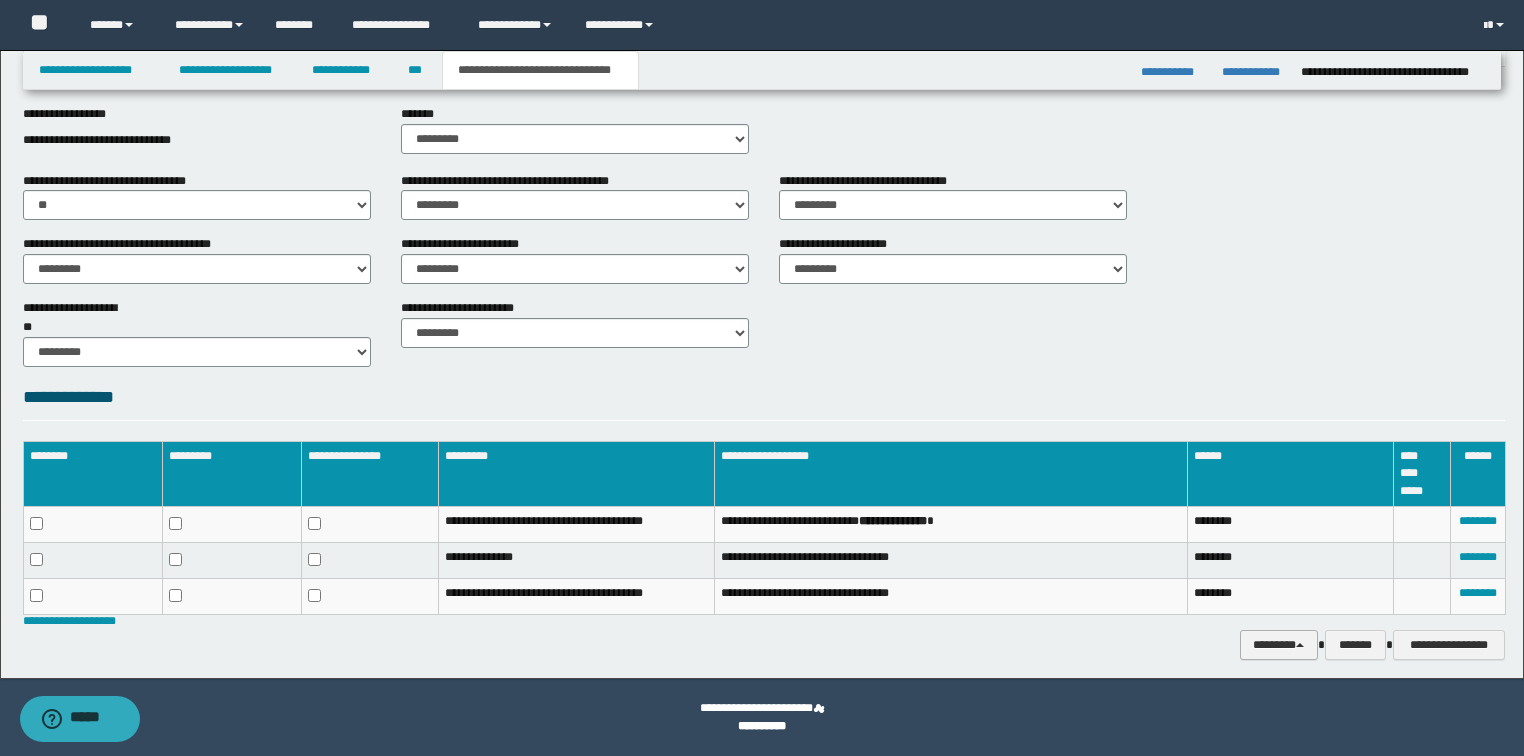 click on "********" at bounding box center (1279, 645) 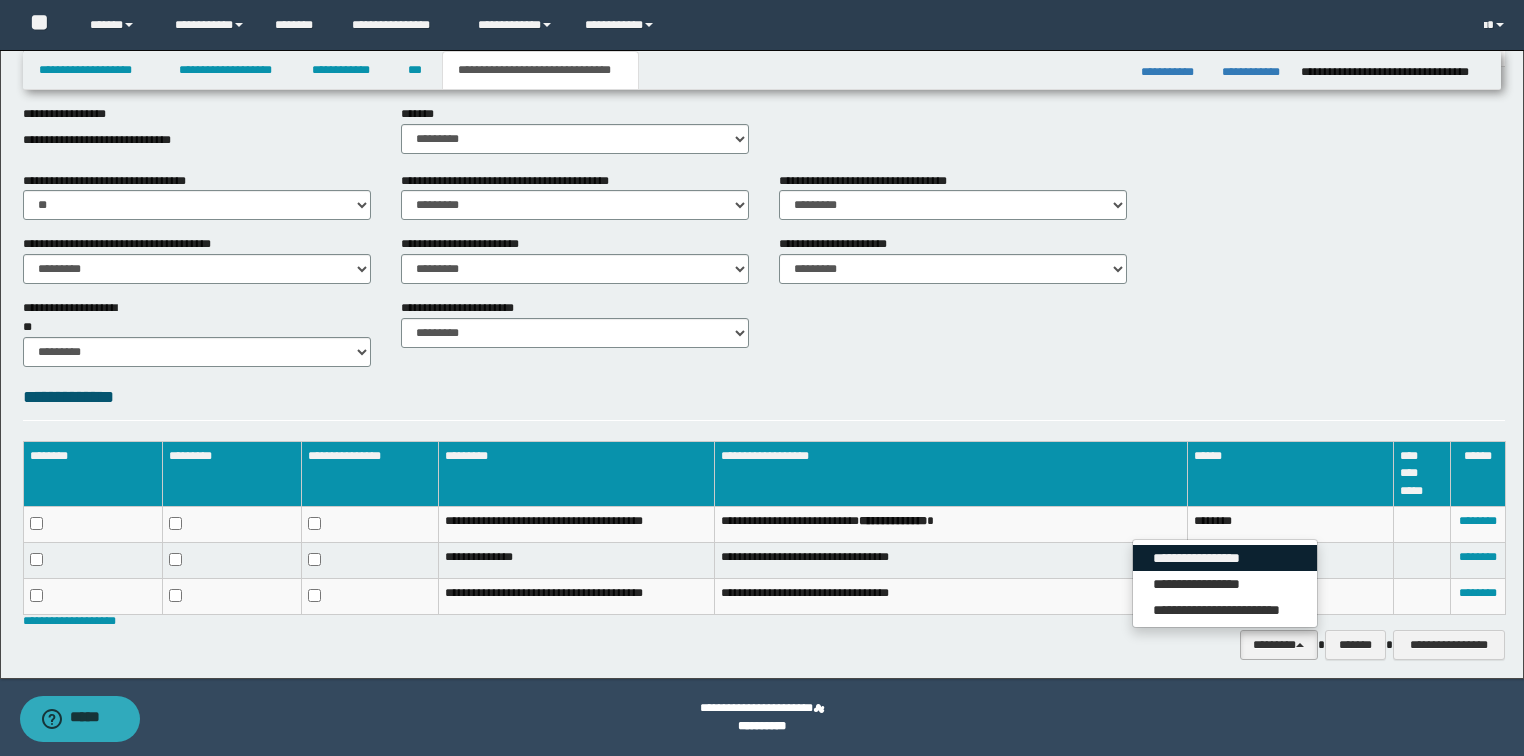 click on "**********" at bounding box center [1225, 558] 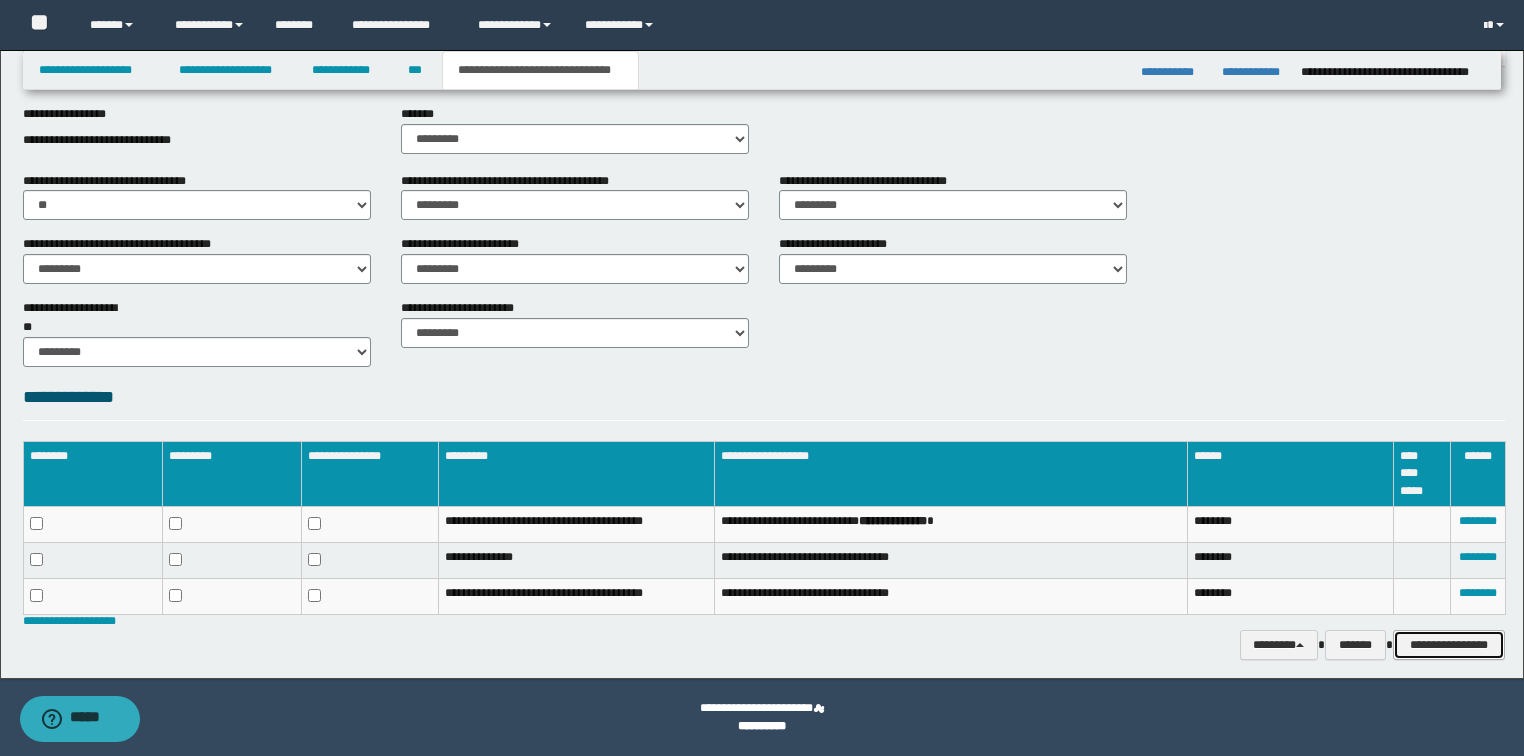 click on "**********" at bounding box center (1449, 645) 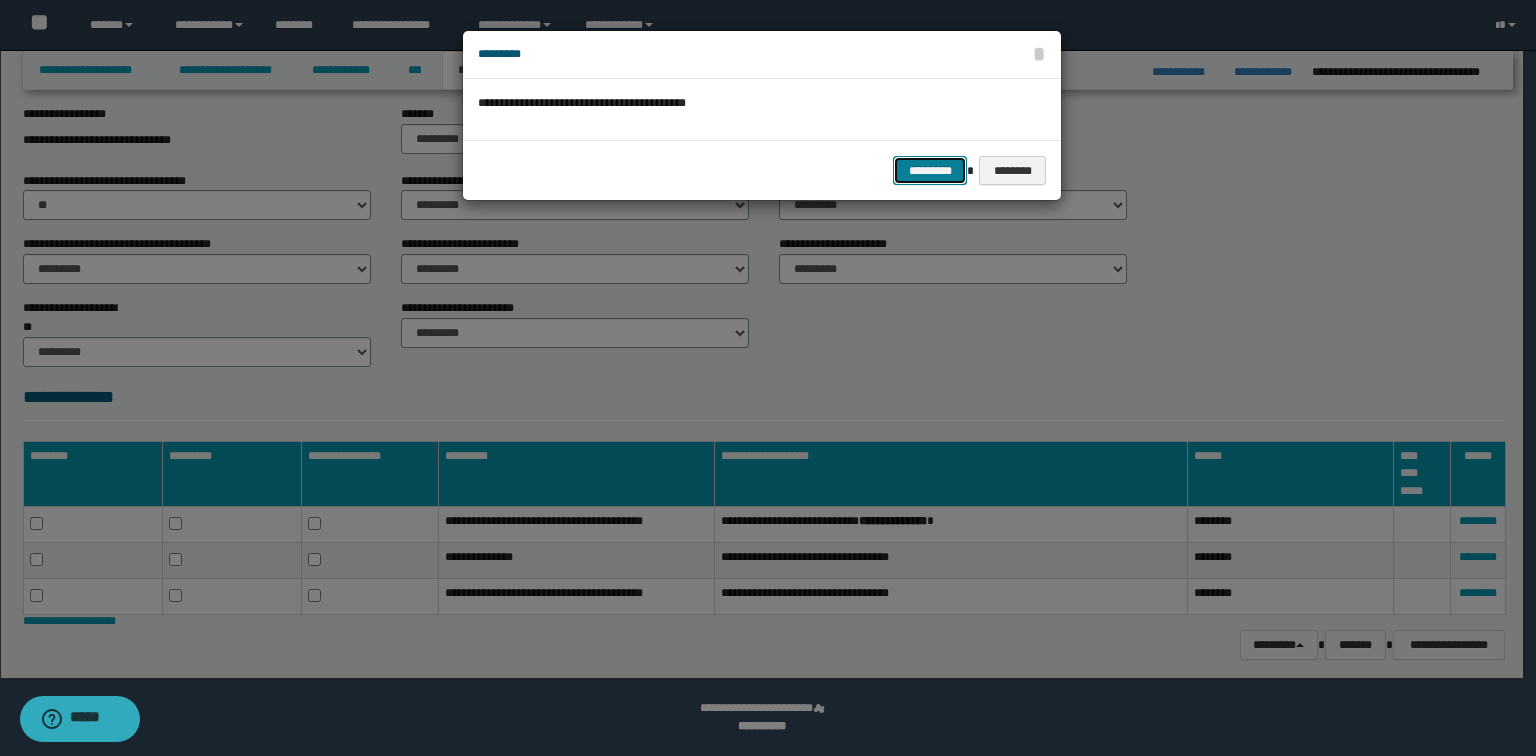 click on "*********" at bounding box center [930, 171] 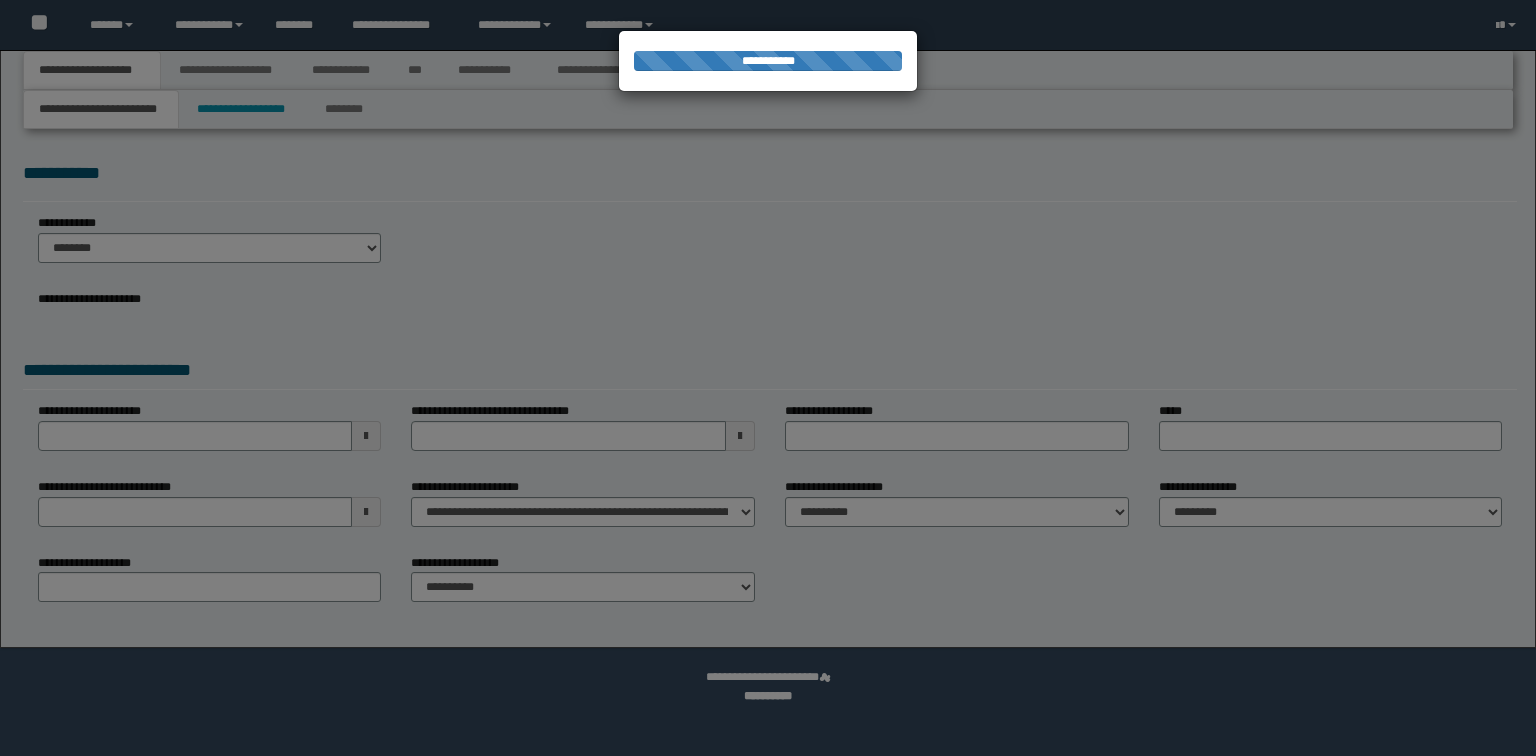scroll, scrollTop: 0, scrollLeft: 0, axis: both 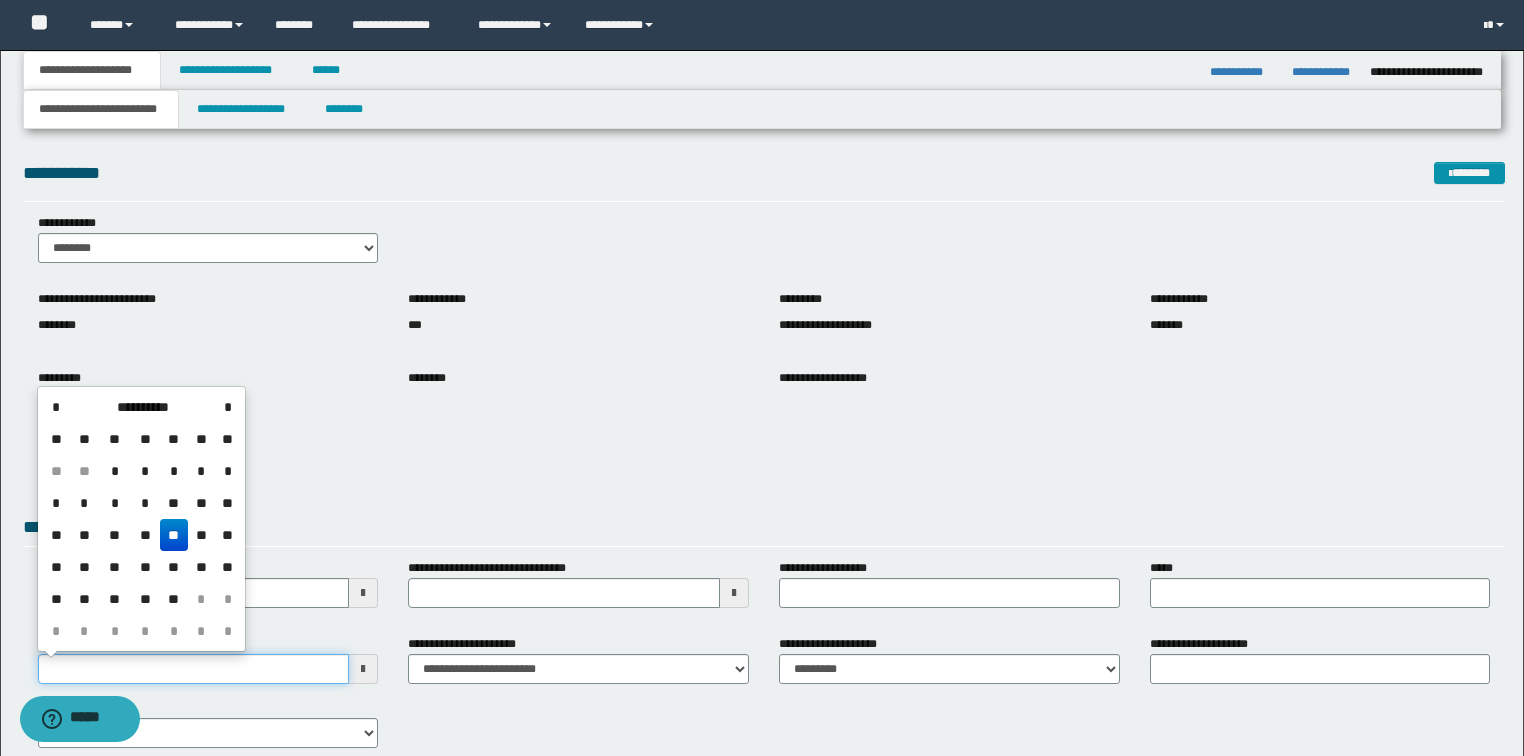 click on "**********" at bounding box center [194, 669] 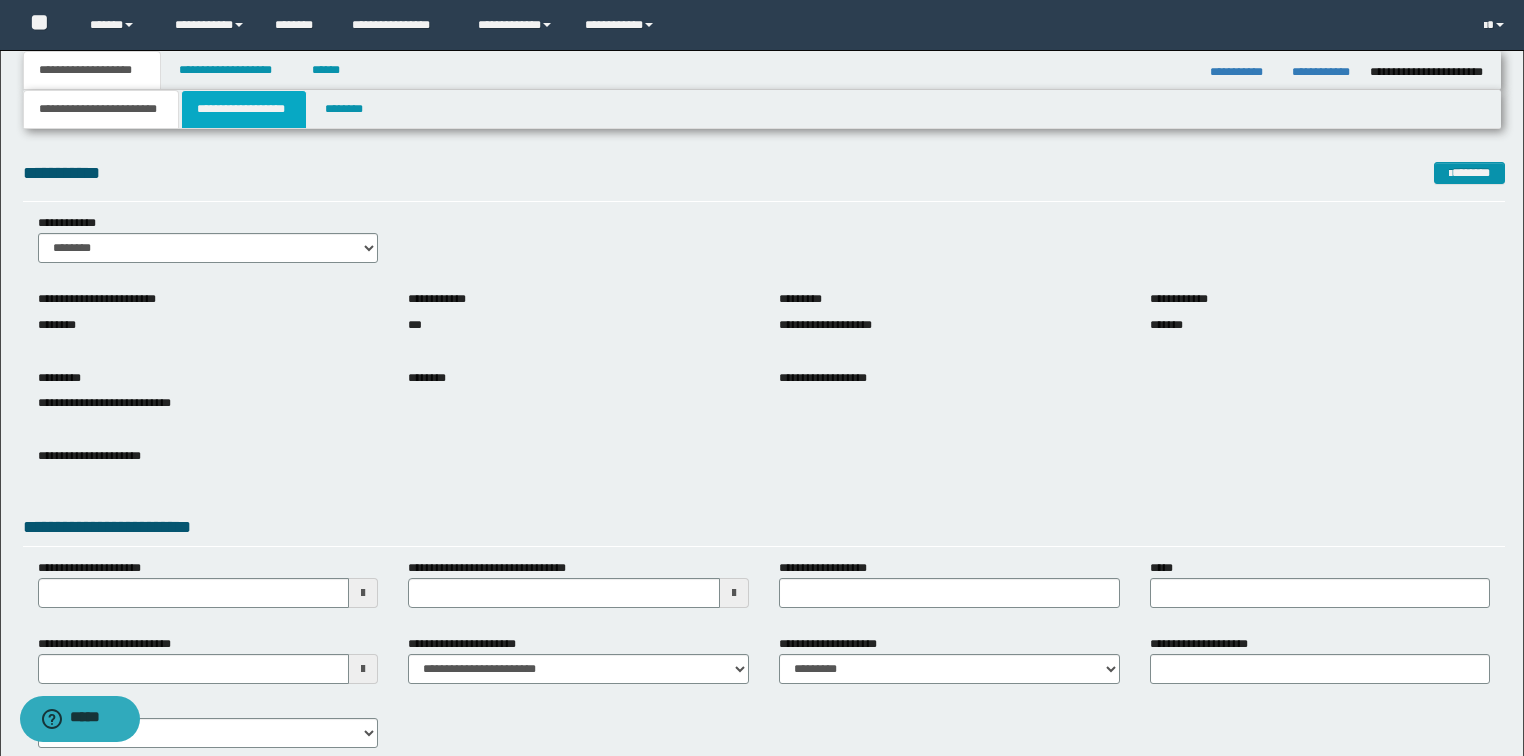 click on "**********" at bounding box center [244, 109] 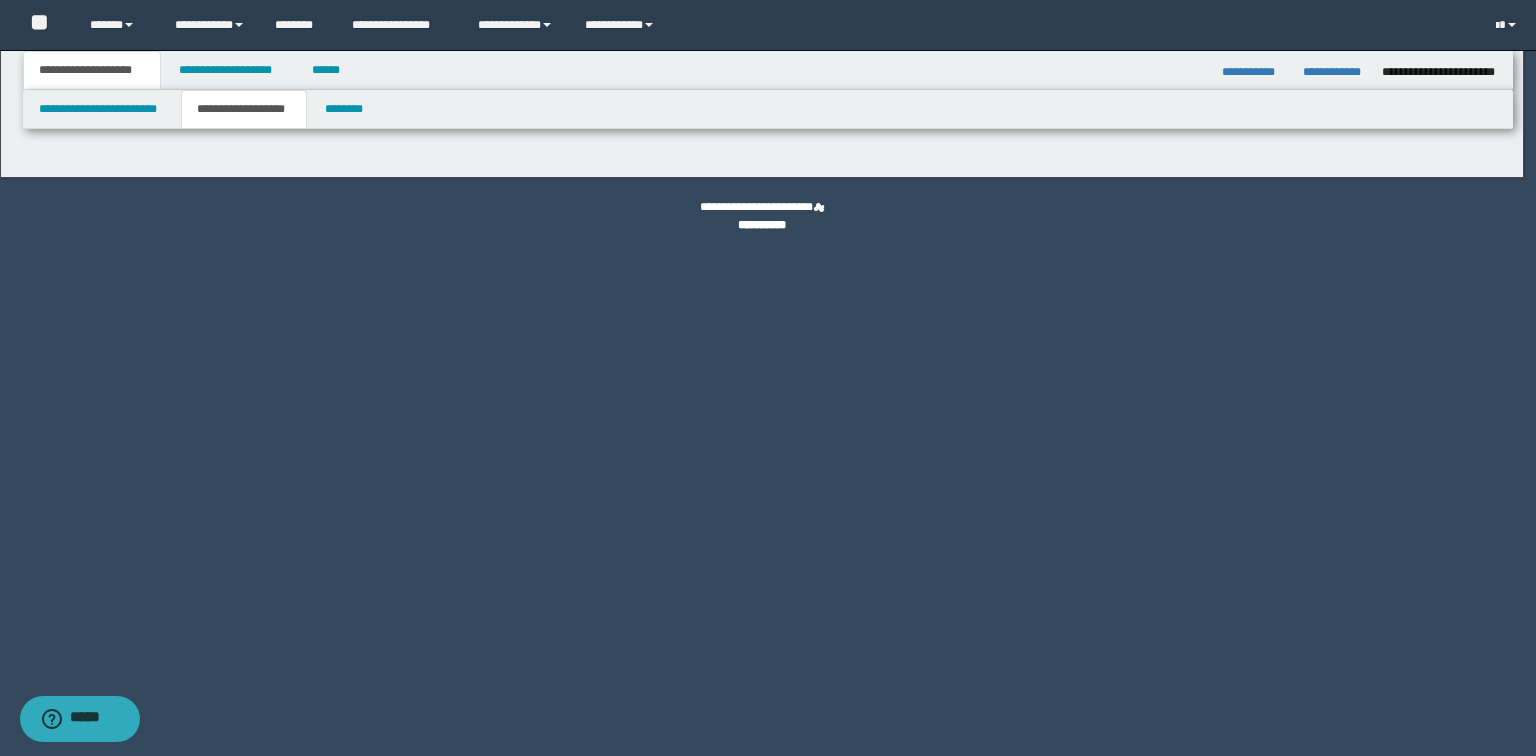 type on "**********" 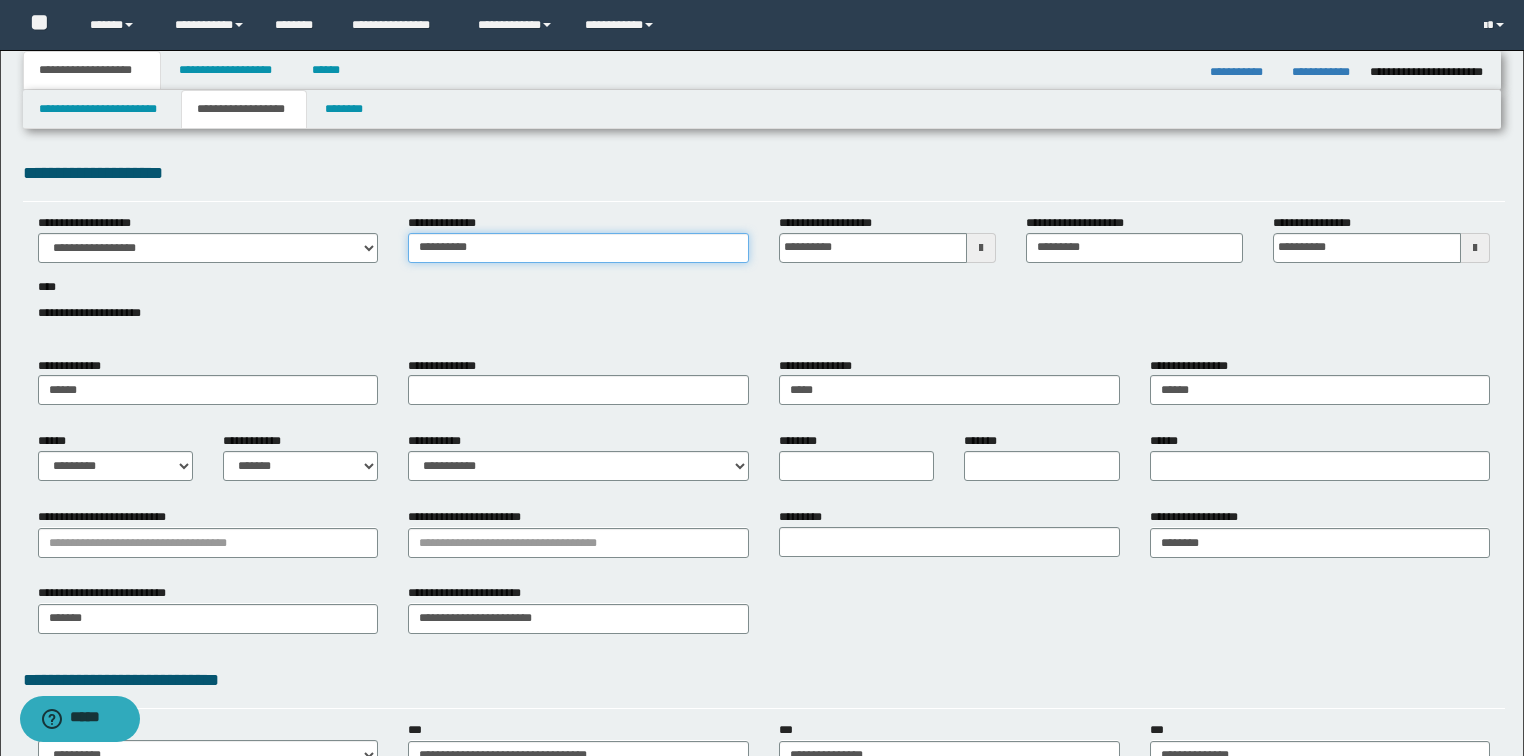 click on "**********" at bounding box center [578, 248] 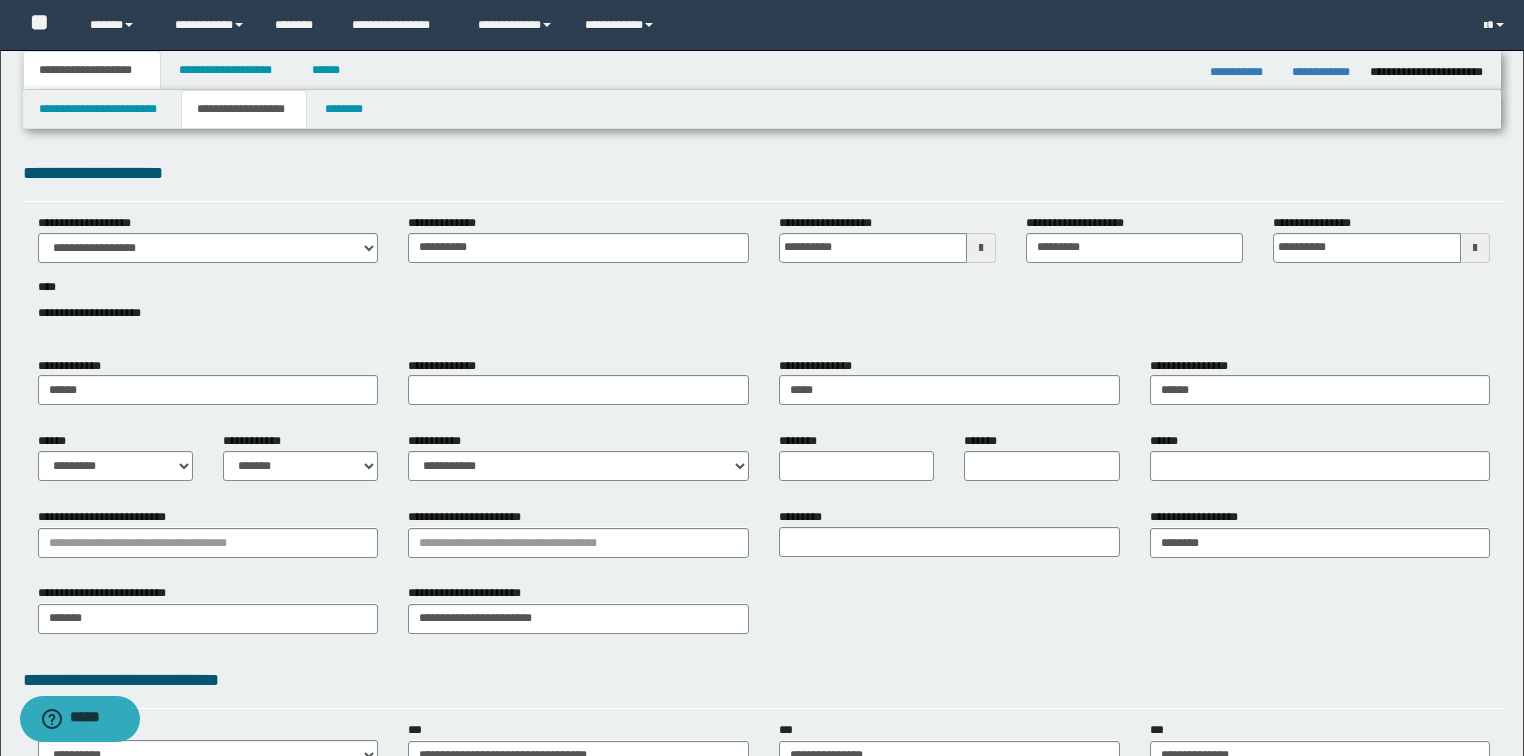 click on "**********" at bounding box center [764, 279] 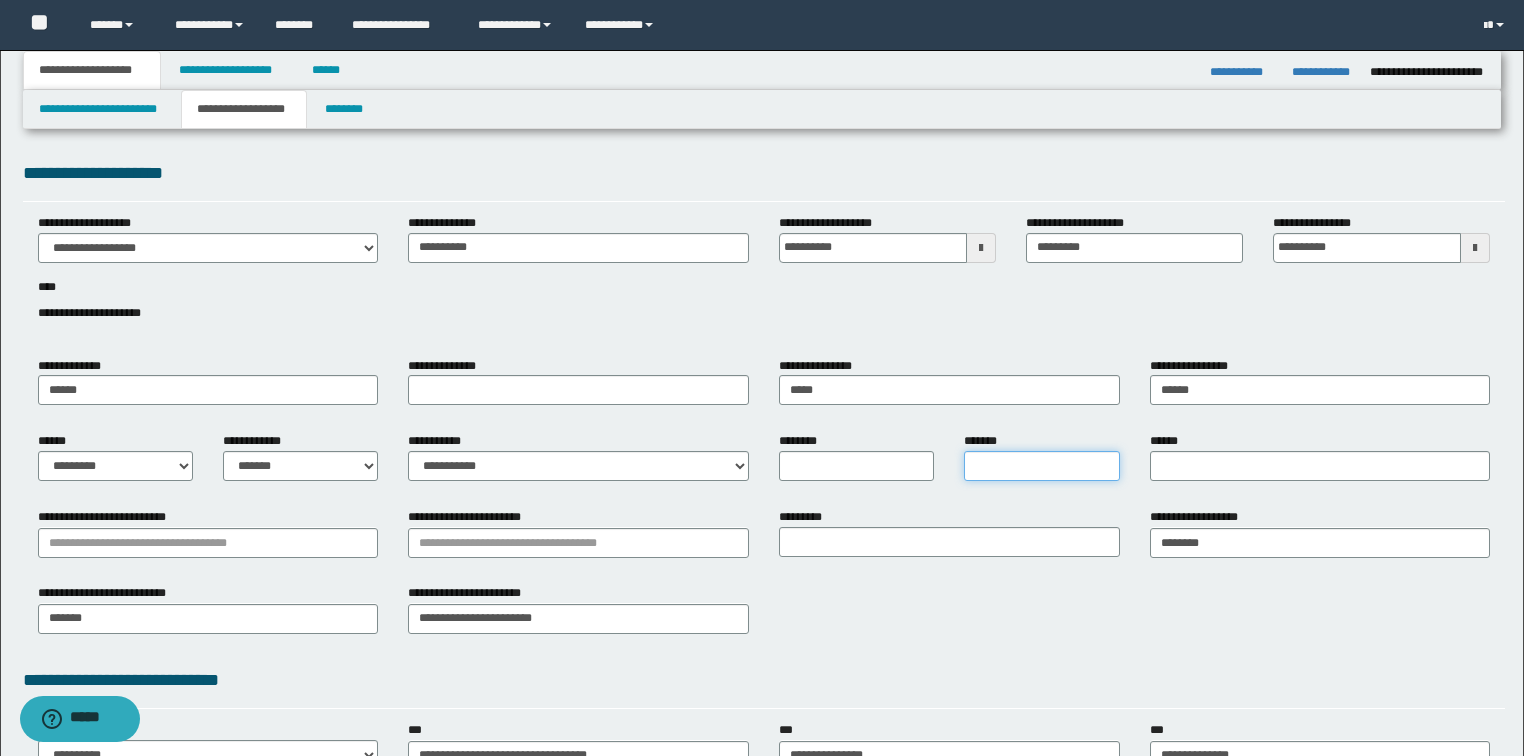 click on "*******" at bounding box center (1041, 466) 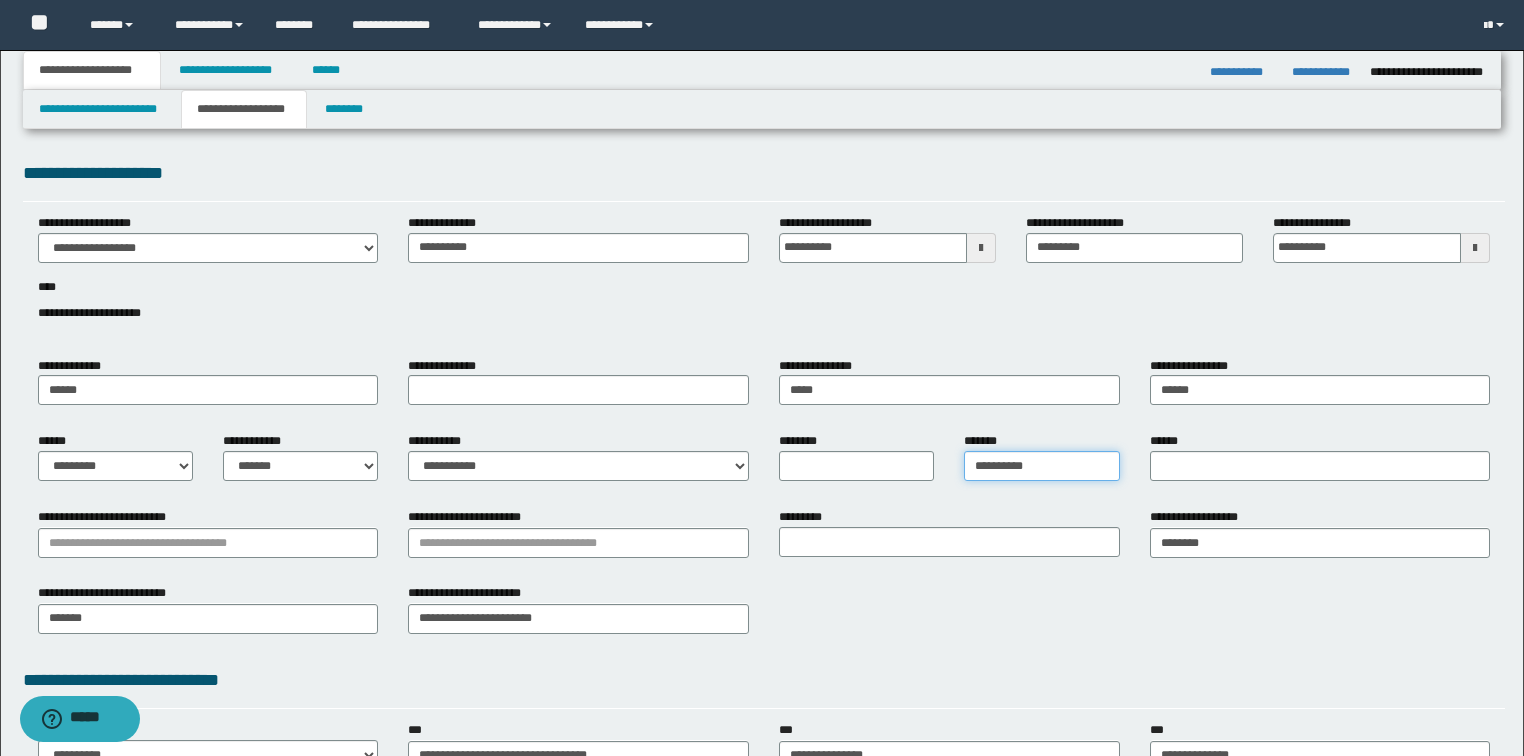 type on "**********" 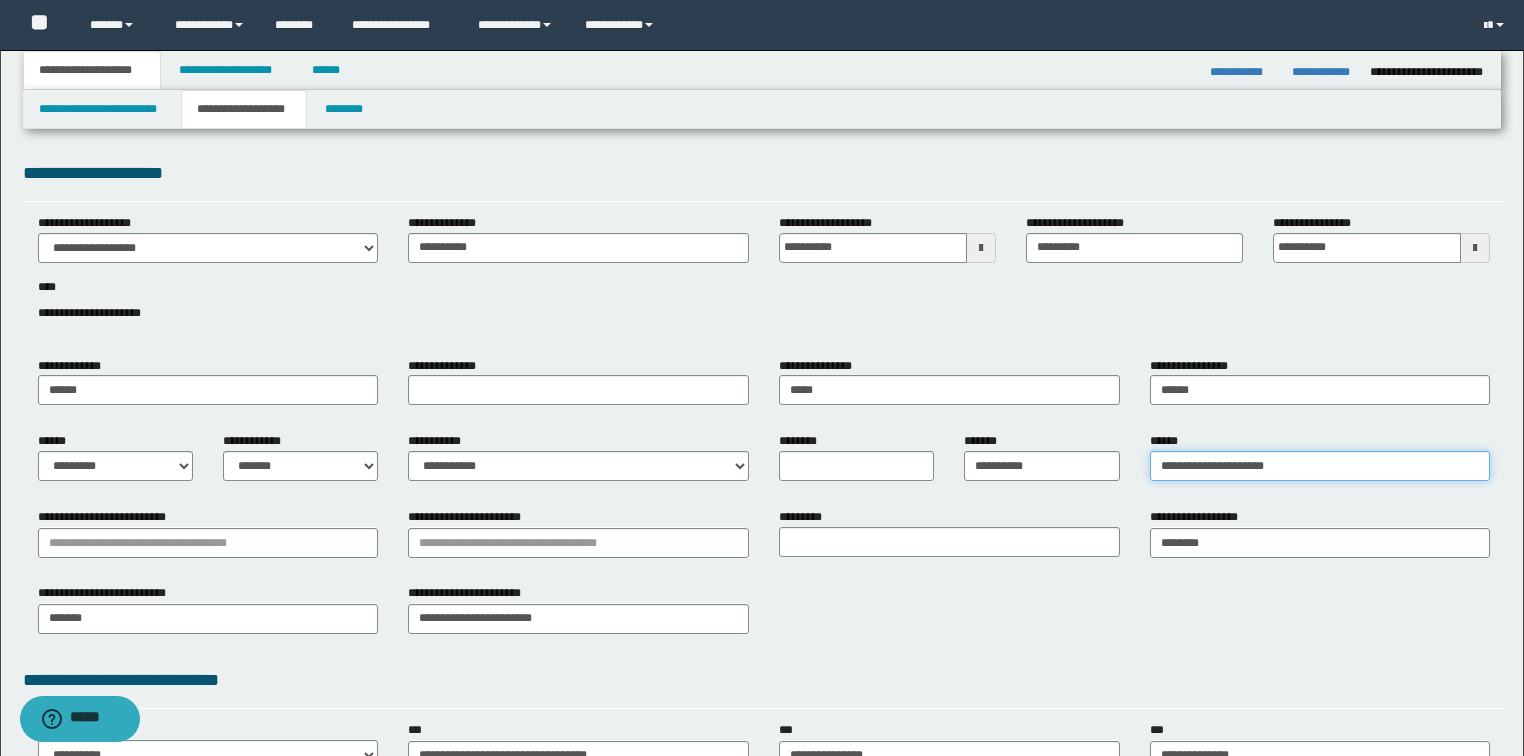 type on "**********" 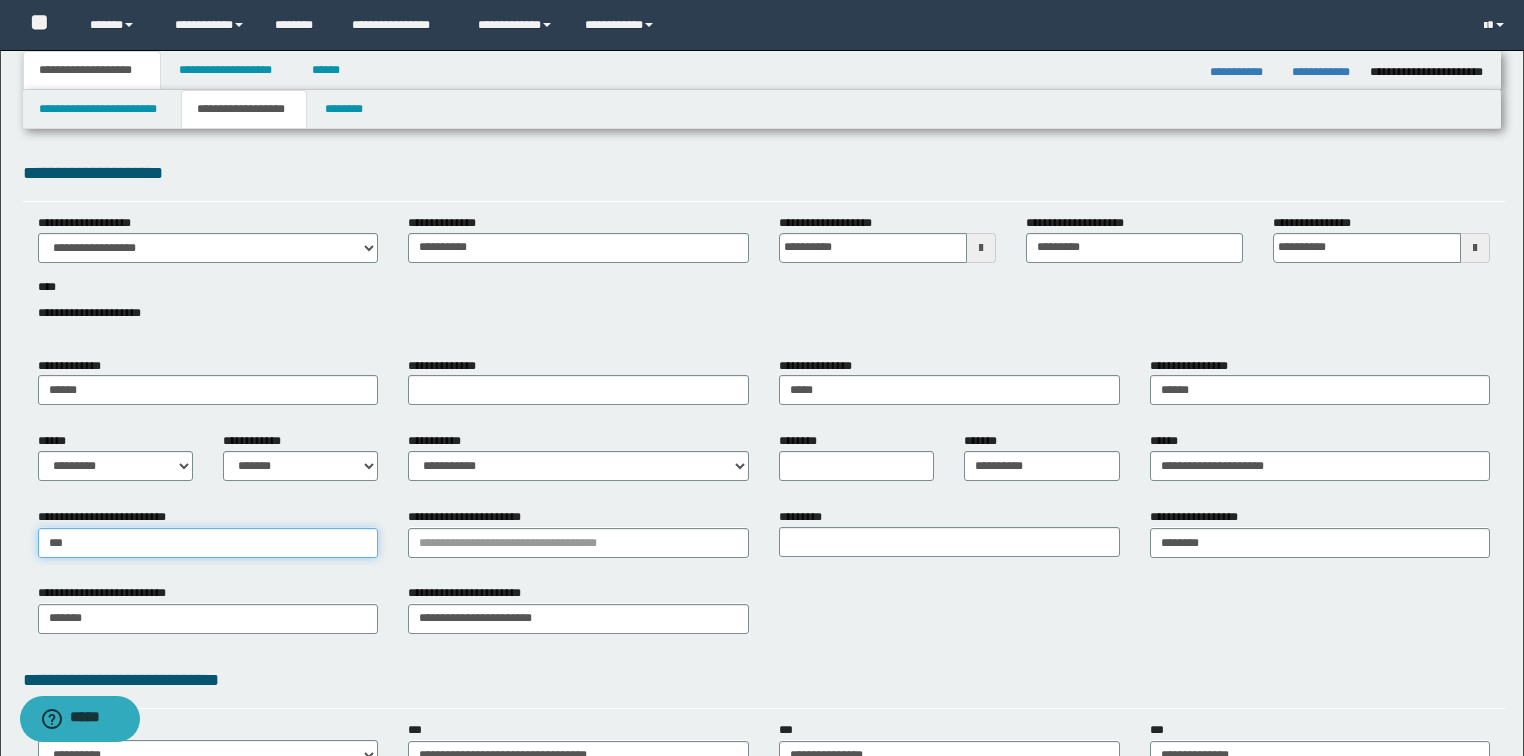 type on "****" 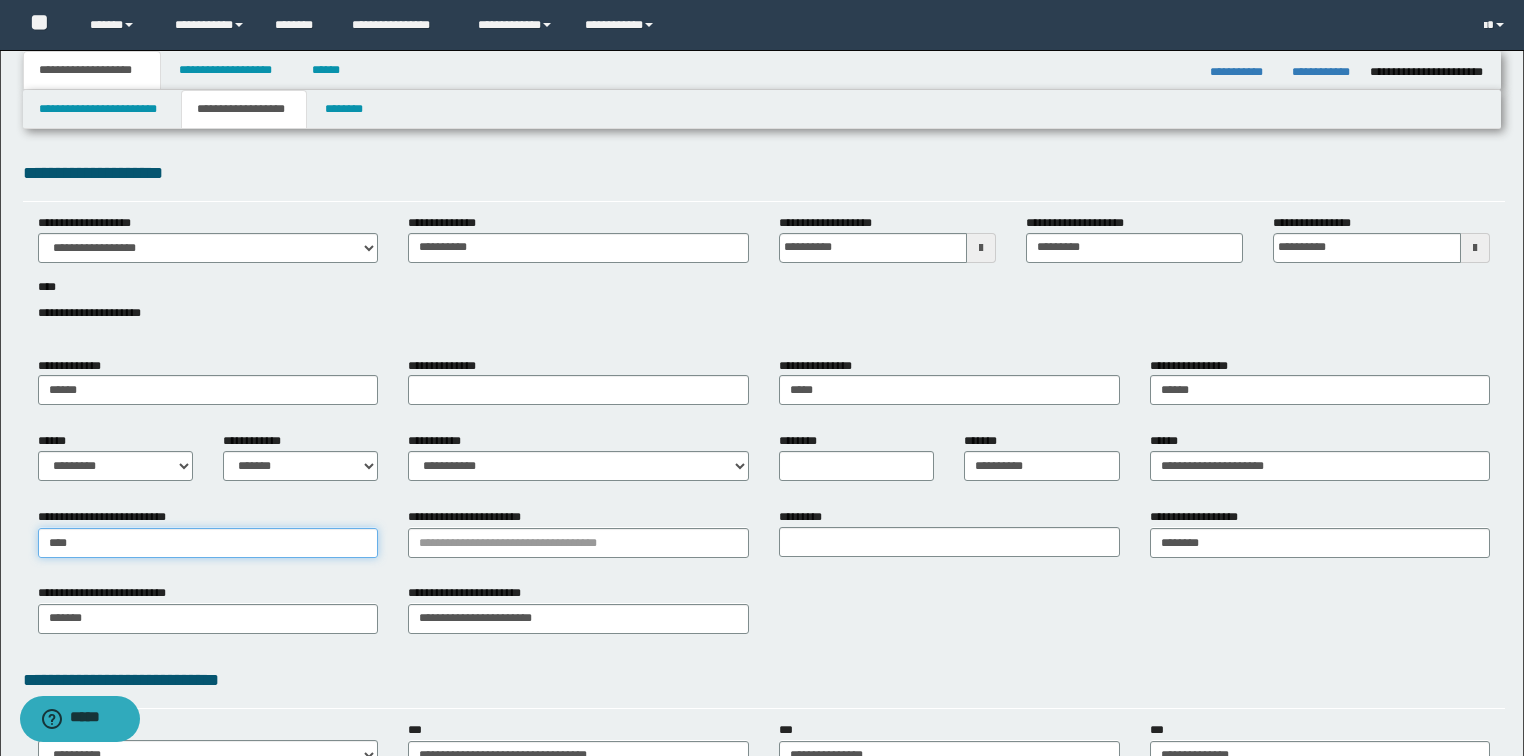 type on "****" 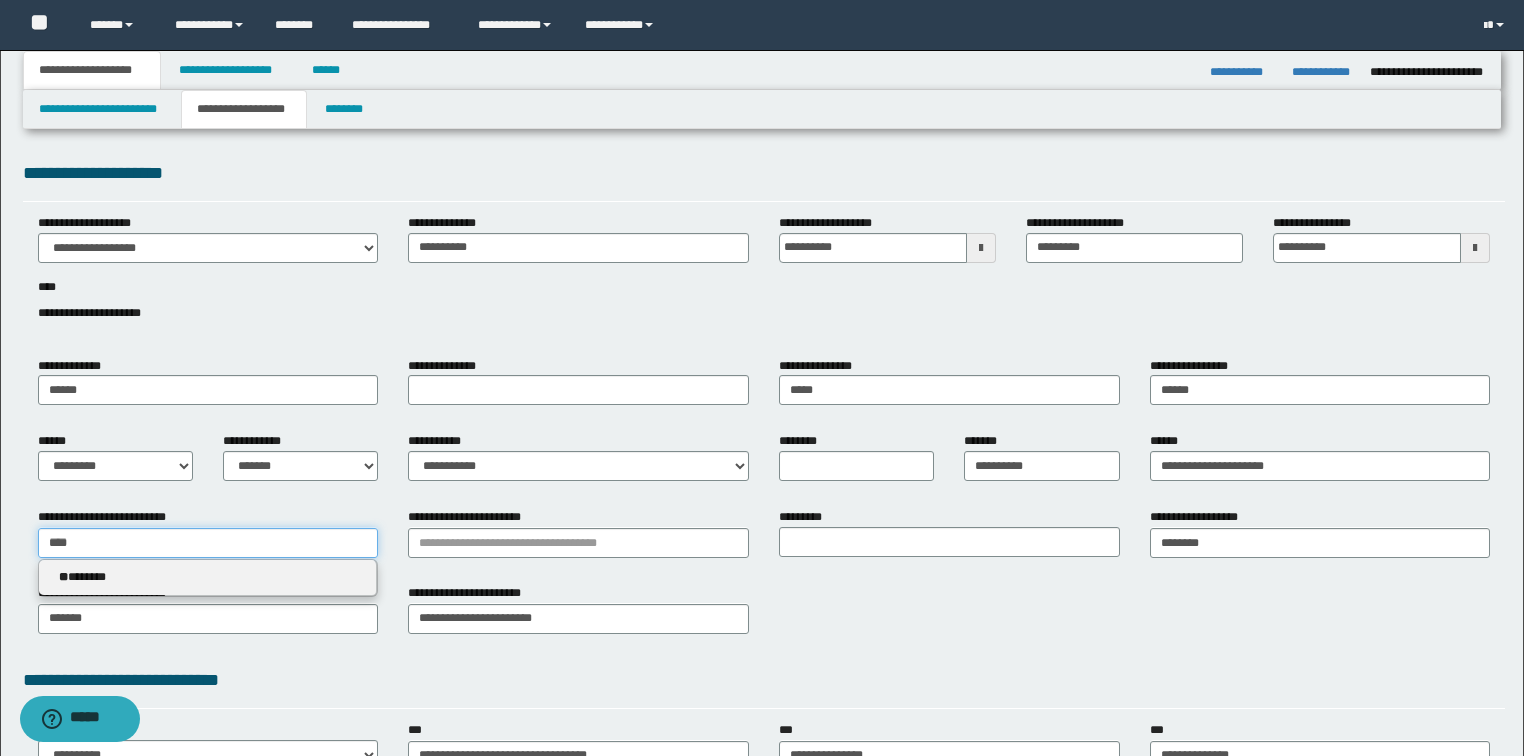 type 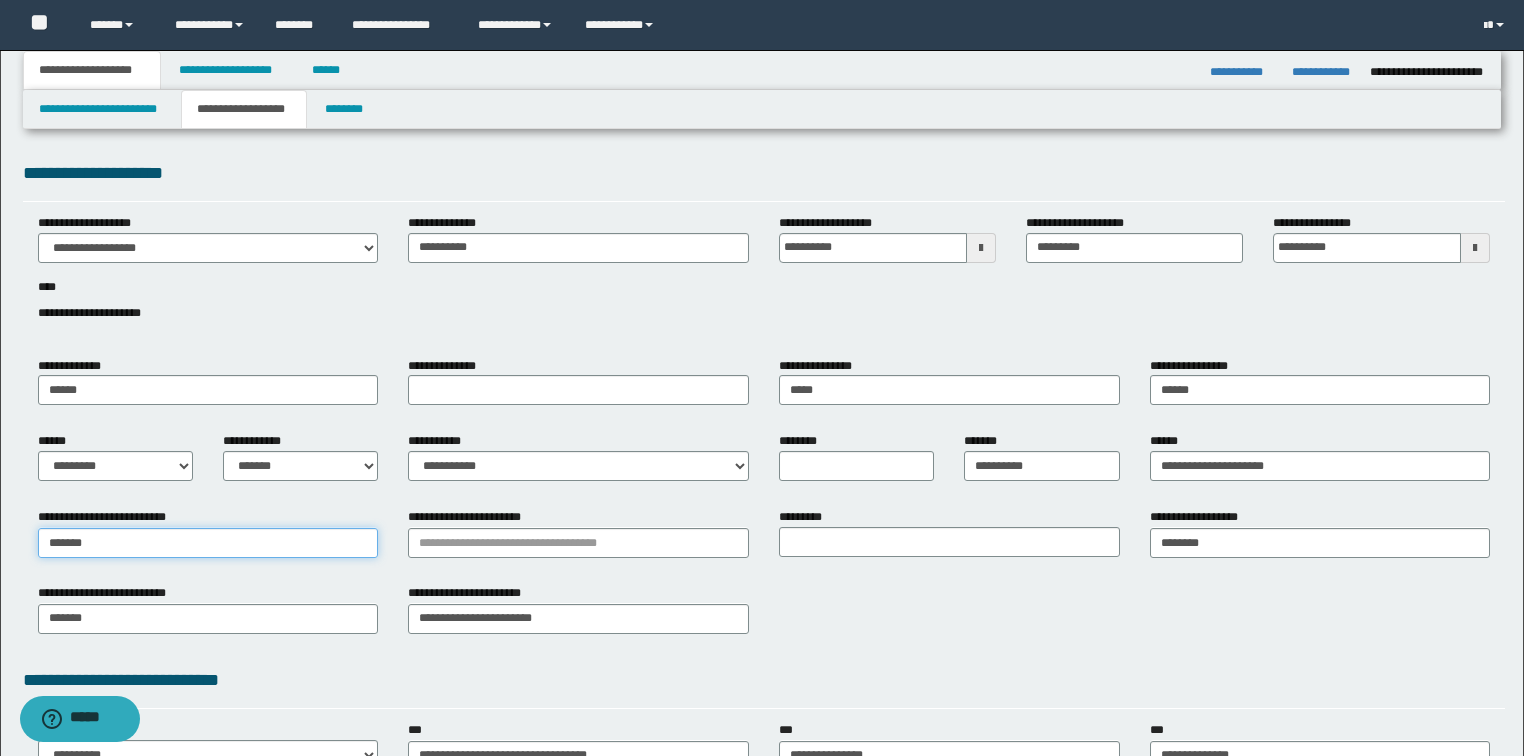 type on "*******" 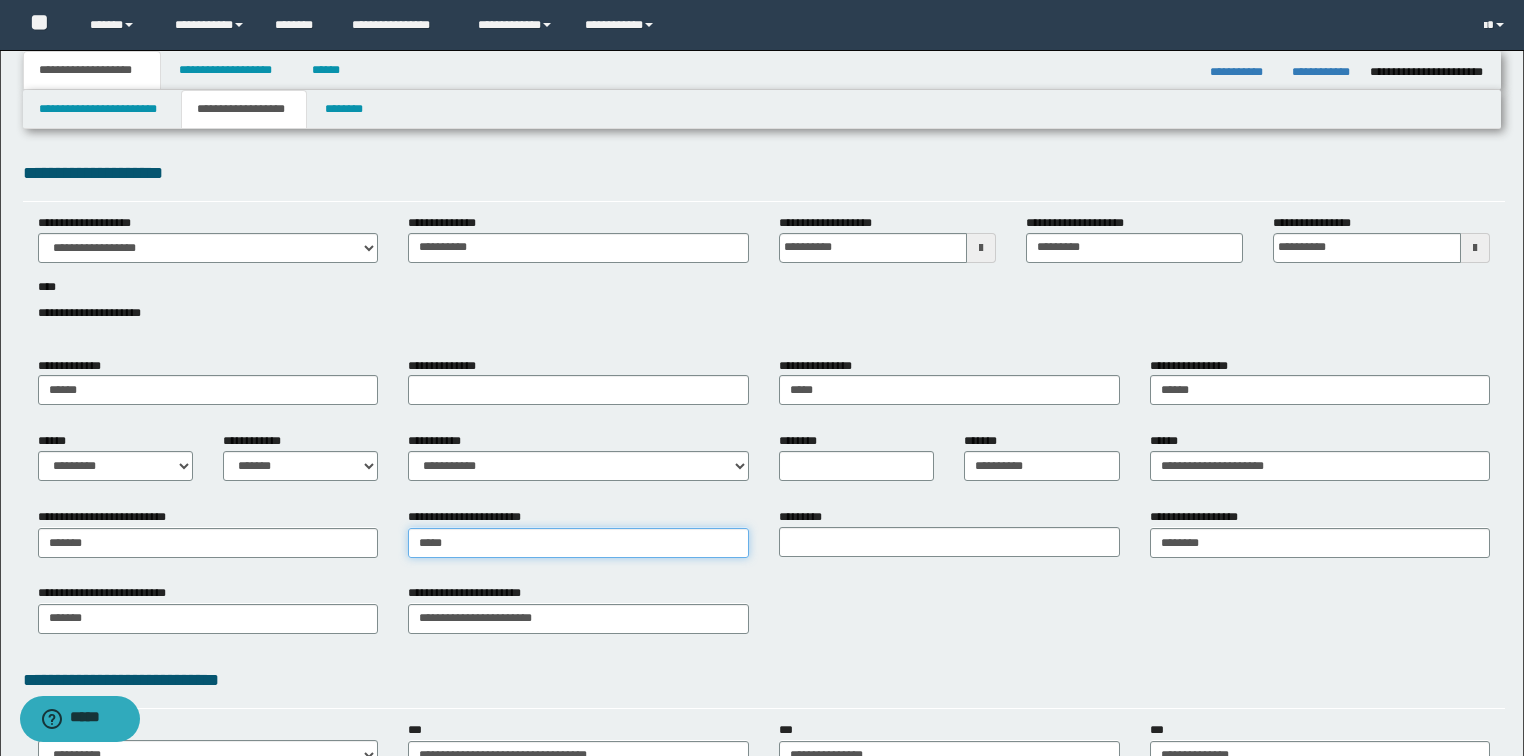 type on "******" 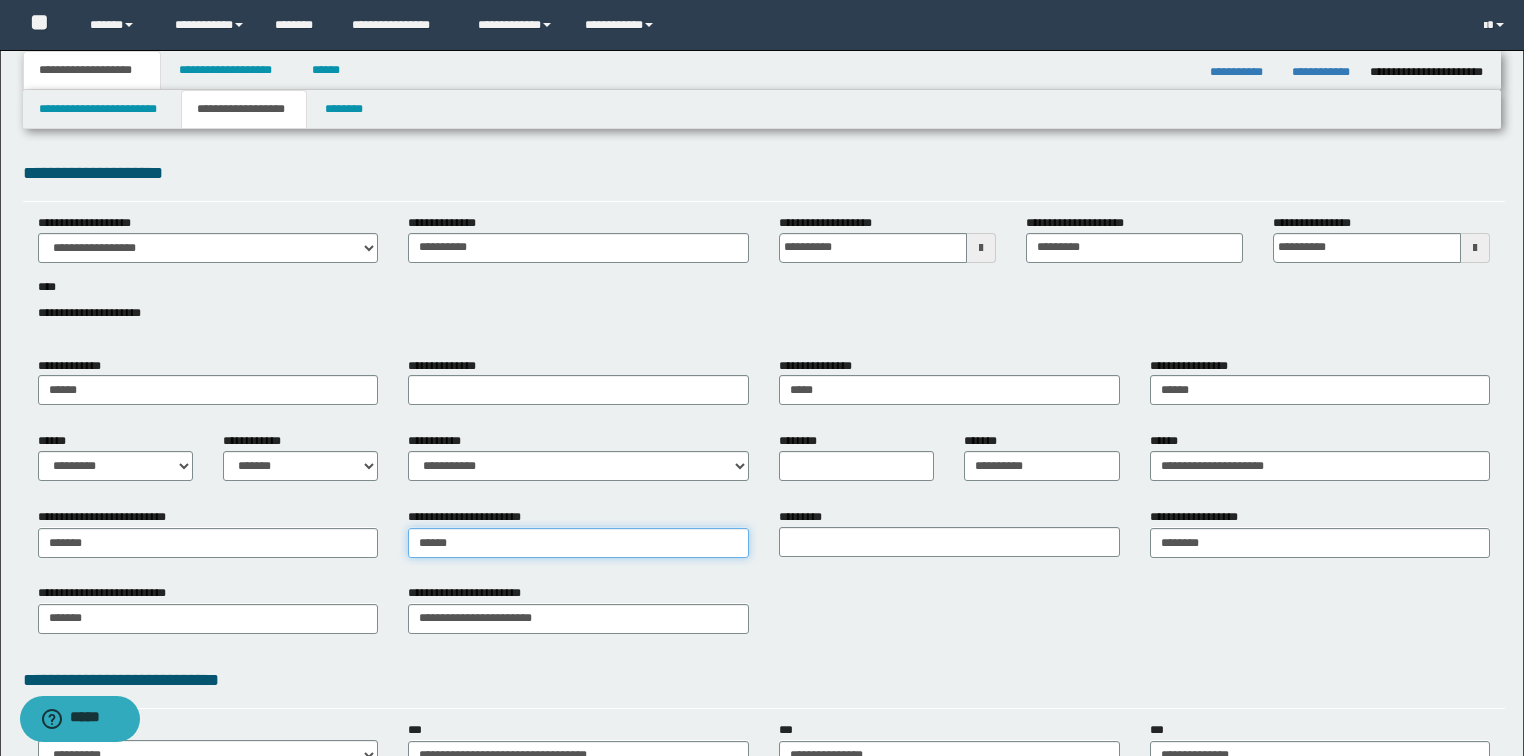 type on "*********" 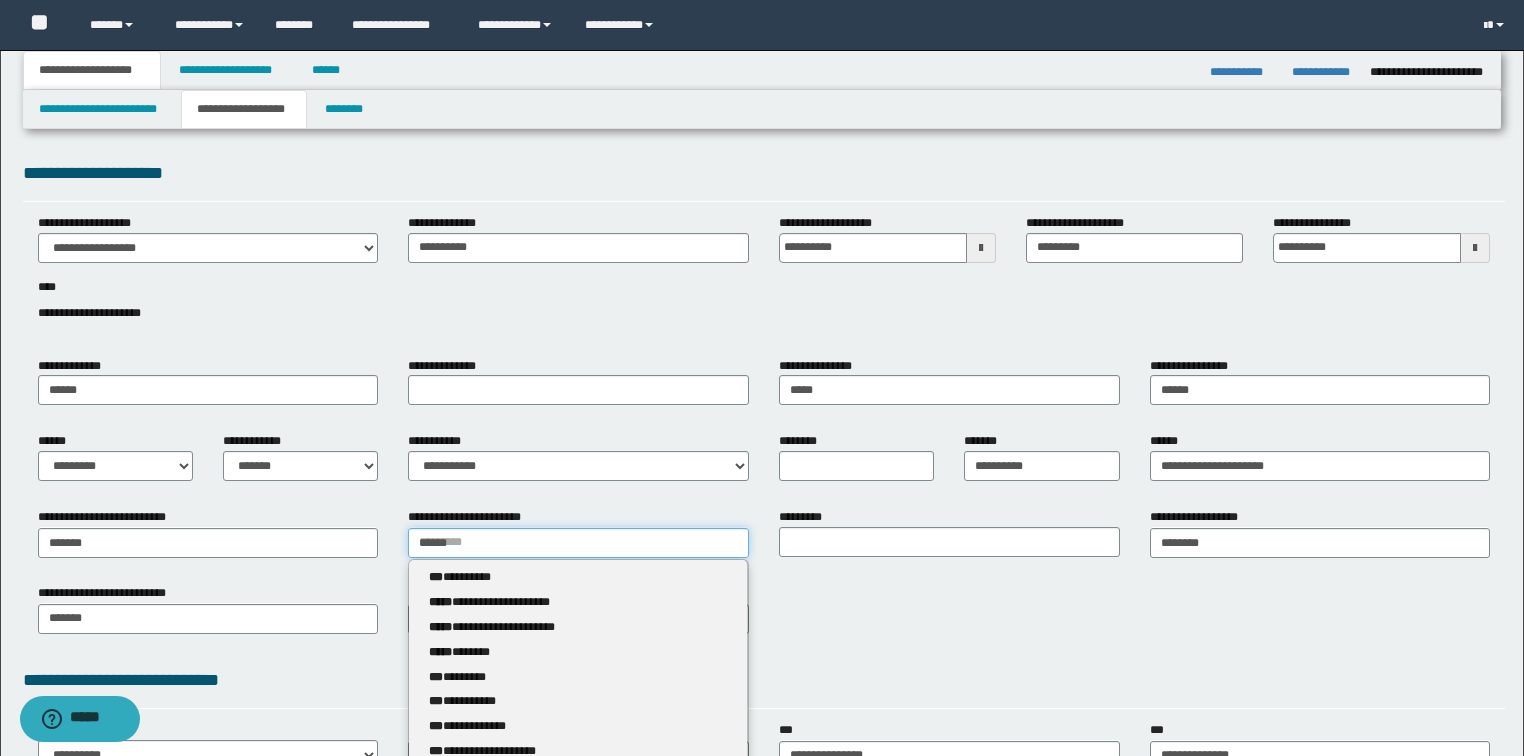 type 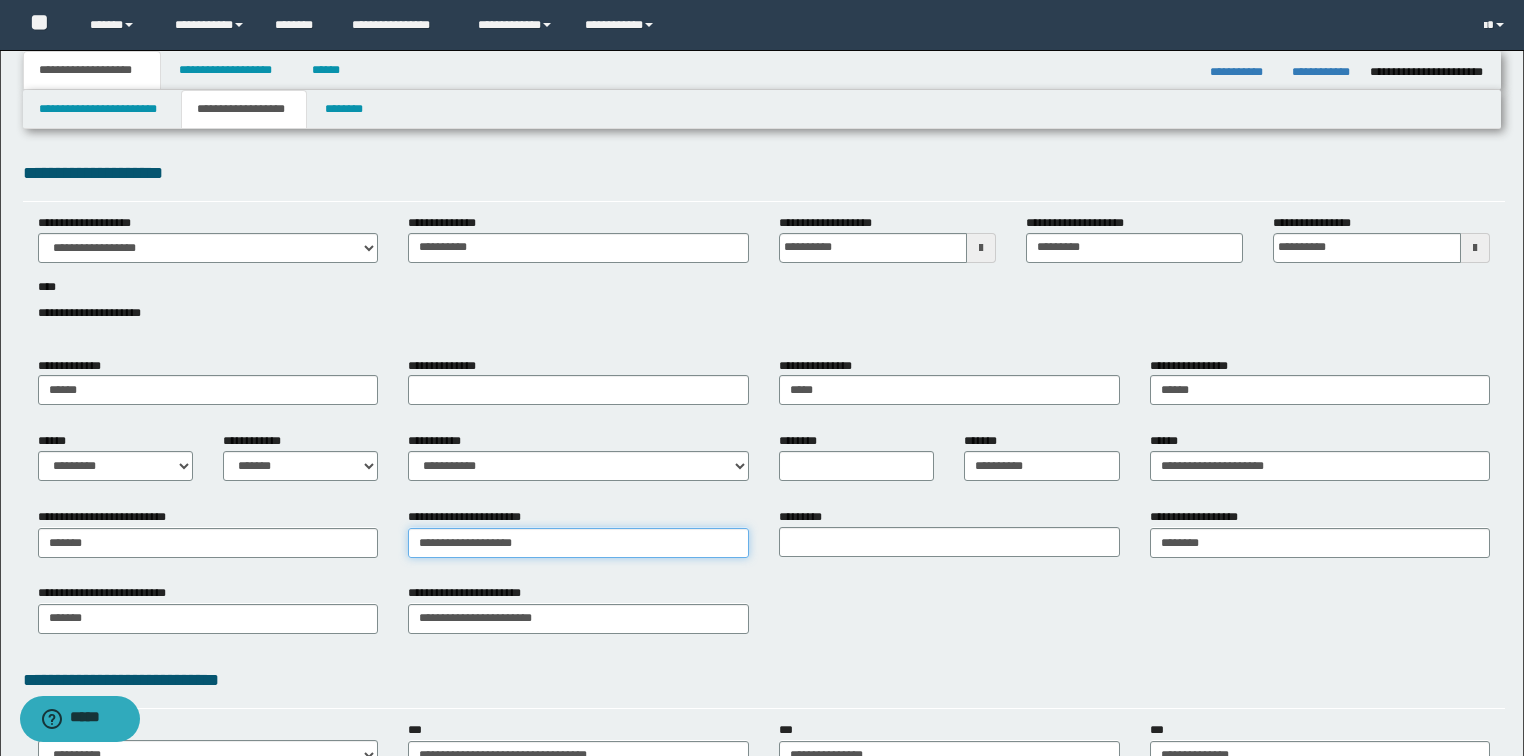 type on "**********" 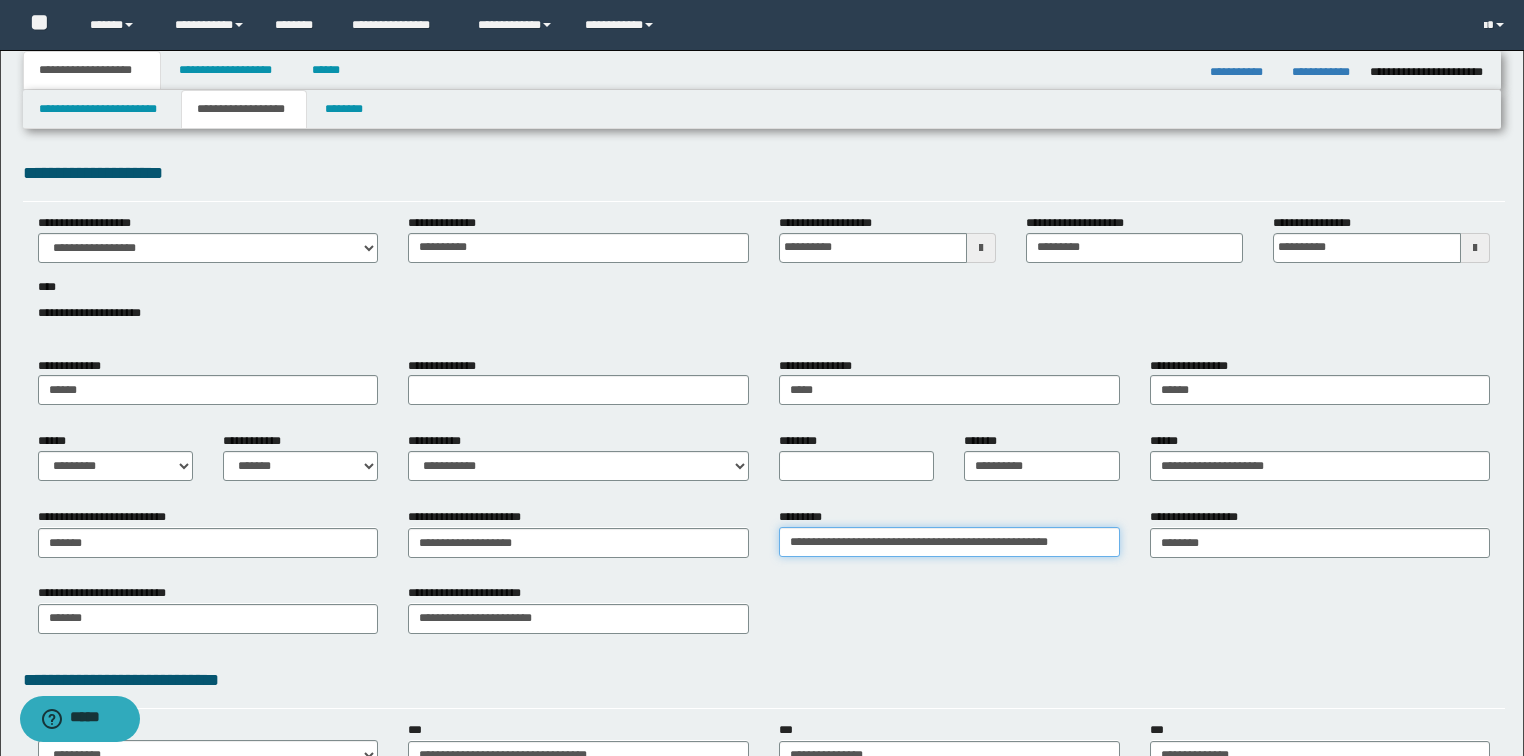 type on "**********" 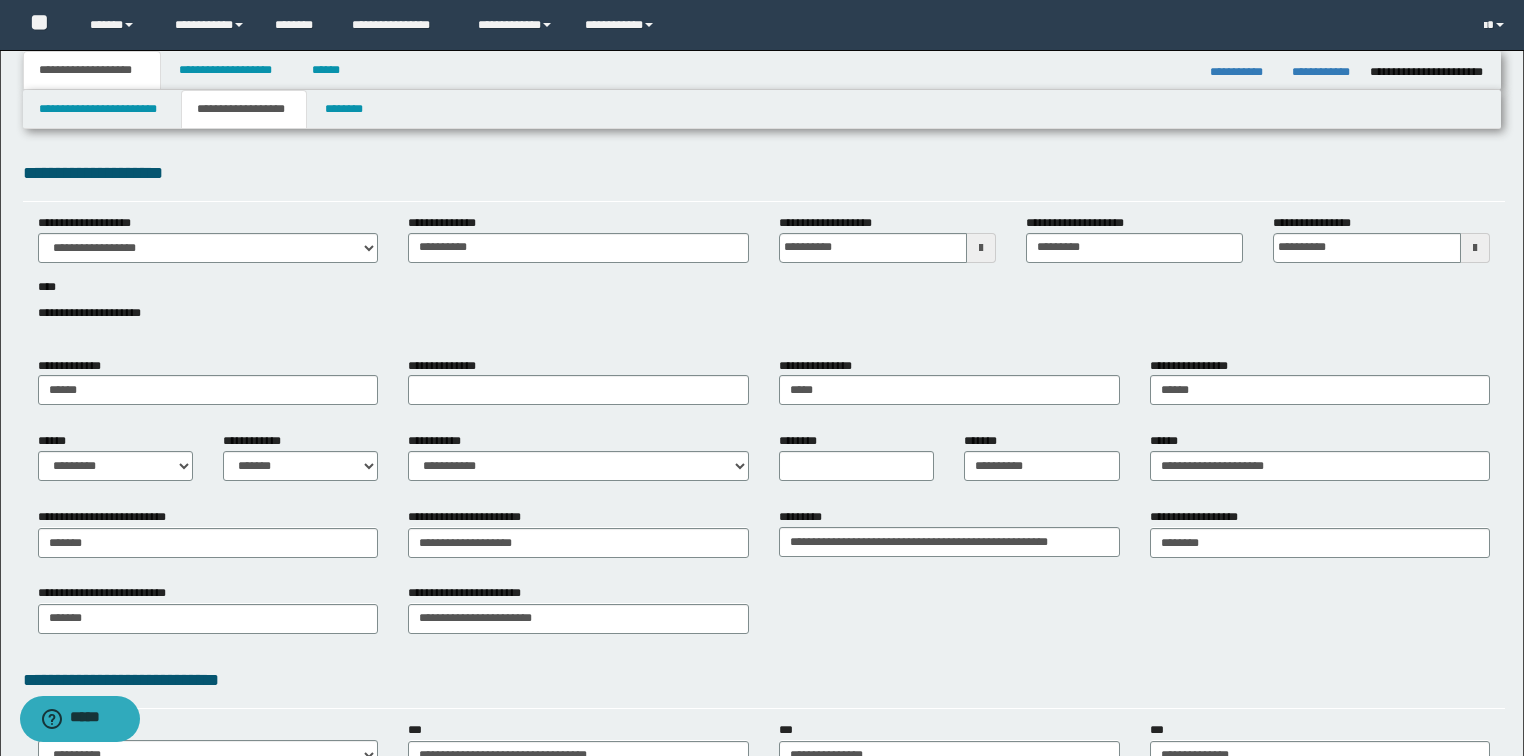 click on "**********" at bounding box center (764, 578) 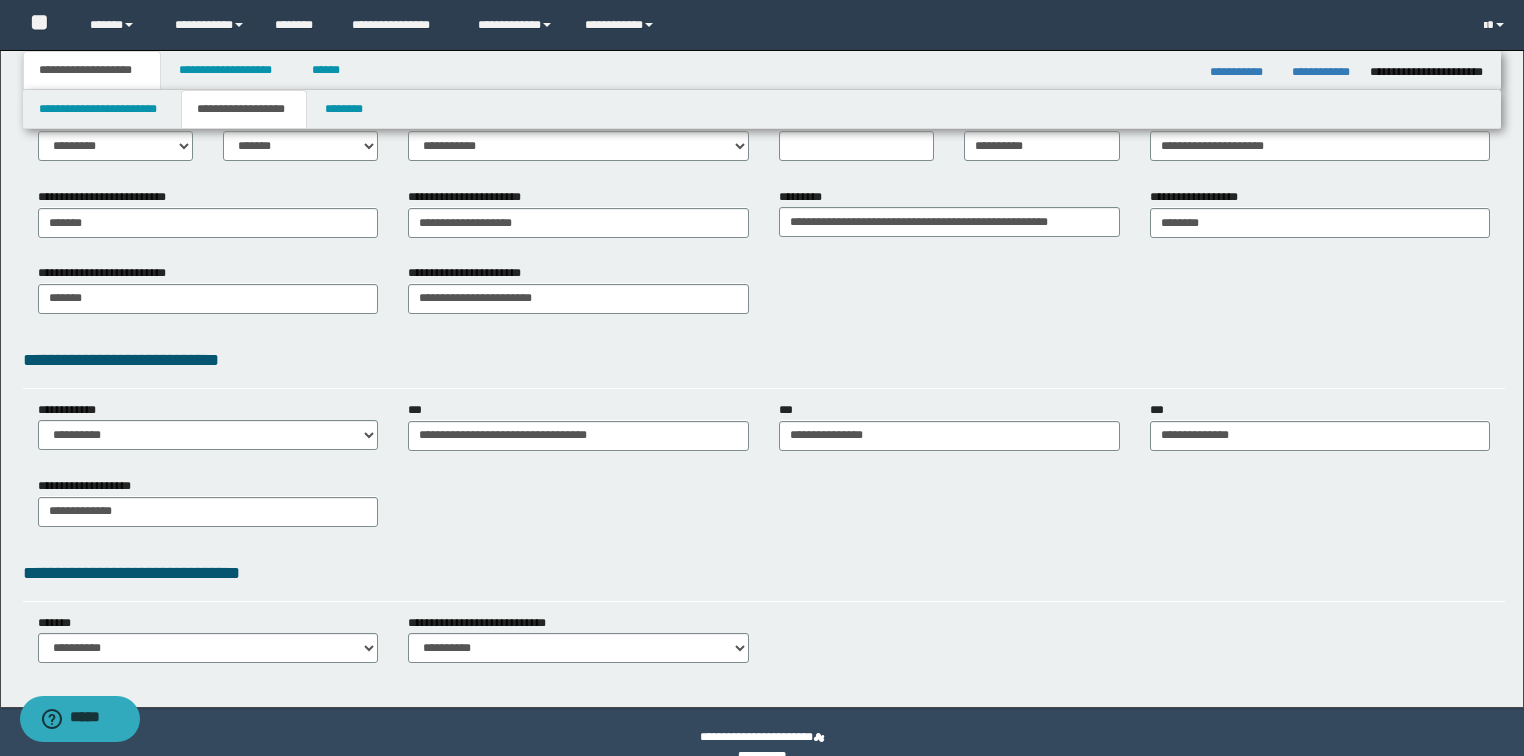click on "**********" at bounding box center (764, 509) 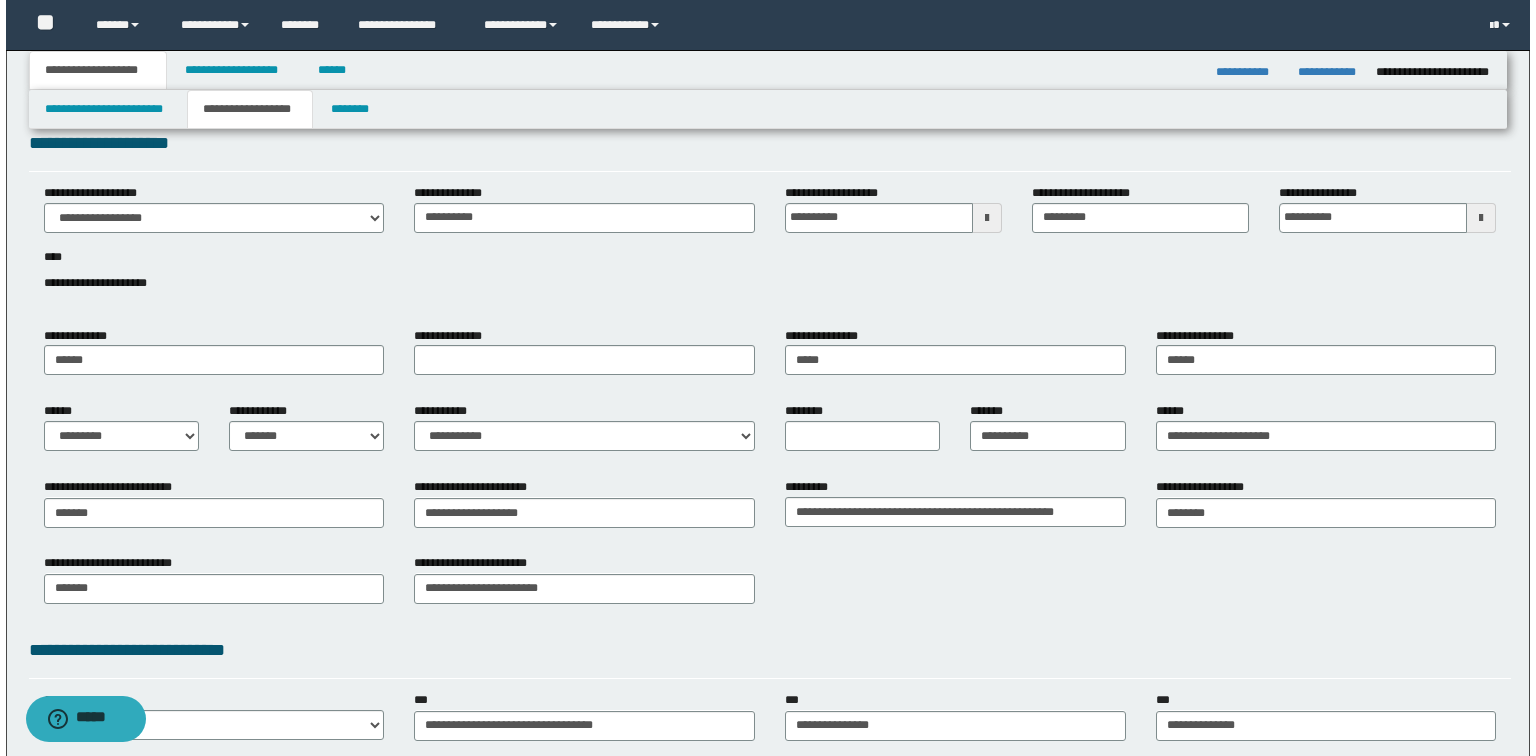 scroll, scrollTop: 0, scrollLeft: 0, axis: both 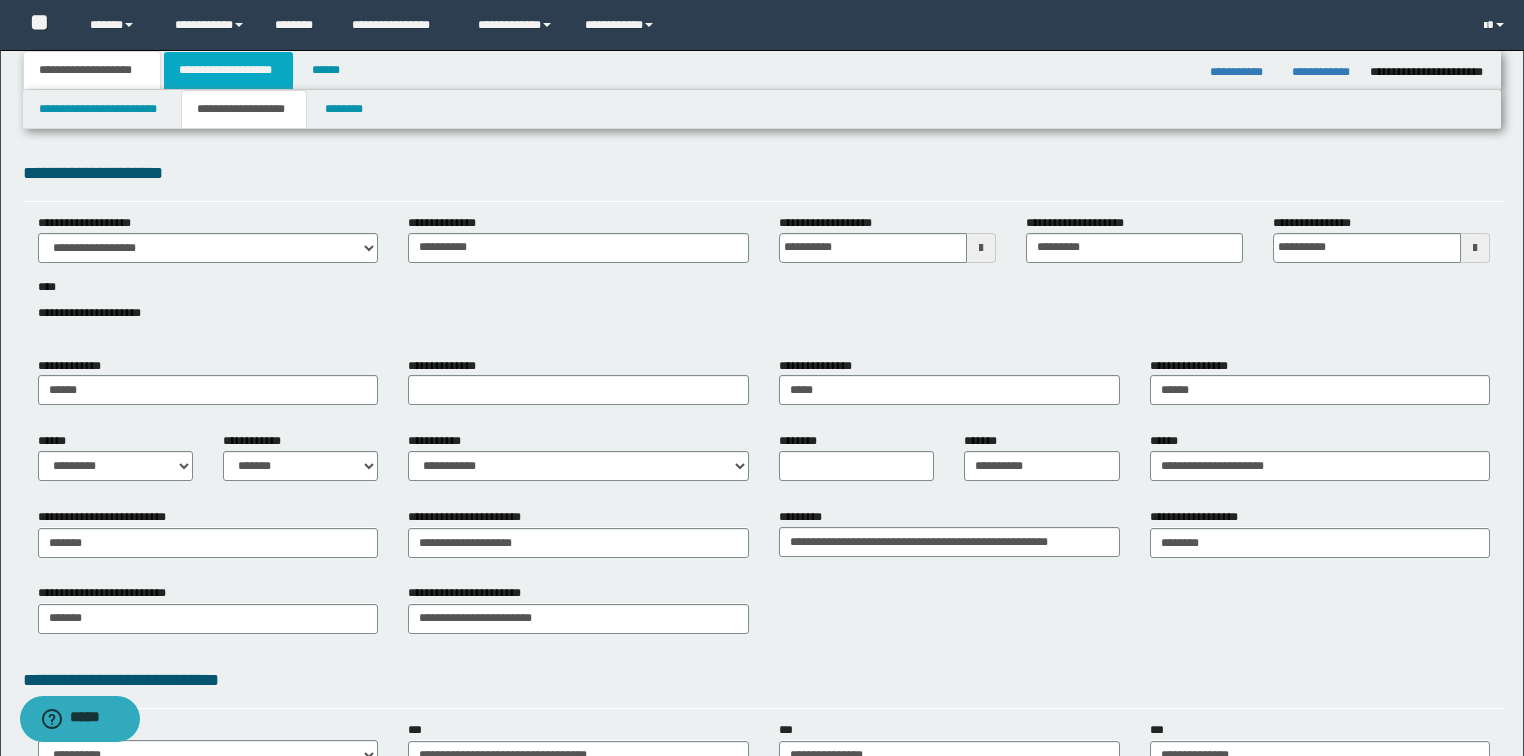 click on "**********" at bounding box center [228, 70] 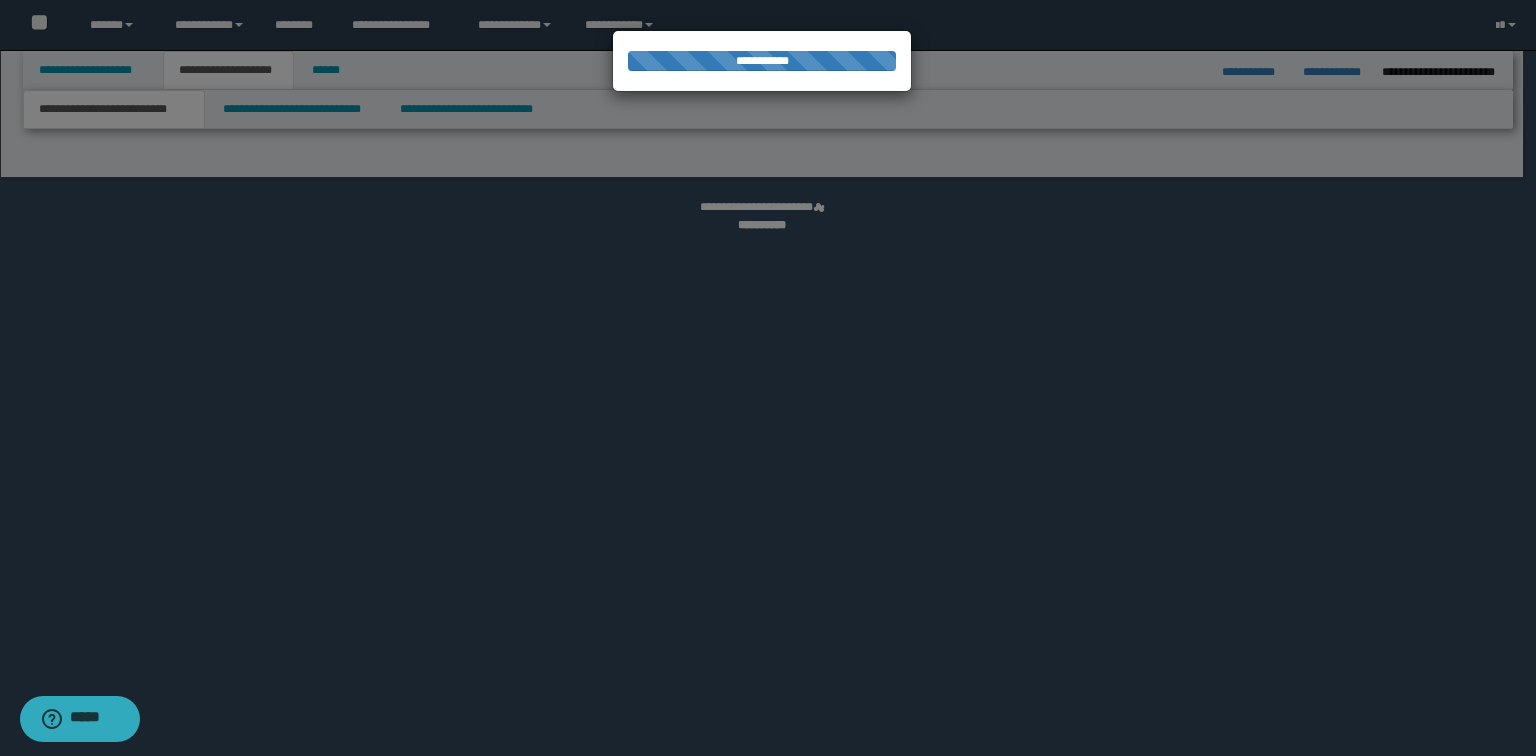 select on "*" 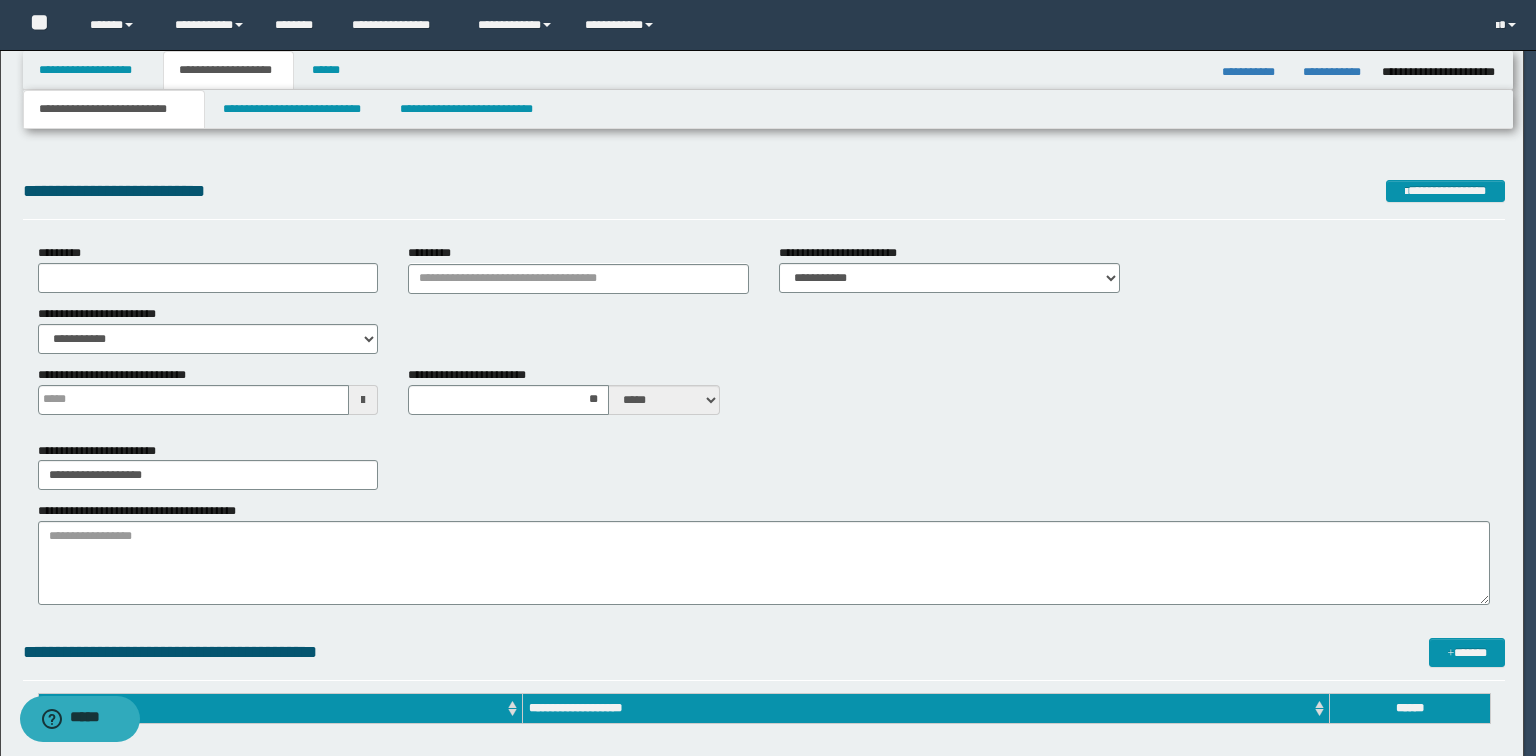 type 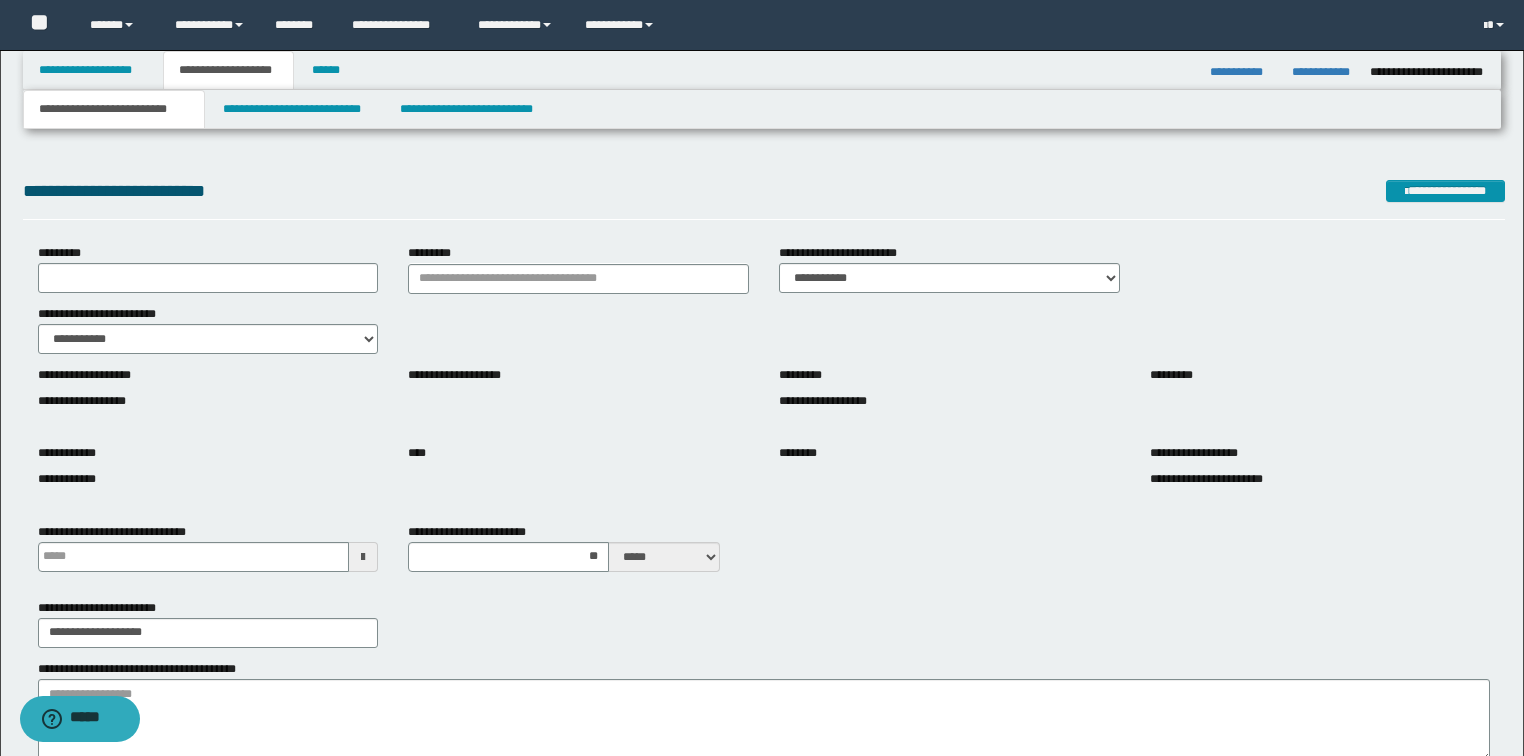 type 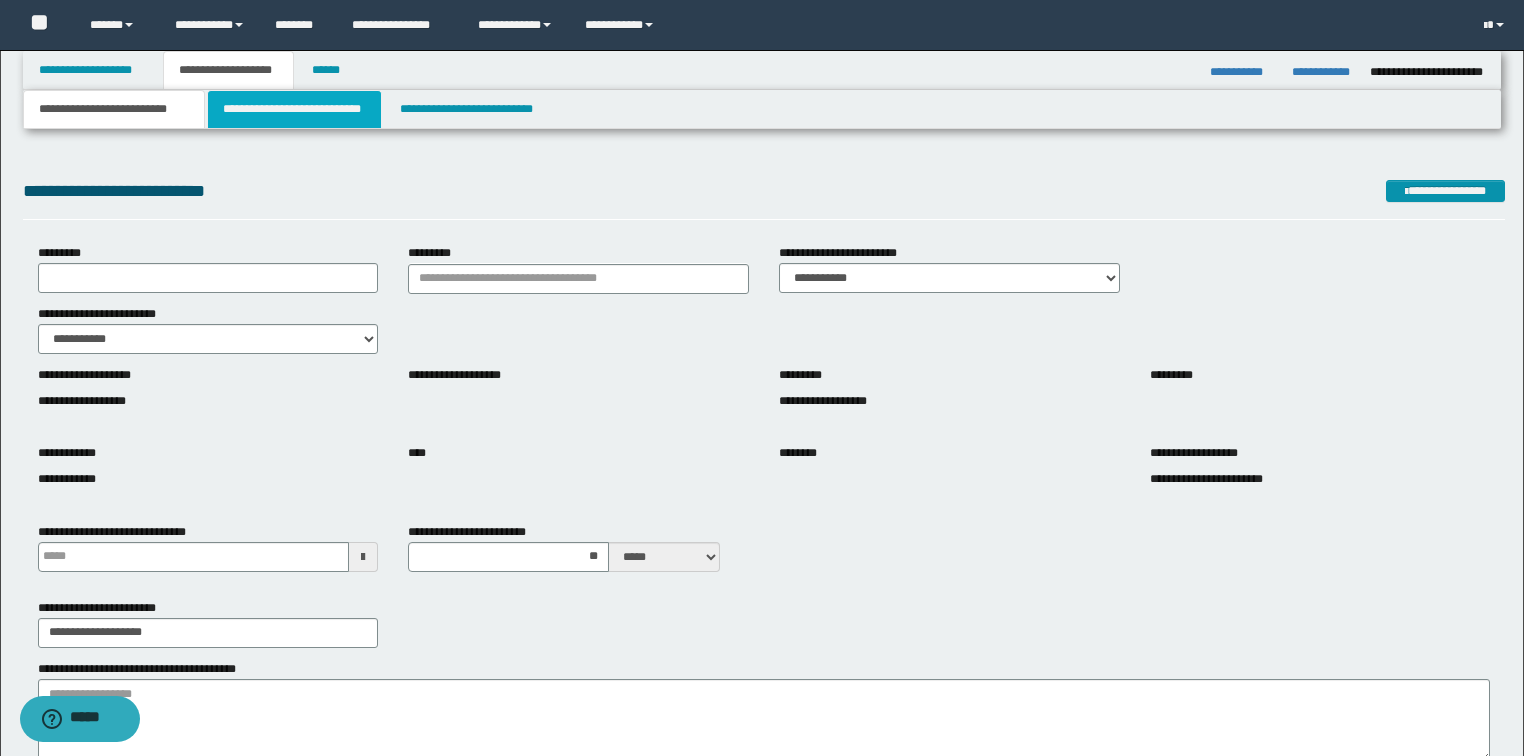 click on "**********" at bounding box center (294, 109) 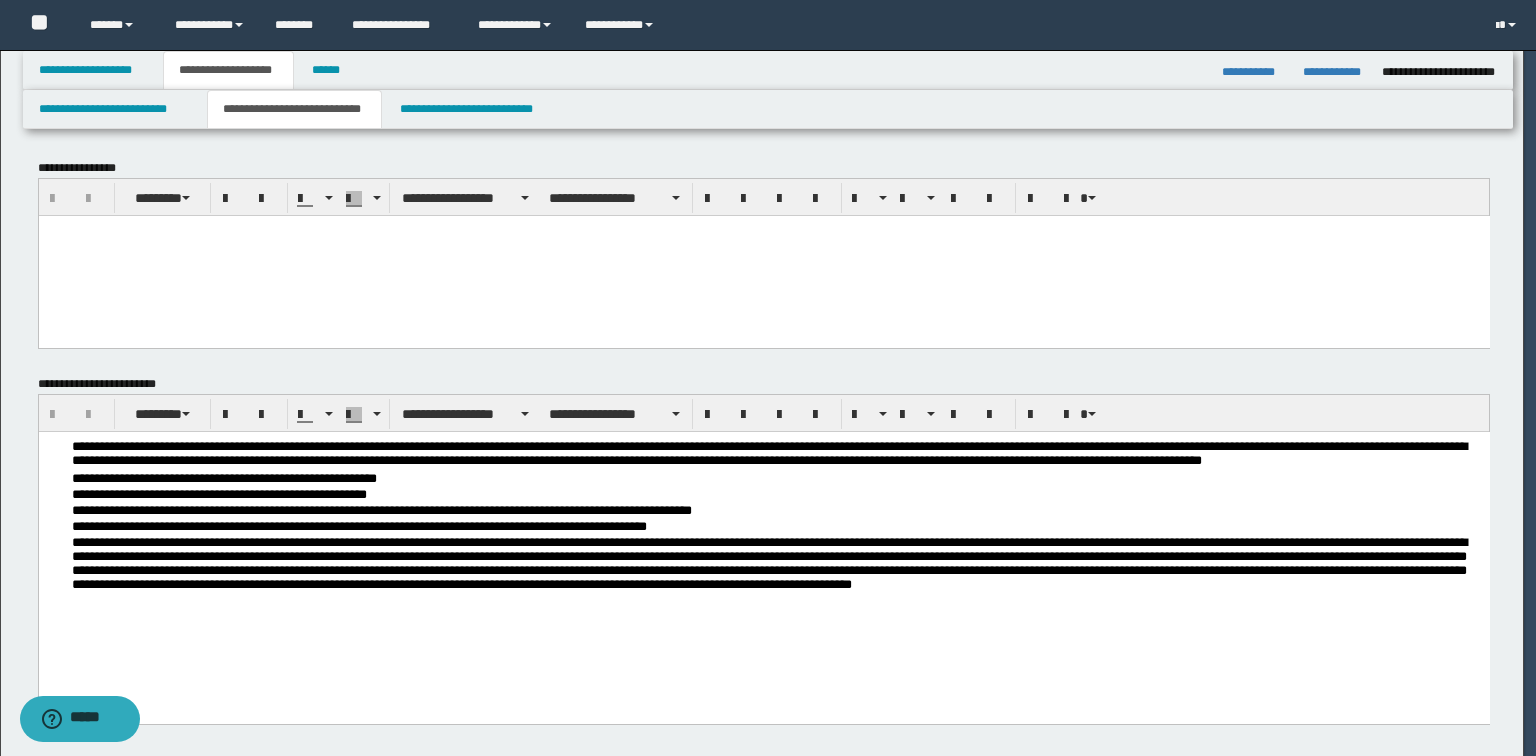 scroll, scrollTop: 0, scrollLeft: 0, axis: both 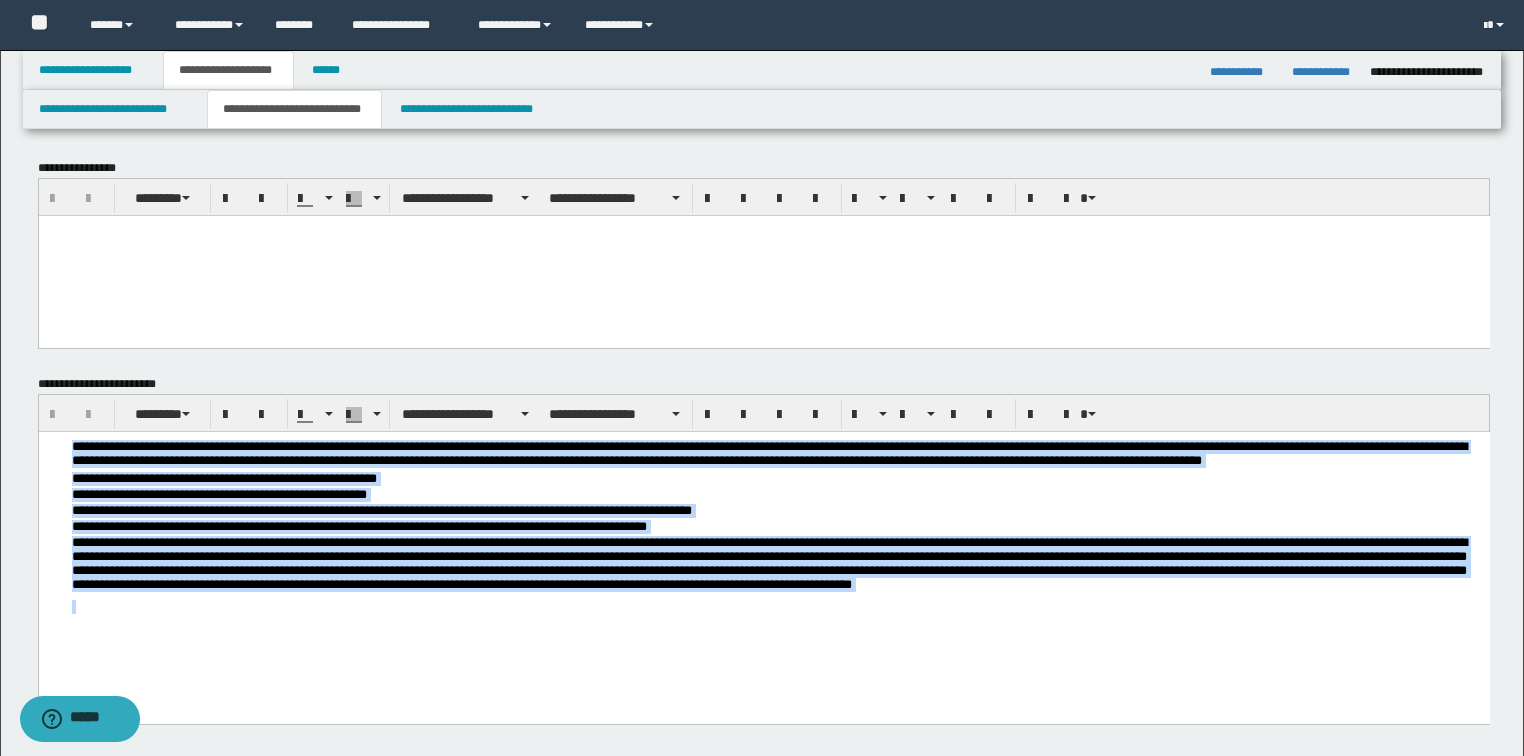 drag, startPoint x: 1316, startPoint y: 606, endPoint x: -1, endPoint y: 291, distance: 1354.147 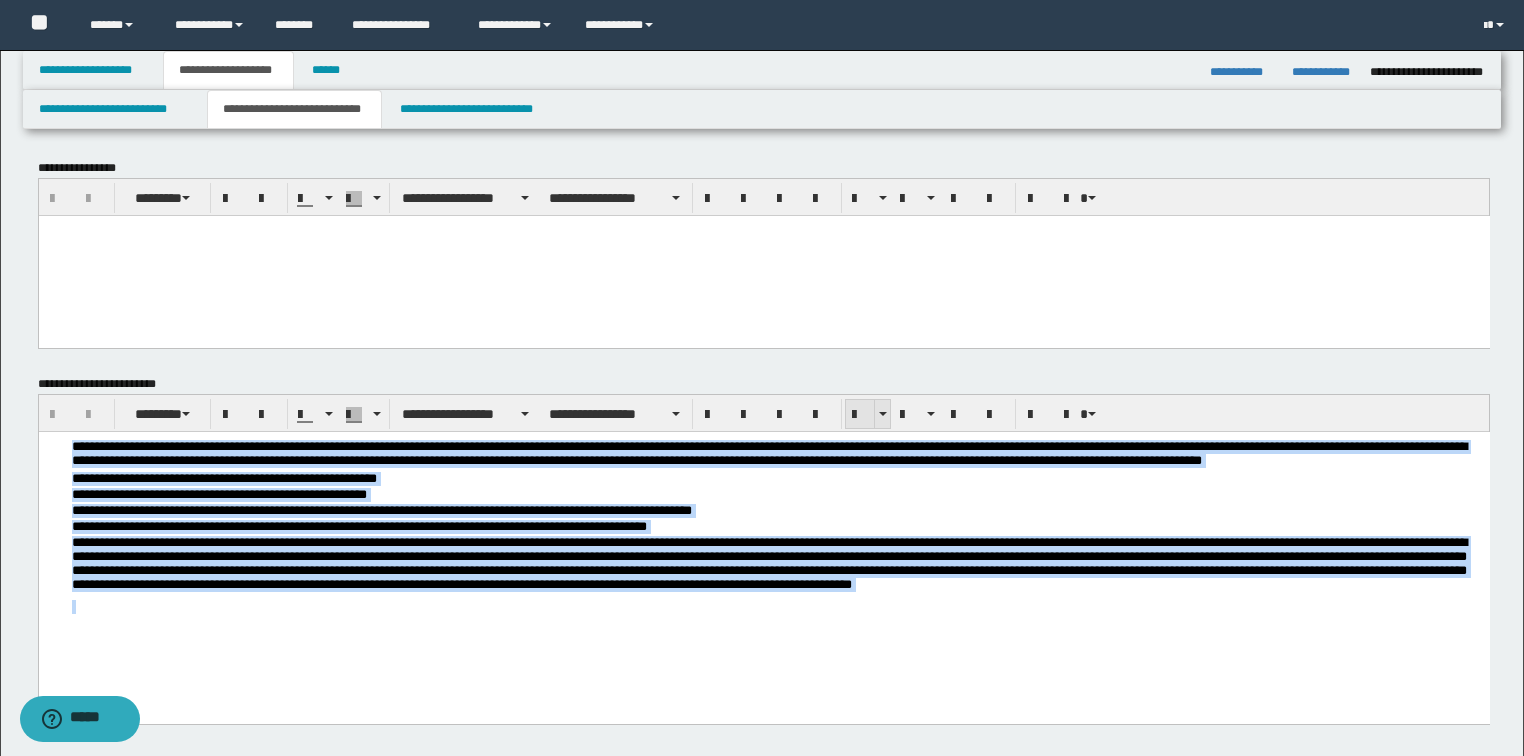 click at bounding box center [860, 415] 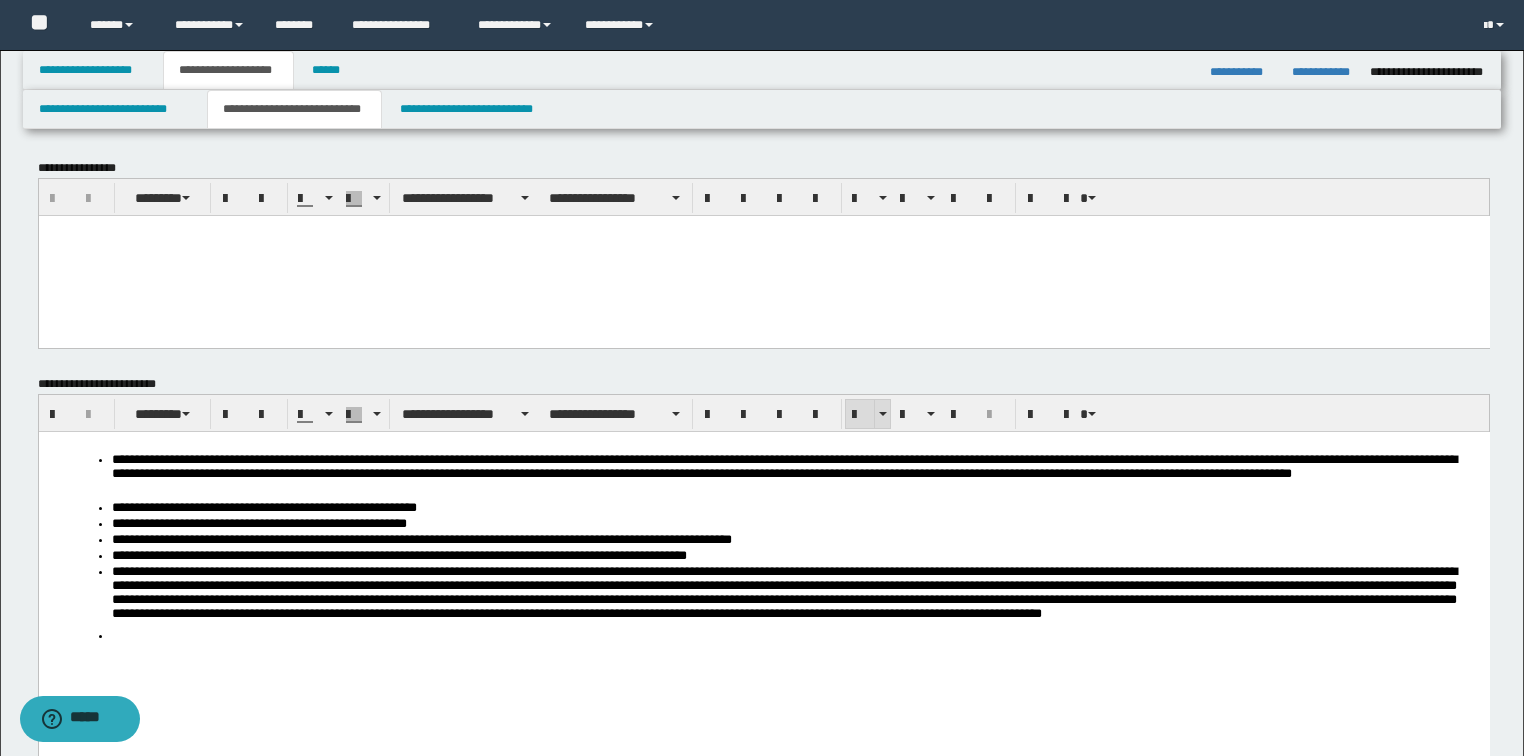 click at bounding box center (860, 415) 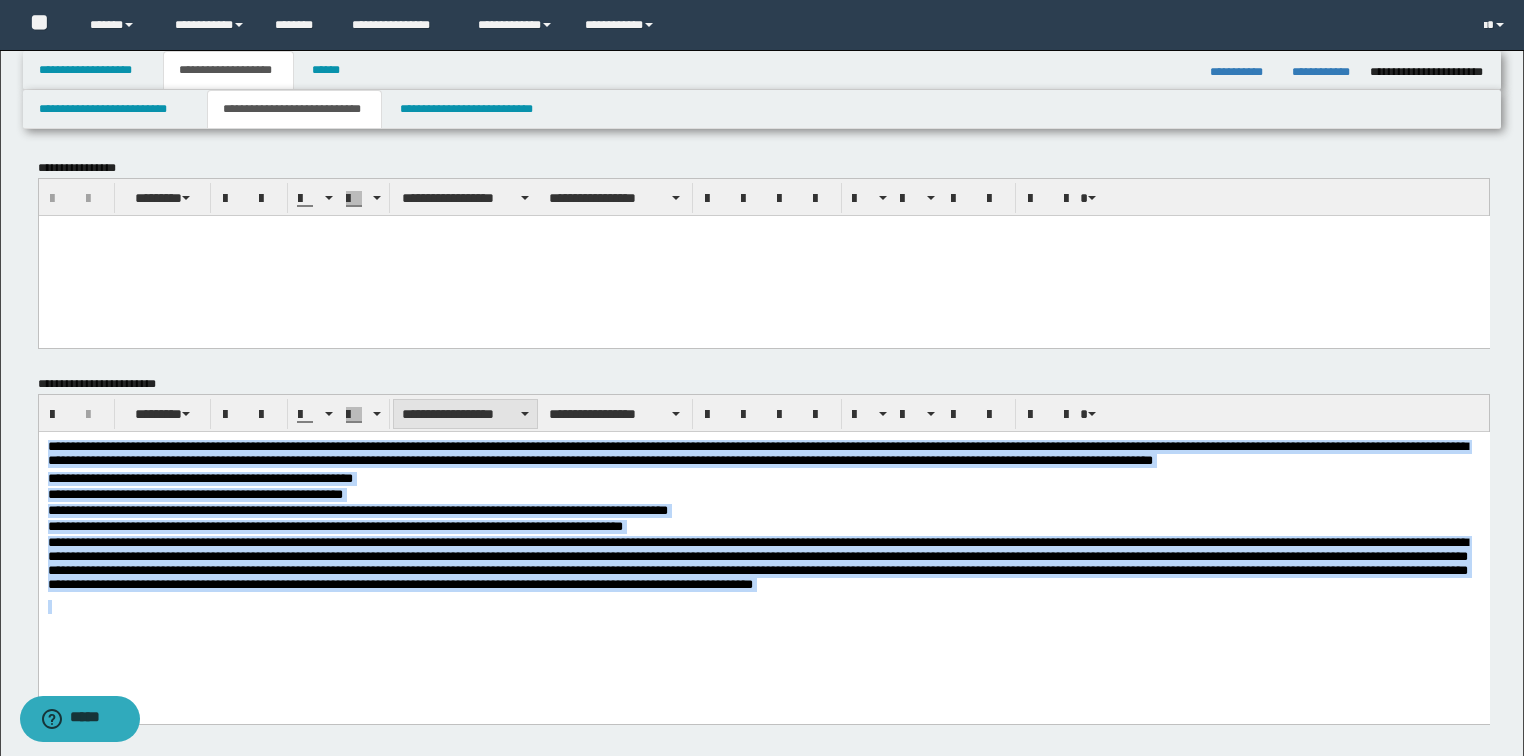 click on "**********" at bounding box center (465, 414) 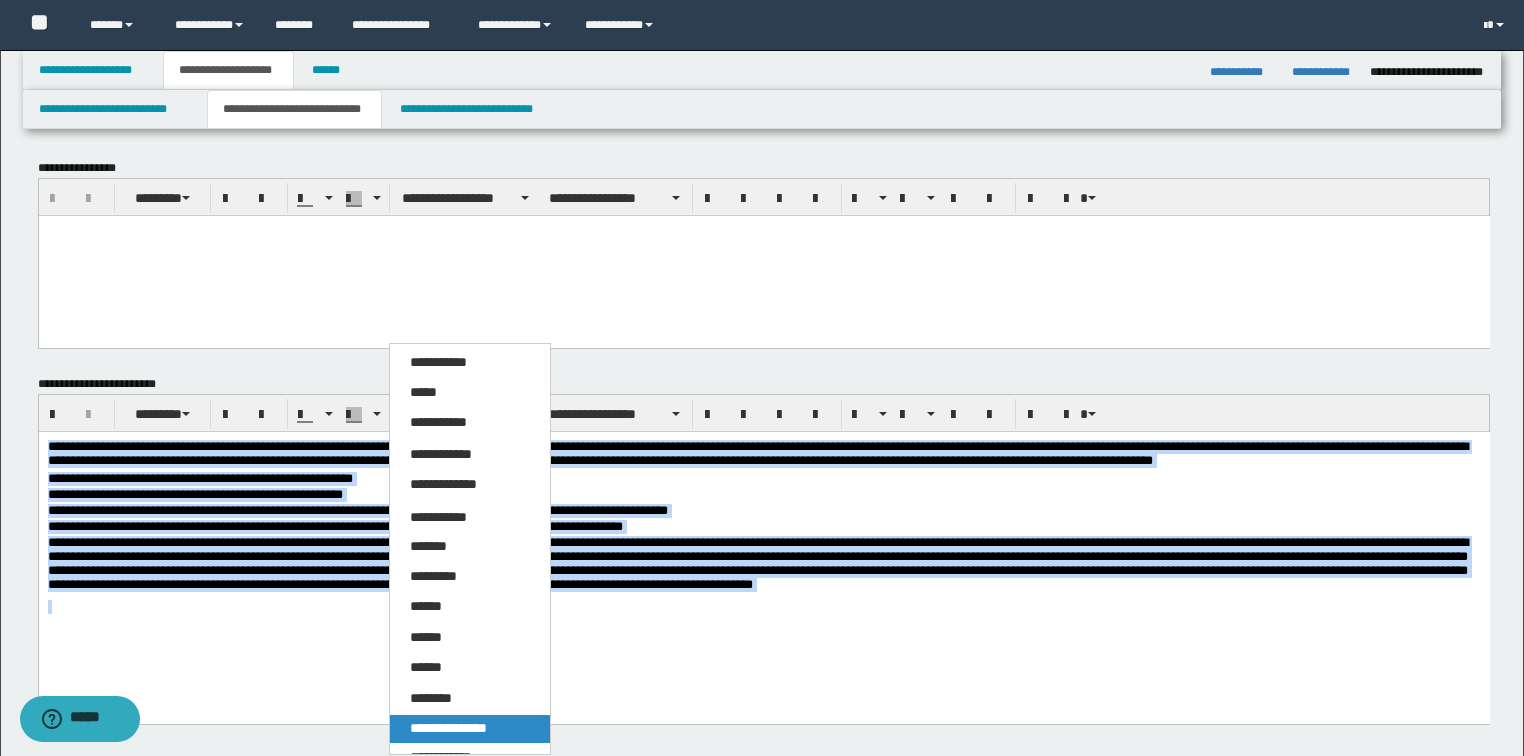 click on "**********" at bounding box center [448, 728] 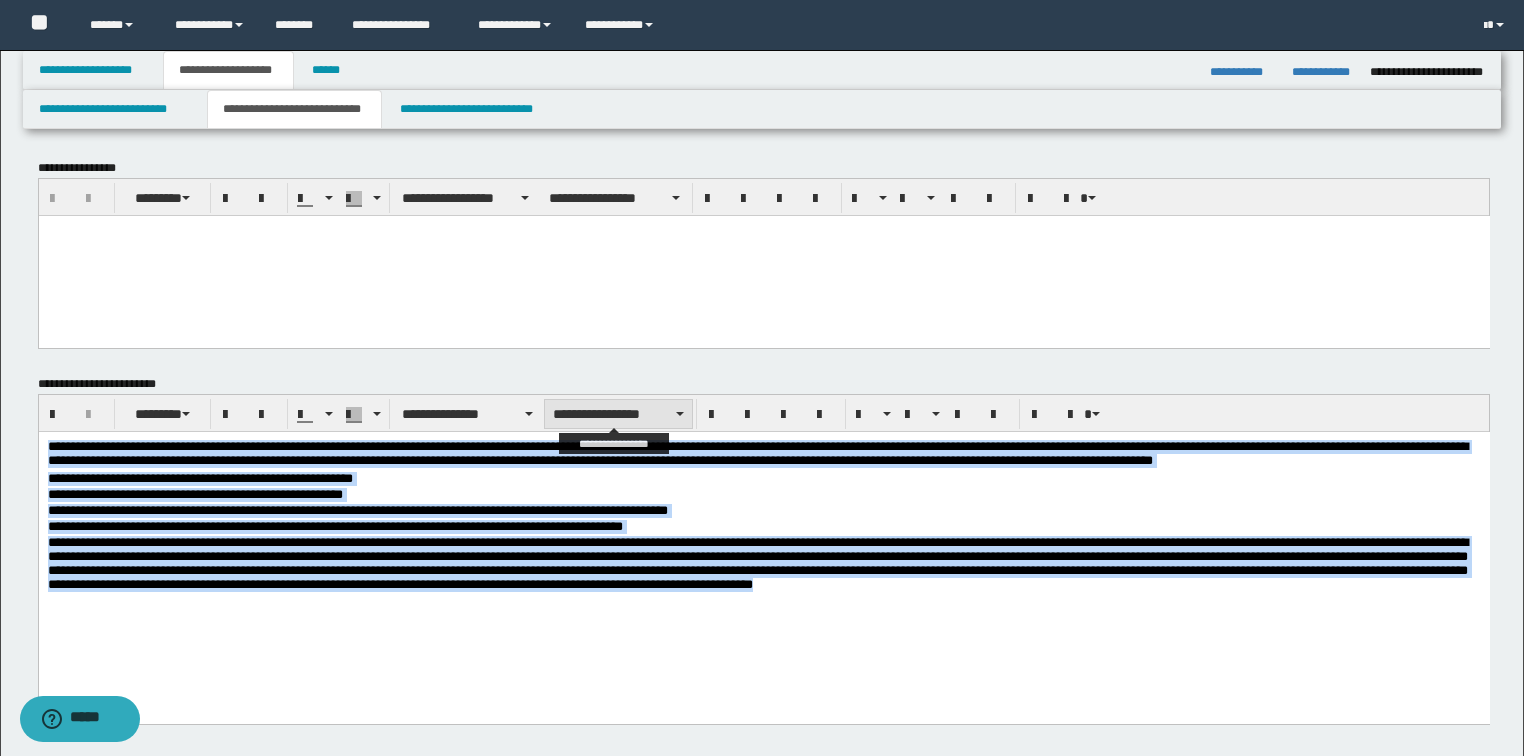 click on "**********" at bounding box center [618, 414] 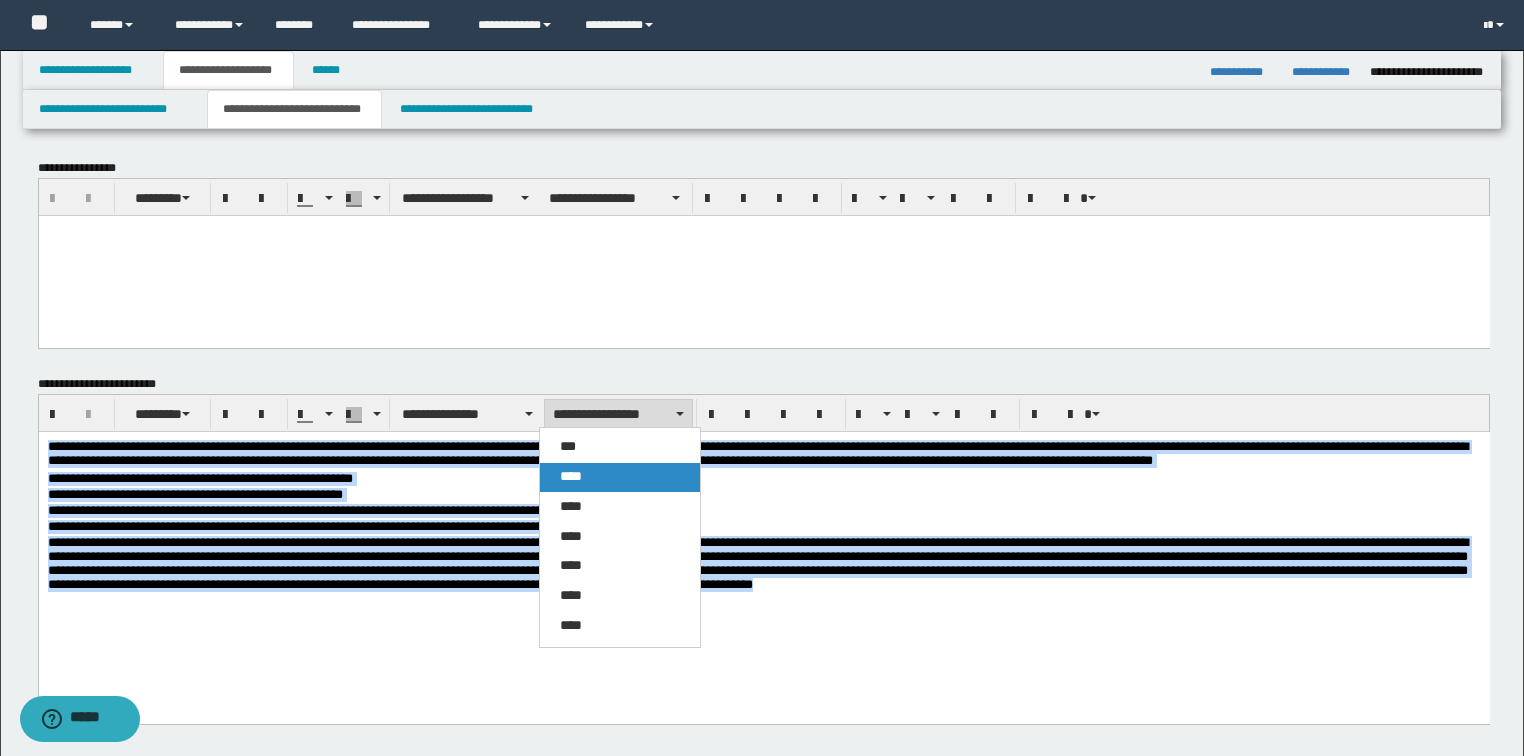 click on "****" at bounding box center (571, 476) 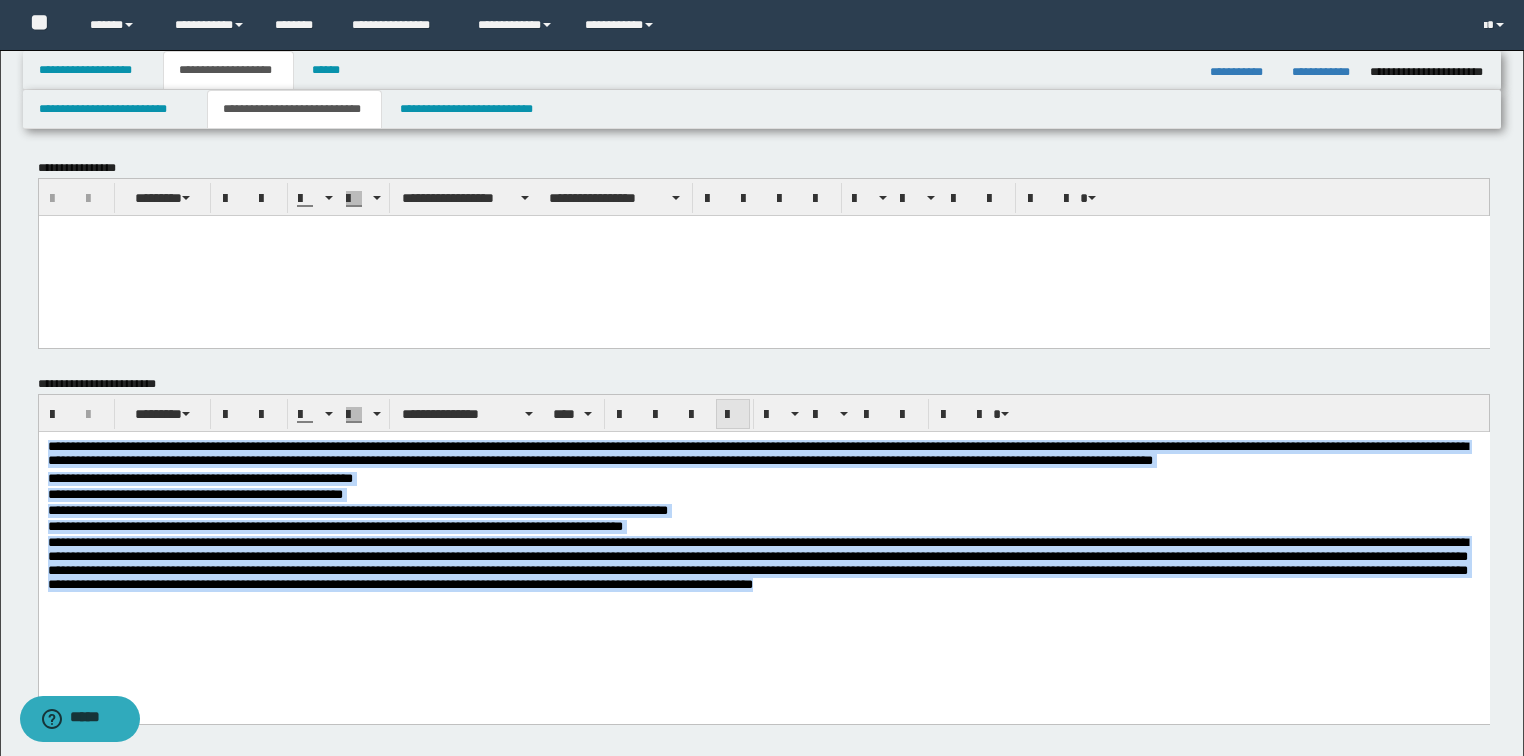 click at bounding box center [733, 415] 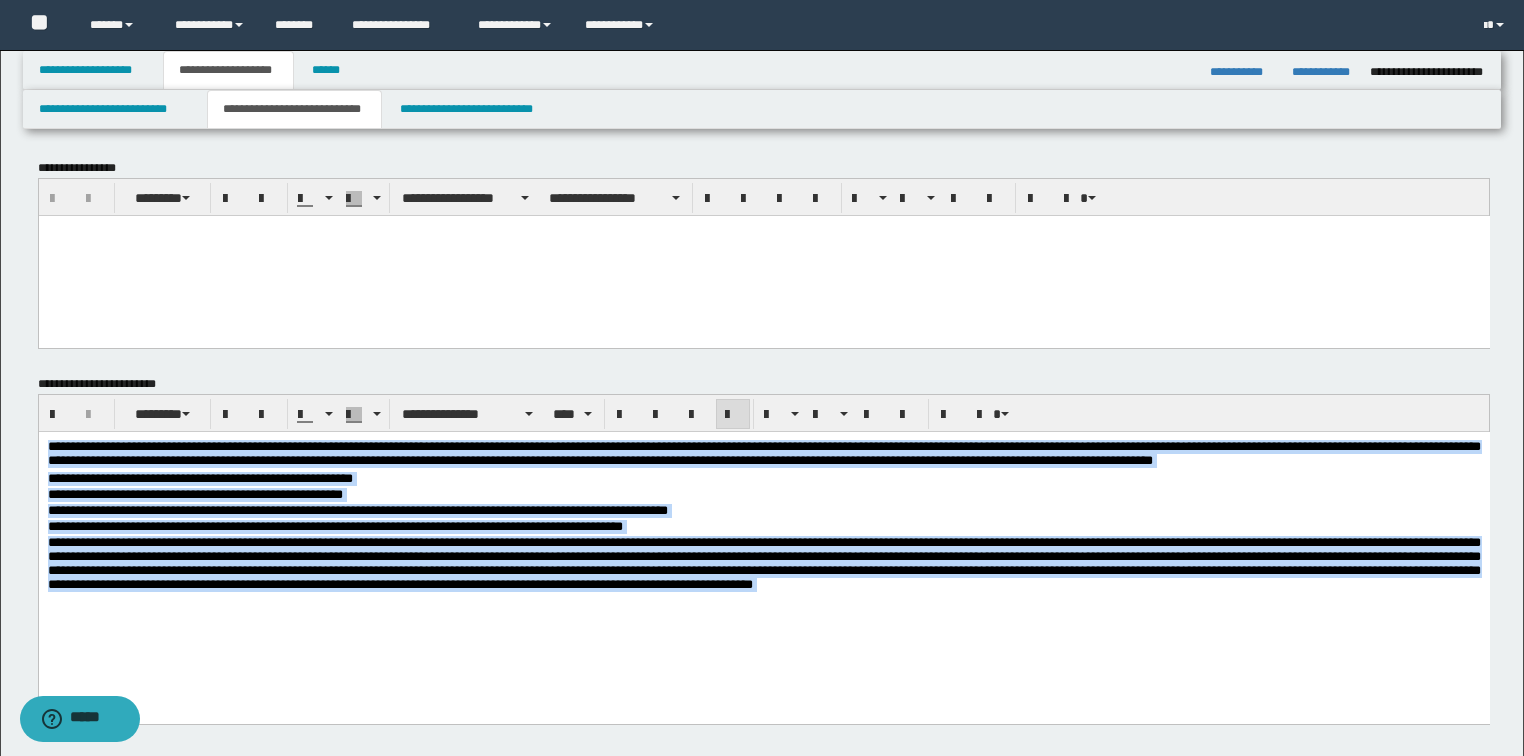 click on "**********" at bounding box center (763, 527) 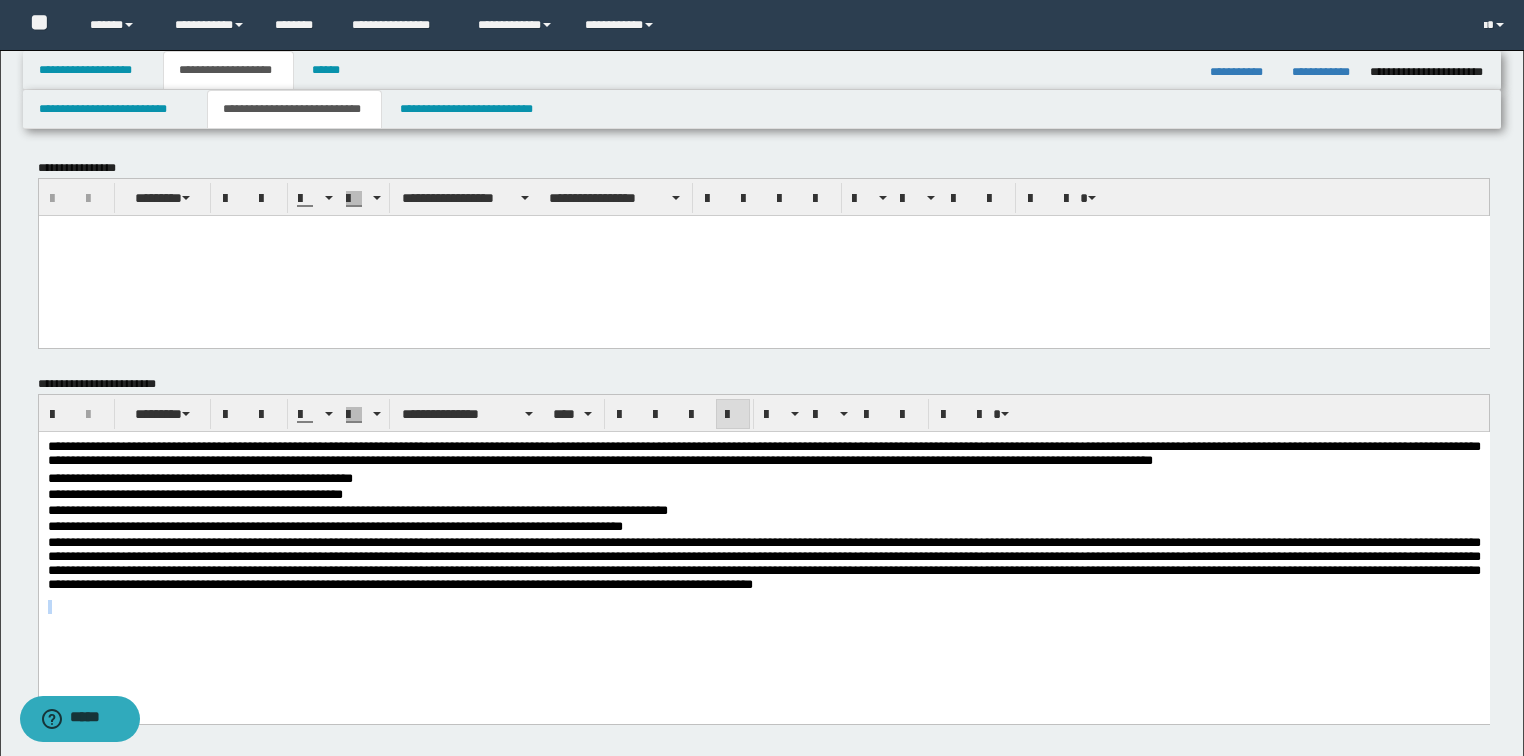 drag, startPoint x: 1204, startPoint y: 593, endPoint x: 1251, endPoint y: 646, distance: 70.837845 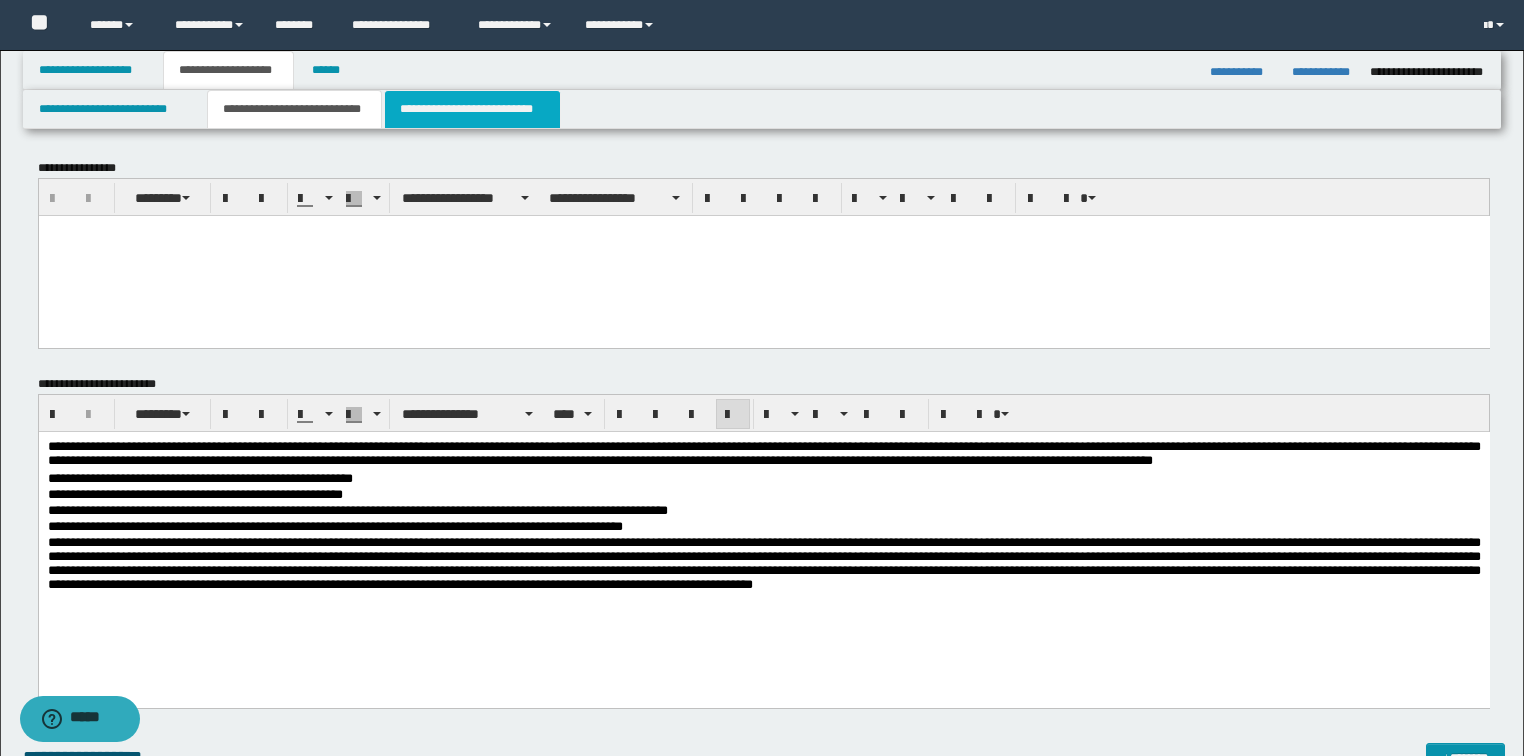 click on "**********" at bounding box center [472, 109] 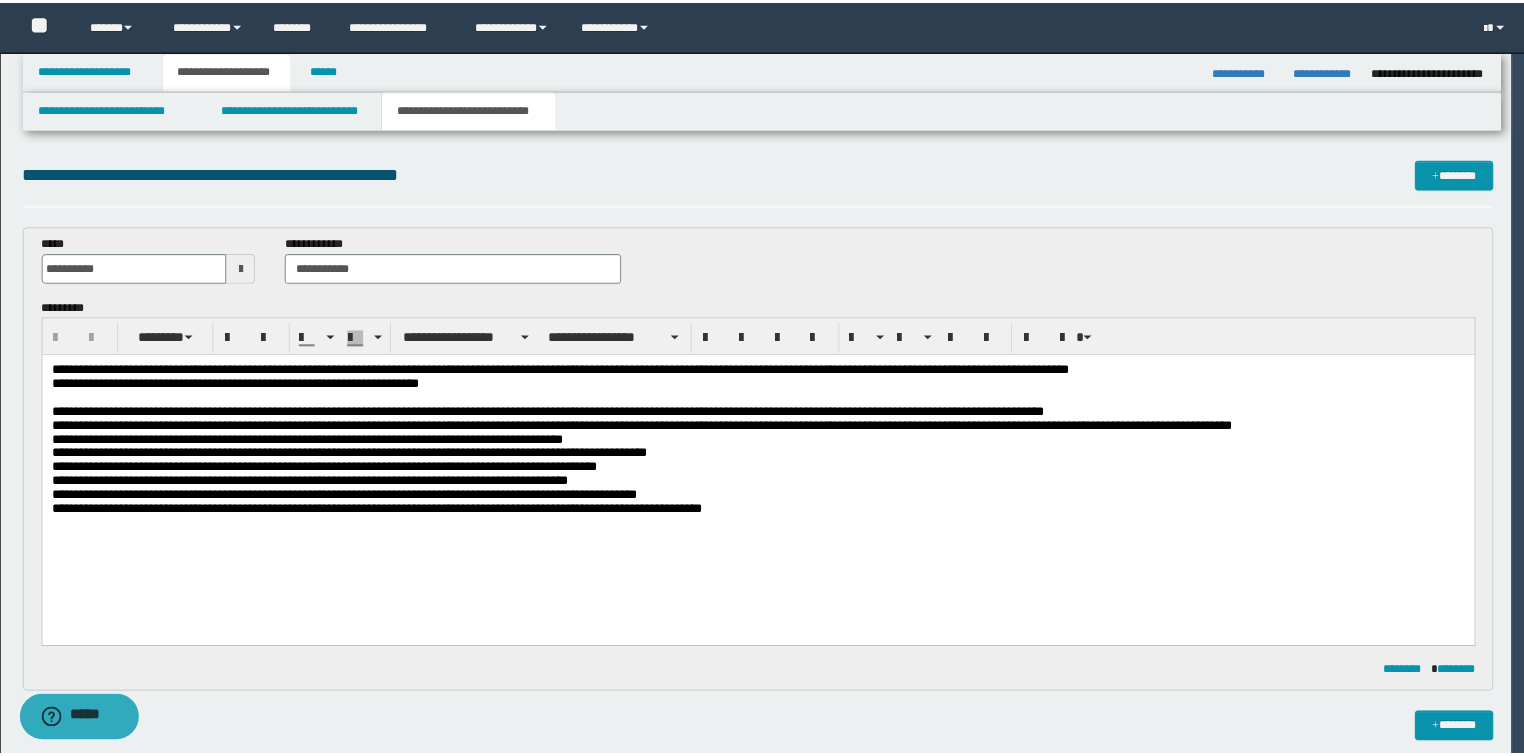 scroll, scrollTop: 0, scrollLeft: 0, axis: both 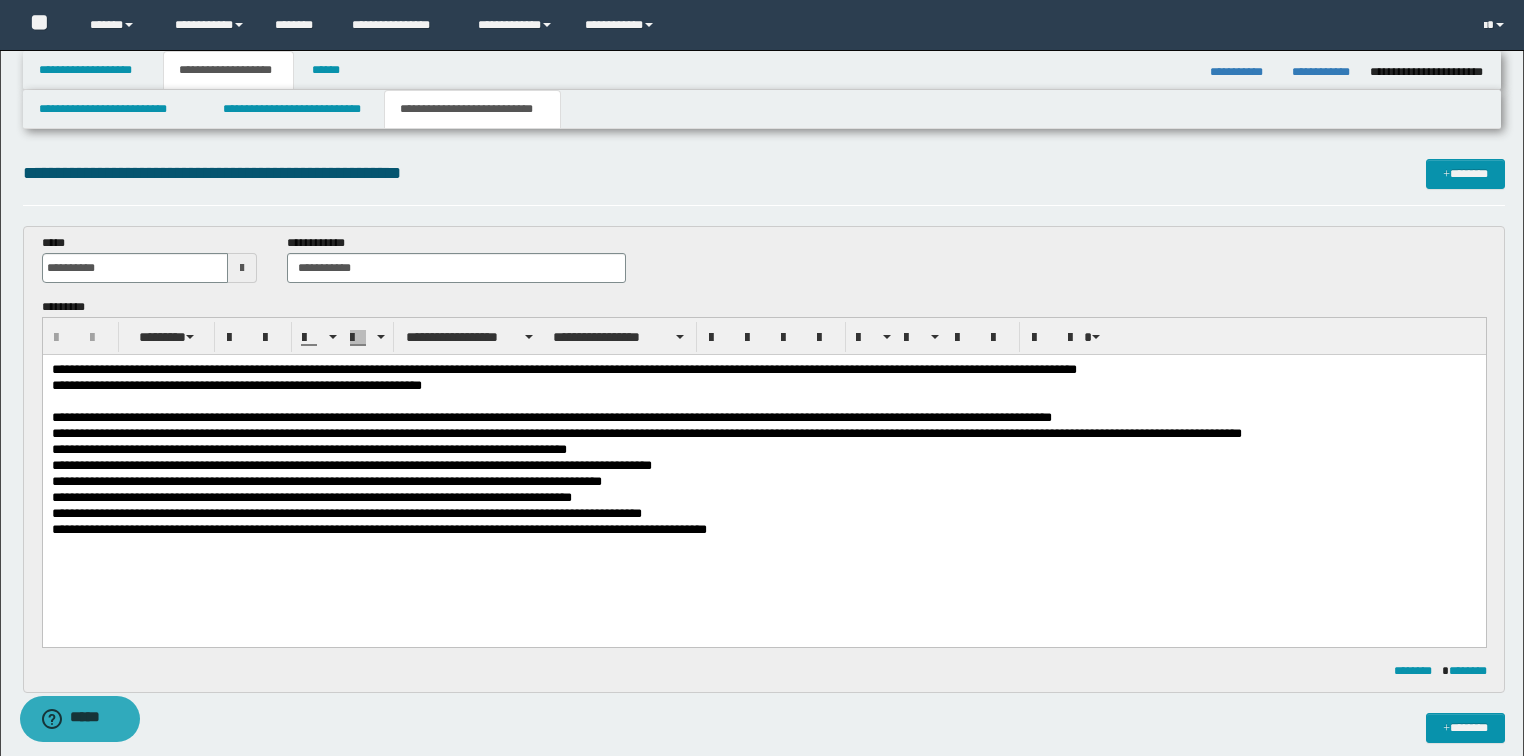 click on "**********" at bounding box center [763, 475] 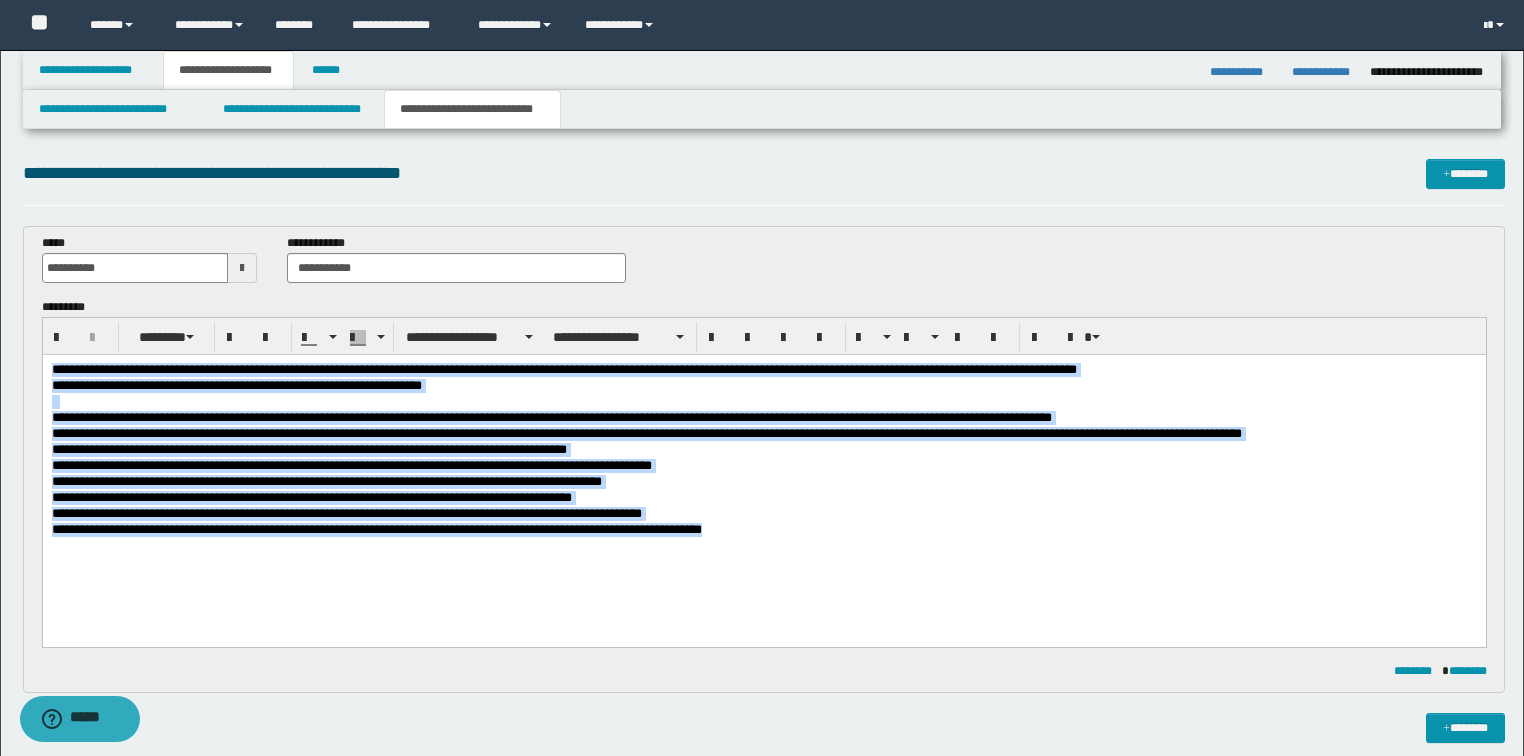 drag, startPoint x: 787, startPoint y: 533, endPoint x: 42, endPoint y: 623, distance: 750.41656 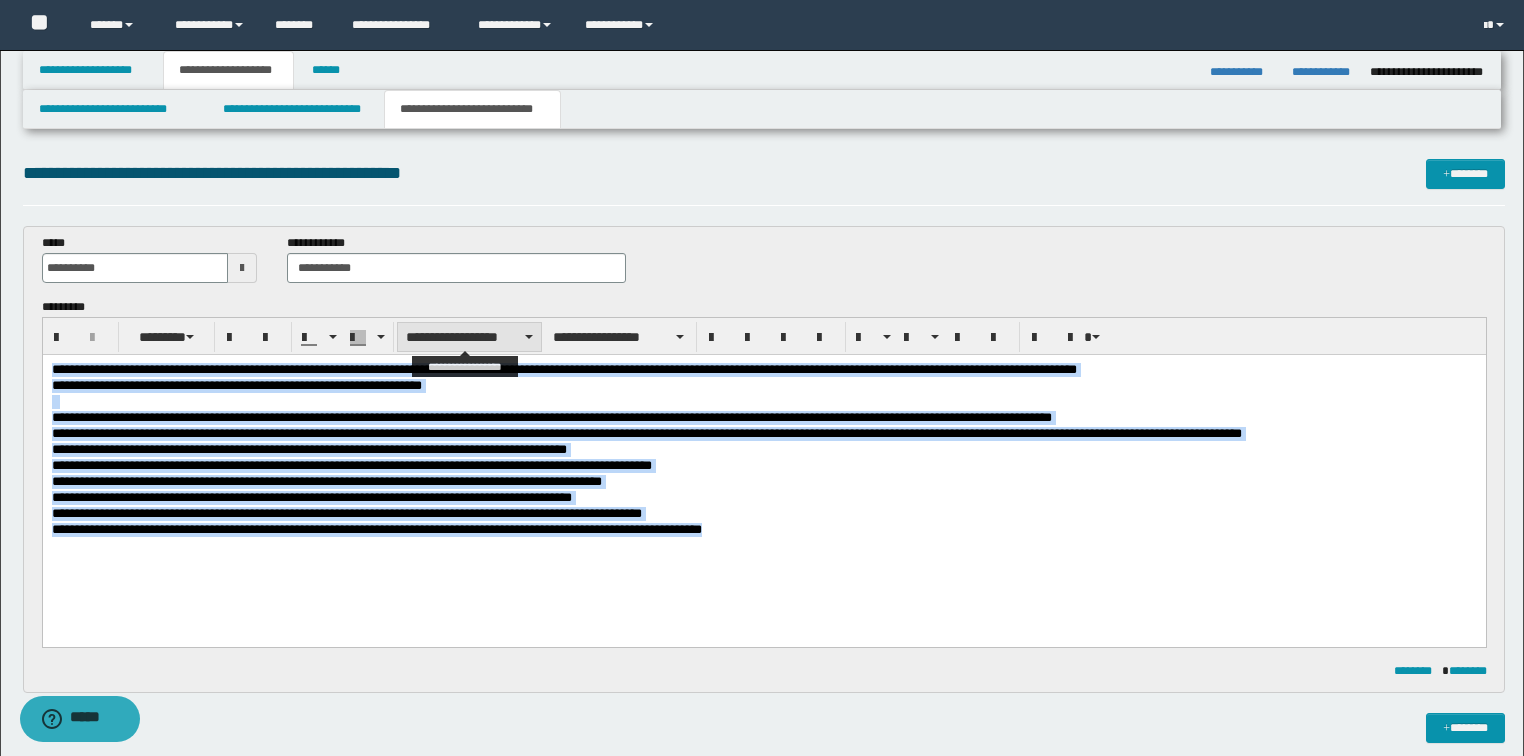 click on "**********" at bounding box center [469, 337] 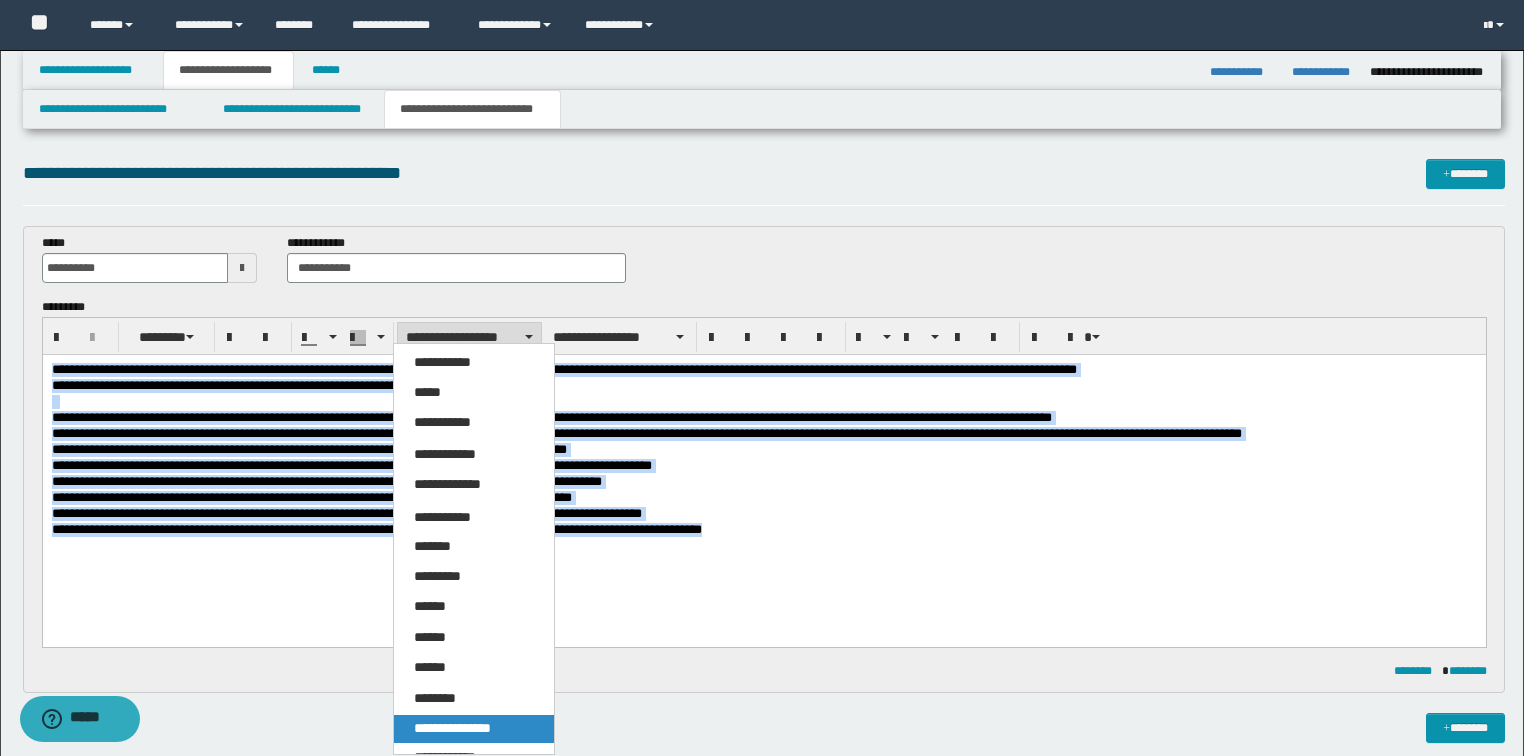 click on "**********" at bounding box center (452, 728) 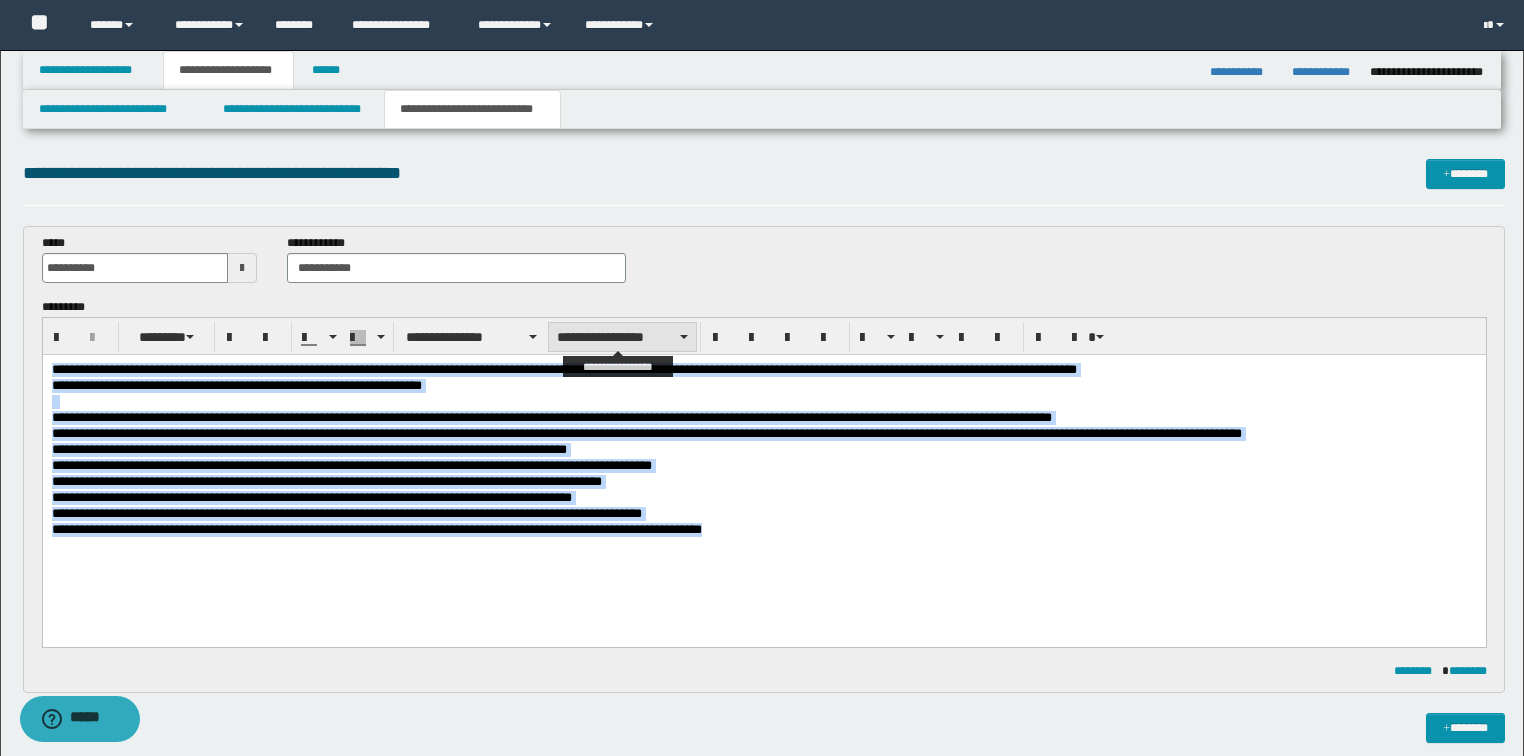 click on "**********" at bounding box center [622, 337] 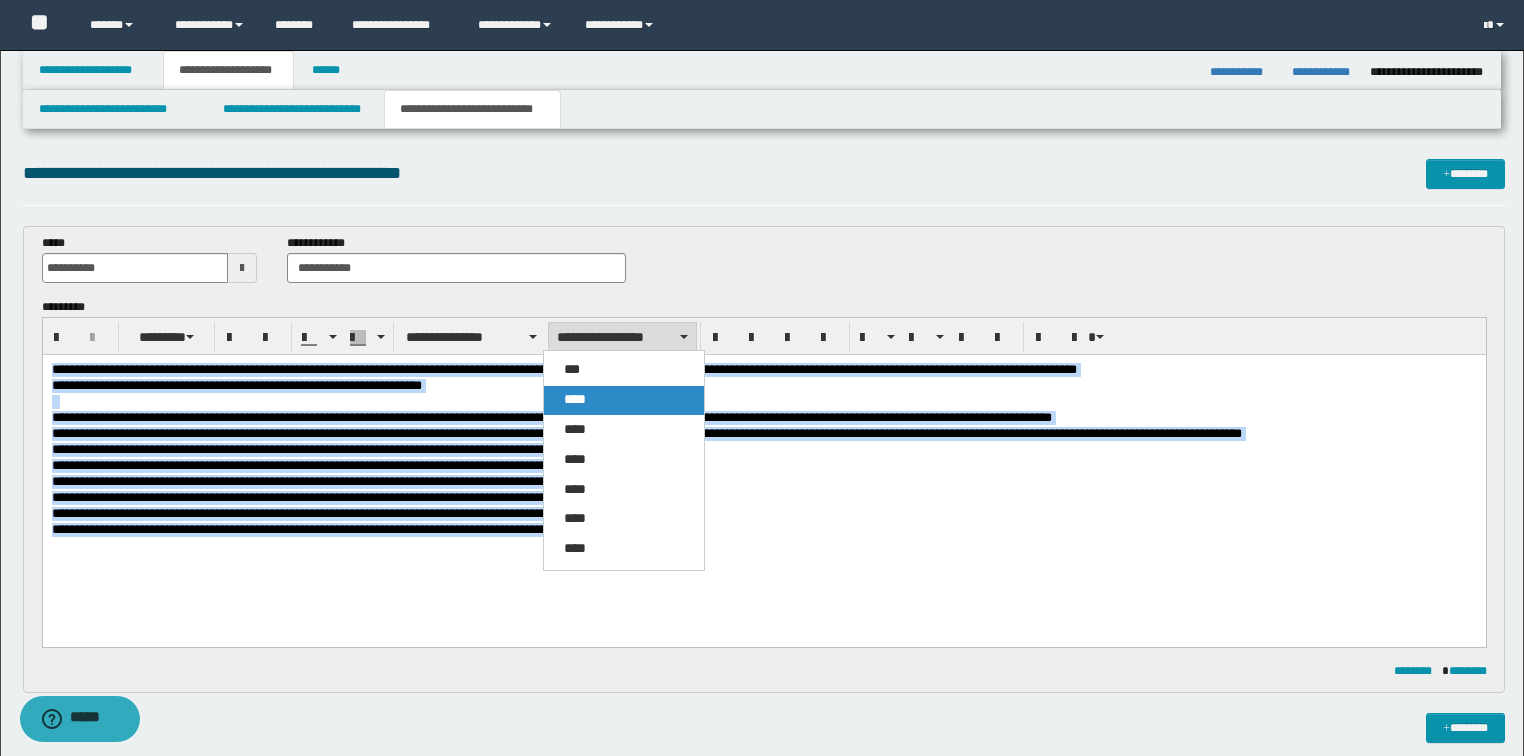 click on "****" at bounding box center (575, 399) 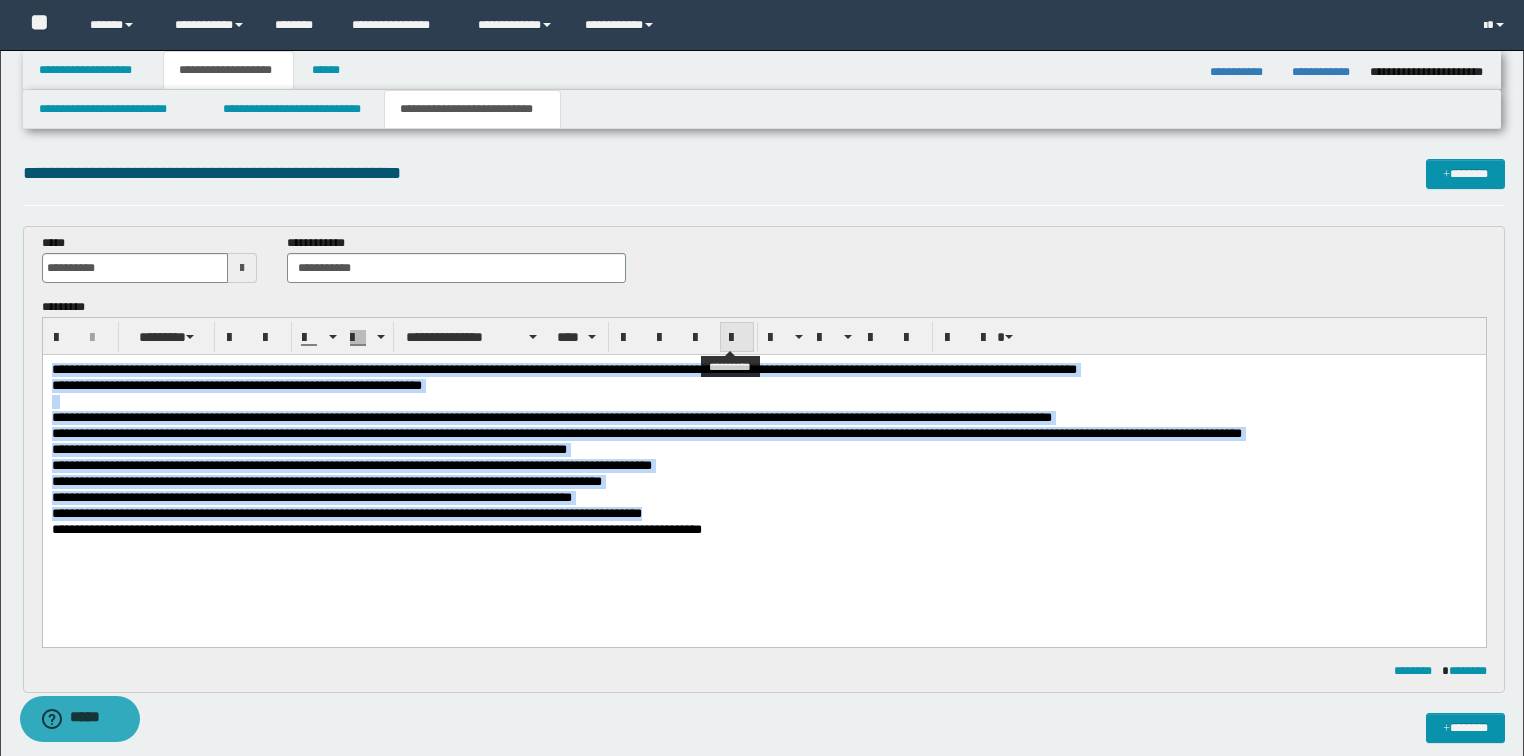 click at bounding box center (737, 338) 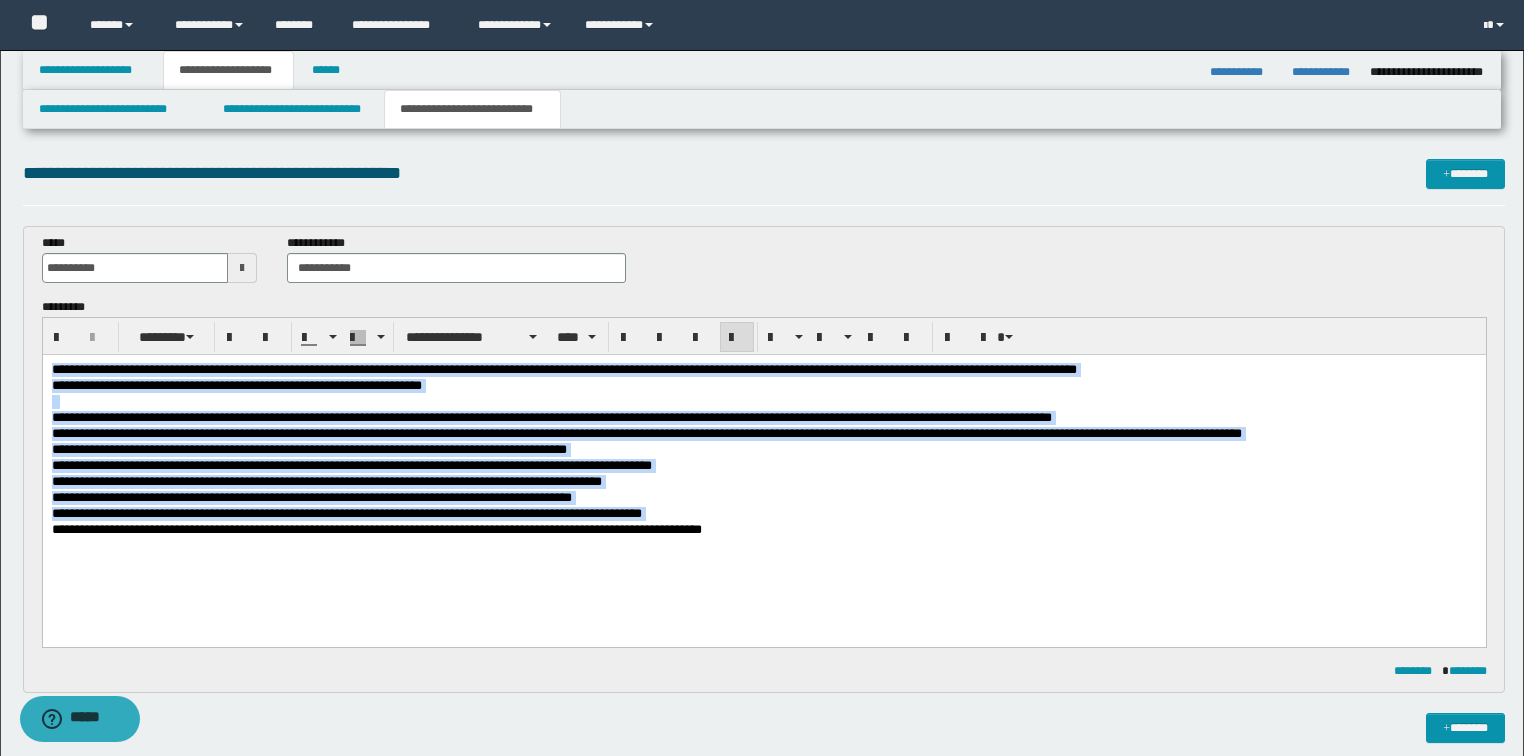 click on "**********" at bounding box center (764, 514) 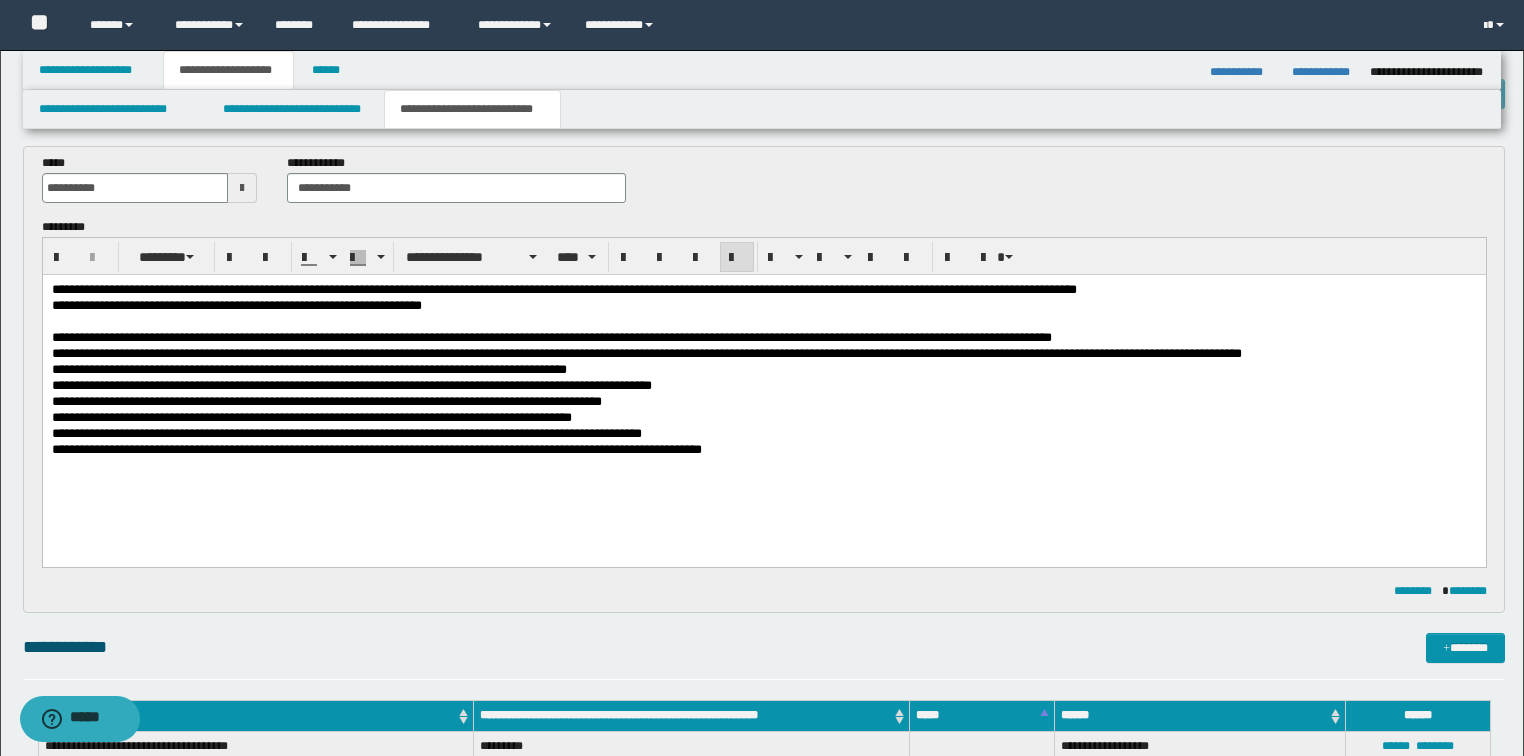 scroll, scrollTop: 160, scrollLeft: 0, axis: vertical 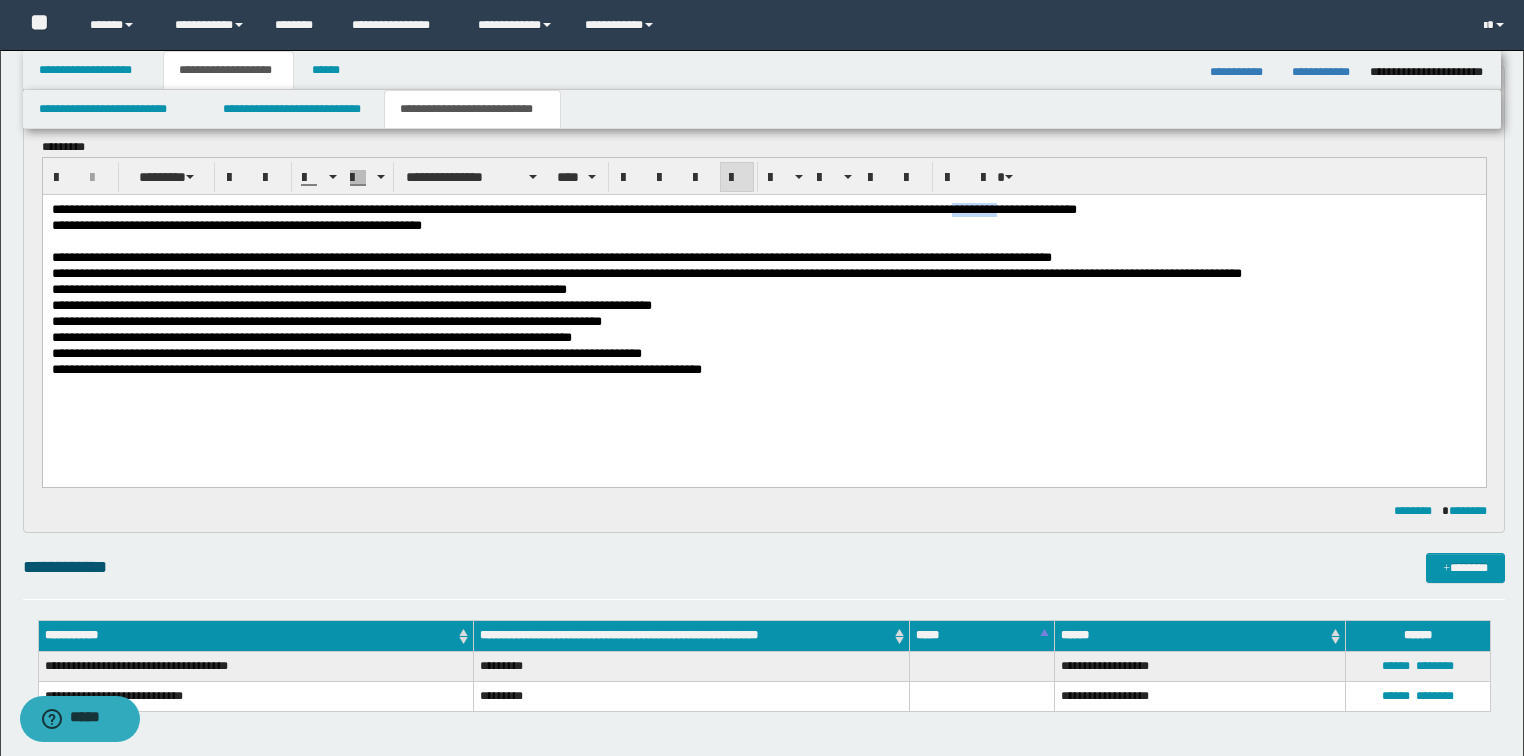 drag, startPoint x: 1102, startPoint y: 209, endPoint x: 1145, endPoint y: 209, distance: 43 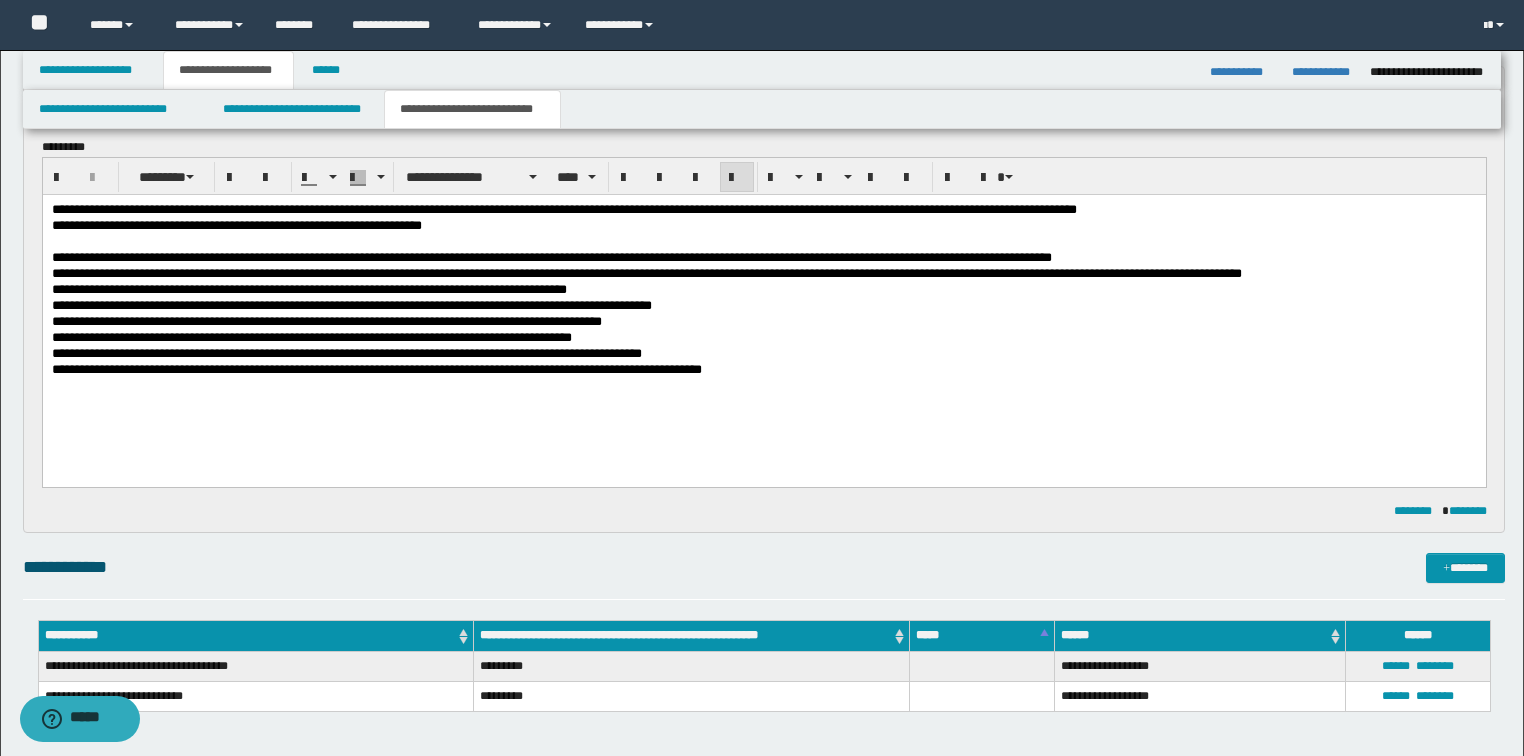 click on "**********" at bounding box center [764, 322] 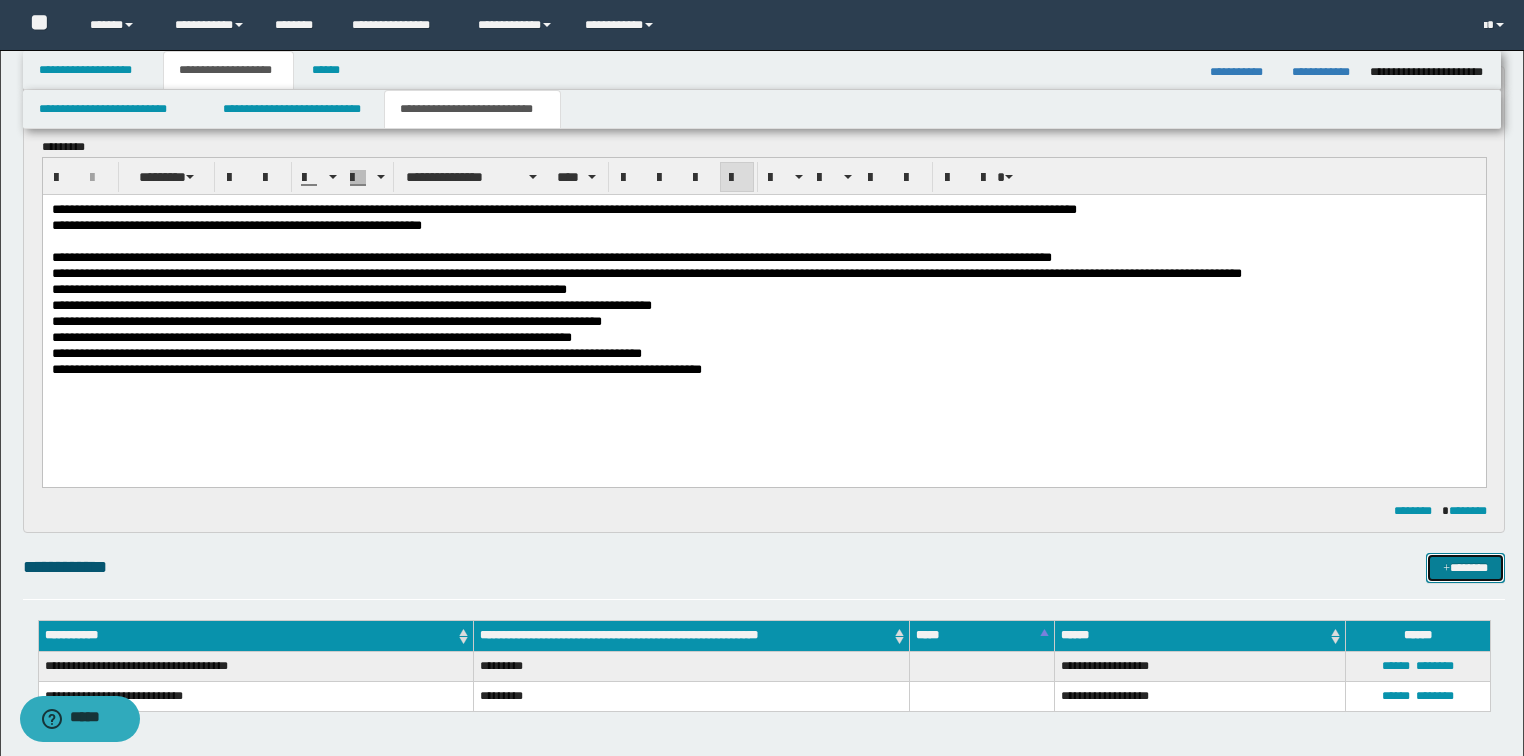 click on "*******" at bounding box center (1465, 568) 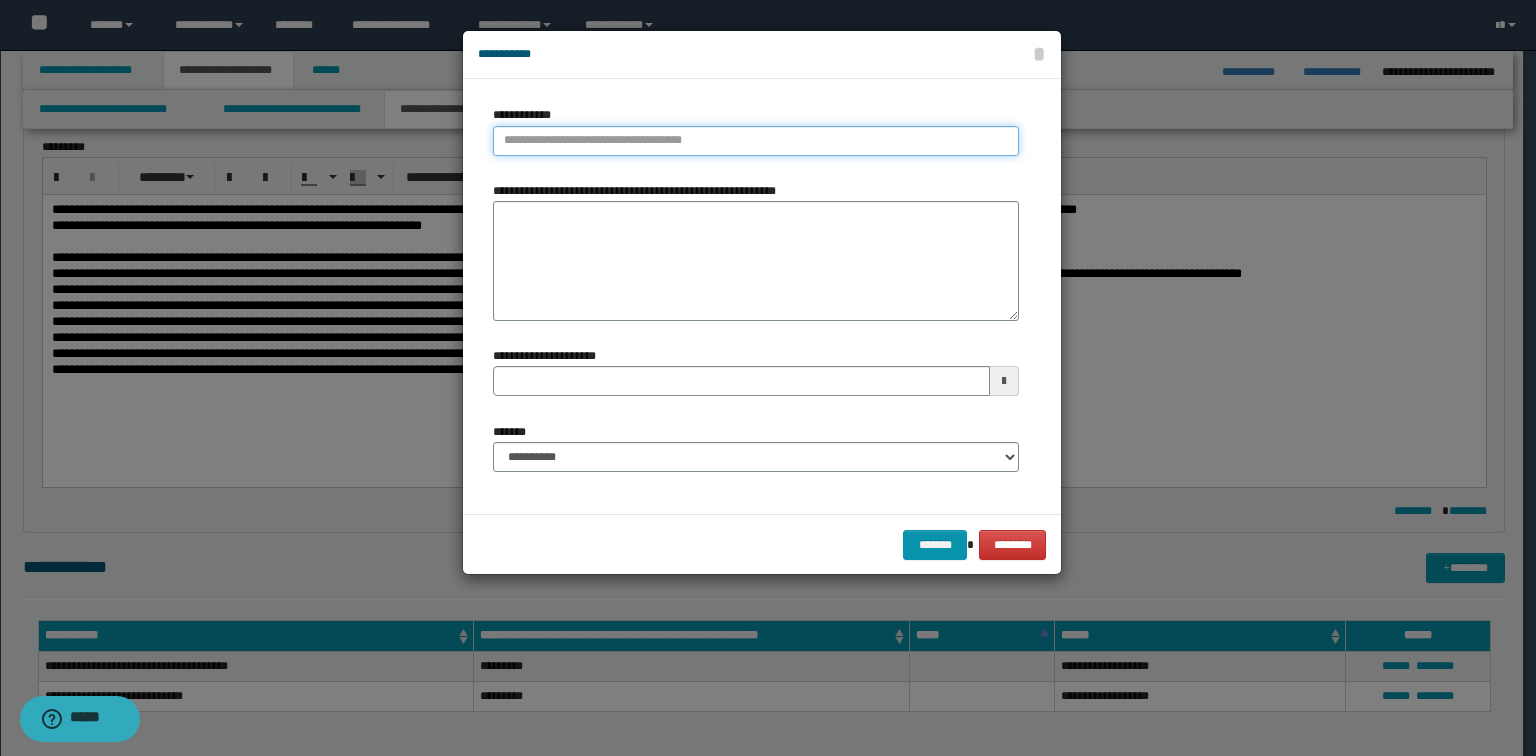 click on "**********" at bounding box center (756, 141) 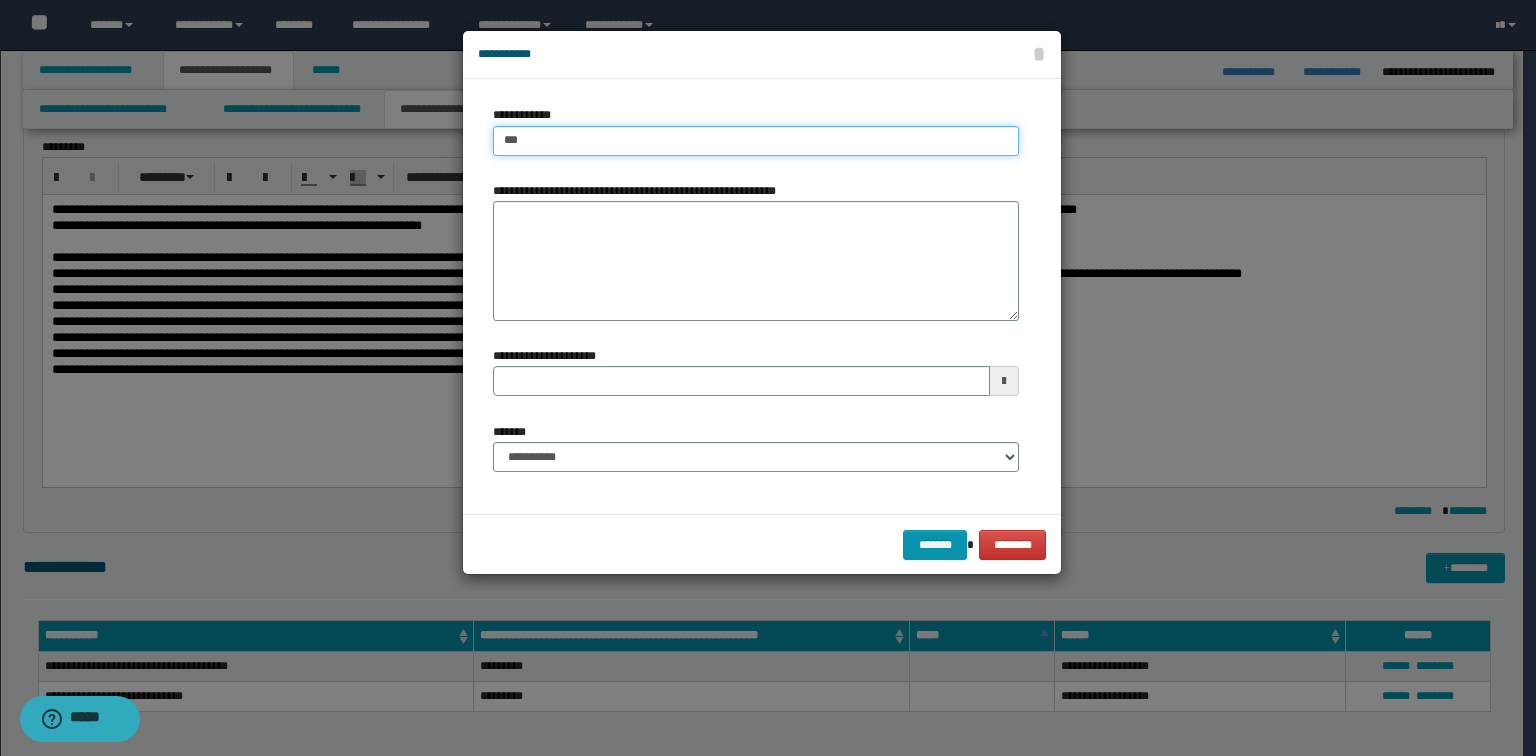 type on "****" 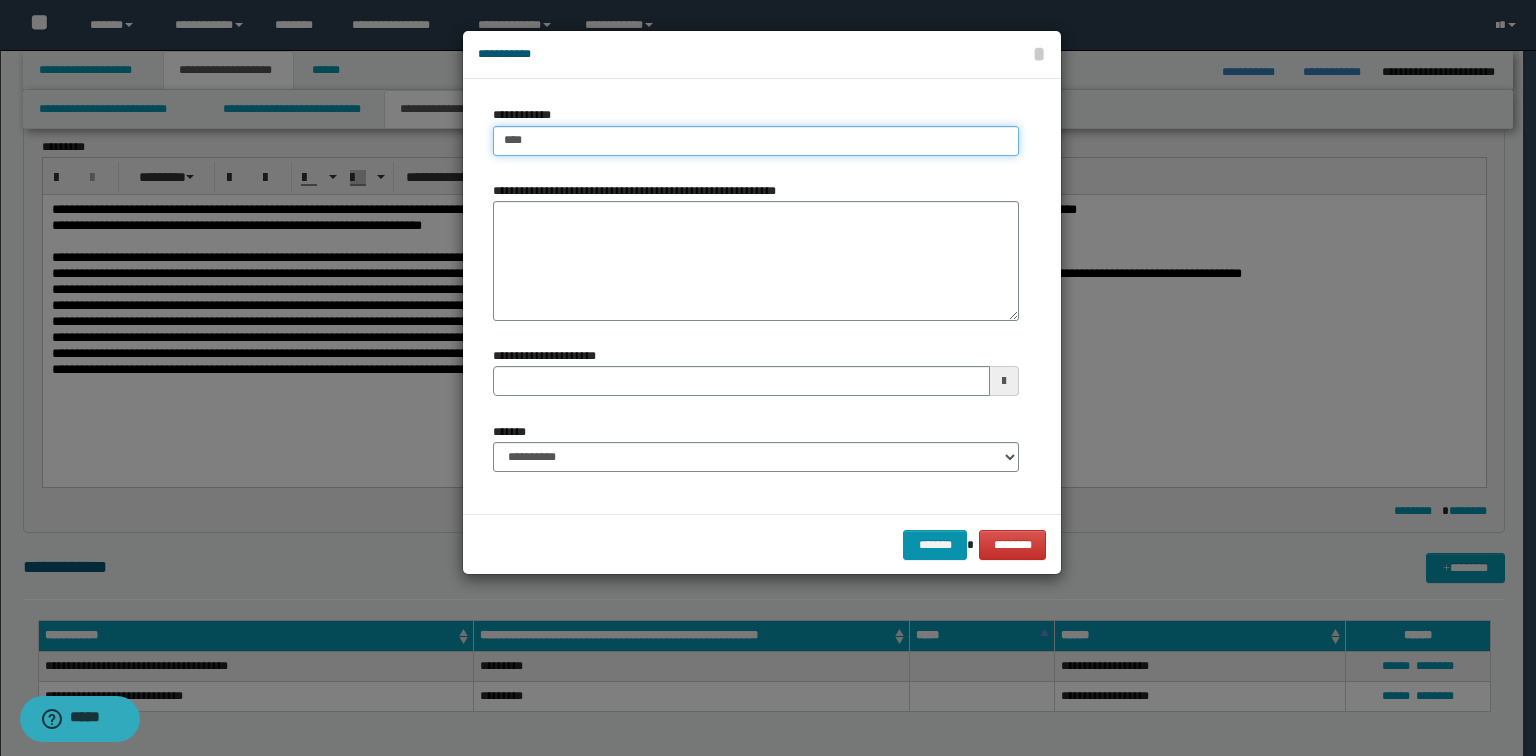type on "****" 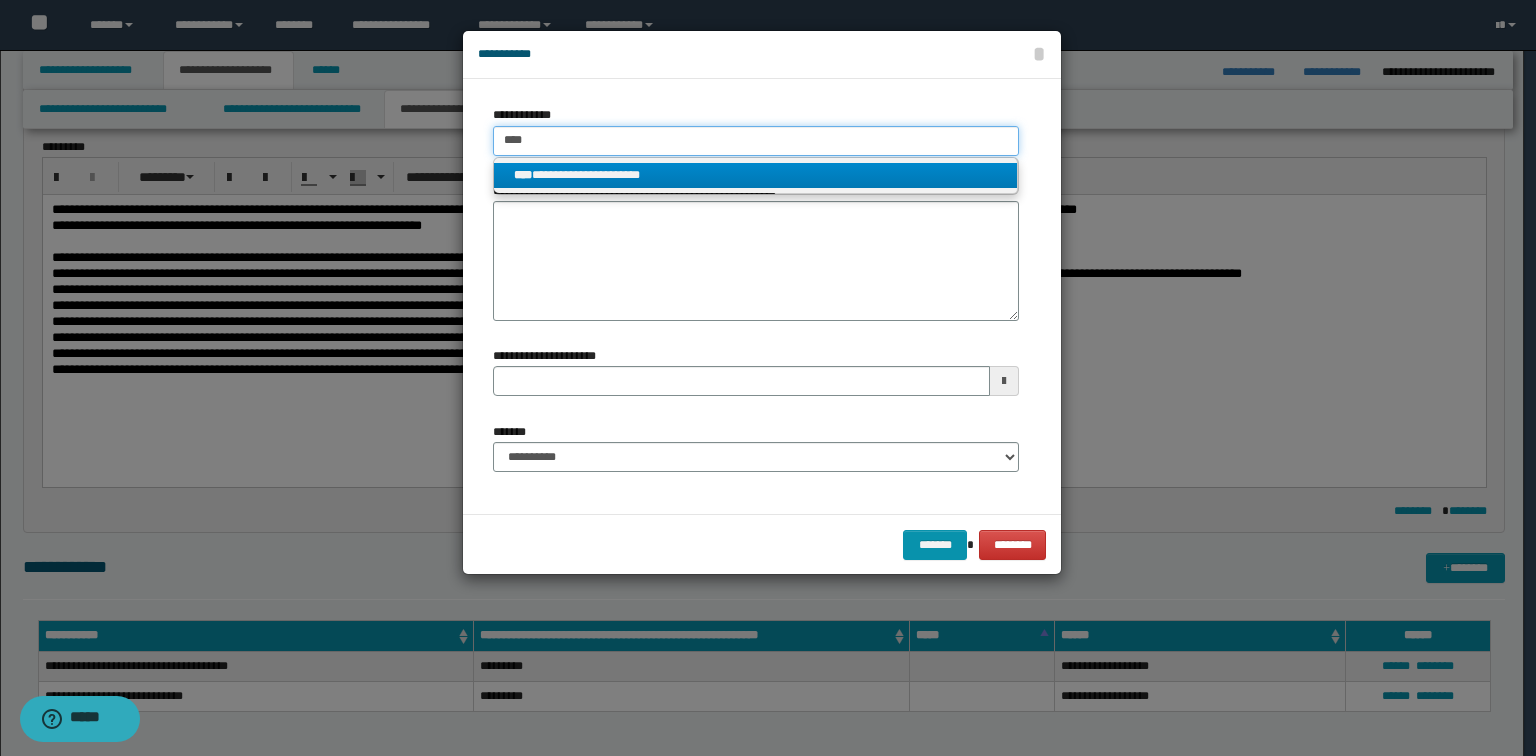 type on "****" 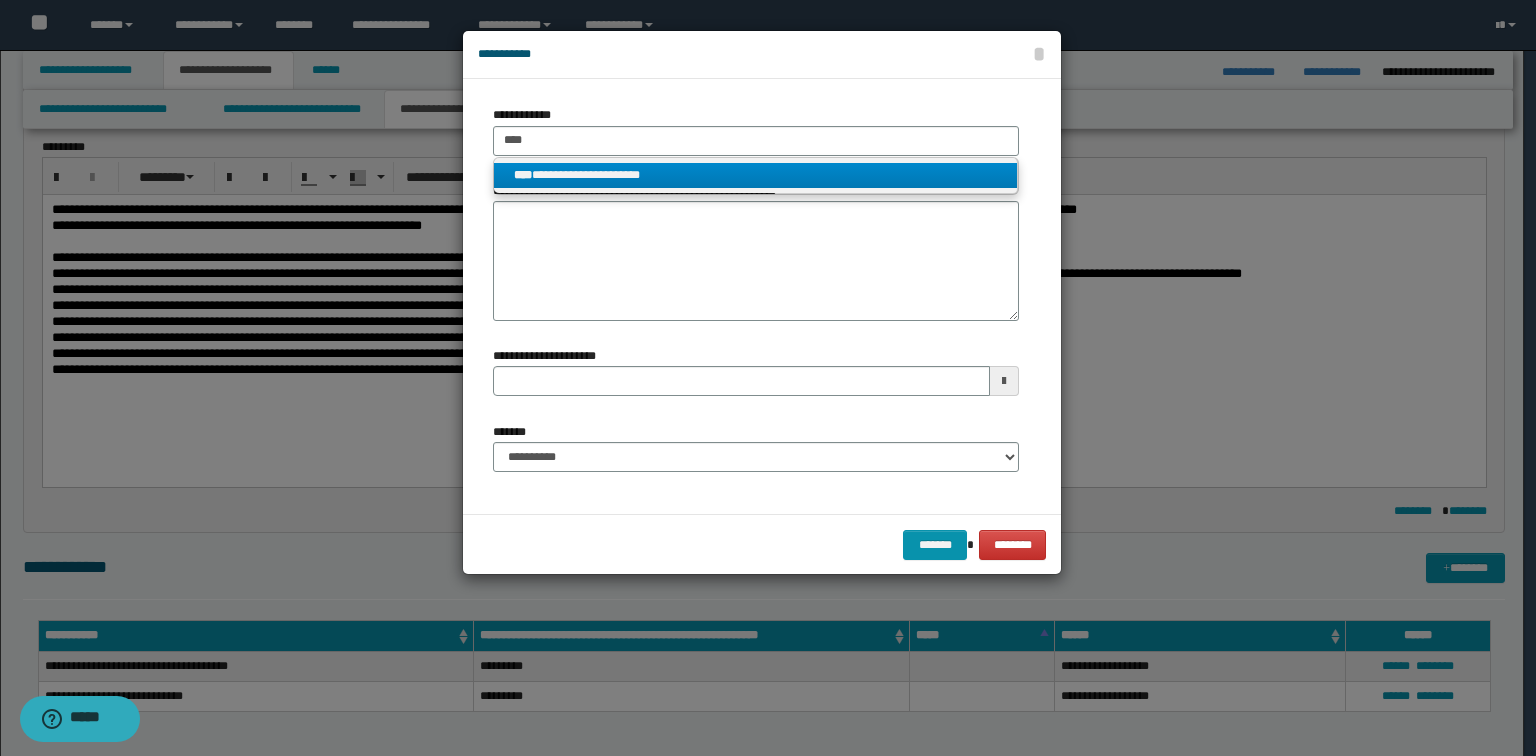 click on "**********" at bounding box center [756, 175] 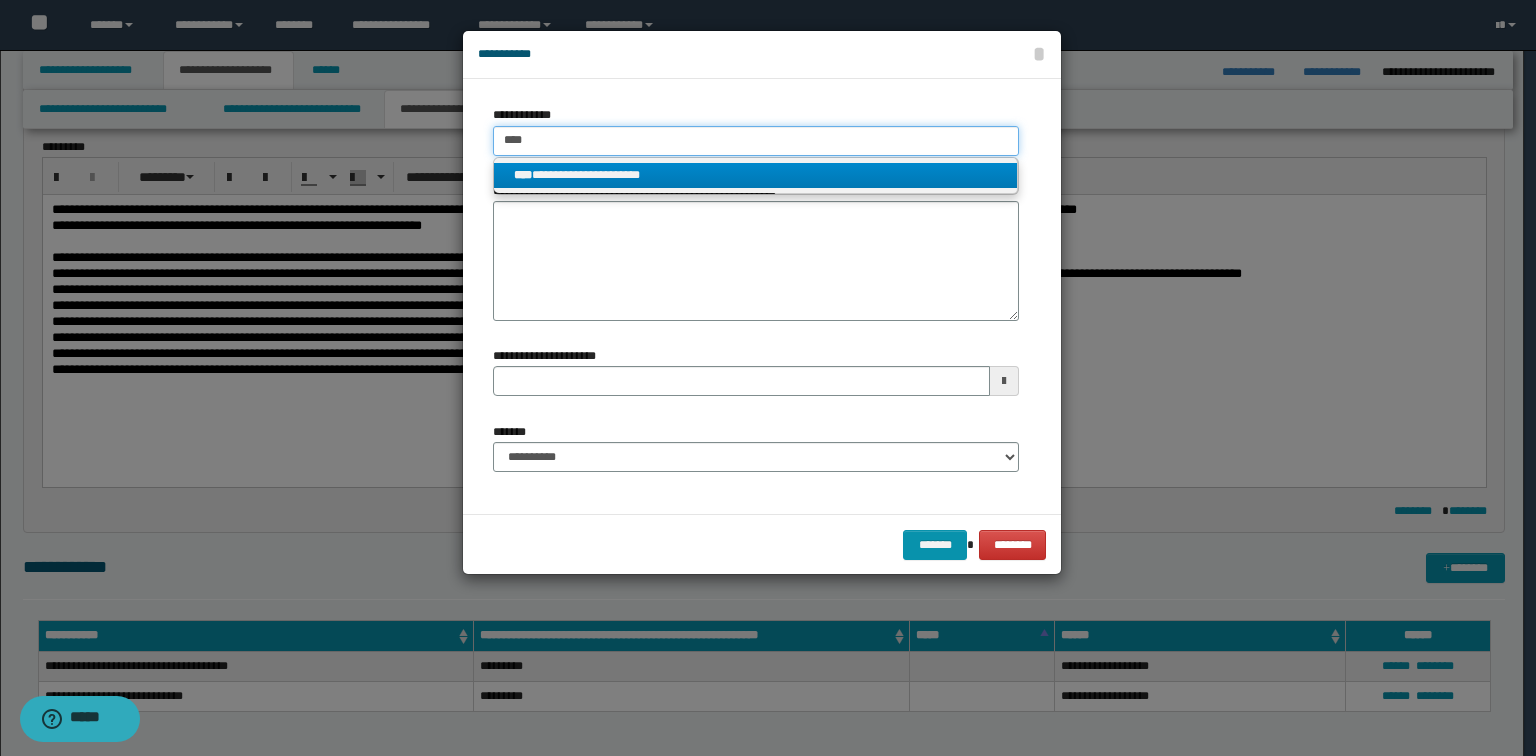 type 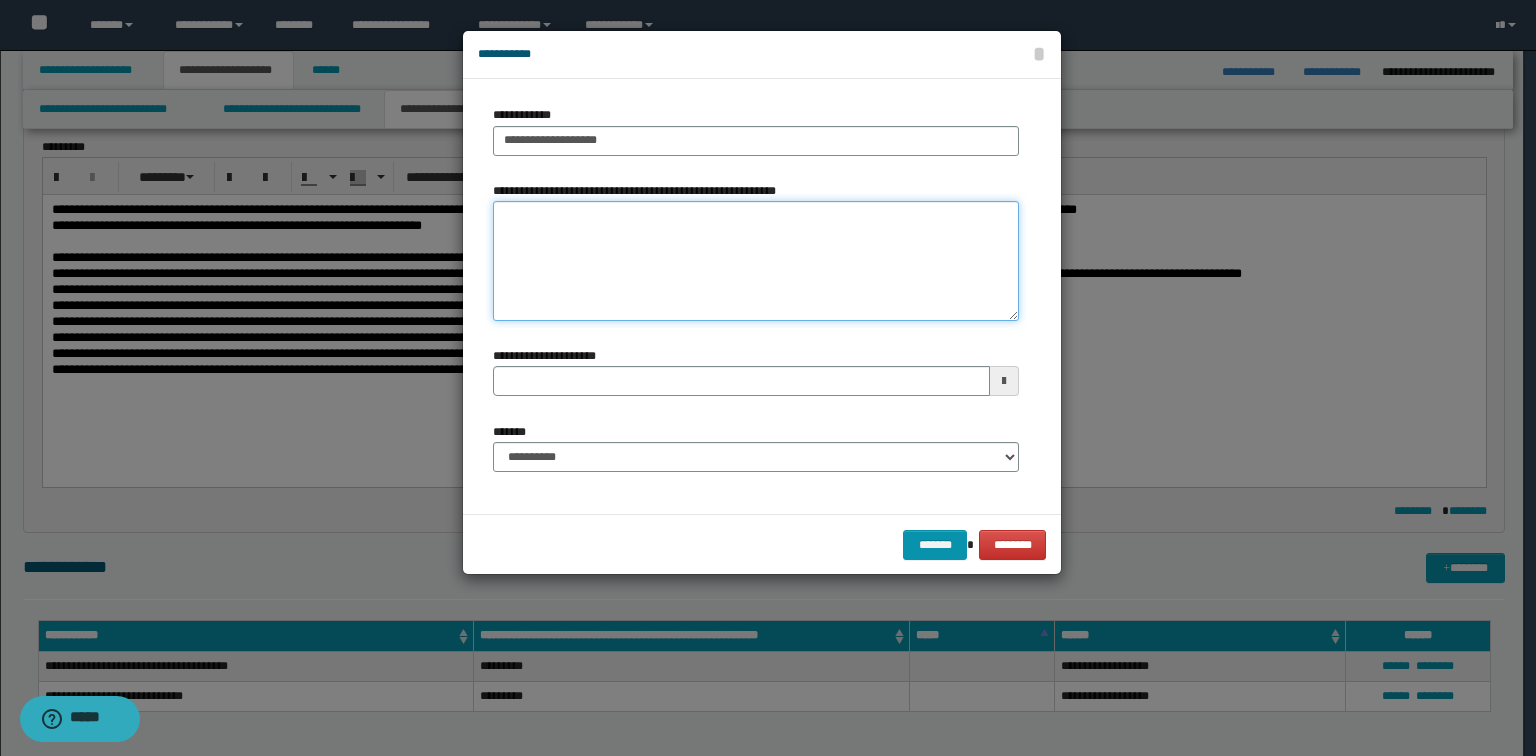 click on "**********" at bounding box center (756, 261) 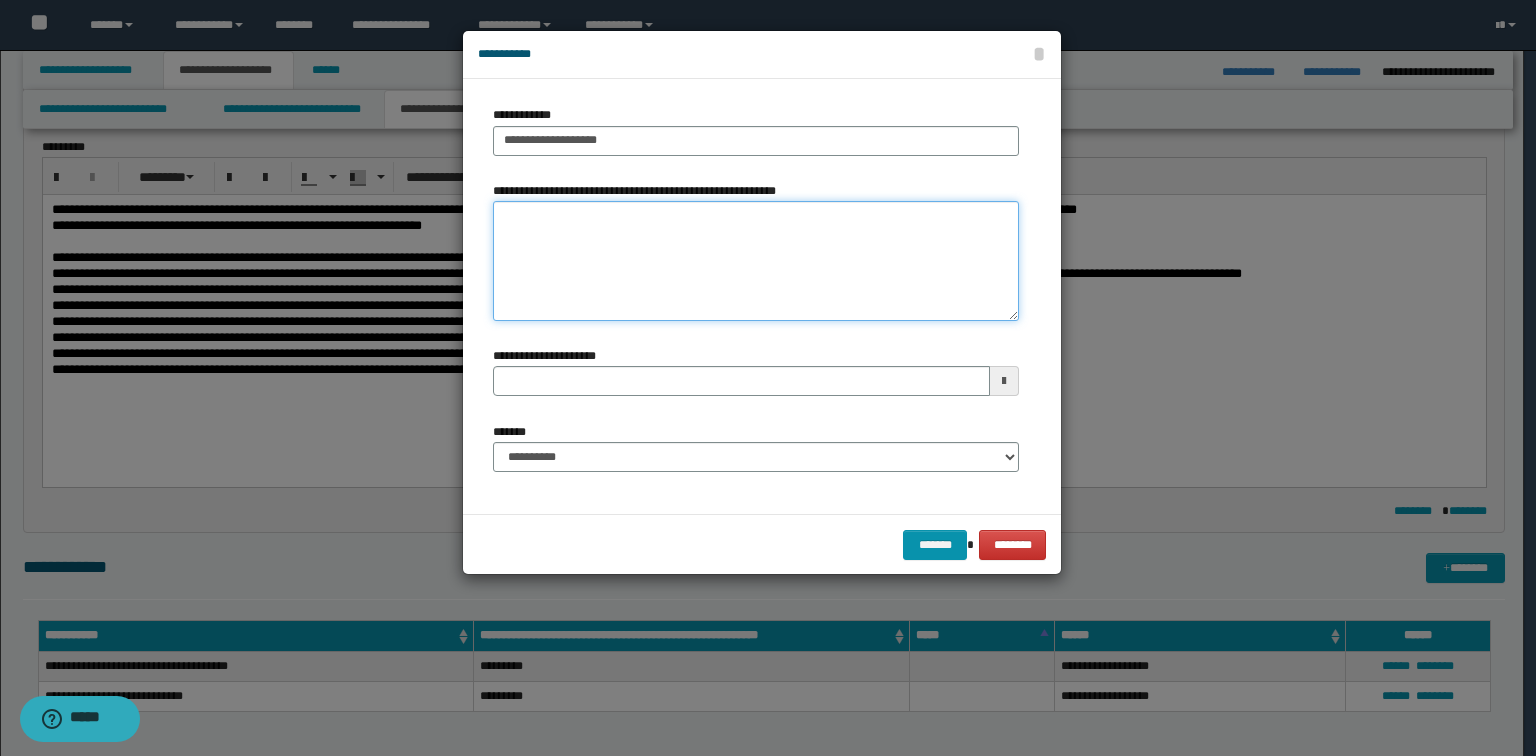 paste on "*********" 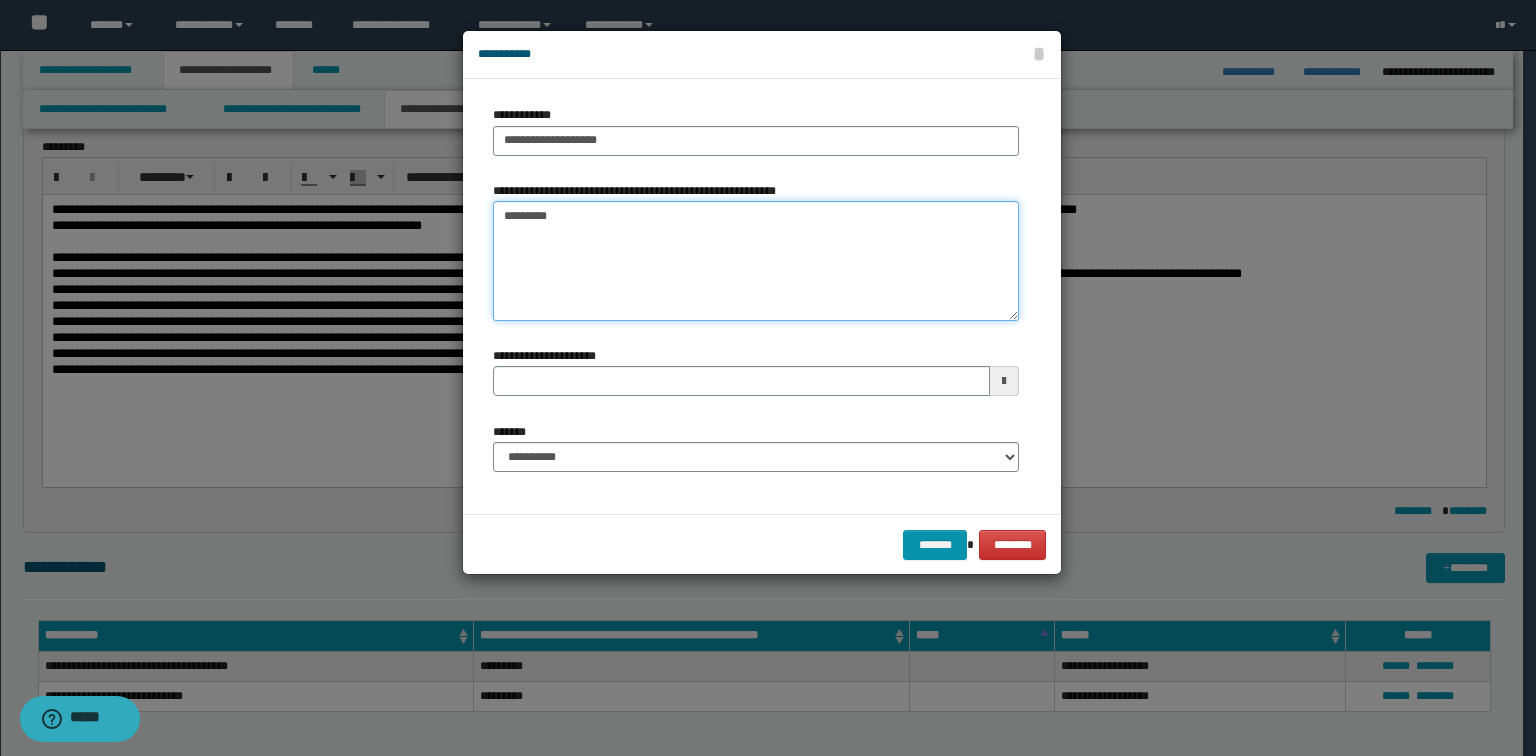 type 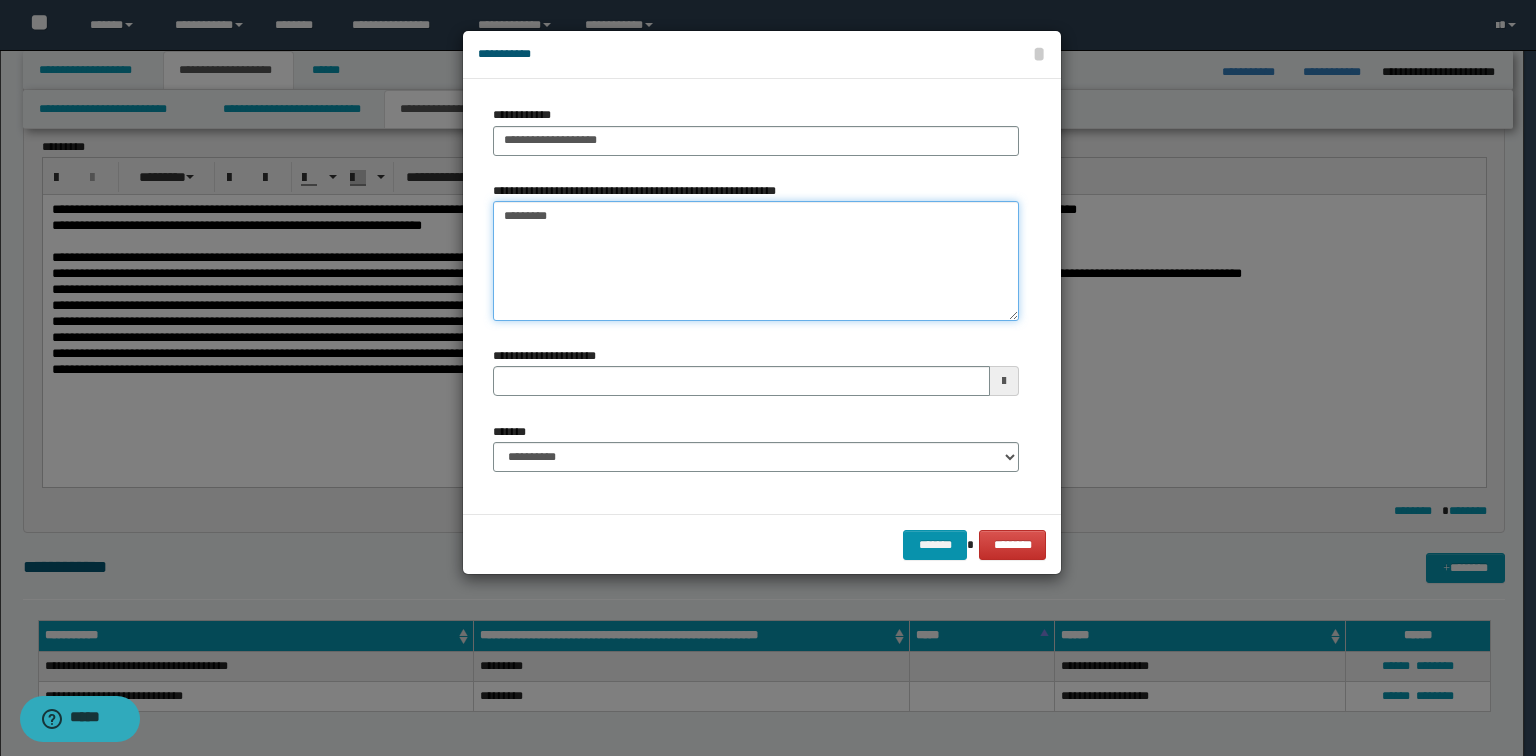type on "*********" 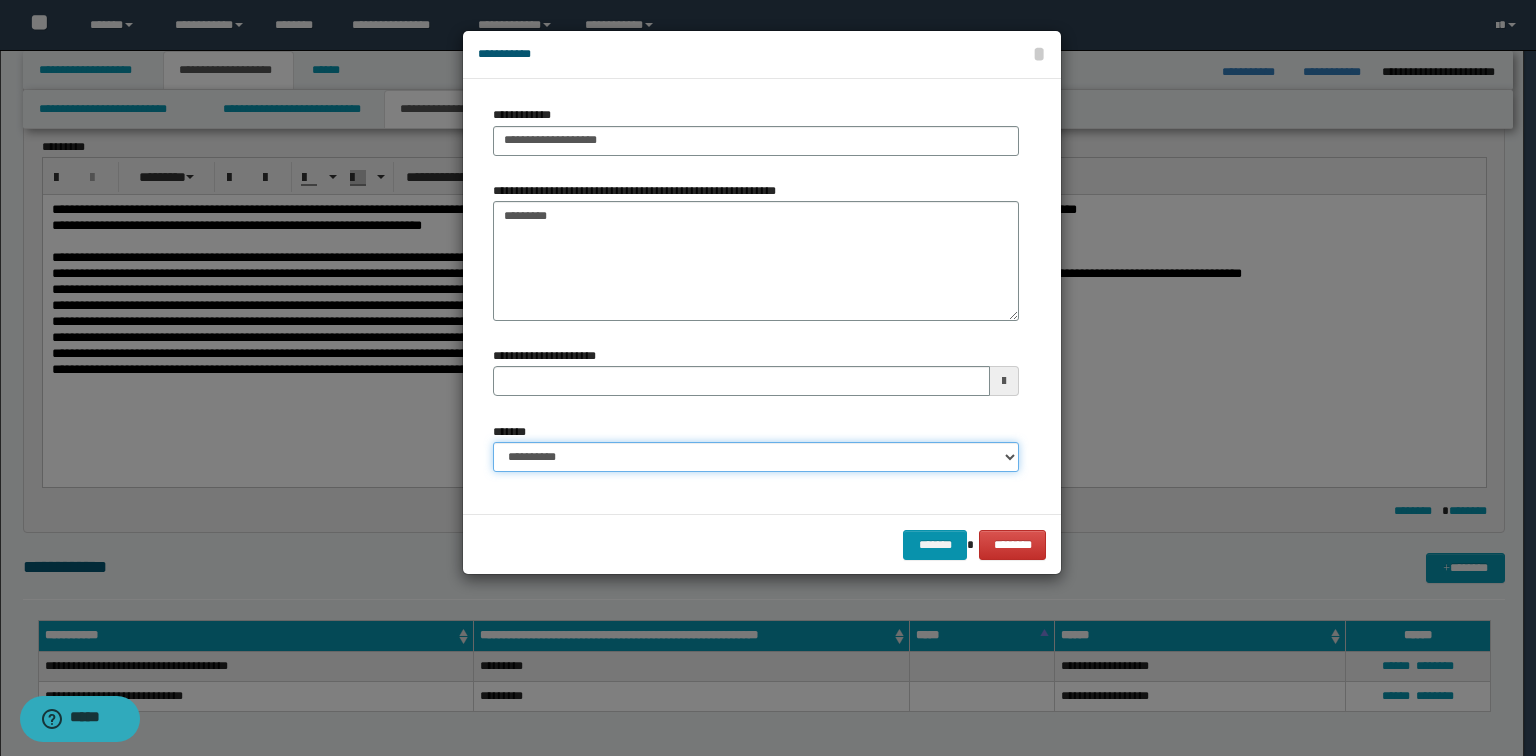 click on "**********" at bounding box center (756, 457) 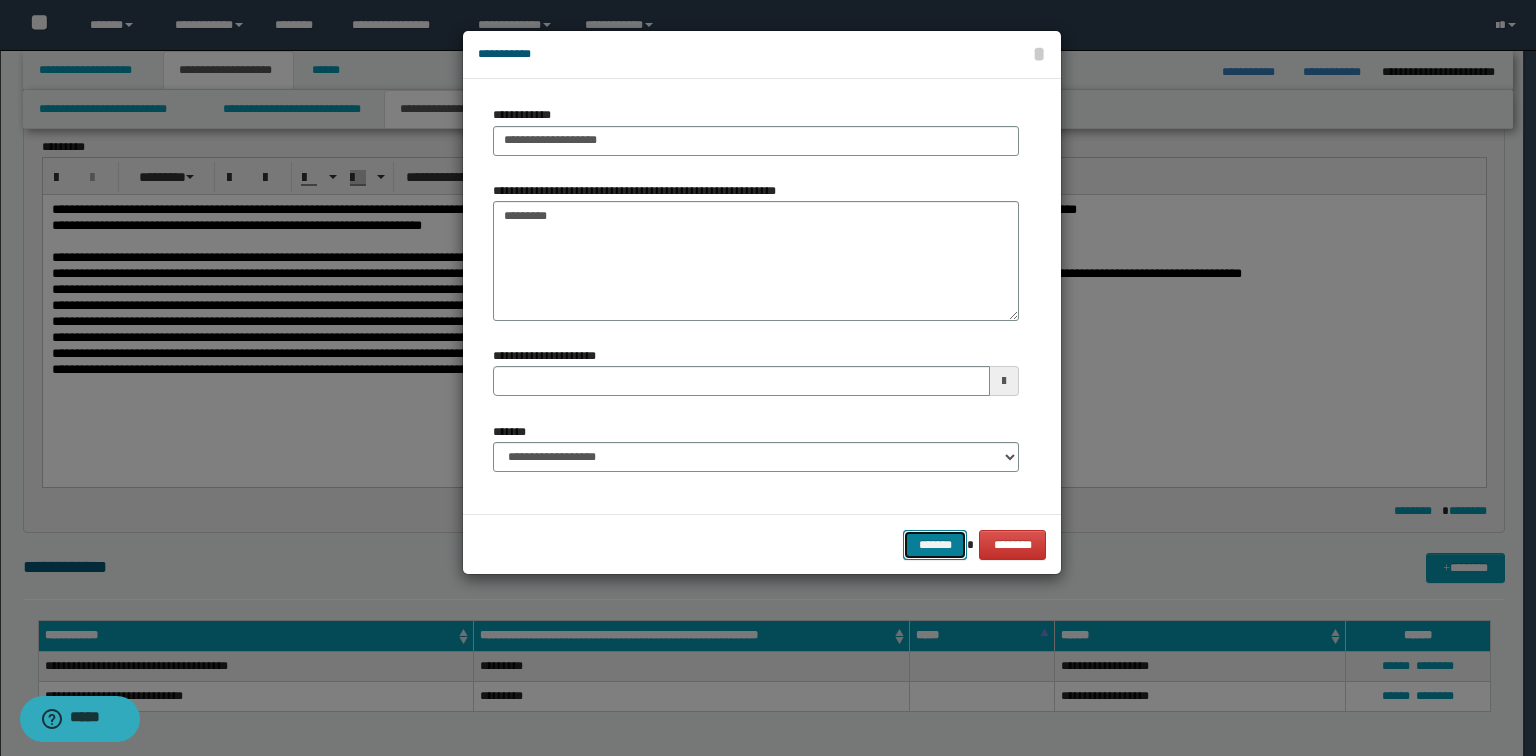 click on "*******" at bounding box center (935, 545) 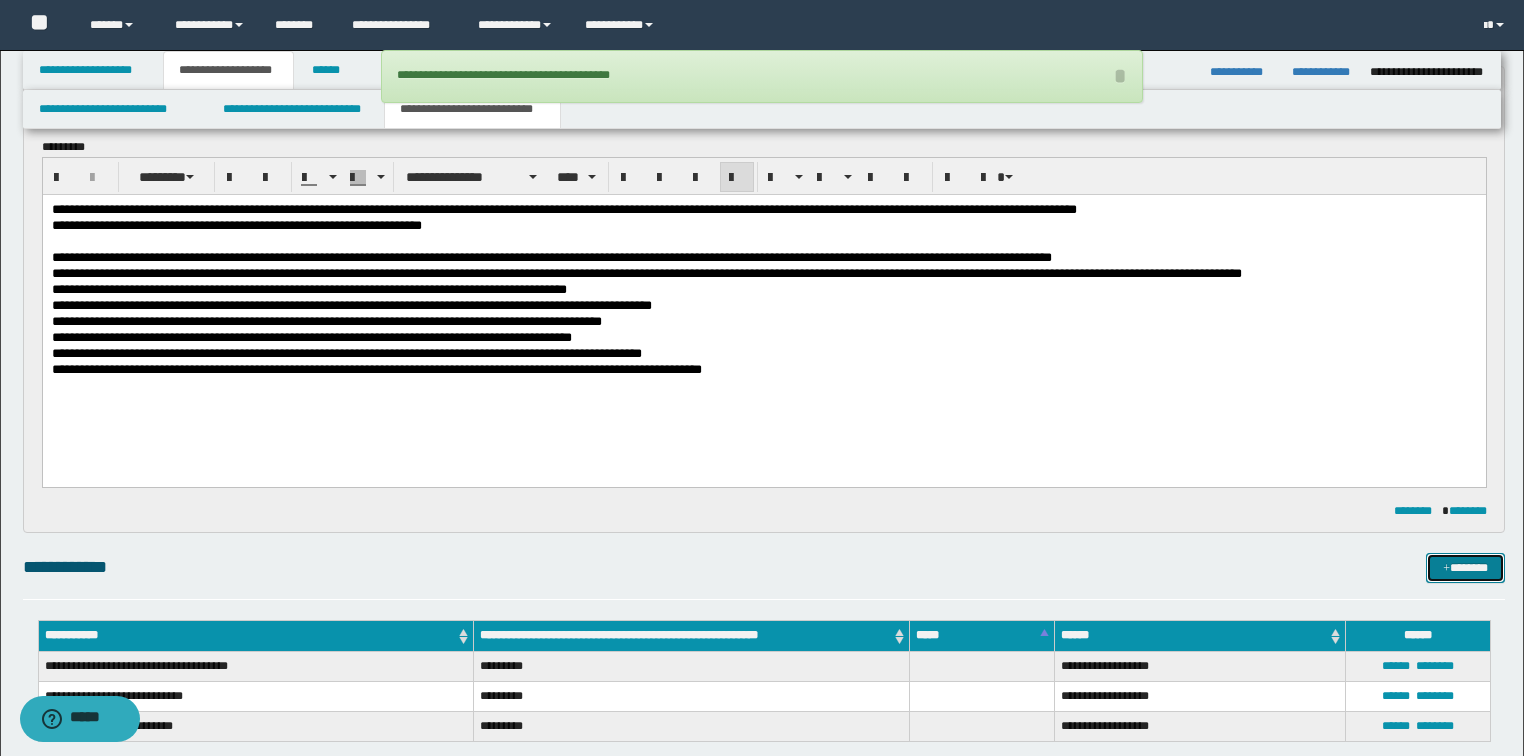 scroll, scrollTop: 240, scrollLeft: 0, axis: vertical 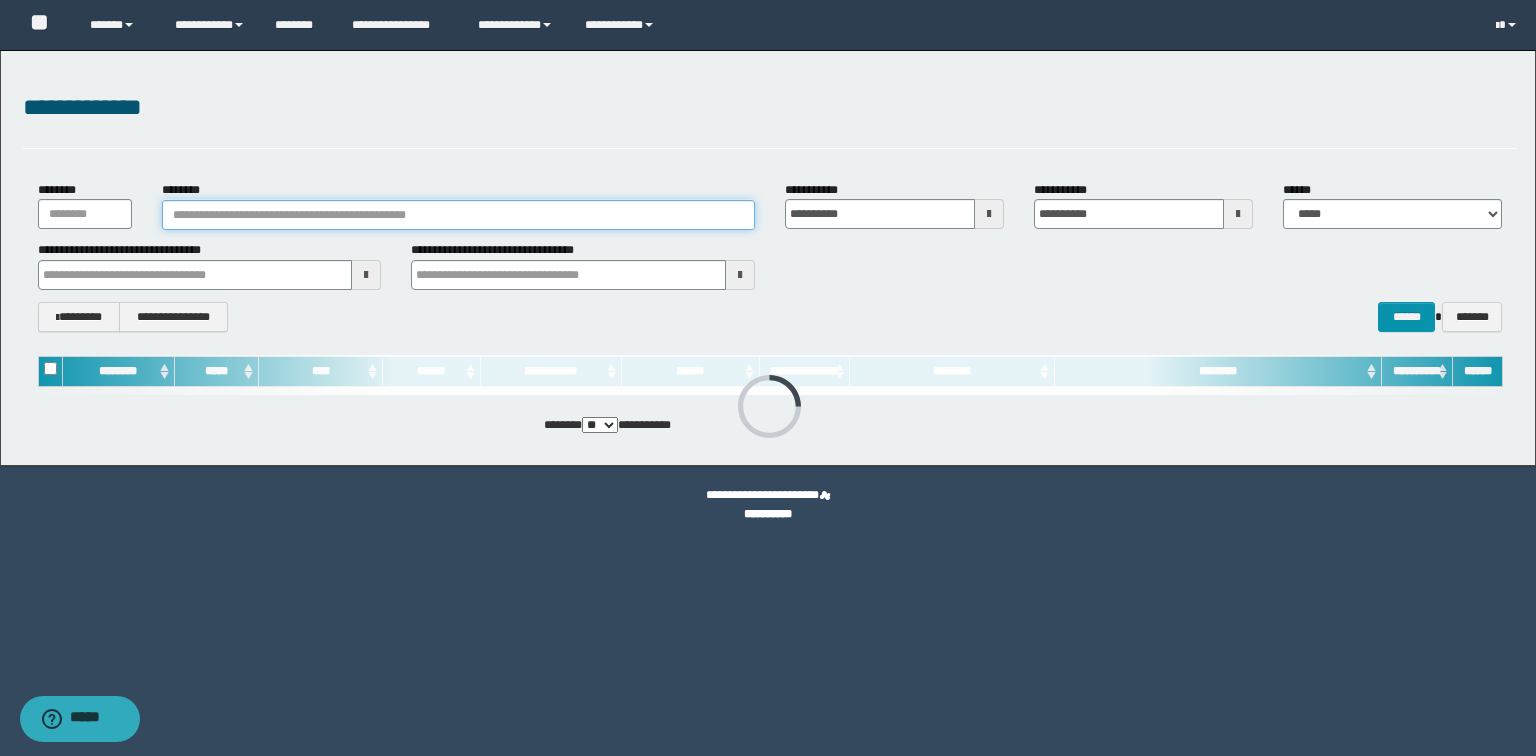 click on "********" at bounding box center [458, 215] 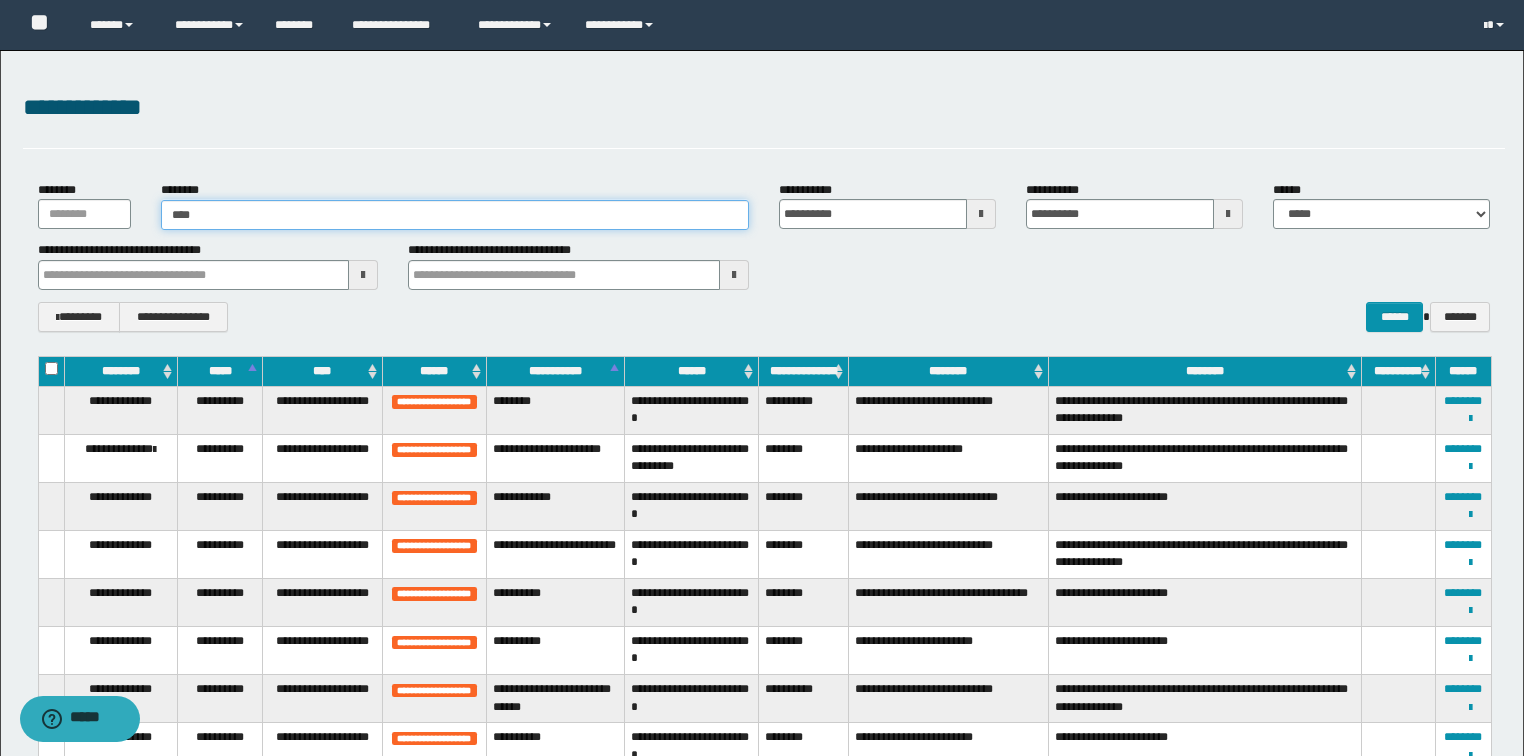 type on "*****" 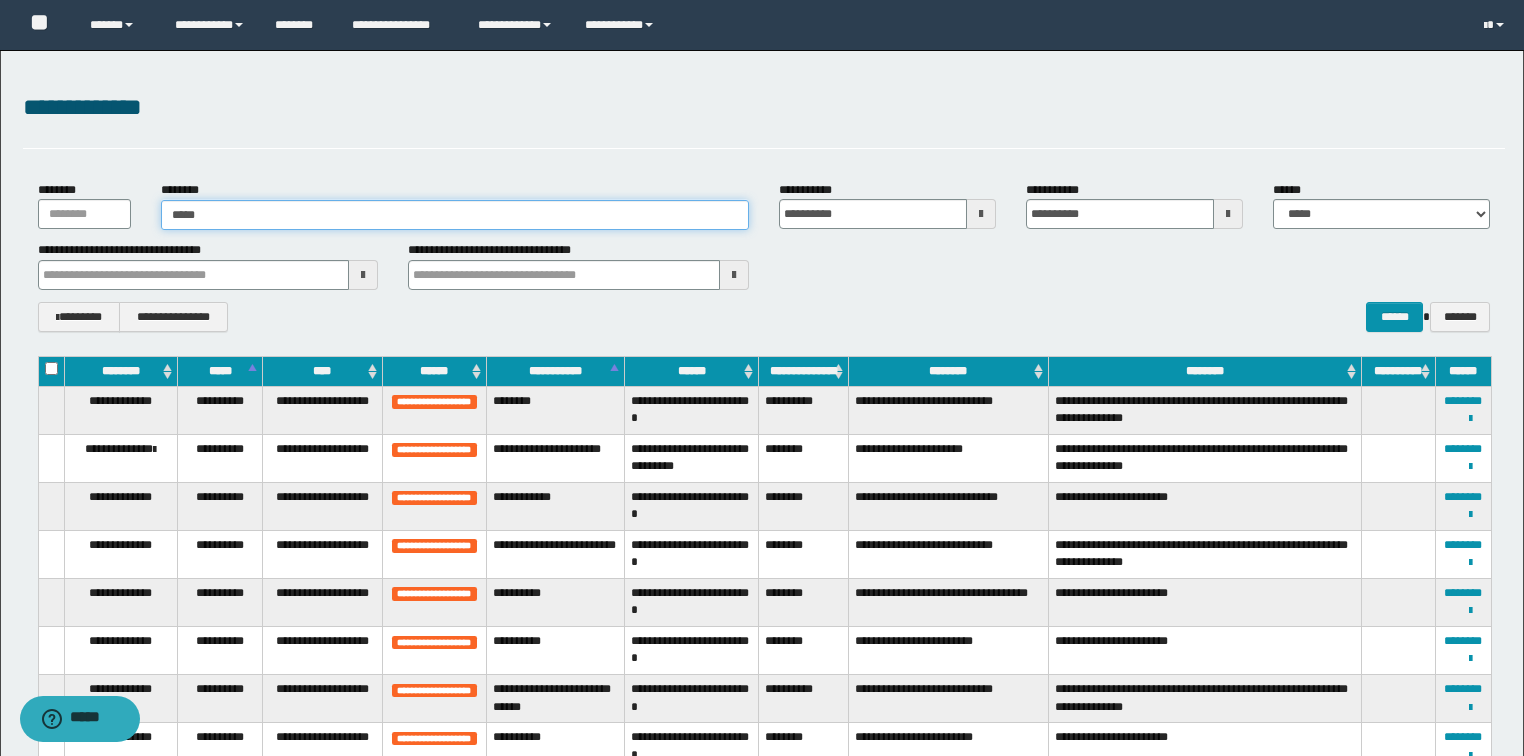 type on "*****" 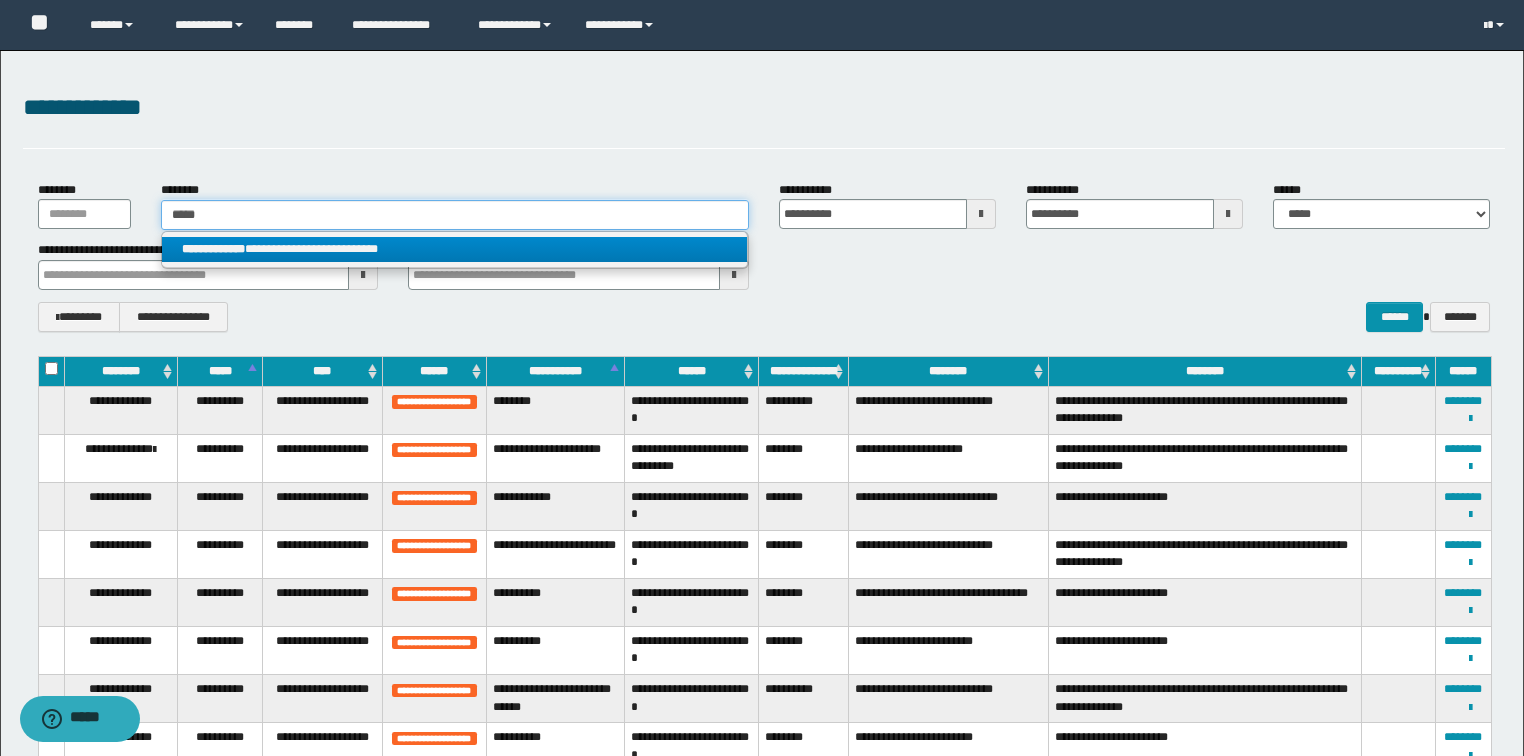 type on "*****" 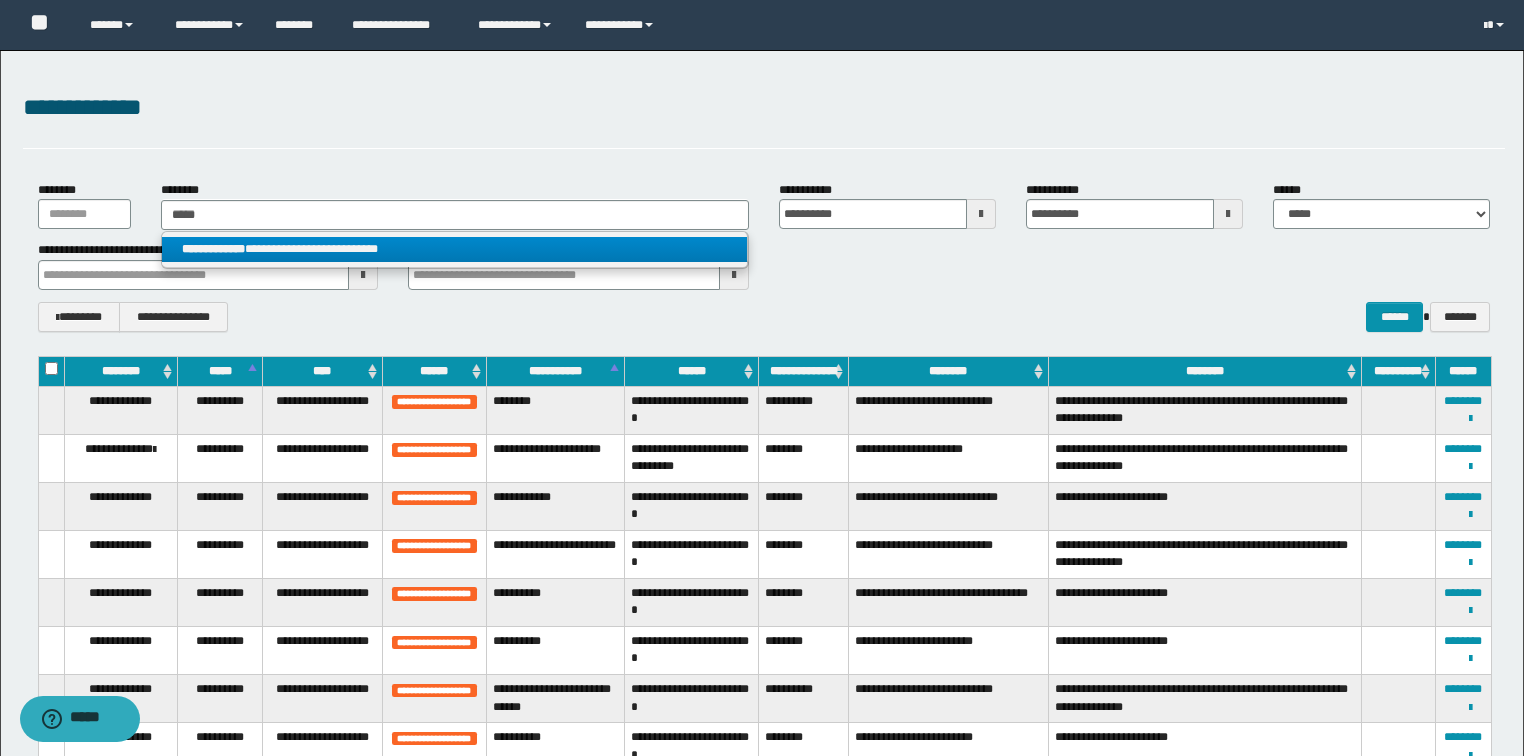 click on "**********" at bounding box center [454, 249] 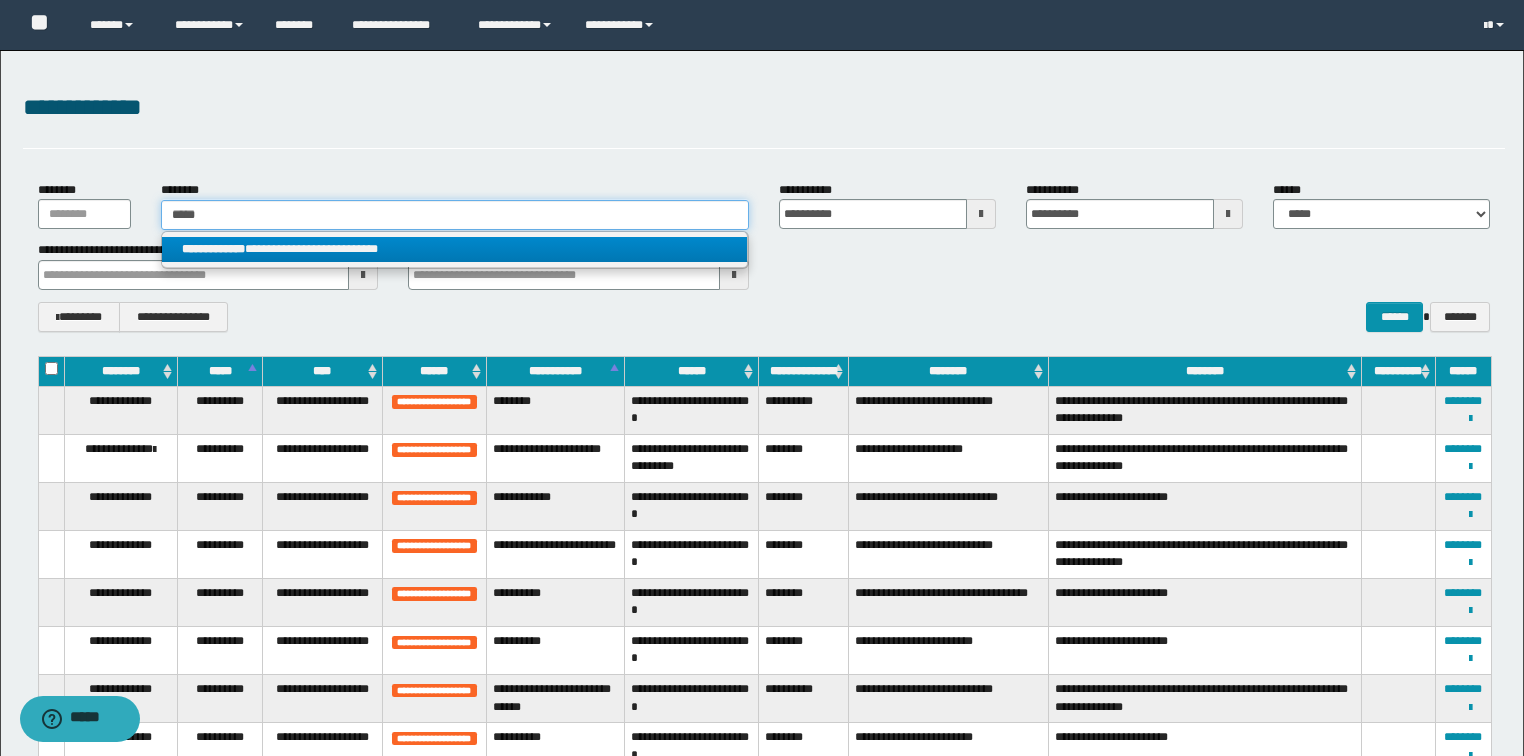 type 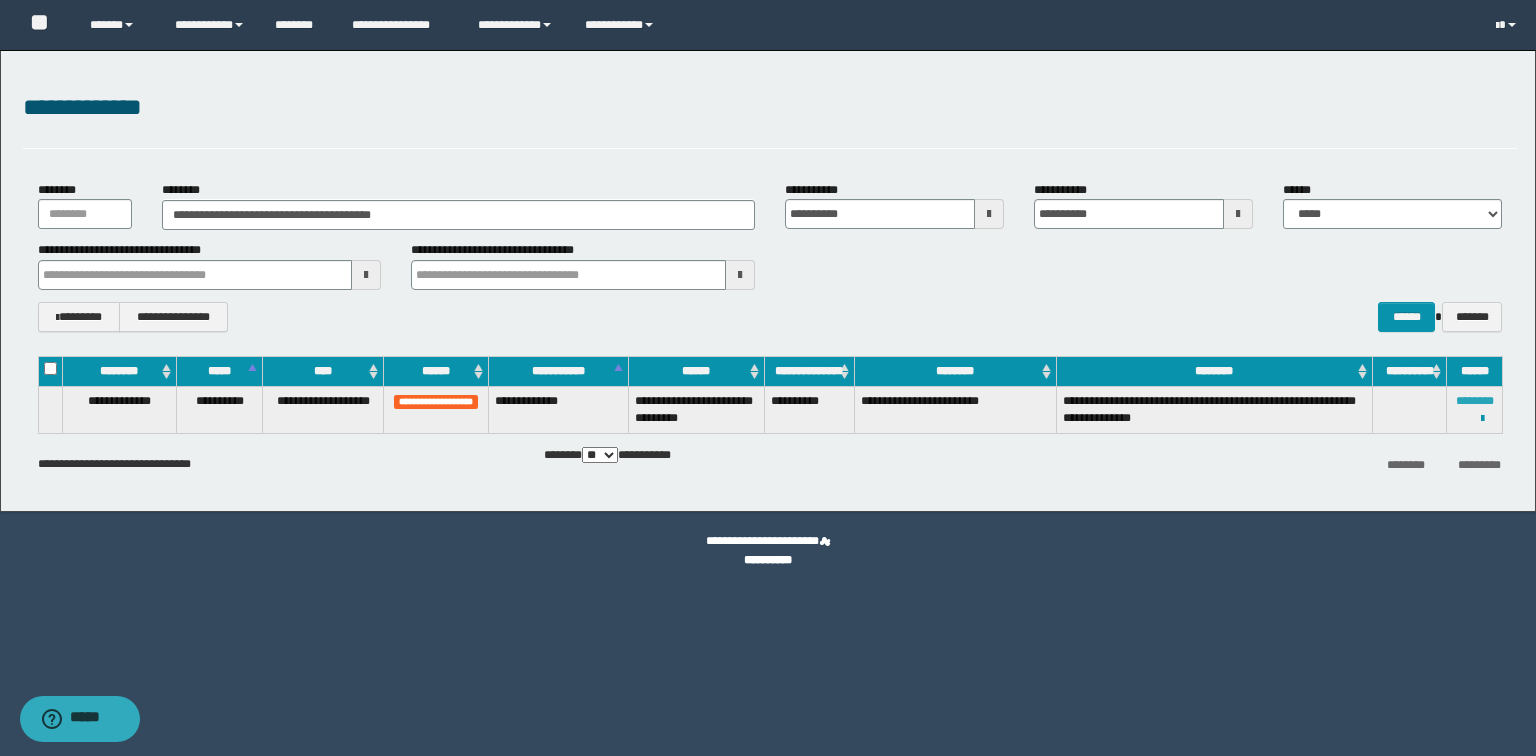 click on "********" at bounding box center [1475, 401] 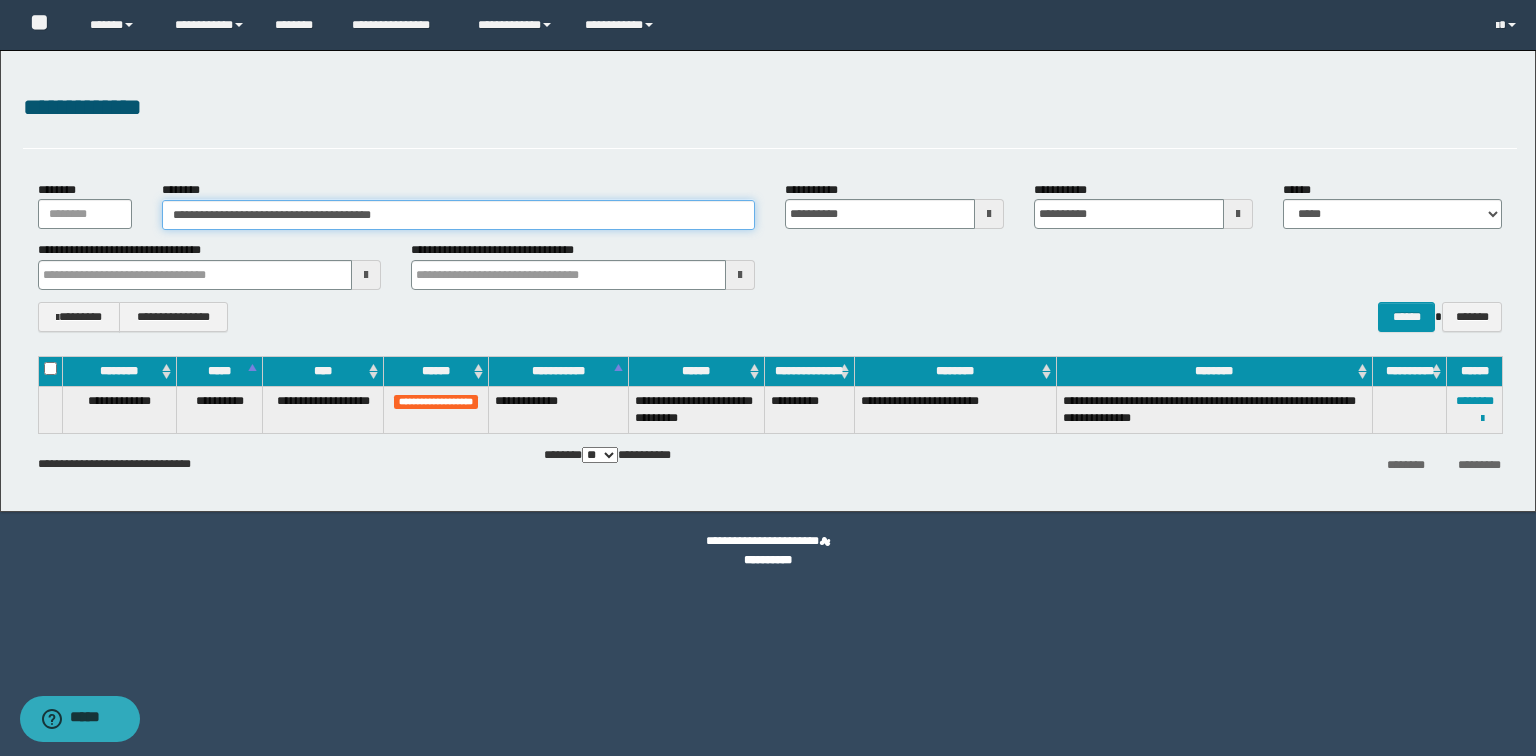 drag, startPoint x: 494, startPoint y: 211, endPoint x: 151, endPoint y: 254, distance: 345.6848 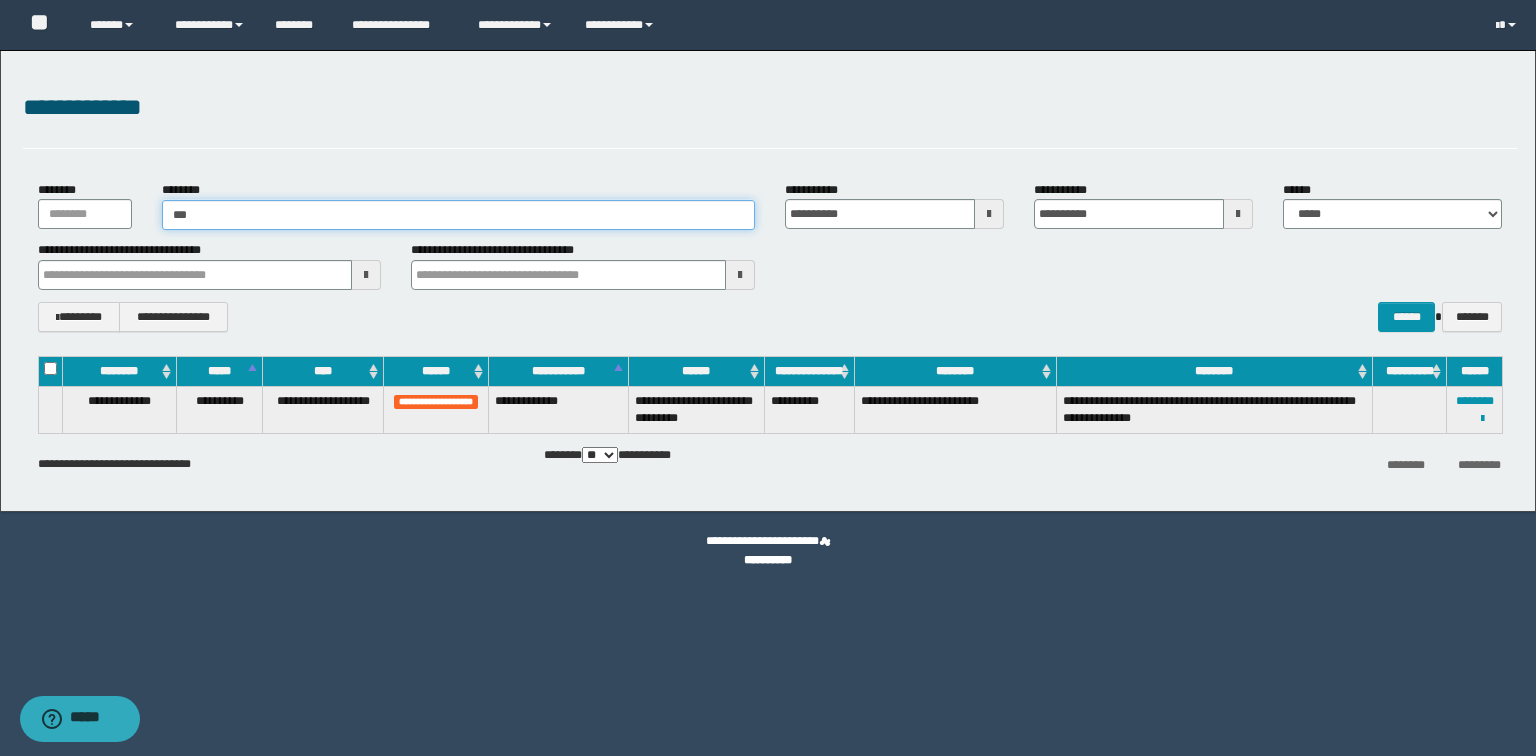 type on "****" 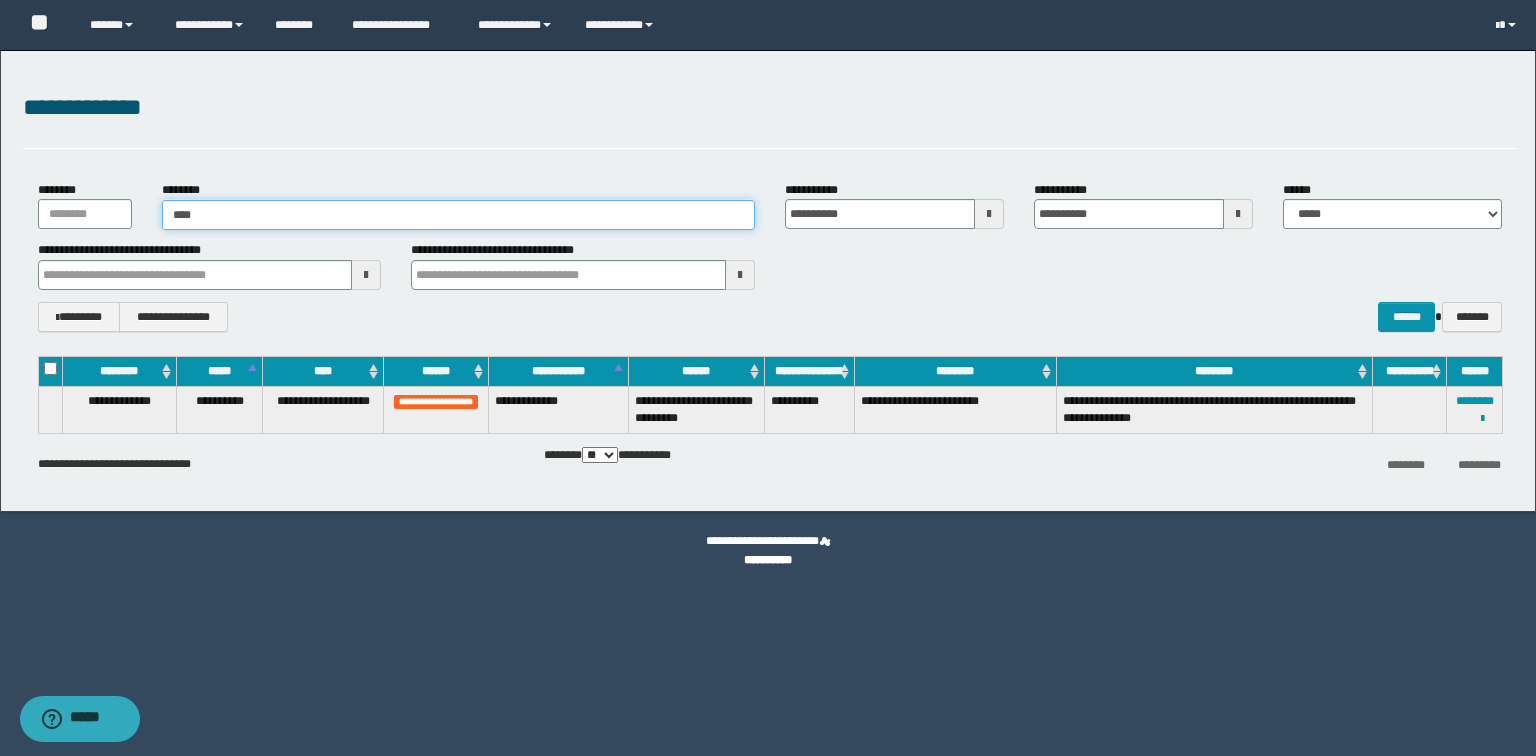 type on "****" 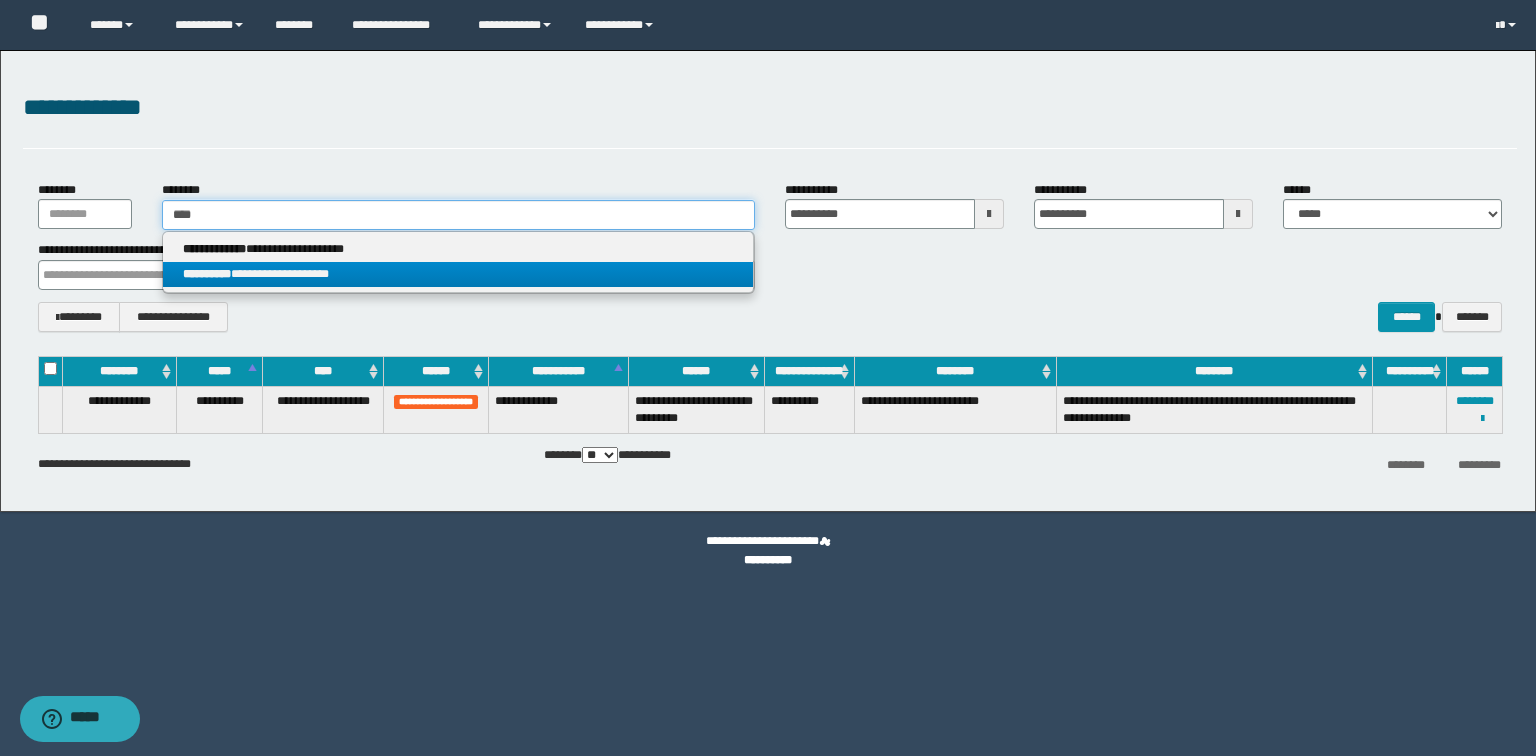 type on "****" 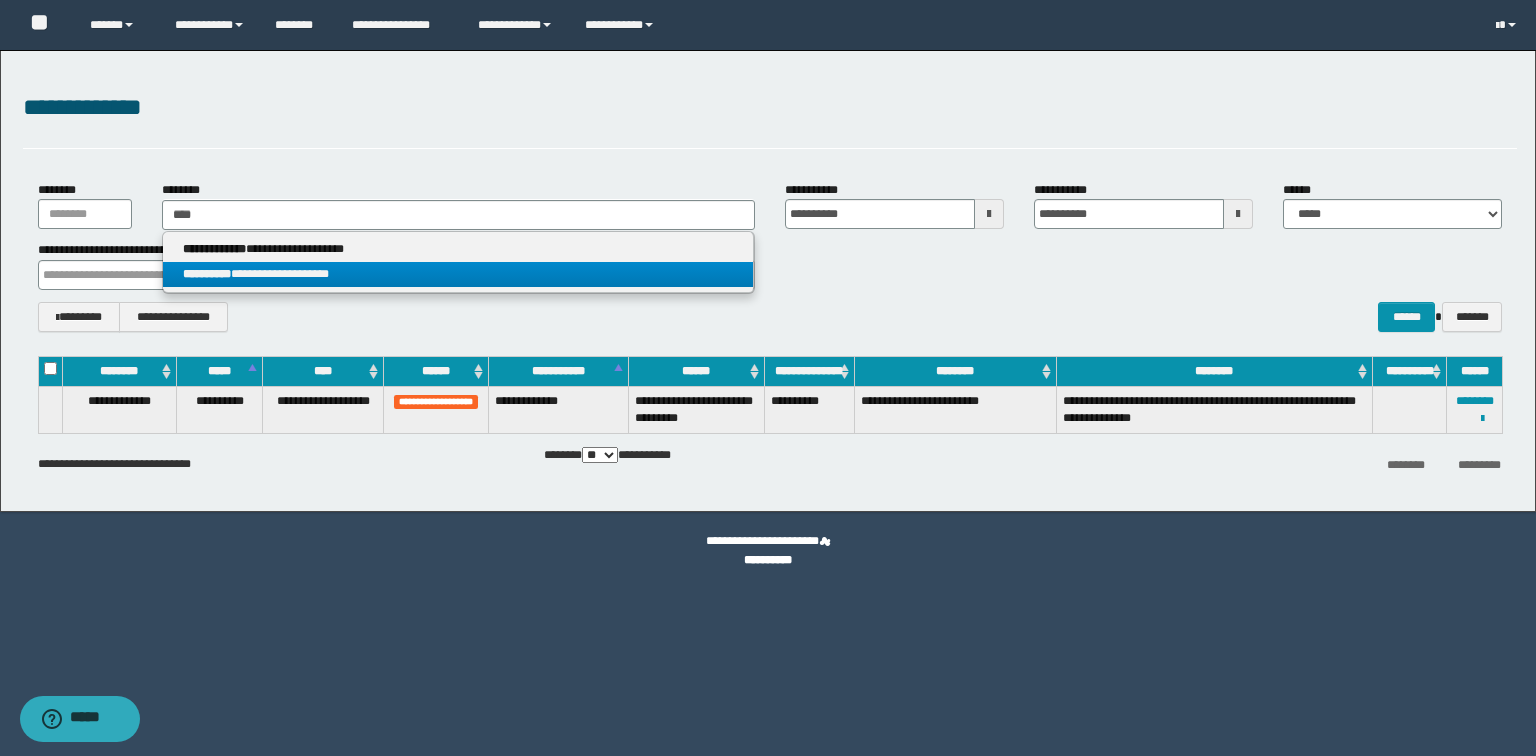 click on "**********" at bounding box center [458, 274] 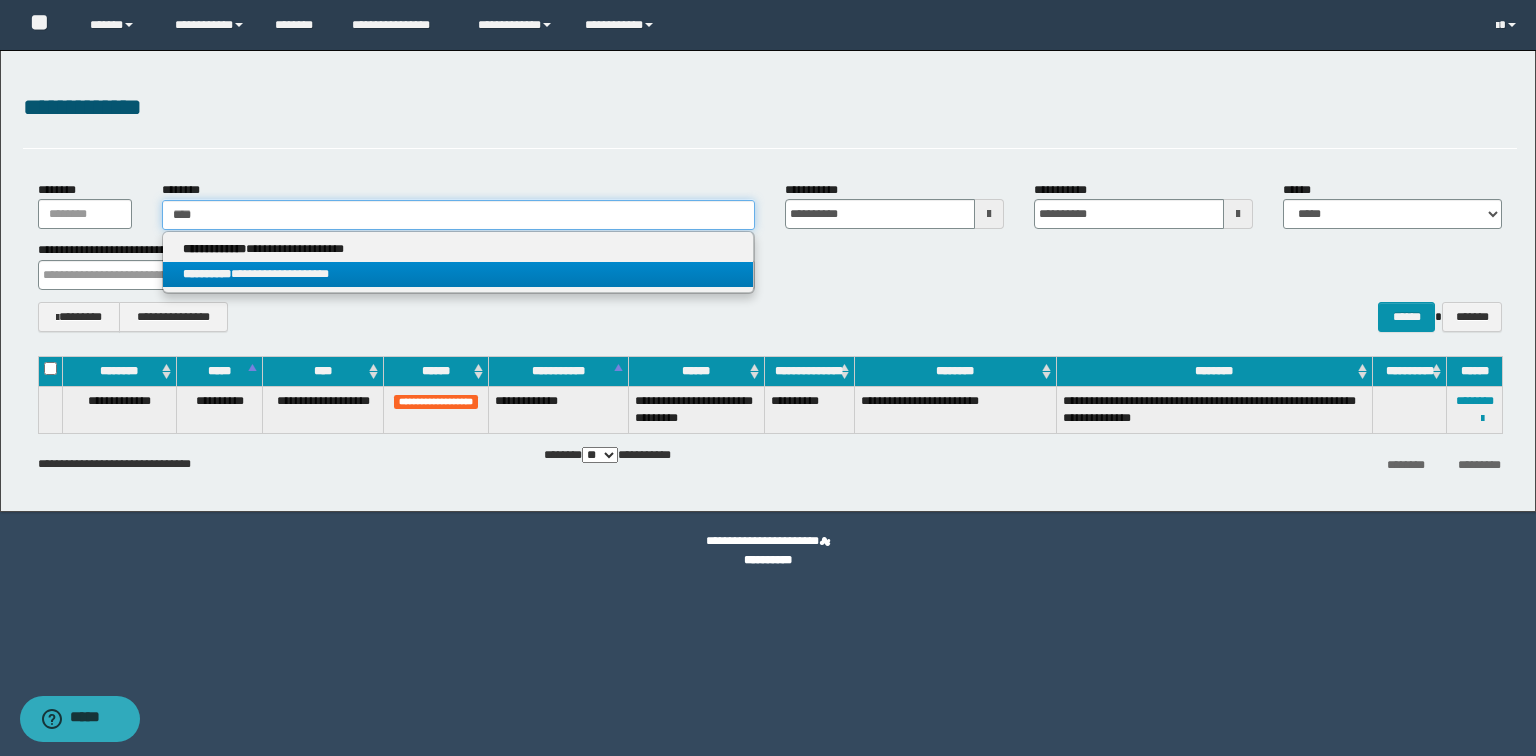 type 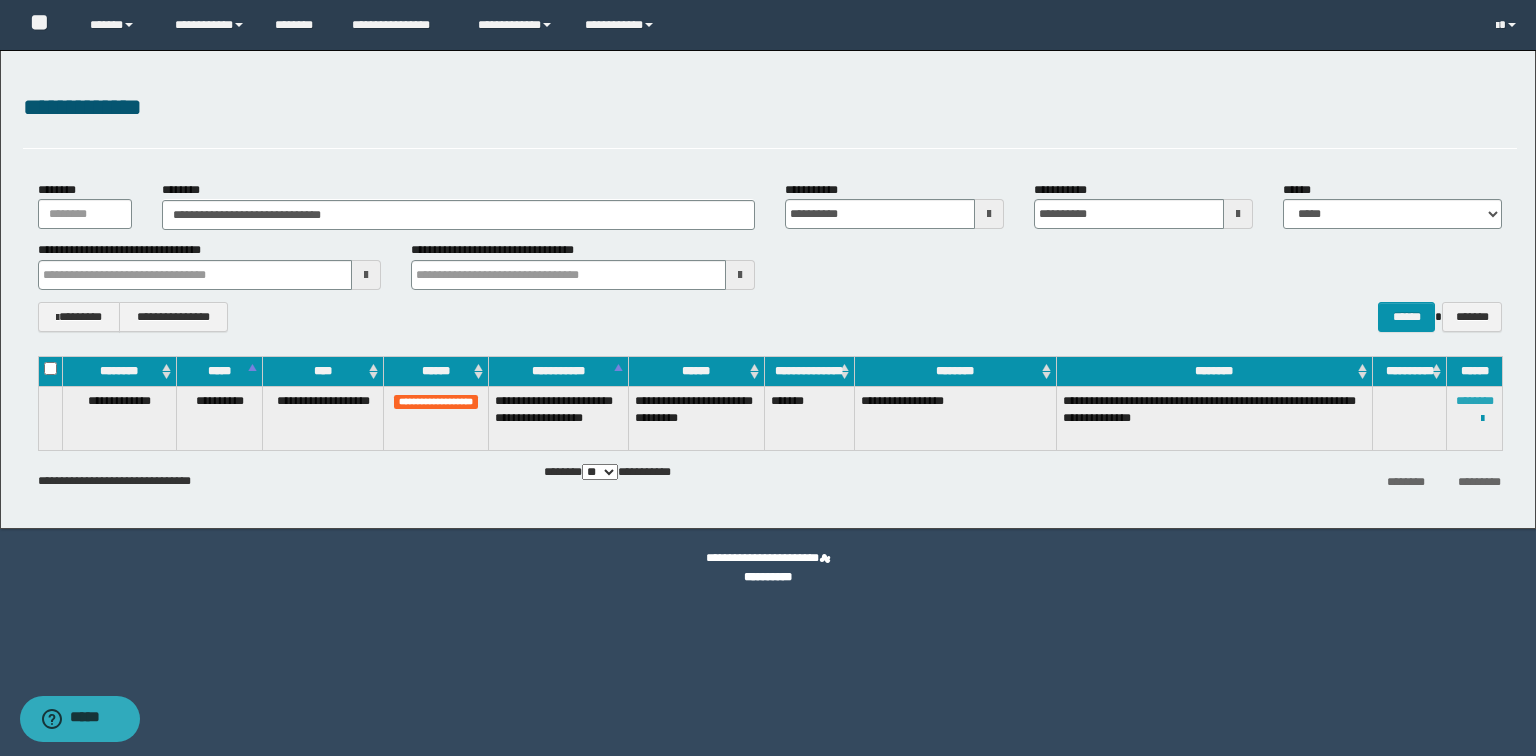 click on "********" at bounding box center (1475, 401) 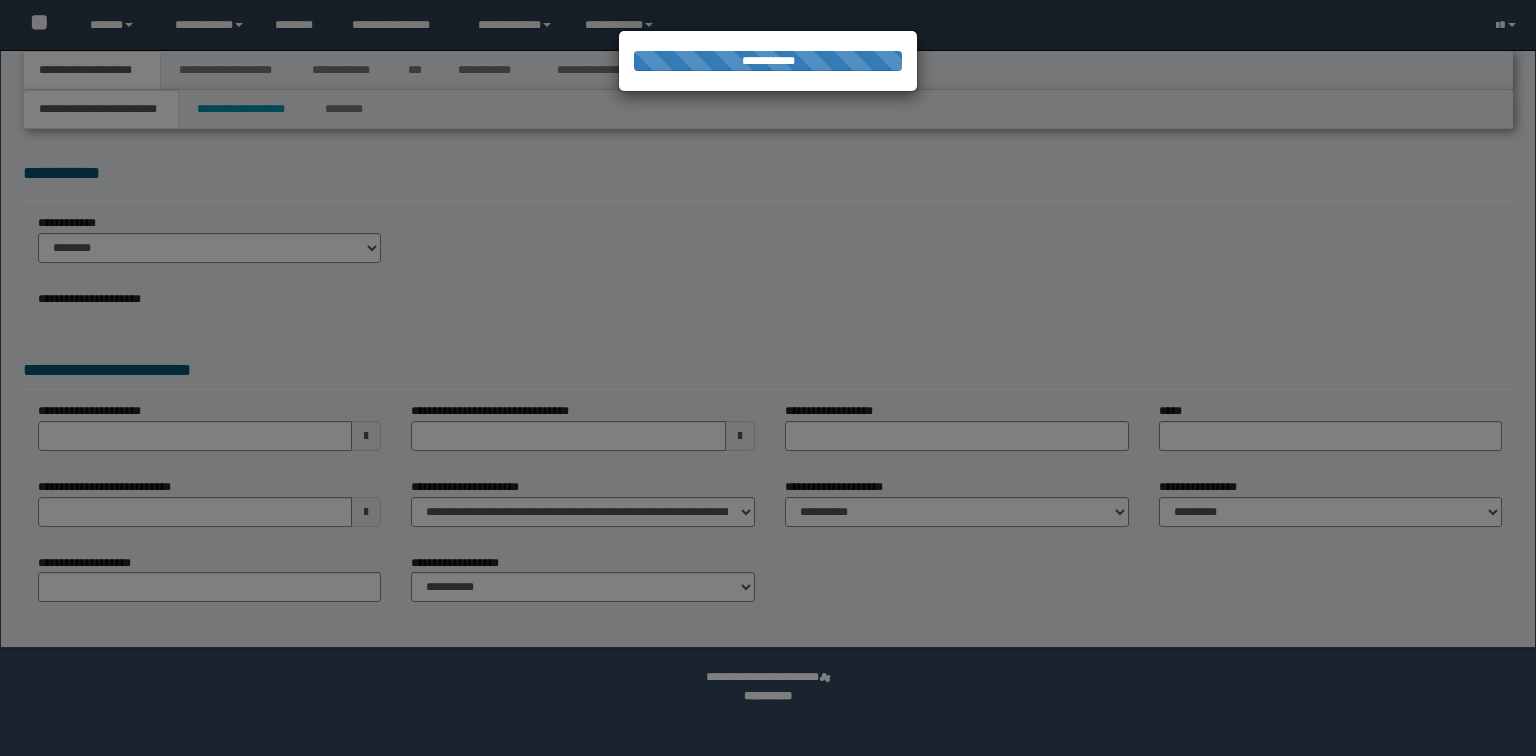 scroll, scrollTop: 0, scrollLeft: 0, axis: both 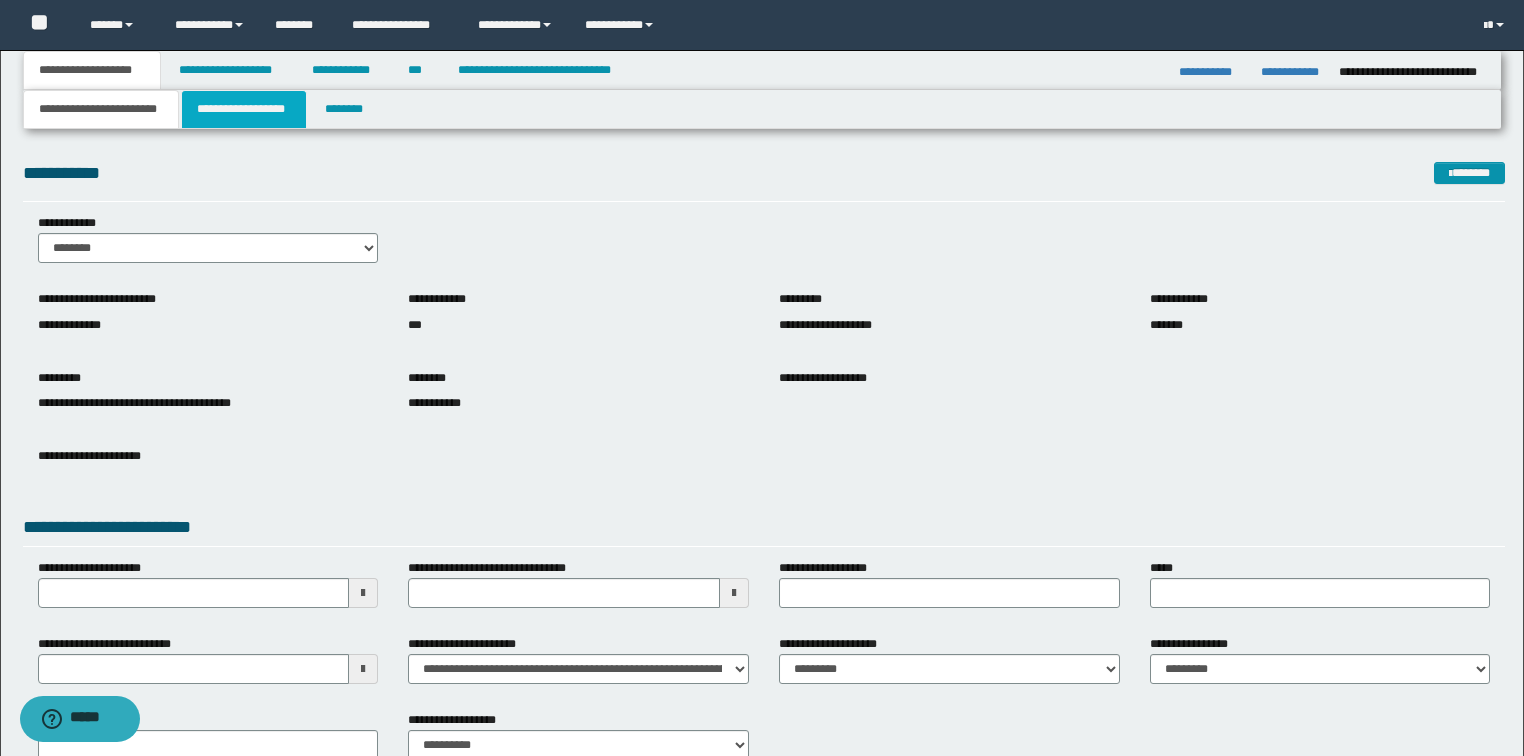 click on "**********" at bounding box center (244, 109) 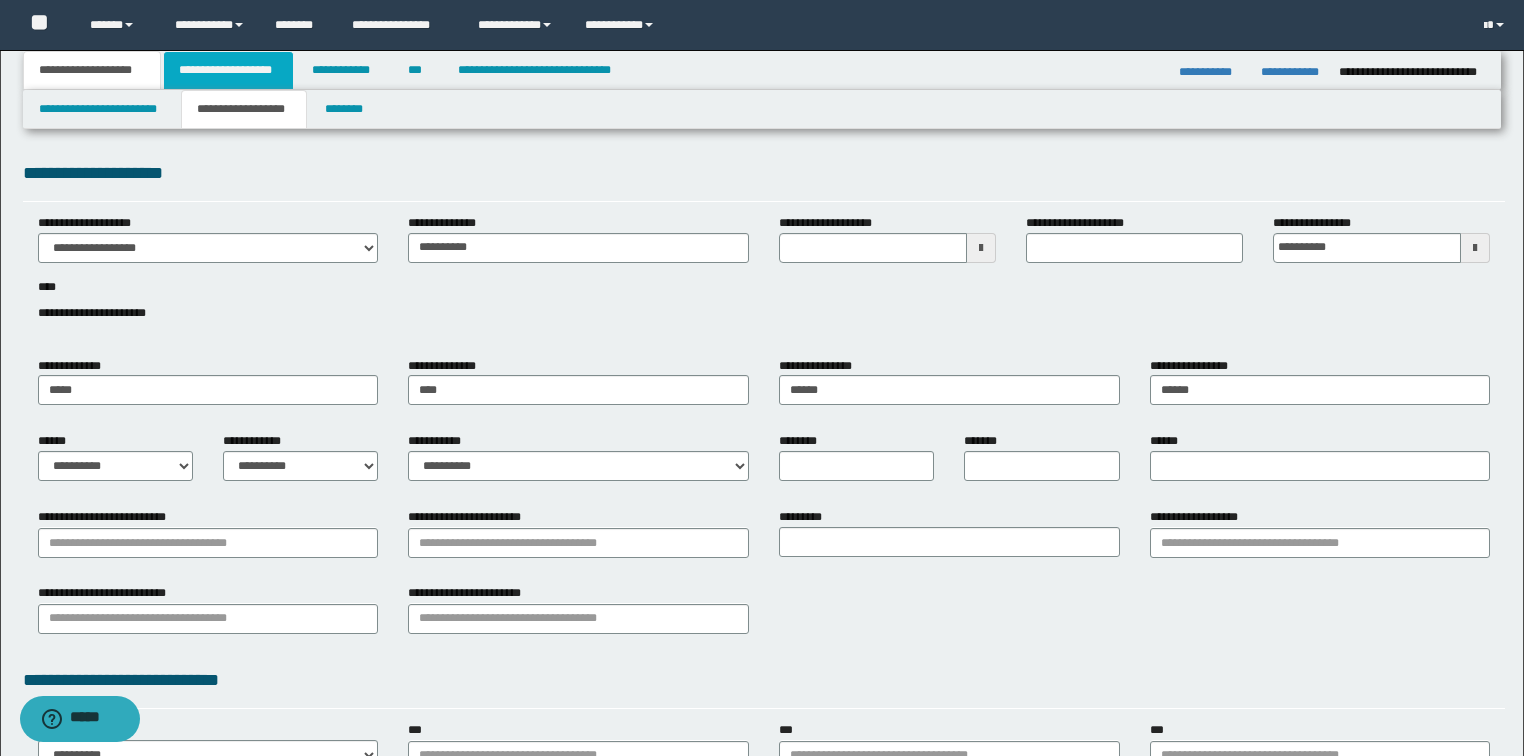 click on "**********" at bounding box center (228, 70) 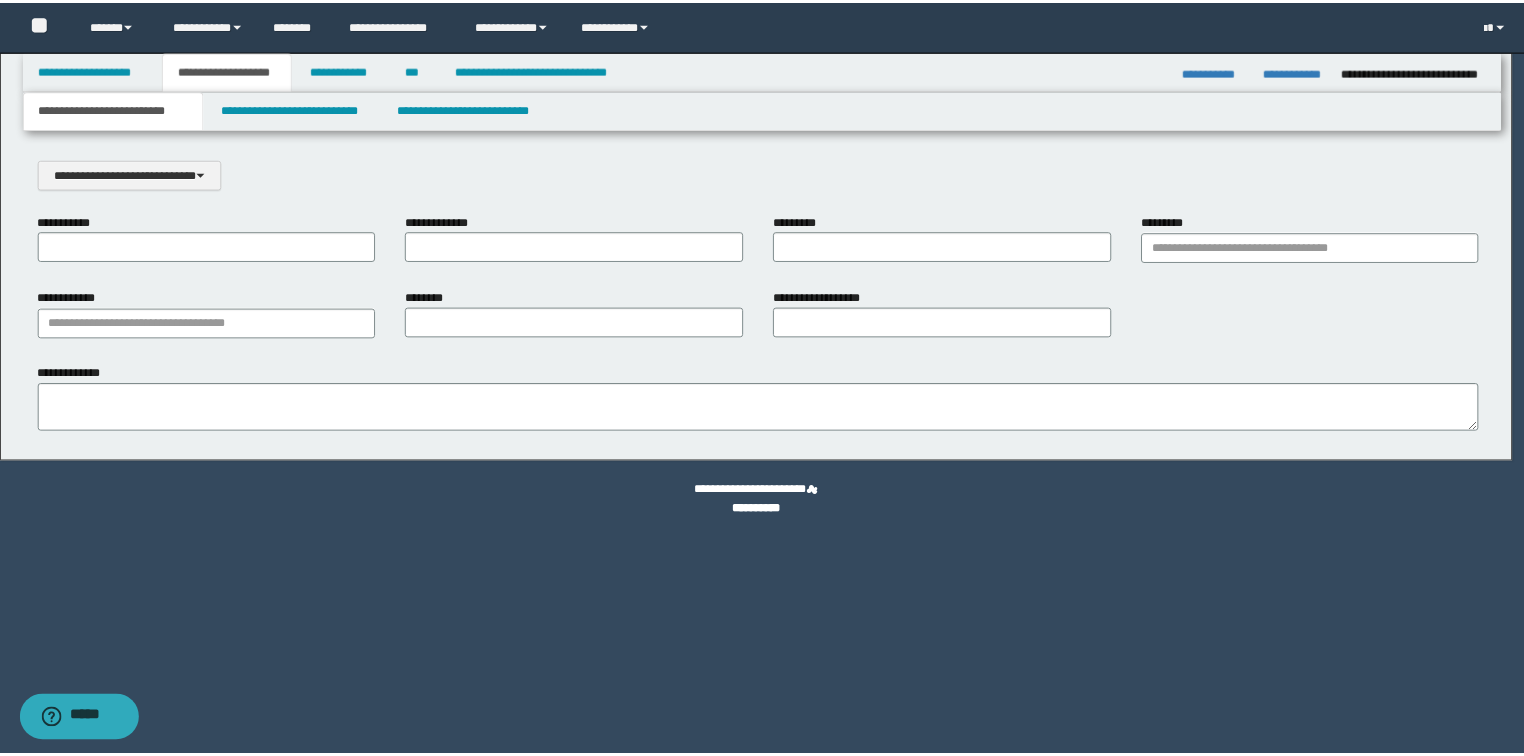 scroll, scrollTop: 0, scrollLeft: 0, axis: both 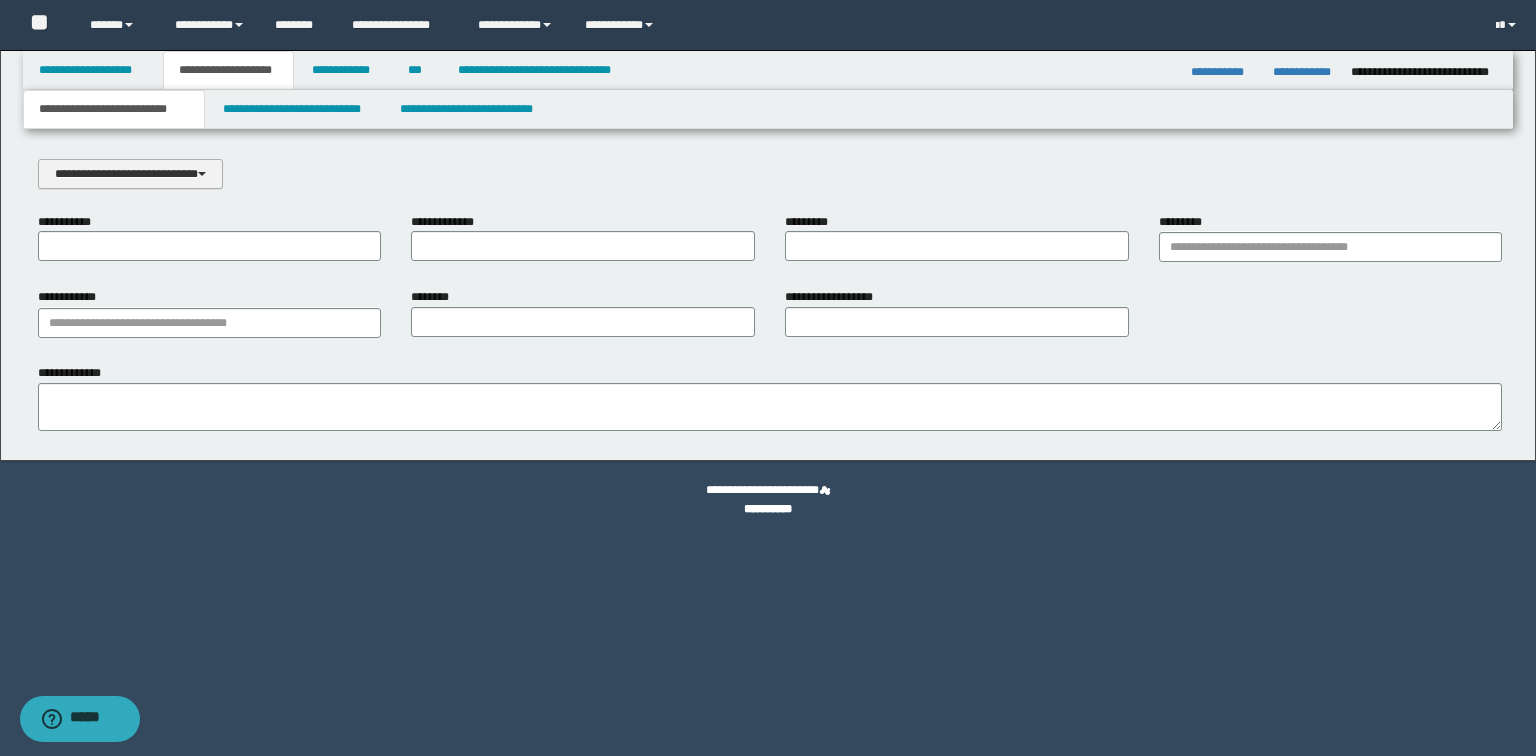 click on "**********" at bounding box center (130, 174) 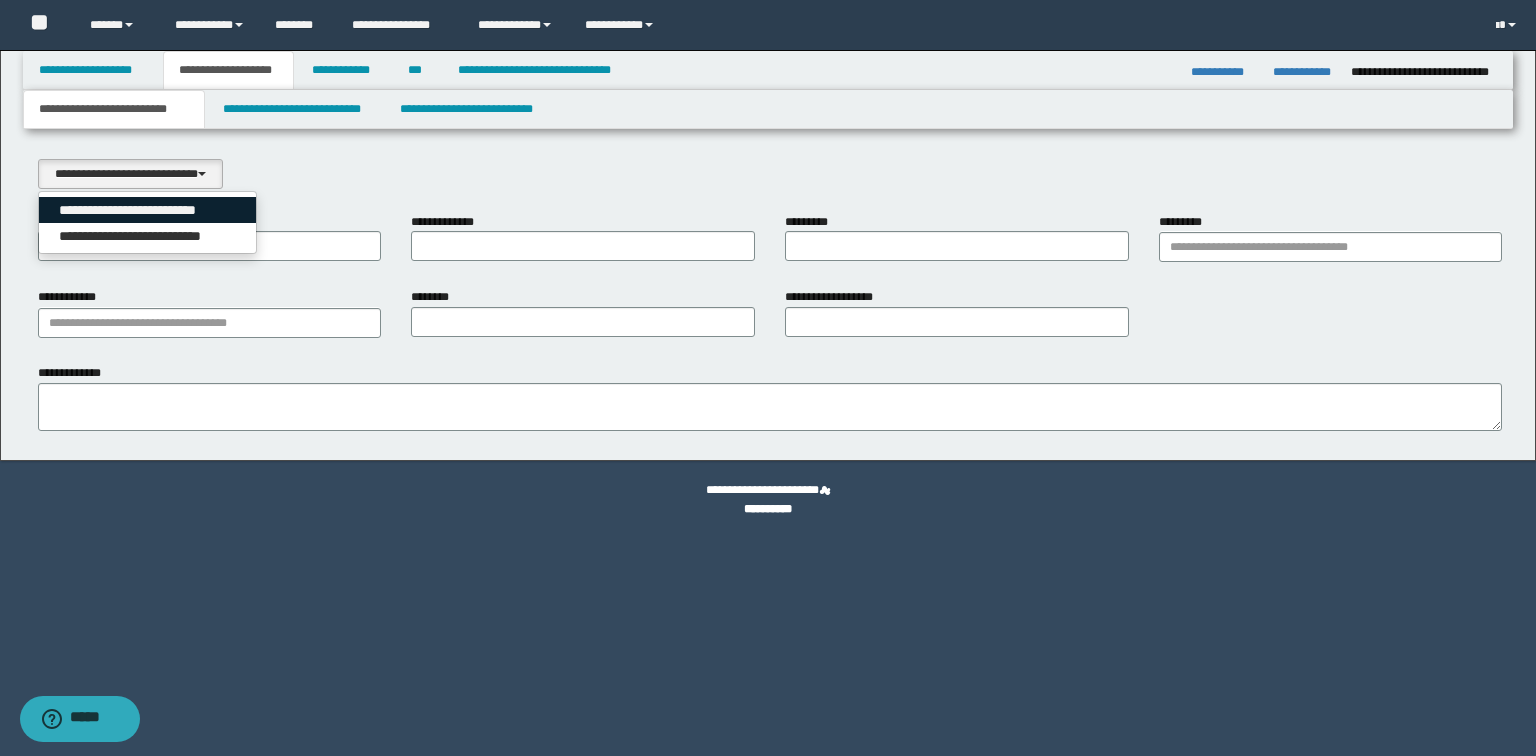 click on "**********" at bounding box center (148, 210) 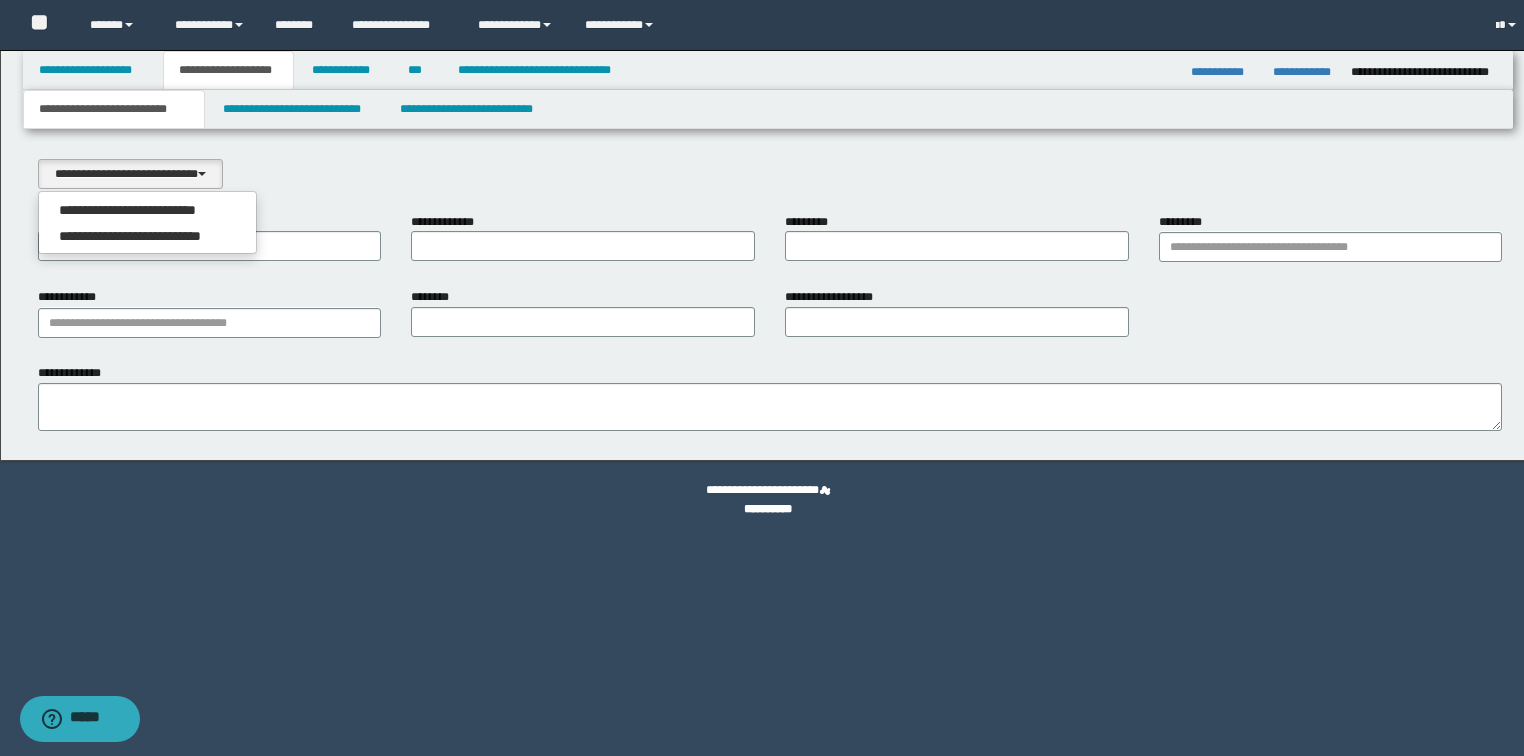 select on "*" 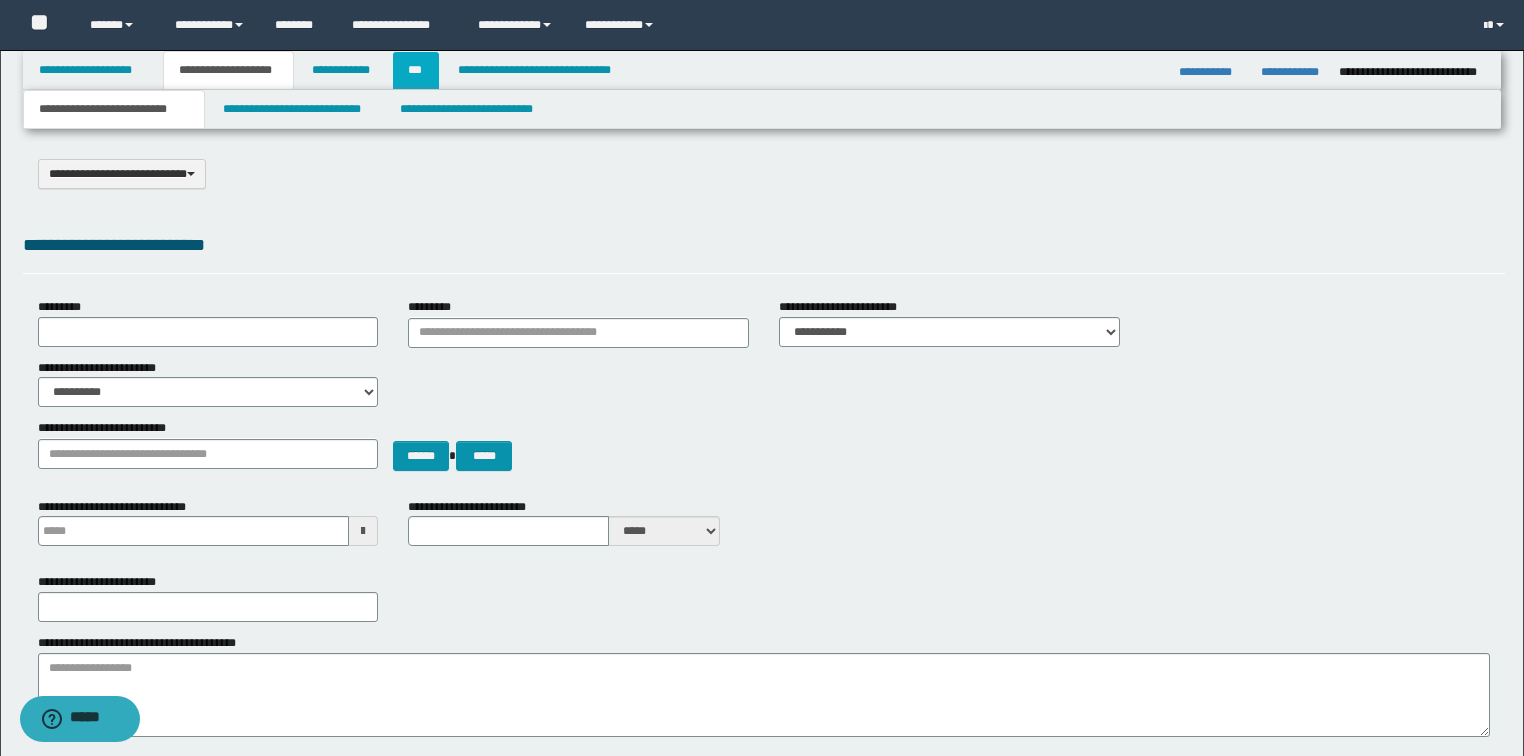 click on "***" at bounding box center [416, 70] 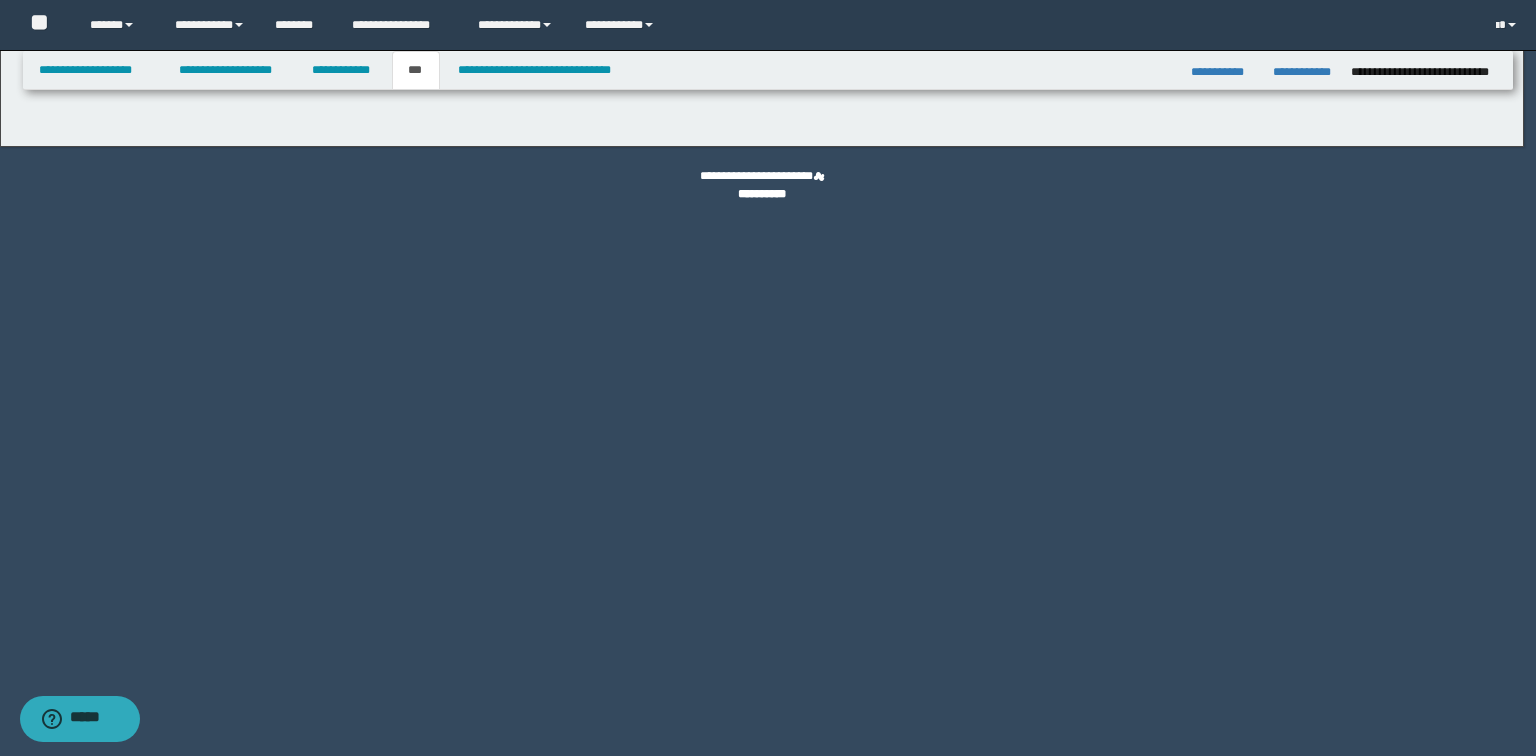 select on "***" 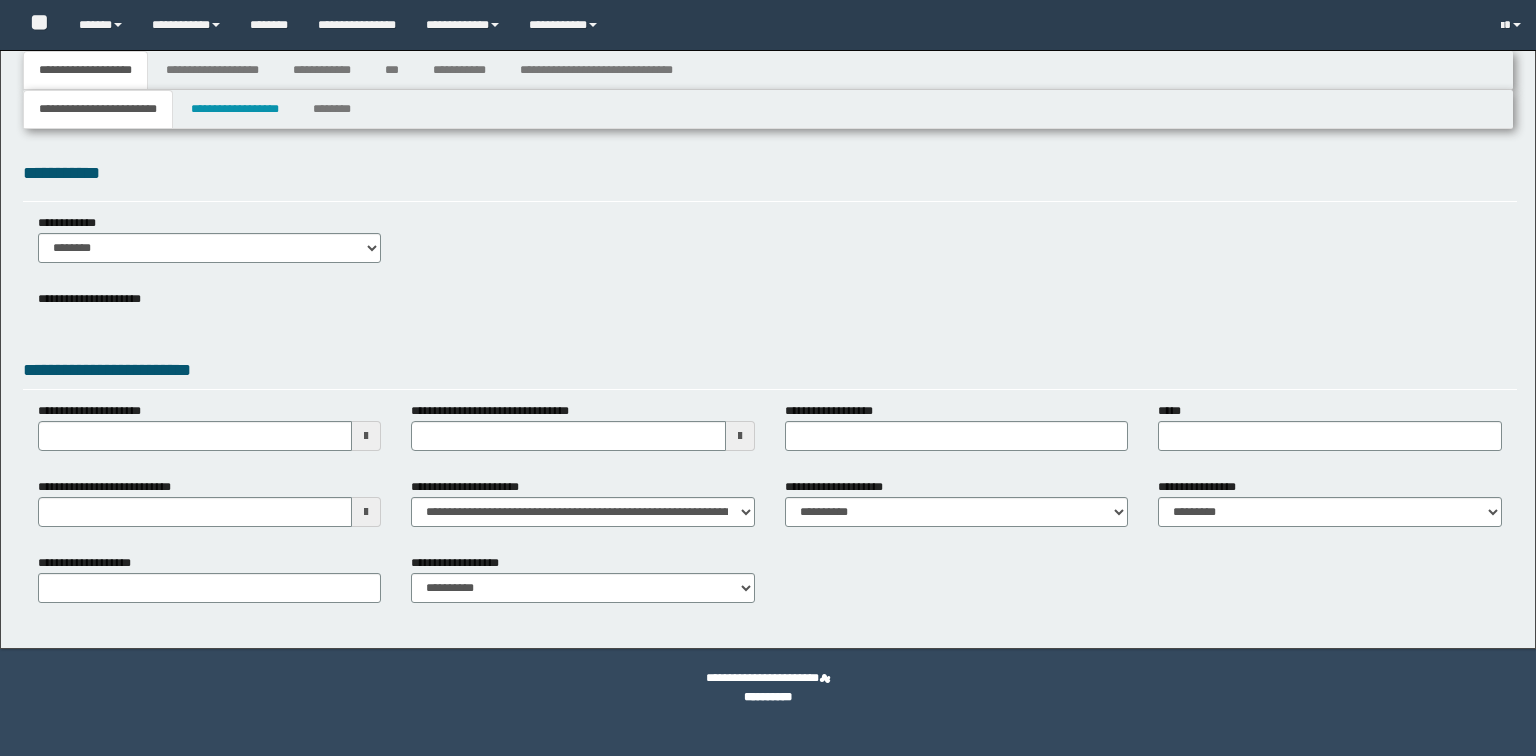 scroll, scrollTop: 0, scrollLeft: 0, axis: both 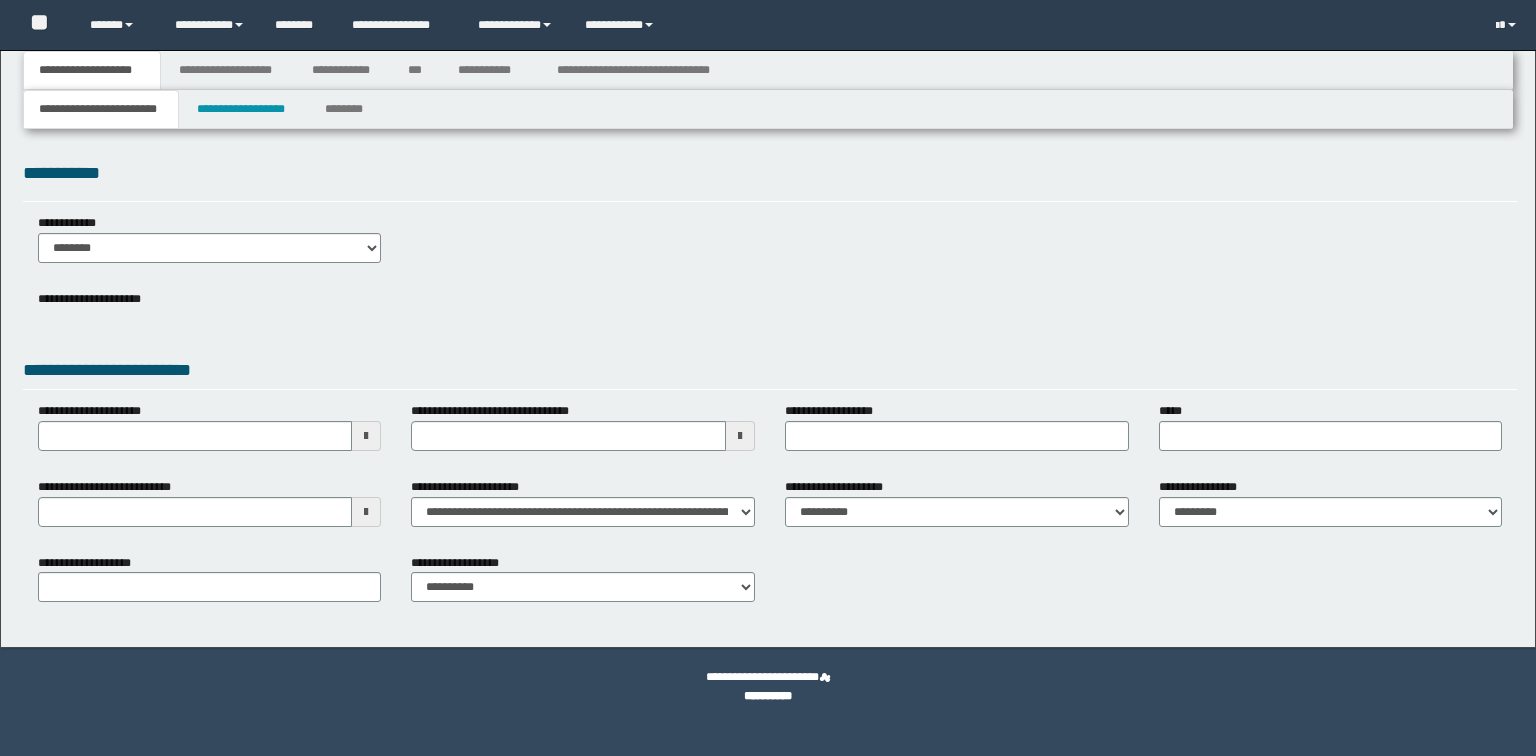 select on "**" 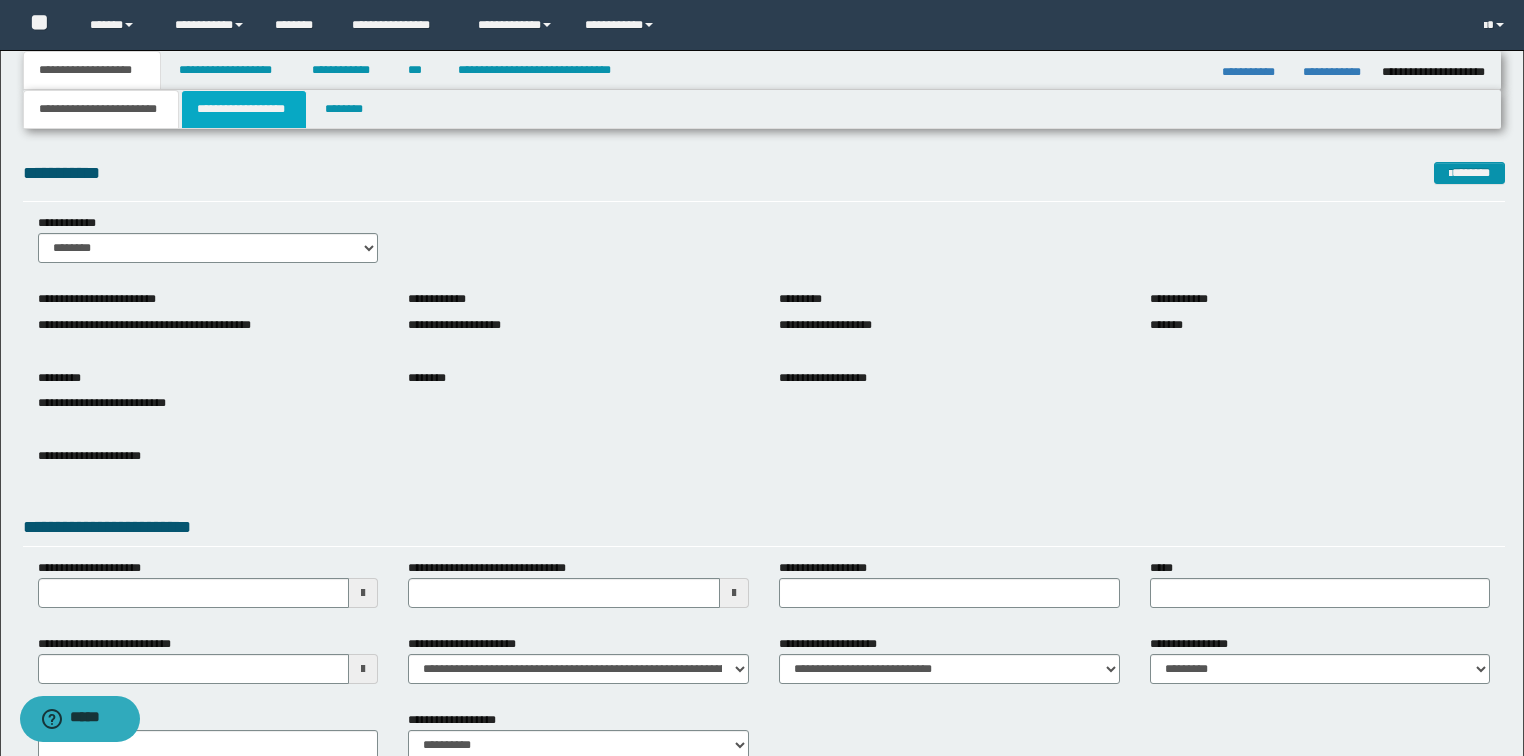 click on "**********" at bounding box center (244, 109) 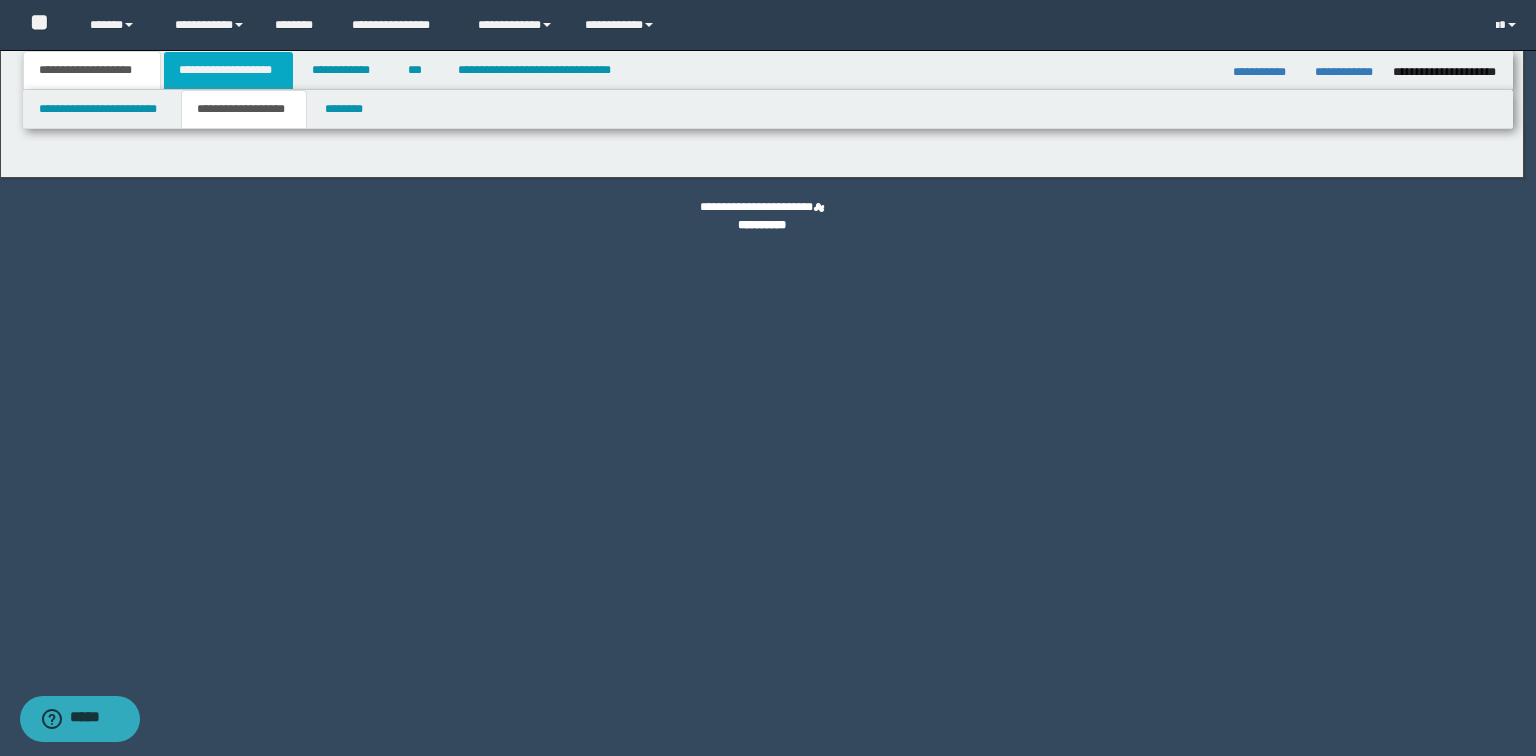 type on "*******" 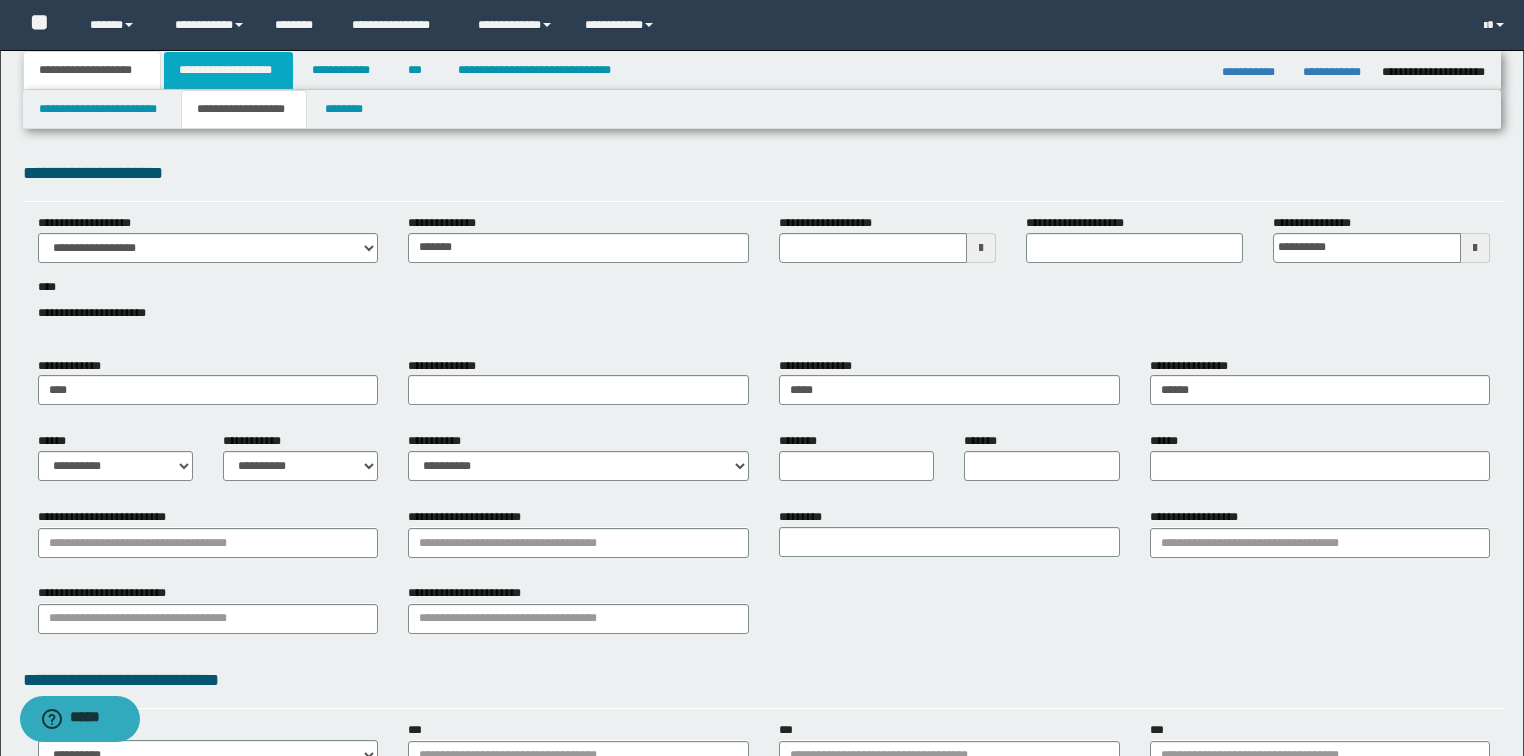 click on "**********" at bounding box center [228, 70] 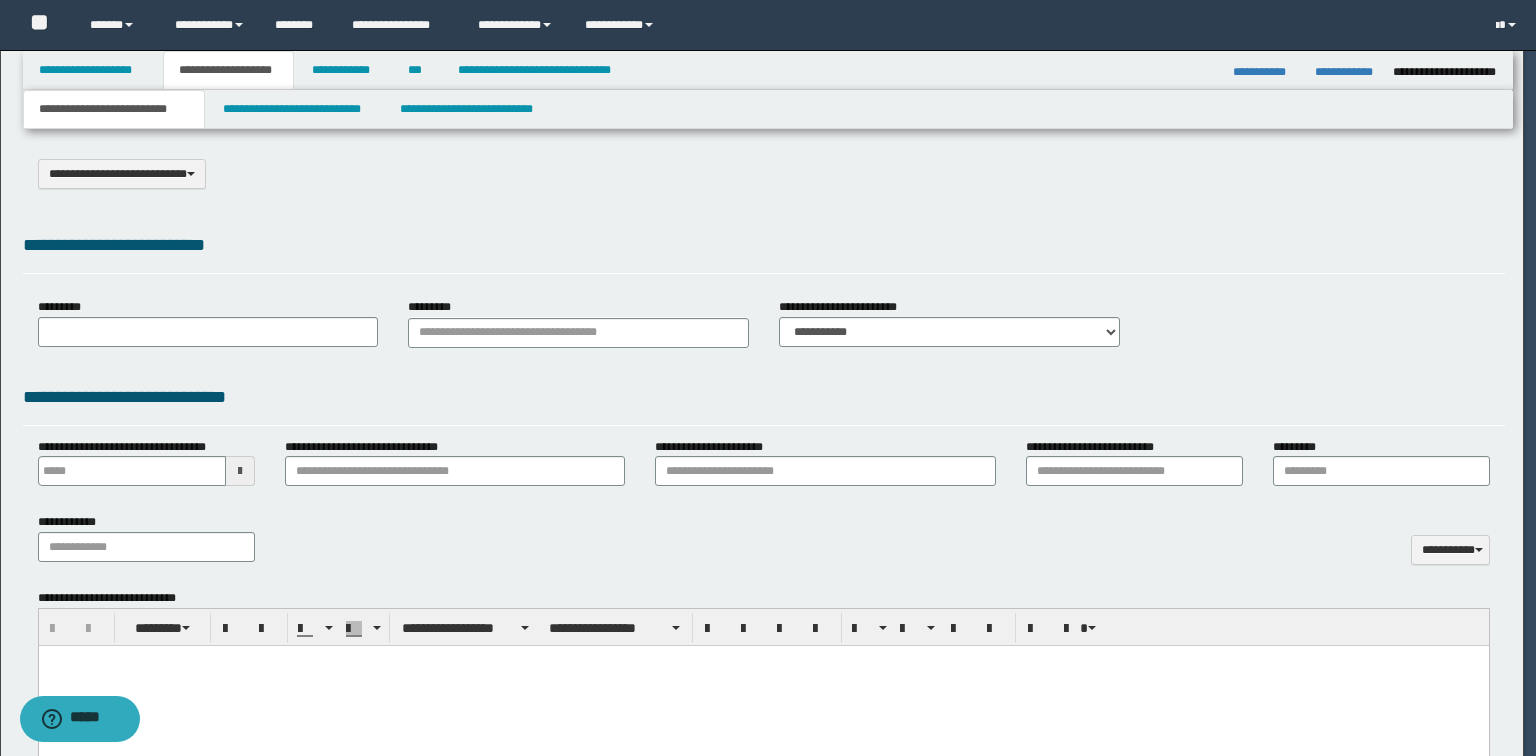 select on "*" 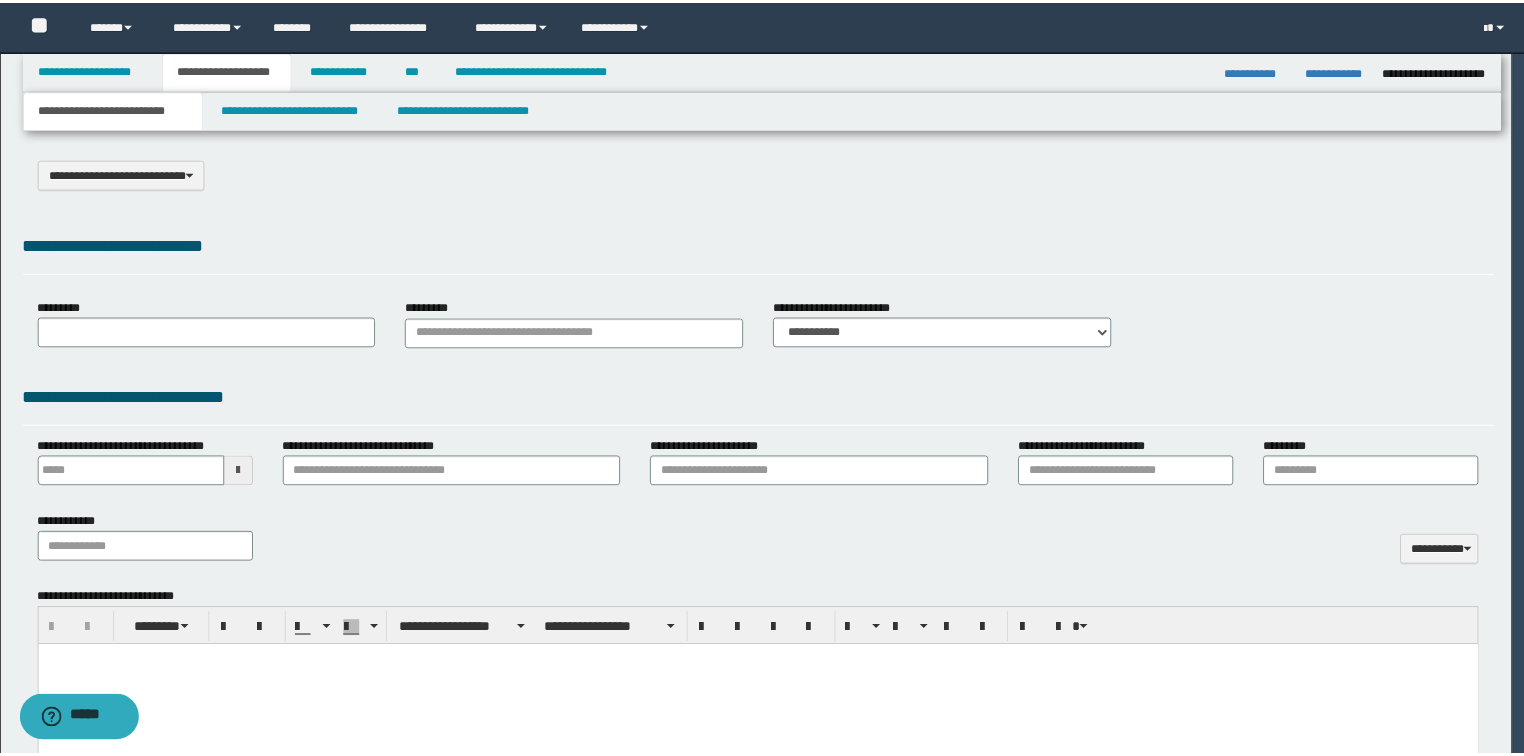scroll, scrollTop: 0, scrollLeft: 0, axis: both 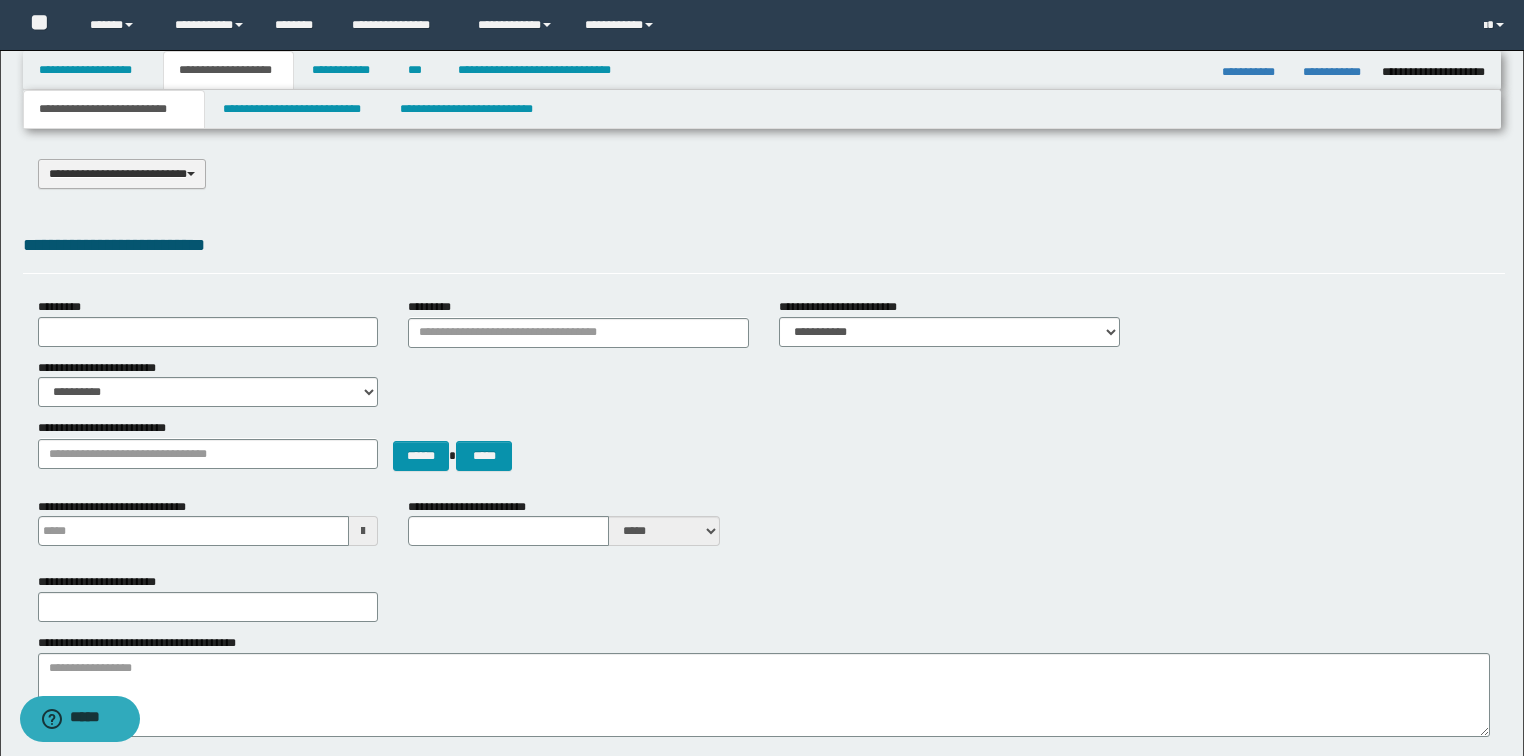 click on "**********" at bounding box center (122, 174) 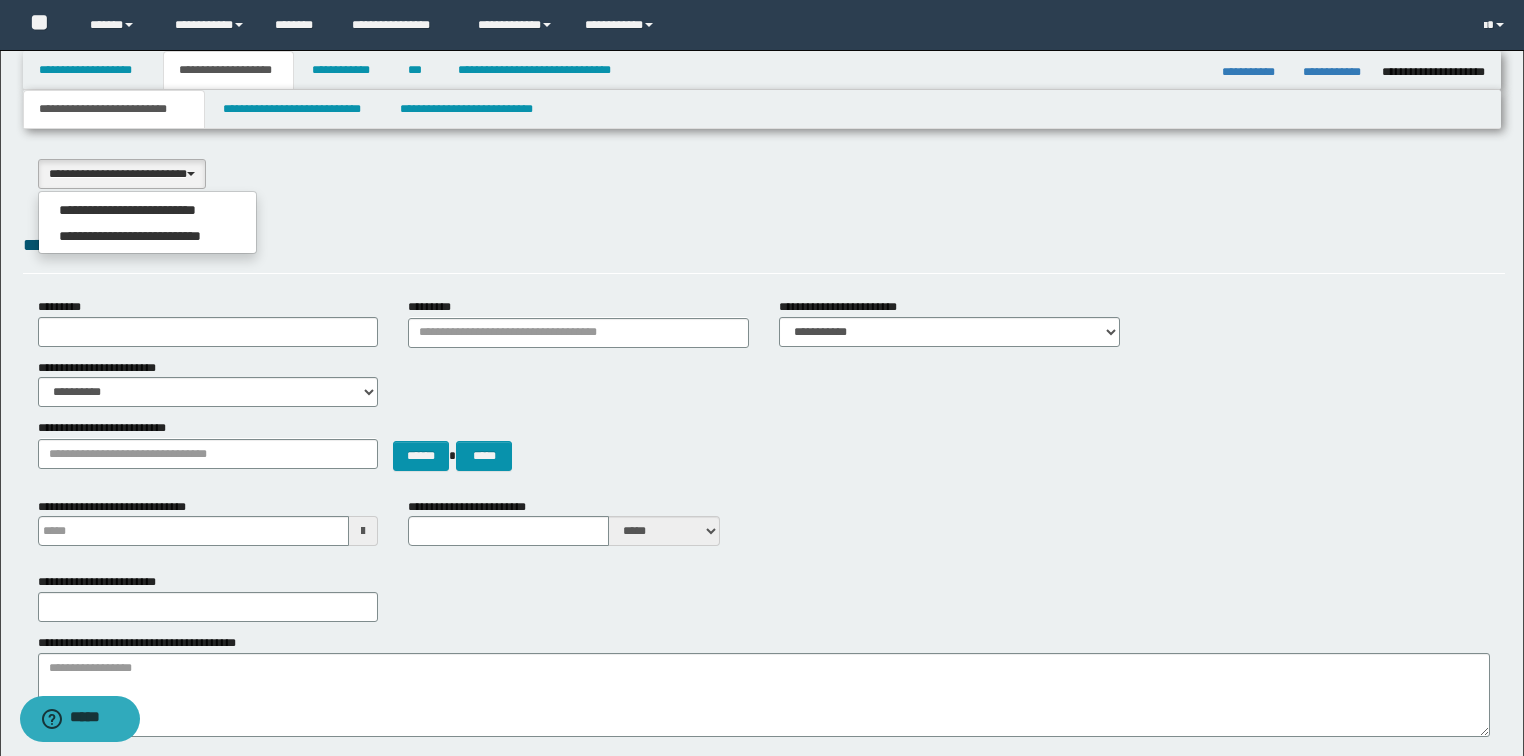 click on "**********" at bounding box center (122, 174) 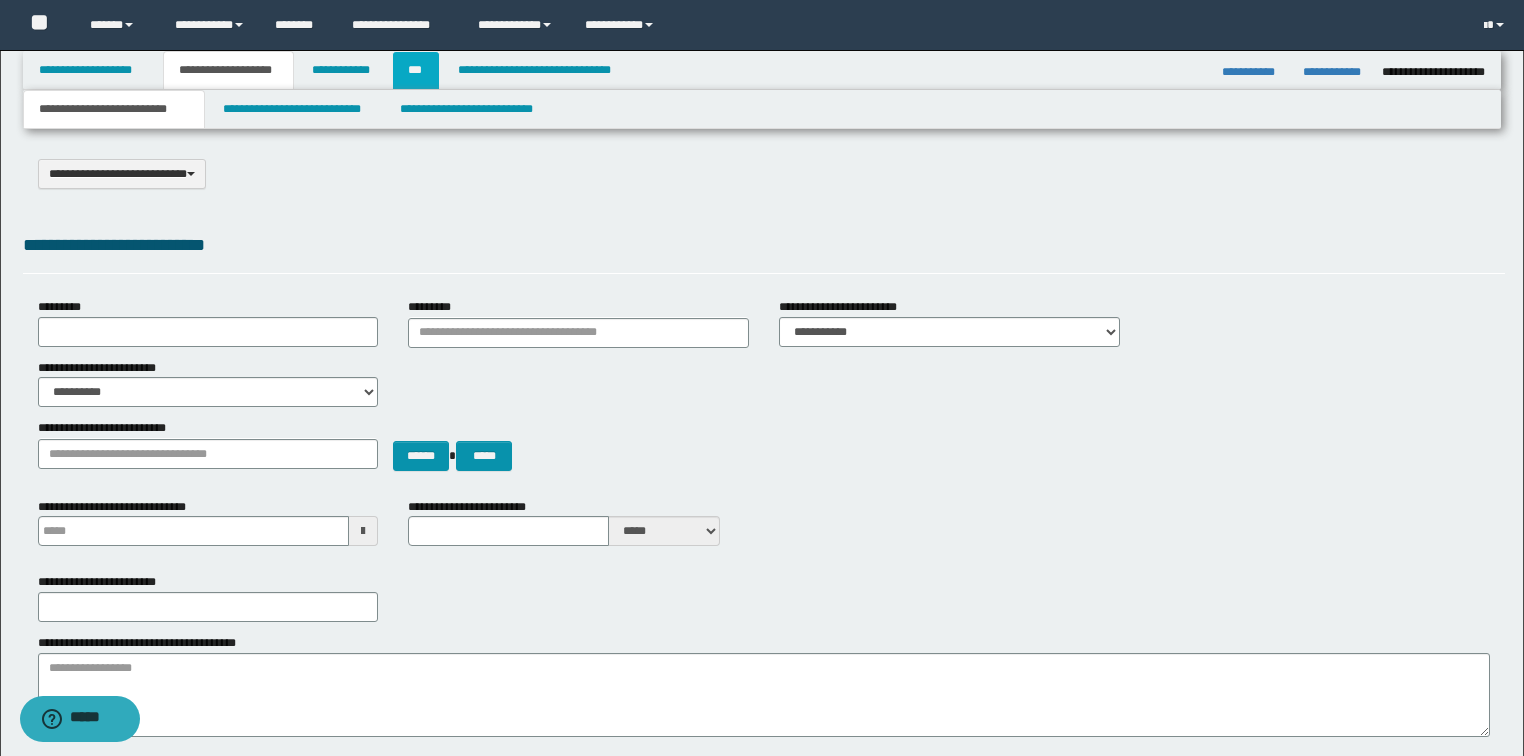 click on "***" at bounding box center (416, 70) 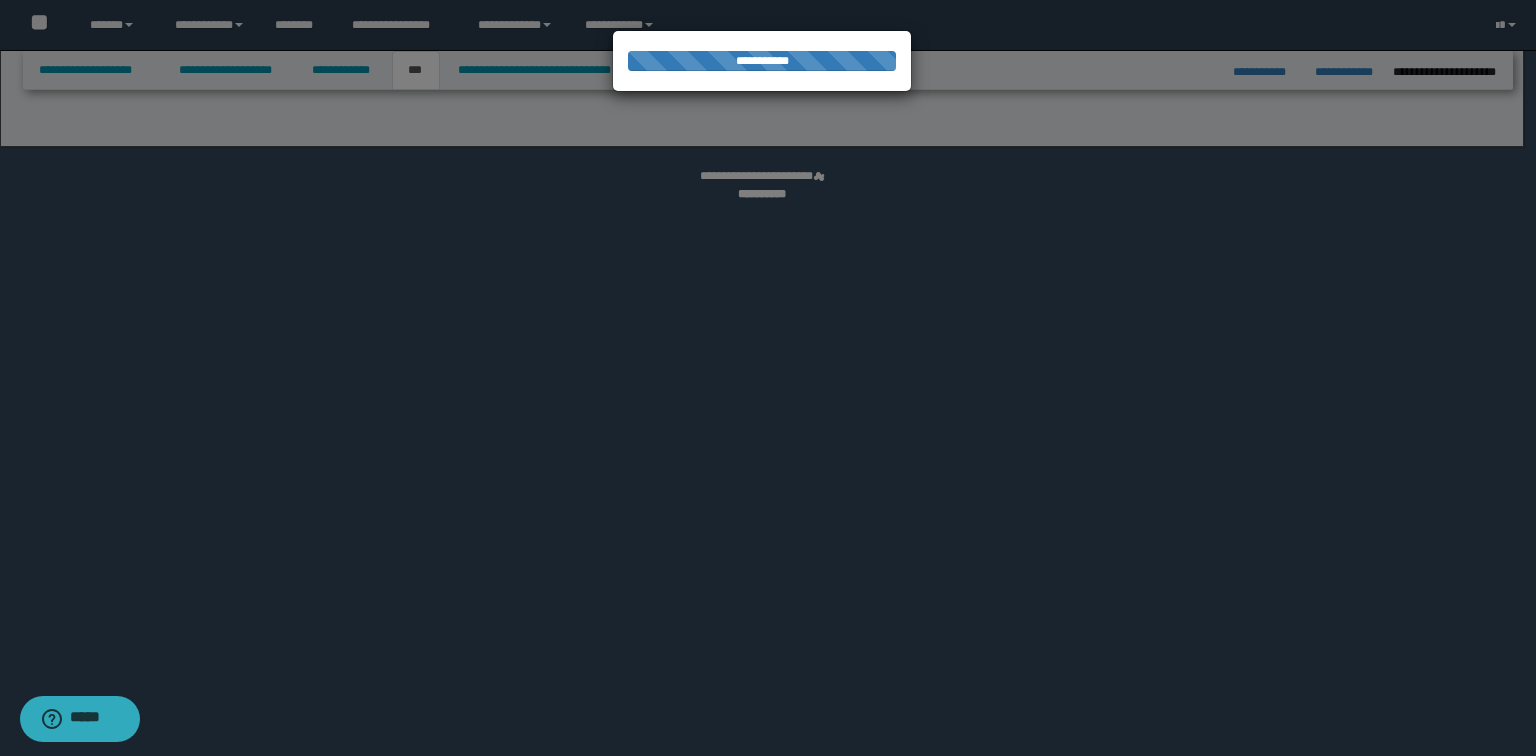 select on "**" 